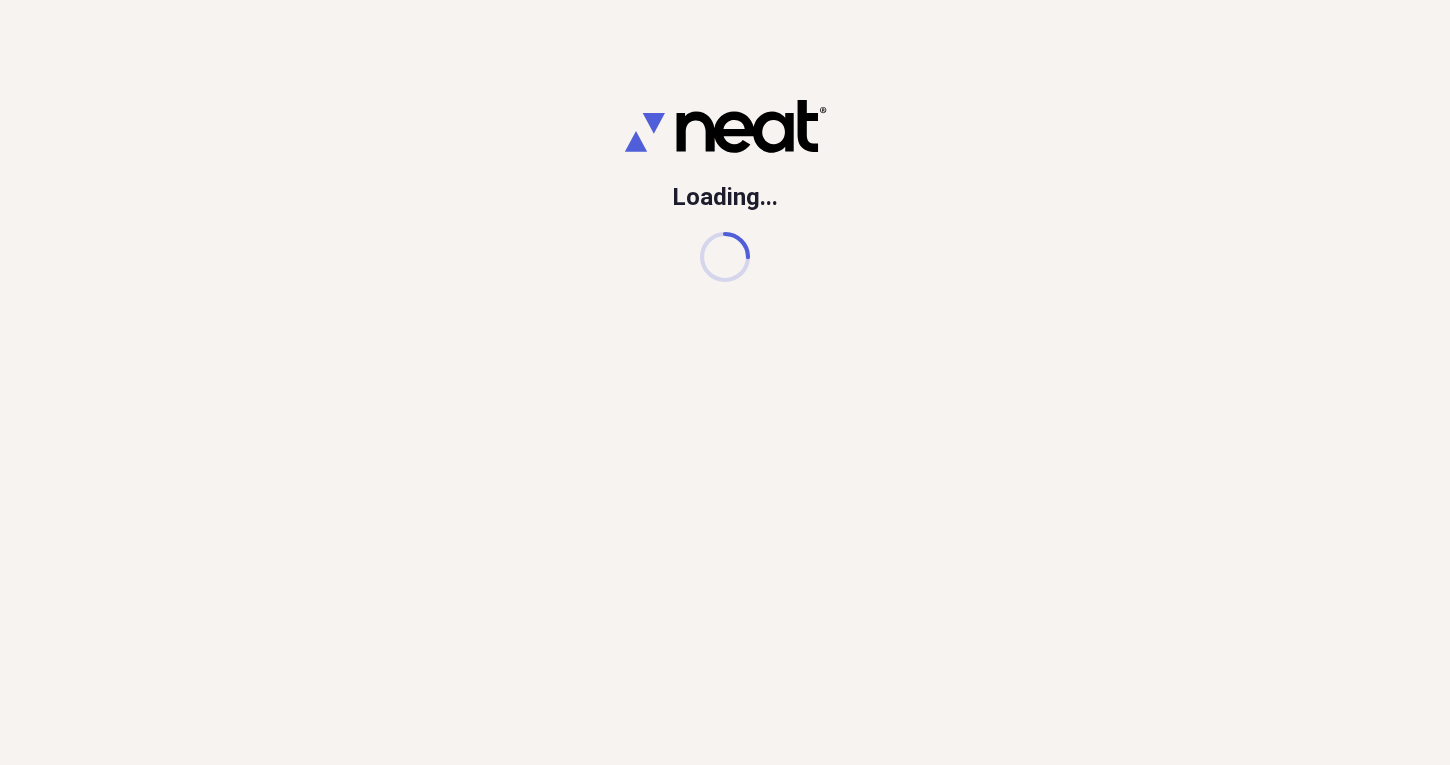 scroll, scrollTop: 0, scrollLeft: 0, axis: both 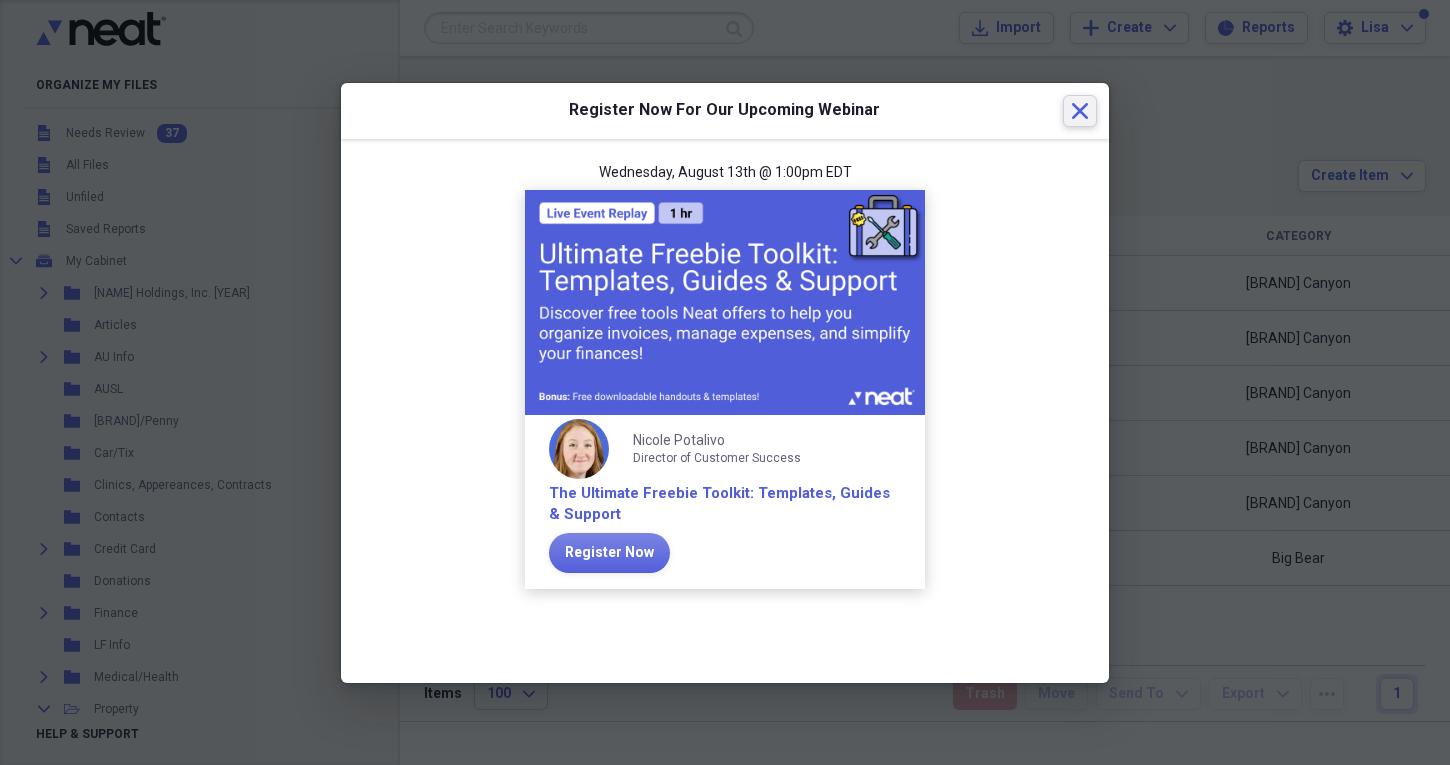 click on "Close" 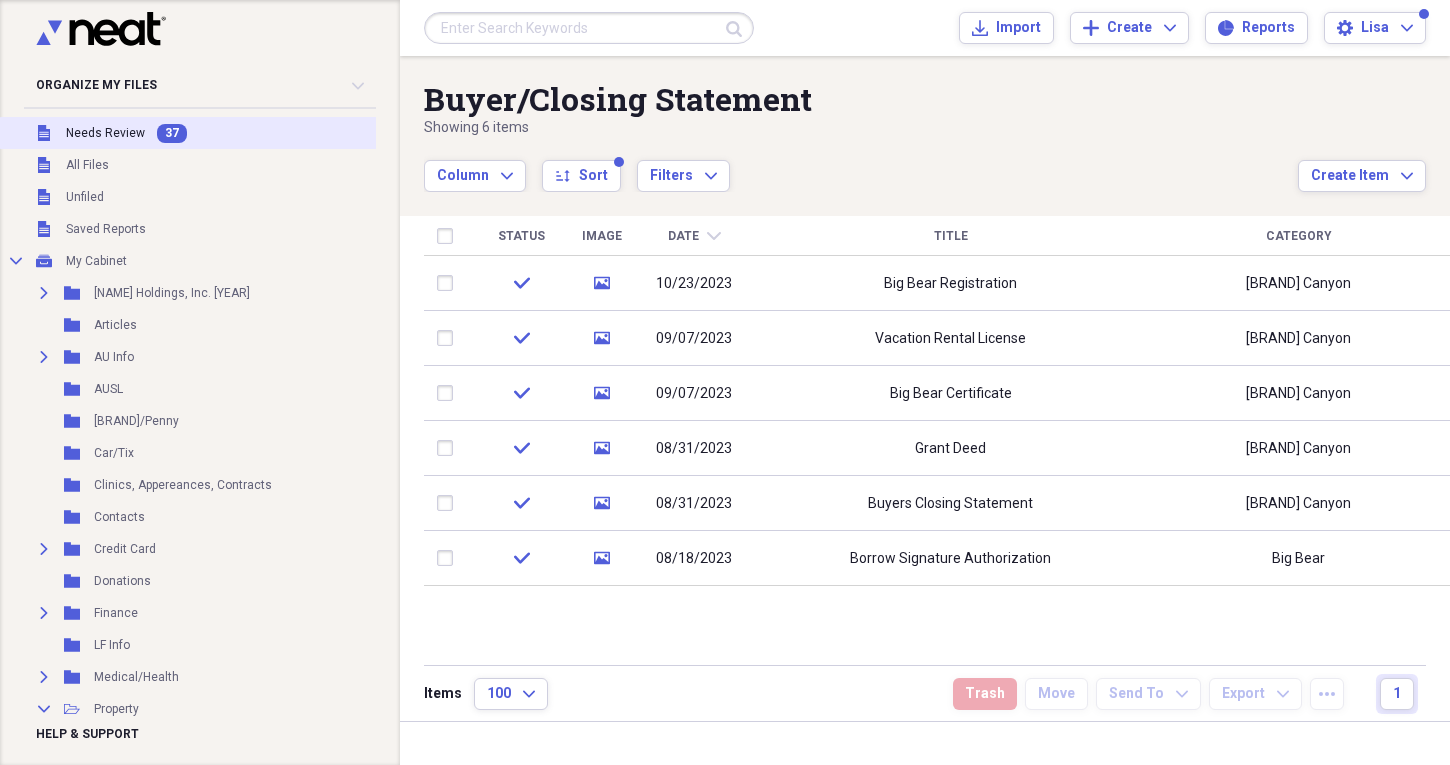 click on "Needs Review" at bounding box center [105, 133] 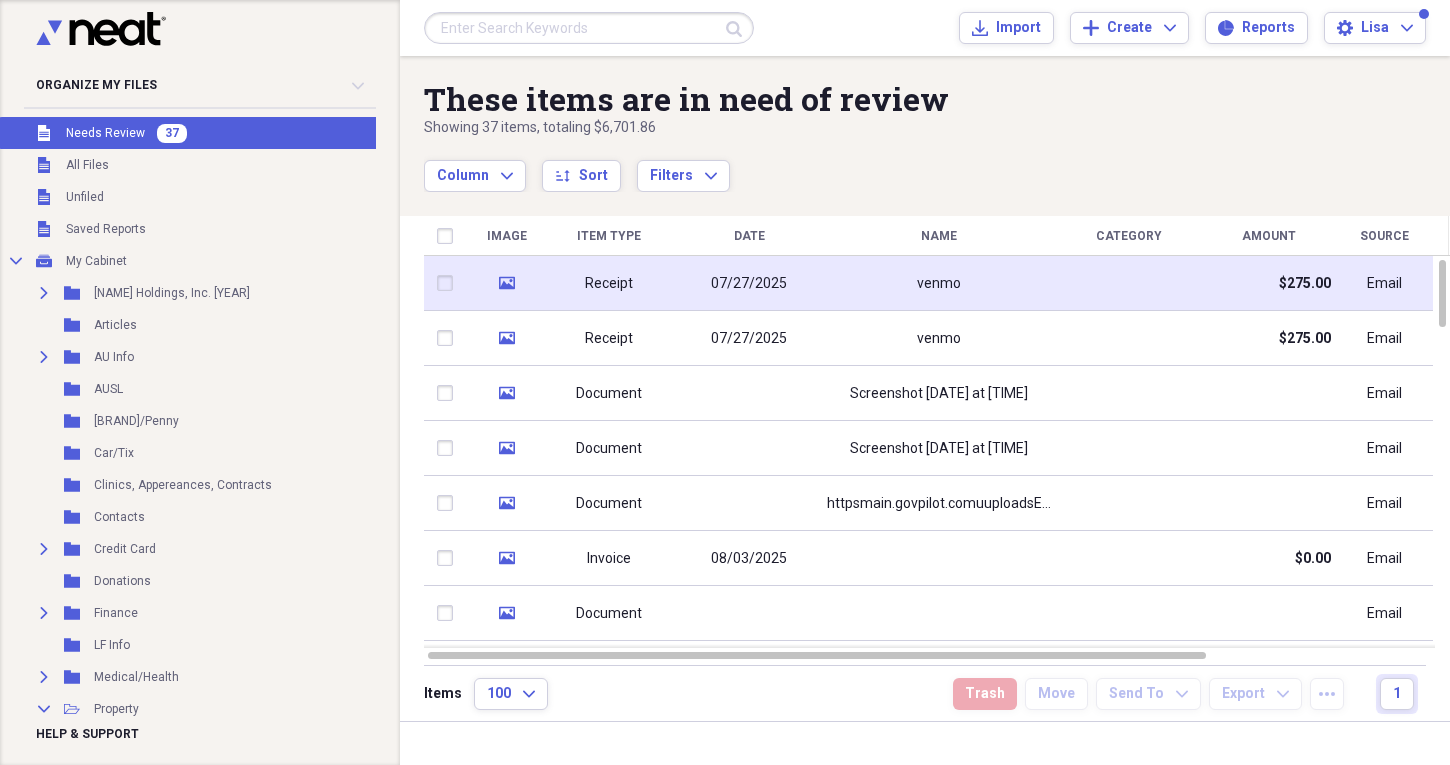 click on "venmo" at bounding box center [939, 283] 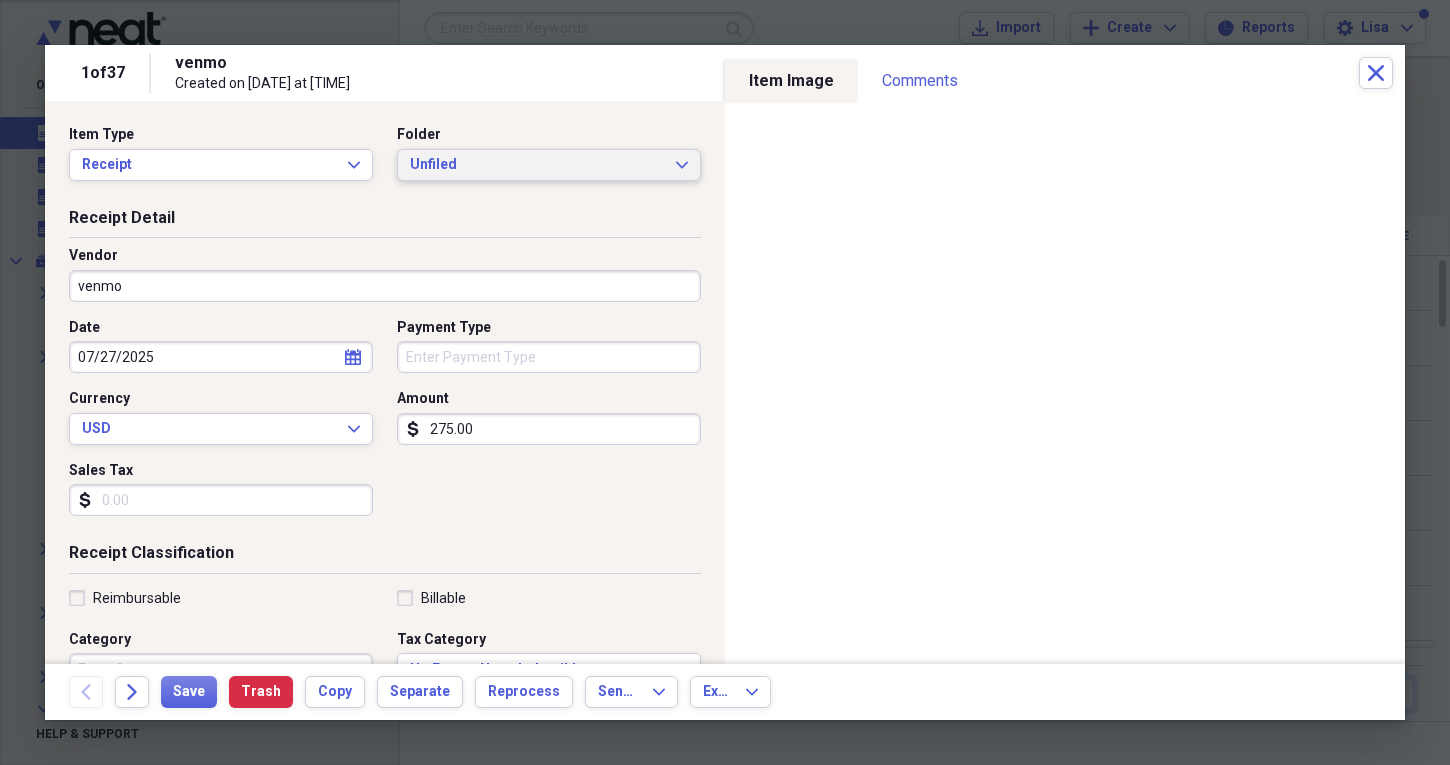 click on "Expand" 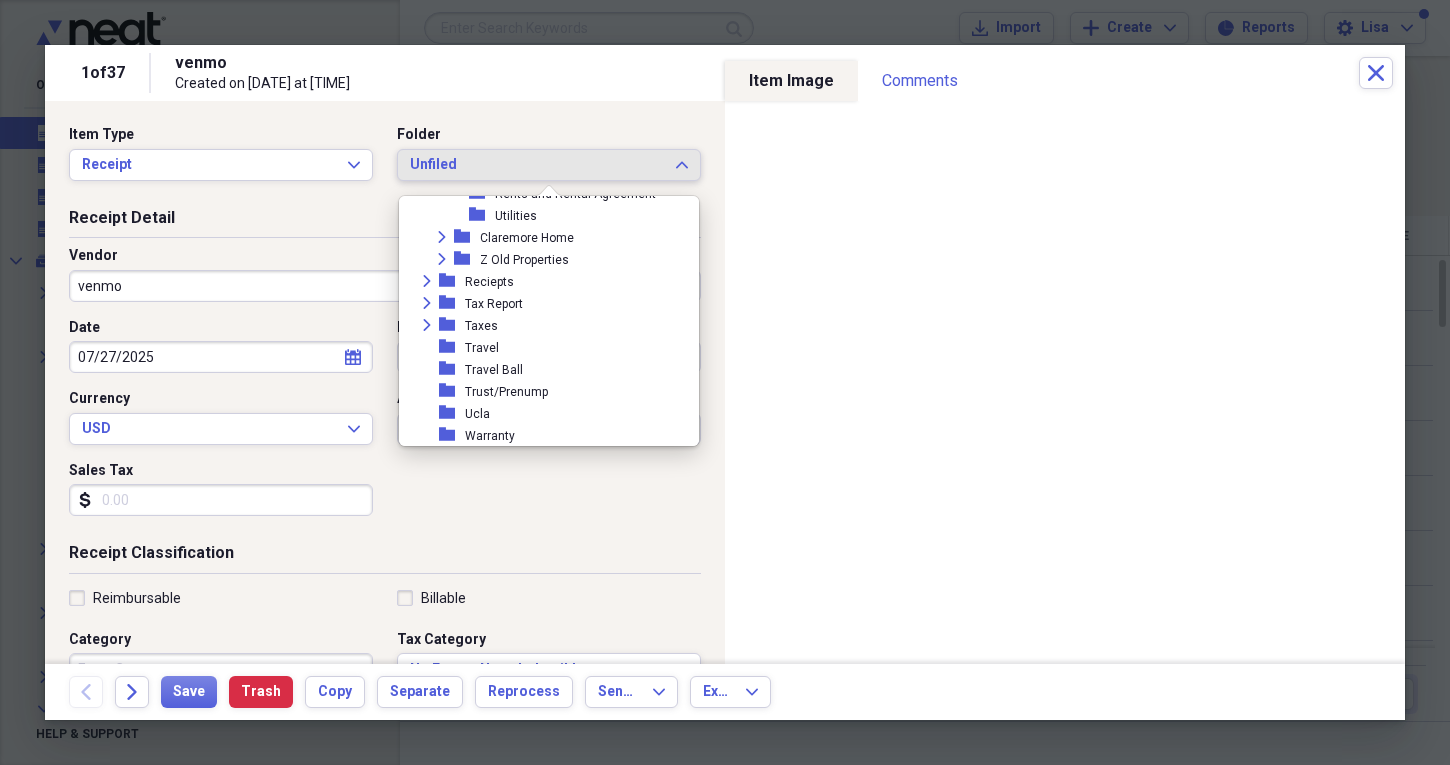 scroll, scrollTop: 1349, scrollLeft: 0, axis: vertical 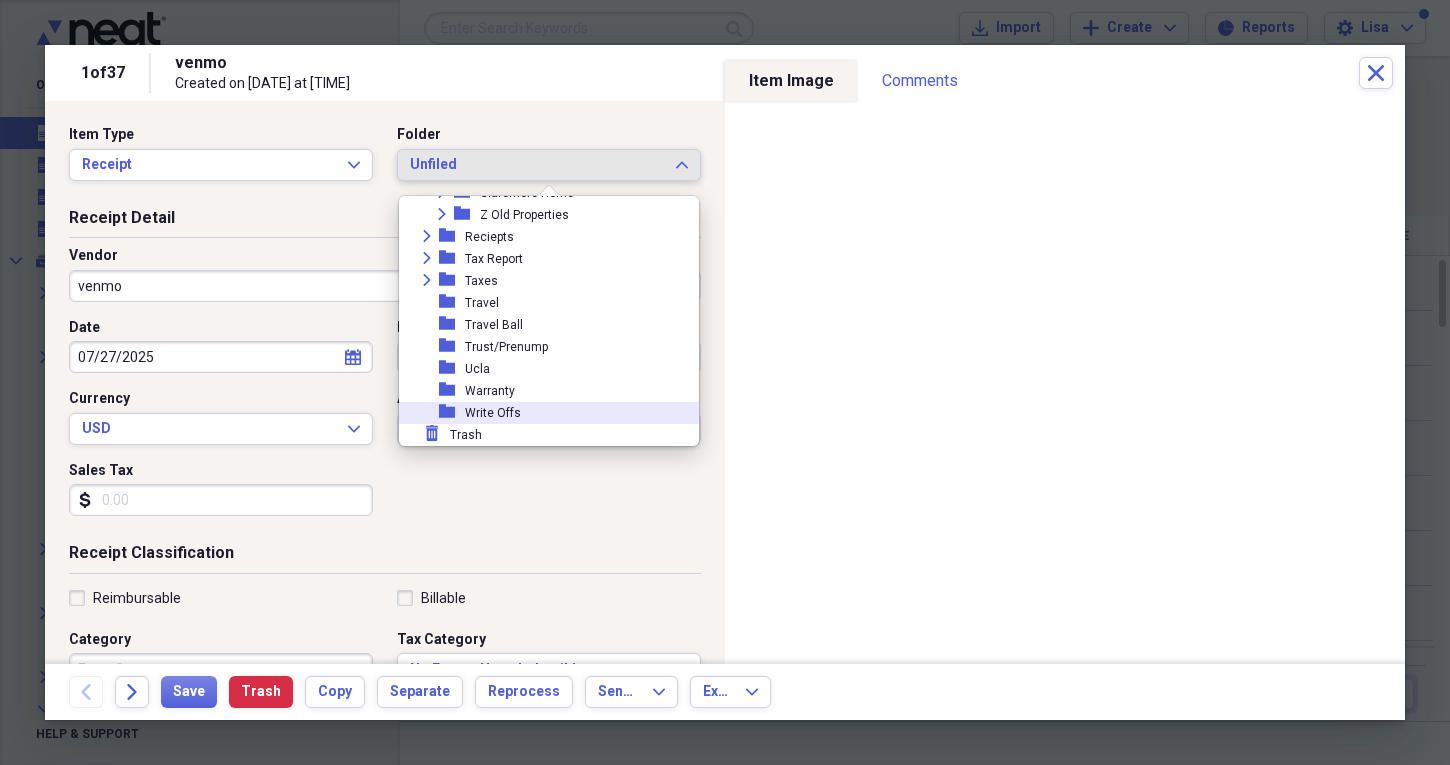 click on "Write Offs" at bounding box center (493, 413) 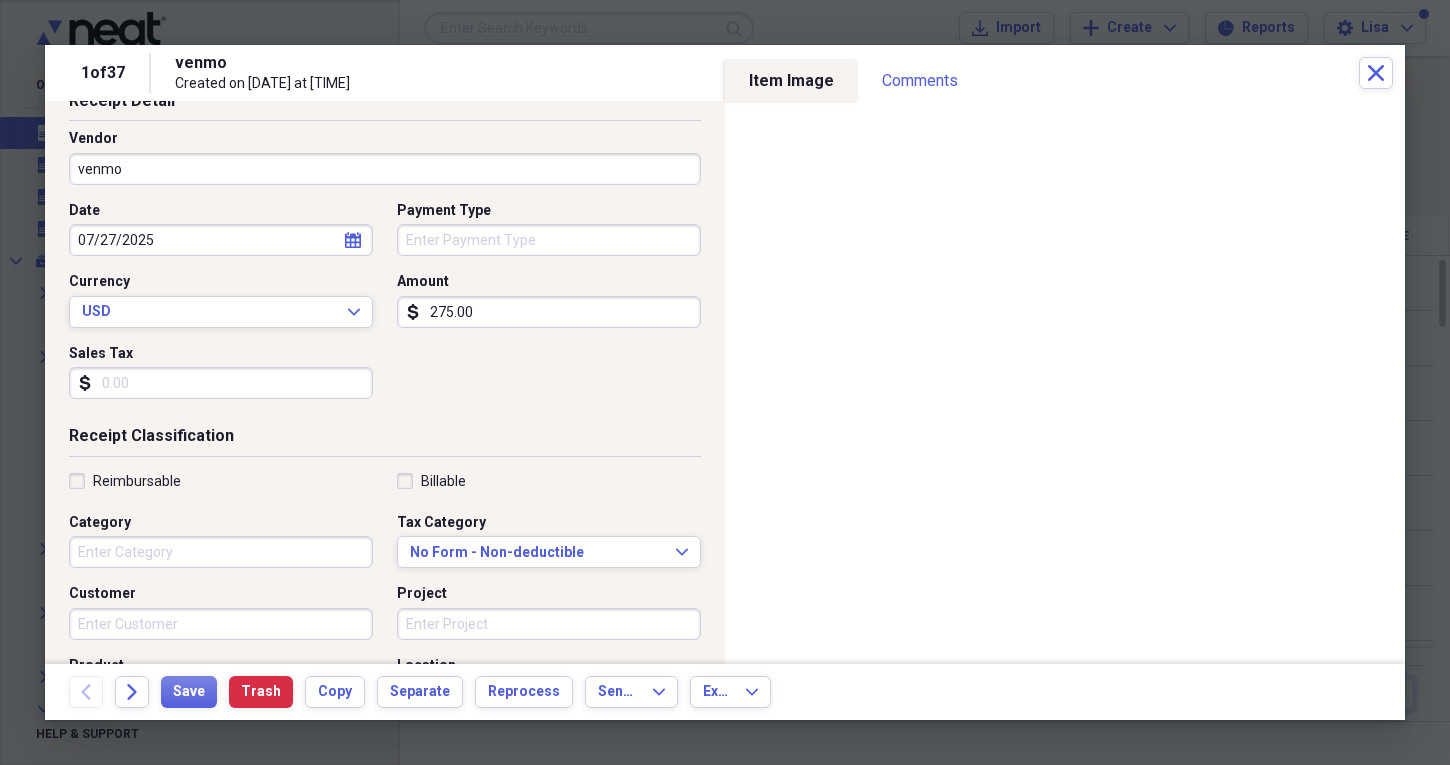 scroll, scrollTop: 132, scrollLeft: 0, axis: vertical 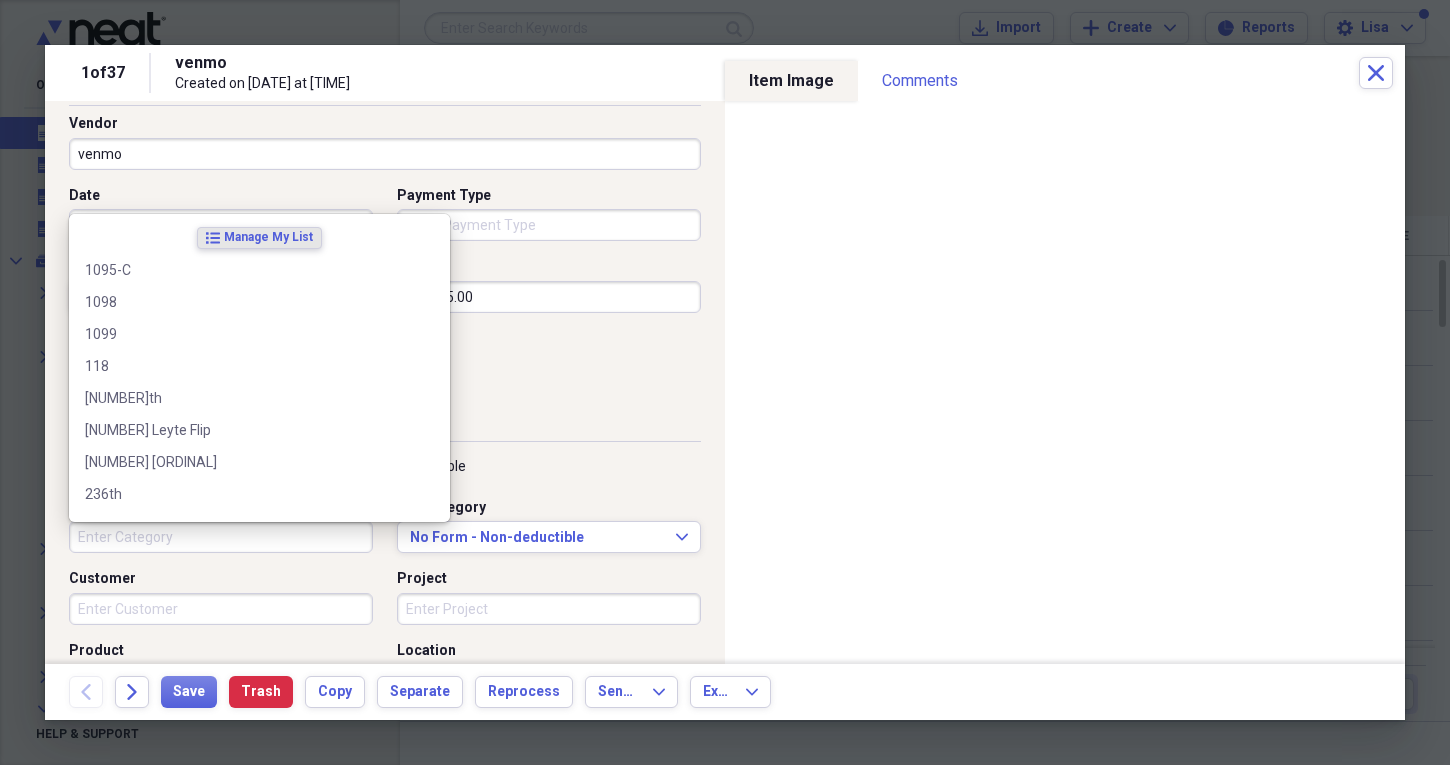 click on "Category" at bounding box center (221, 537) 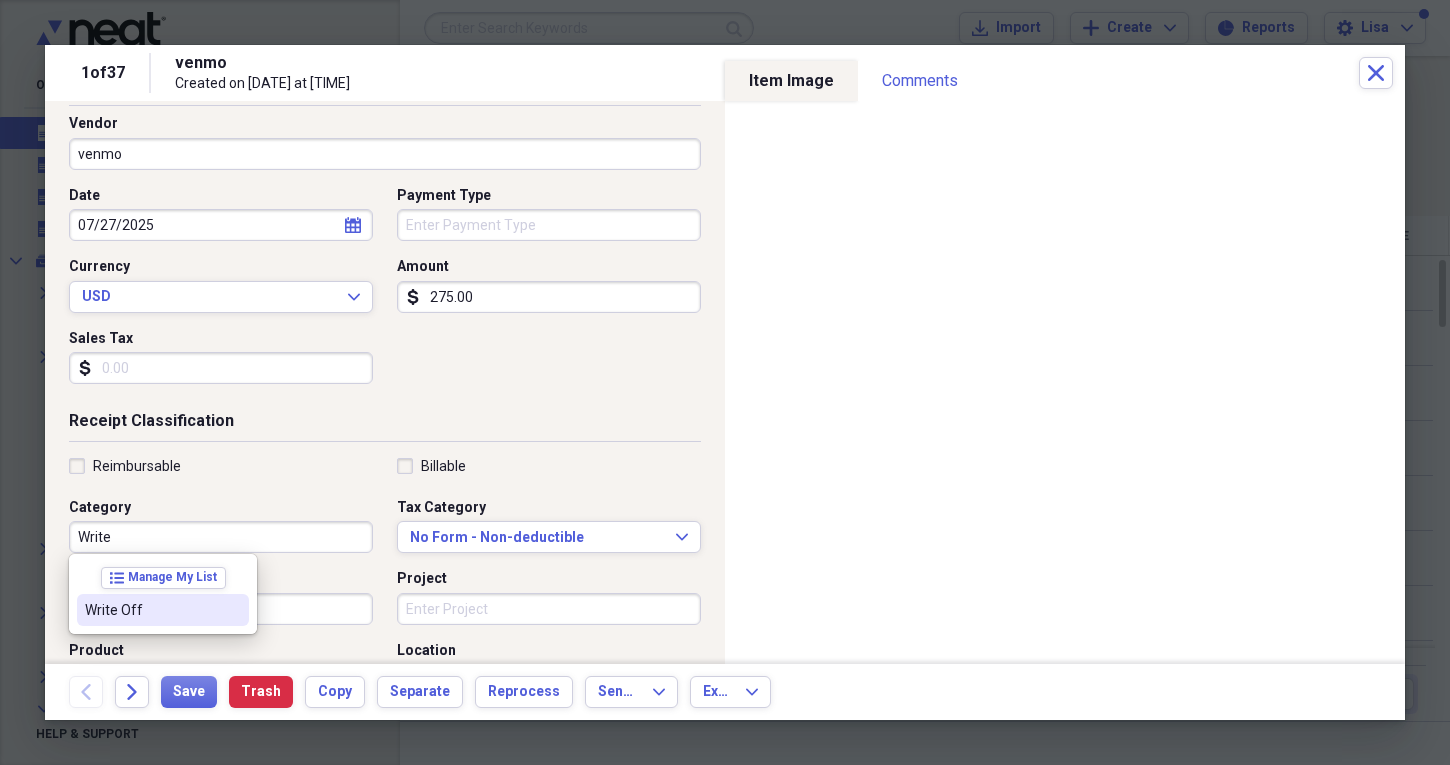 click on "Write Off" at bounding box center (151, 610) 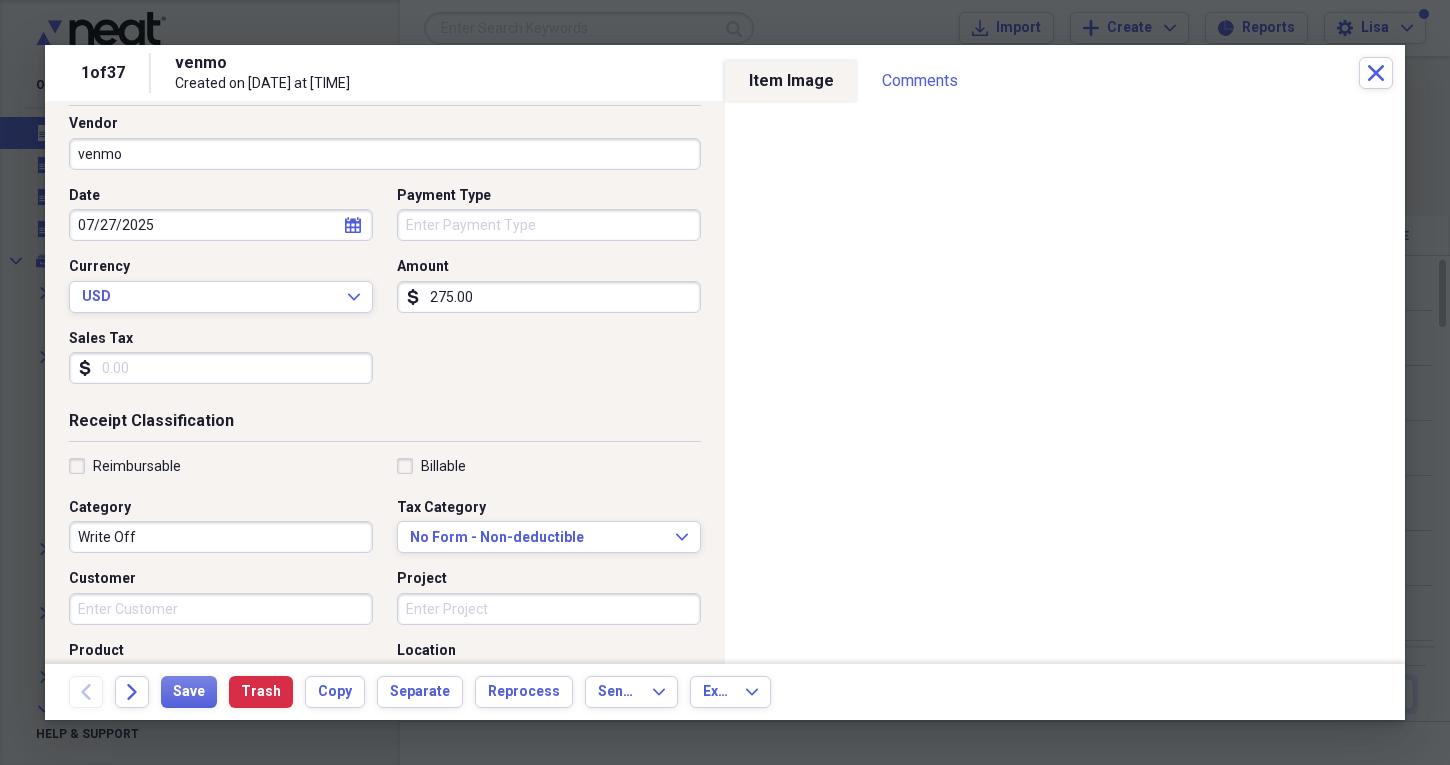 click on "venmo" at bounding box center (385, 154) 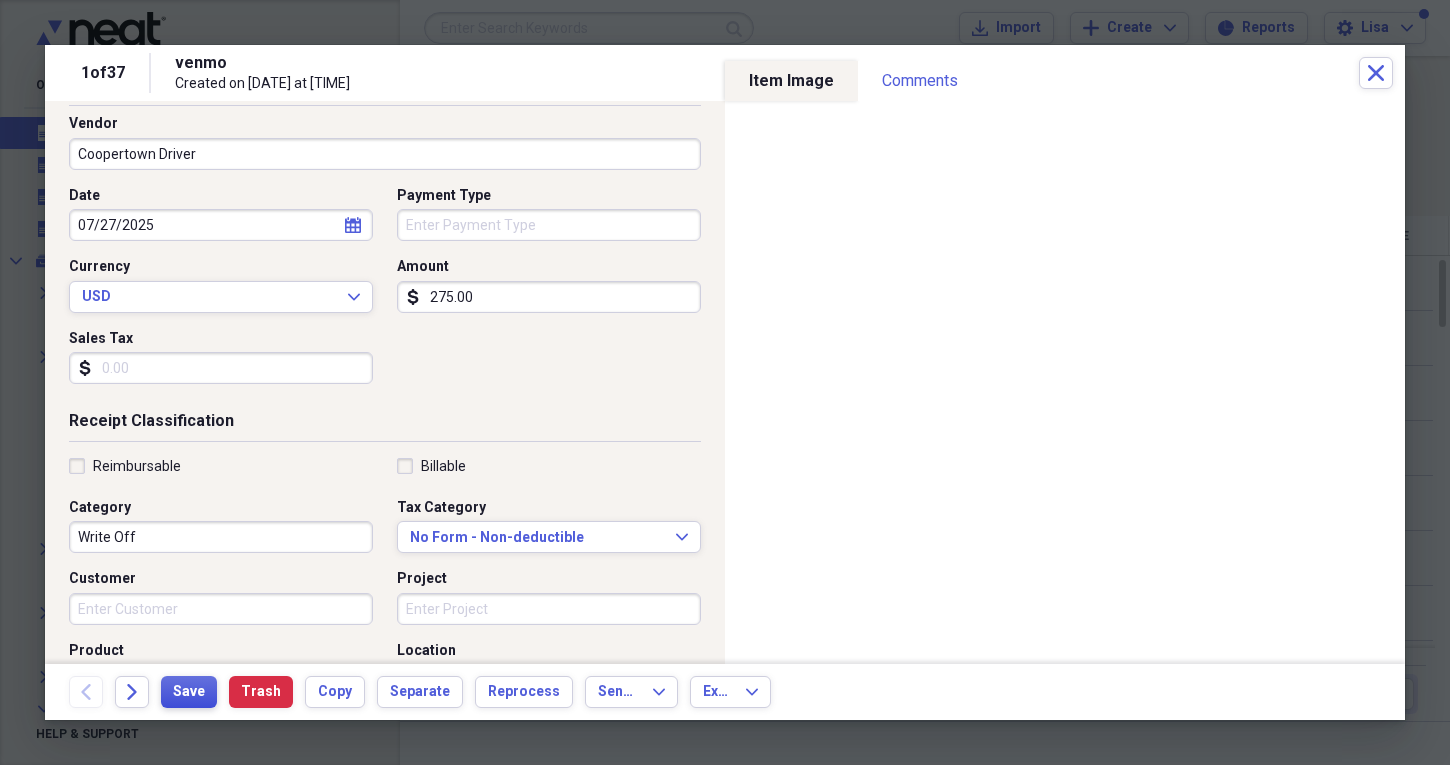 type on "Coopertown Driver" 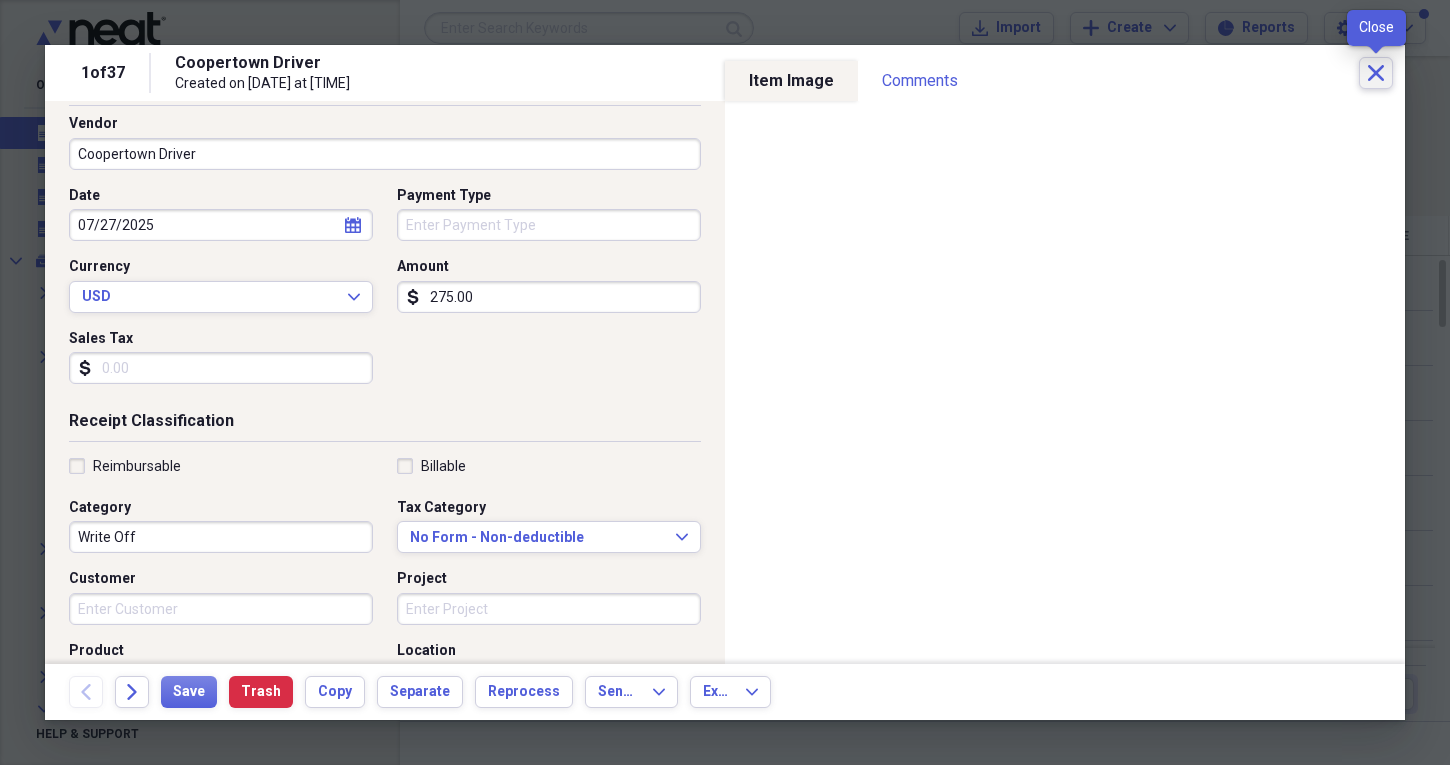 click 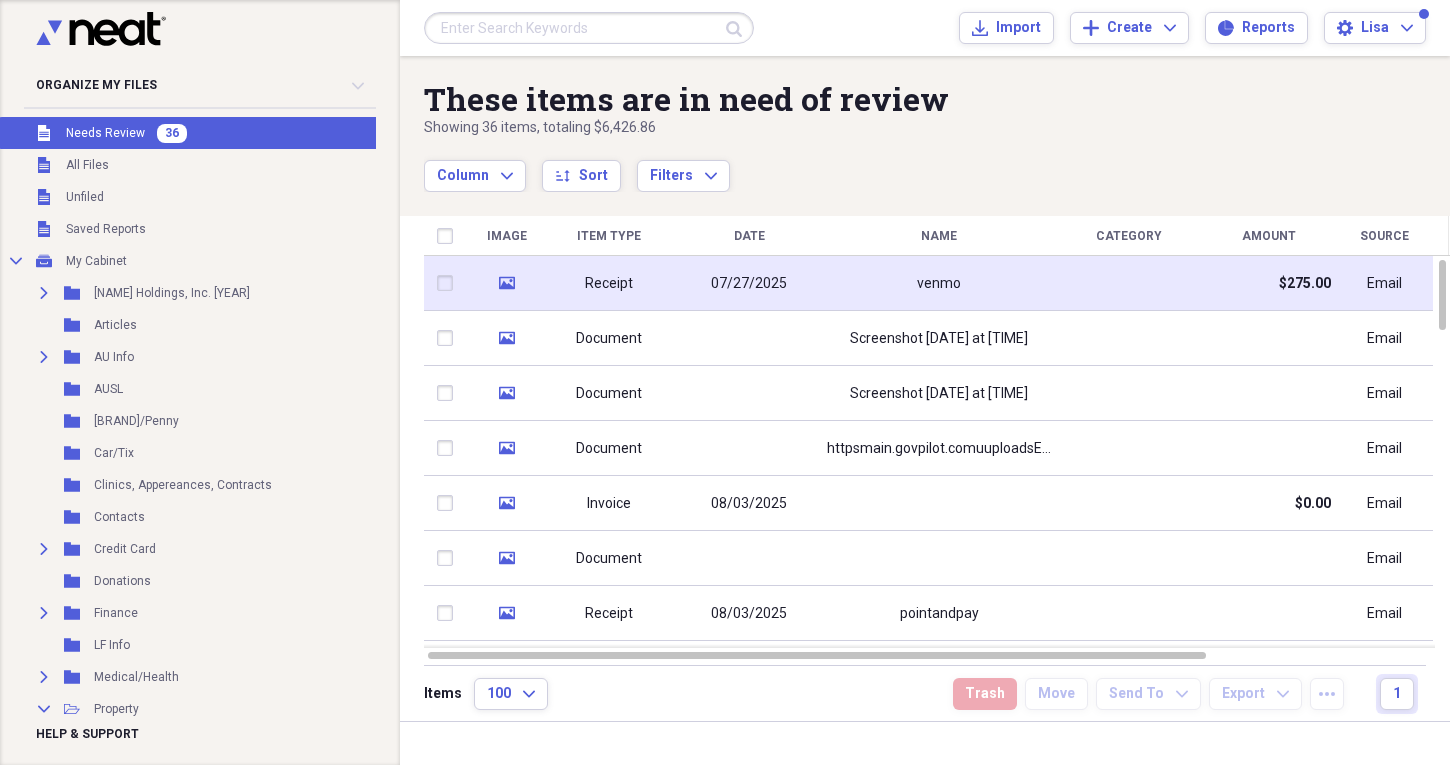 click on "venmo" at bounding box center (939, 283) 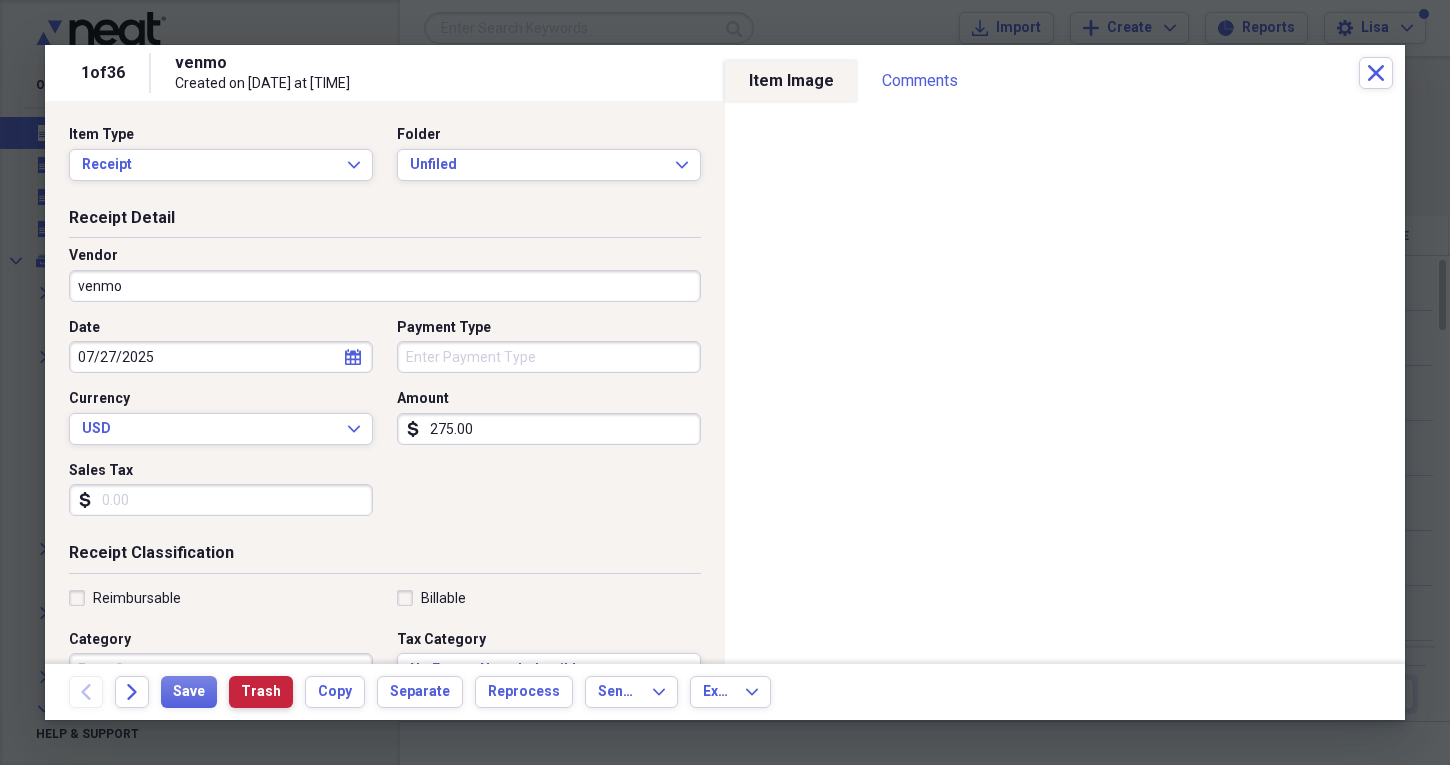 click on "Trash" at bounding box center (261, 692) 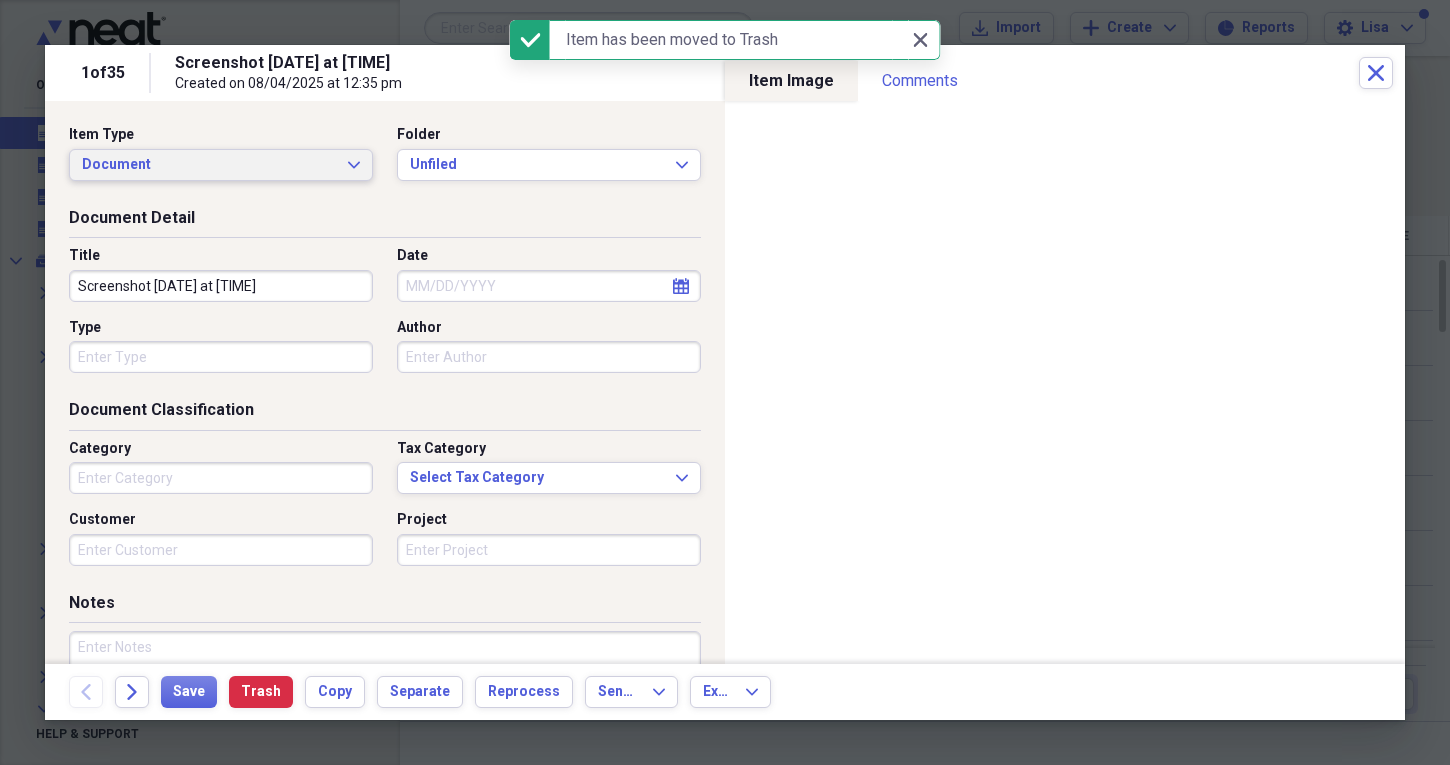 click on "Expand" 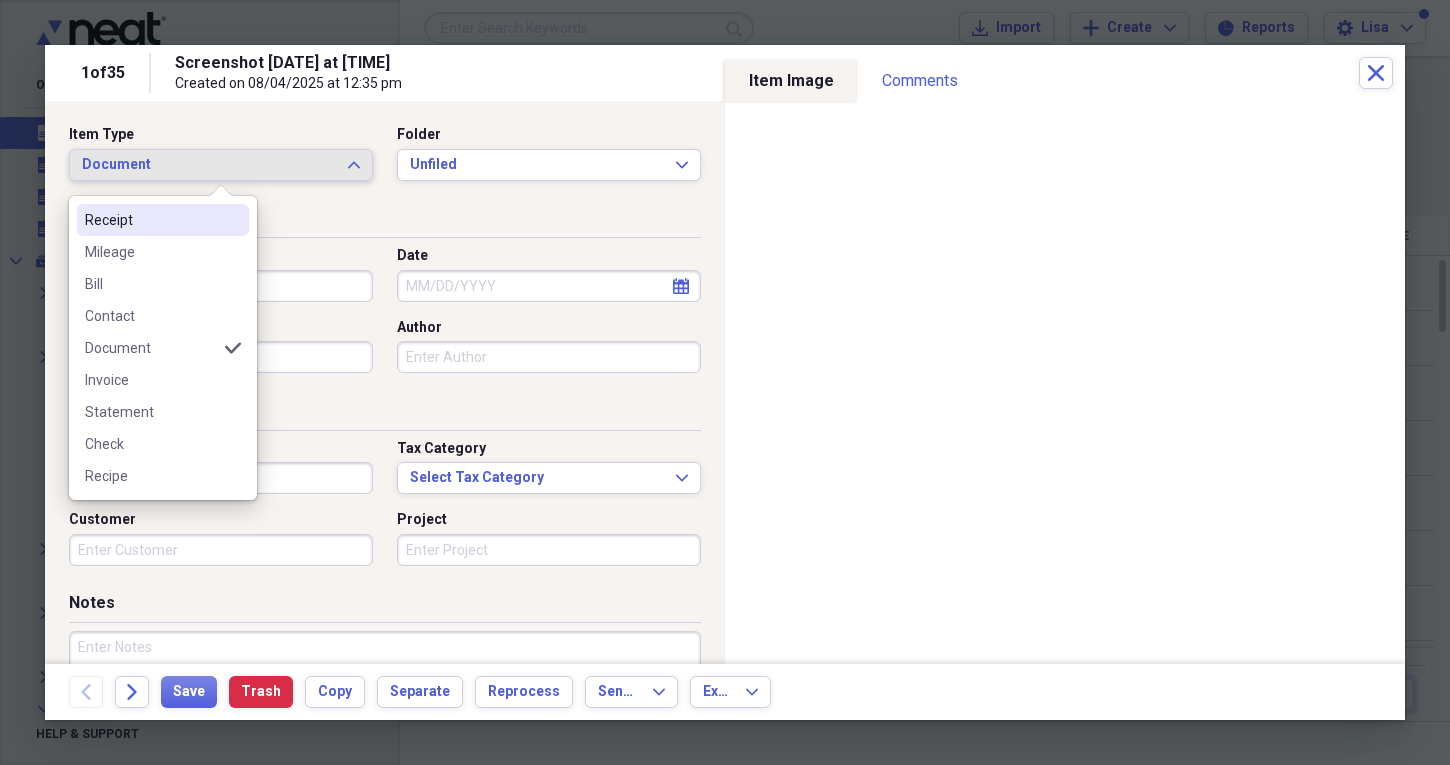 click on "Receipt" at bounding box center (163, 220) 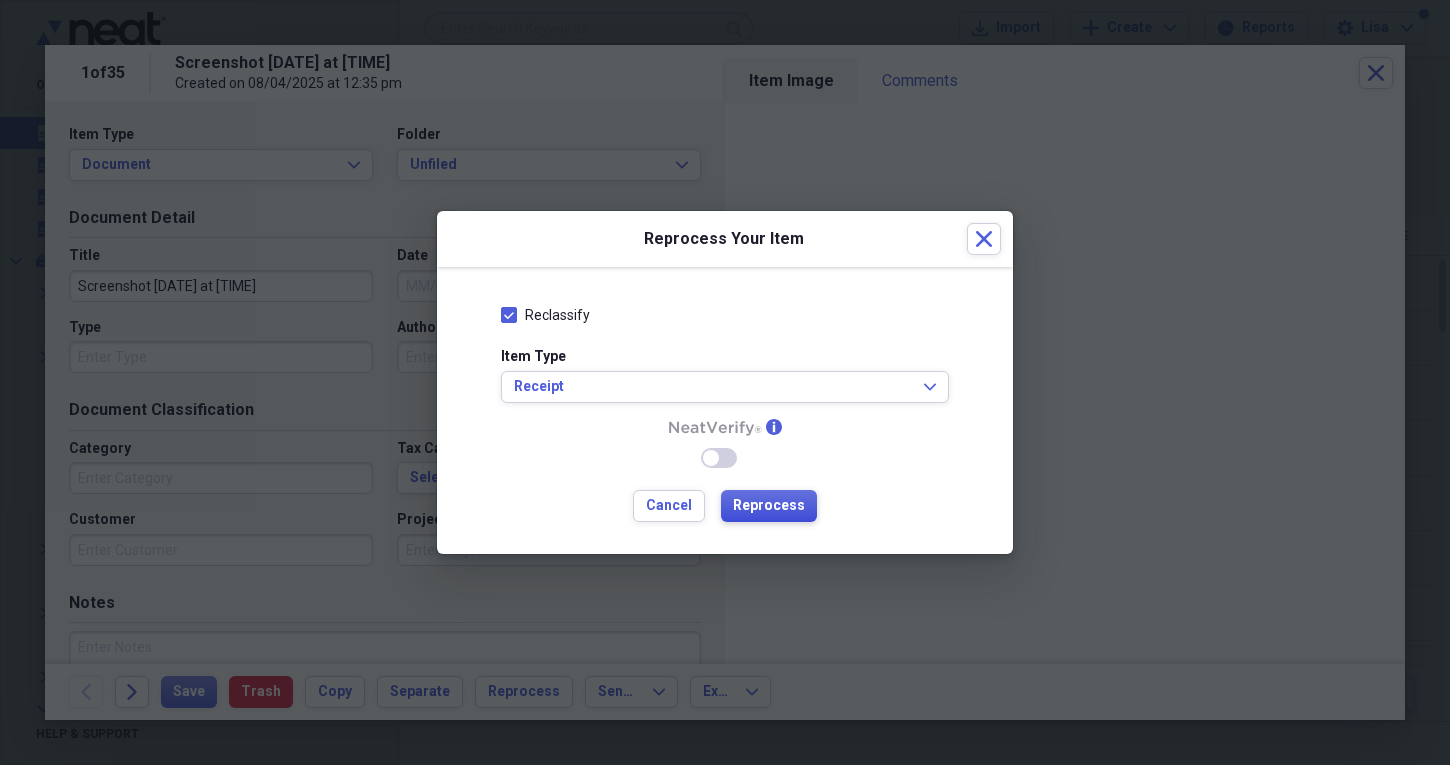 click on "Reprocess" at bounding box center [769, 506] 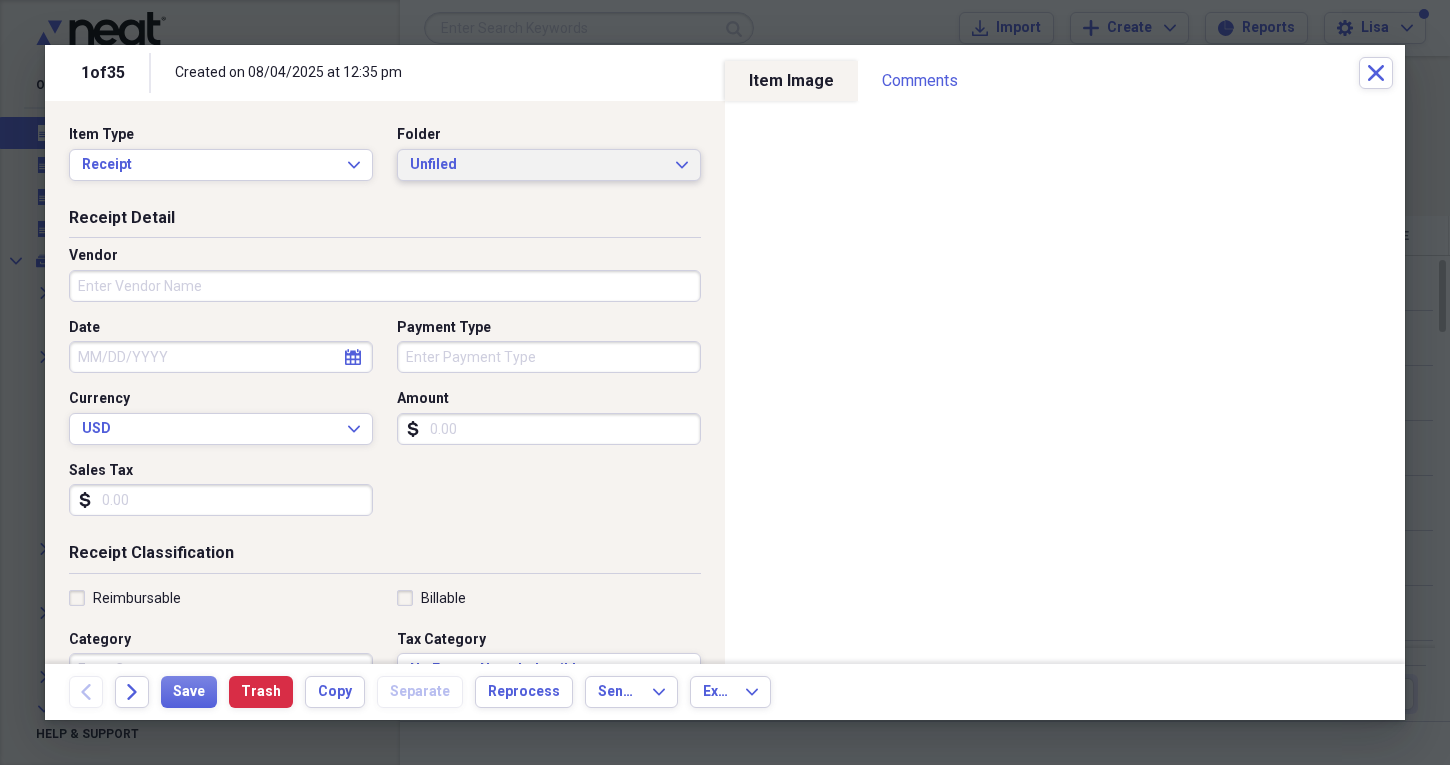 click on "Unfiled Expand" at bounding box center (549, 165) 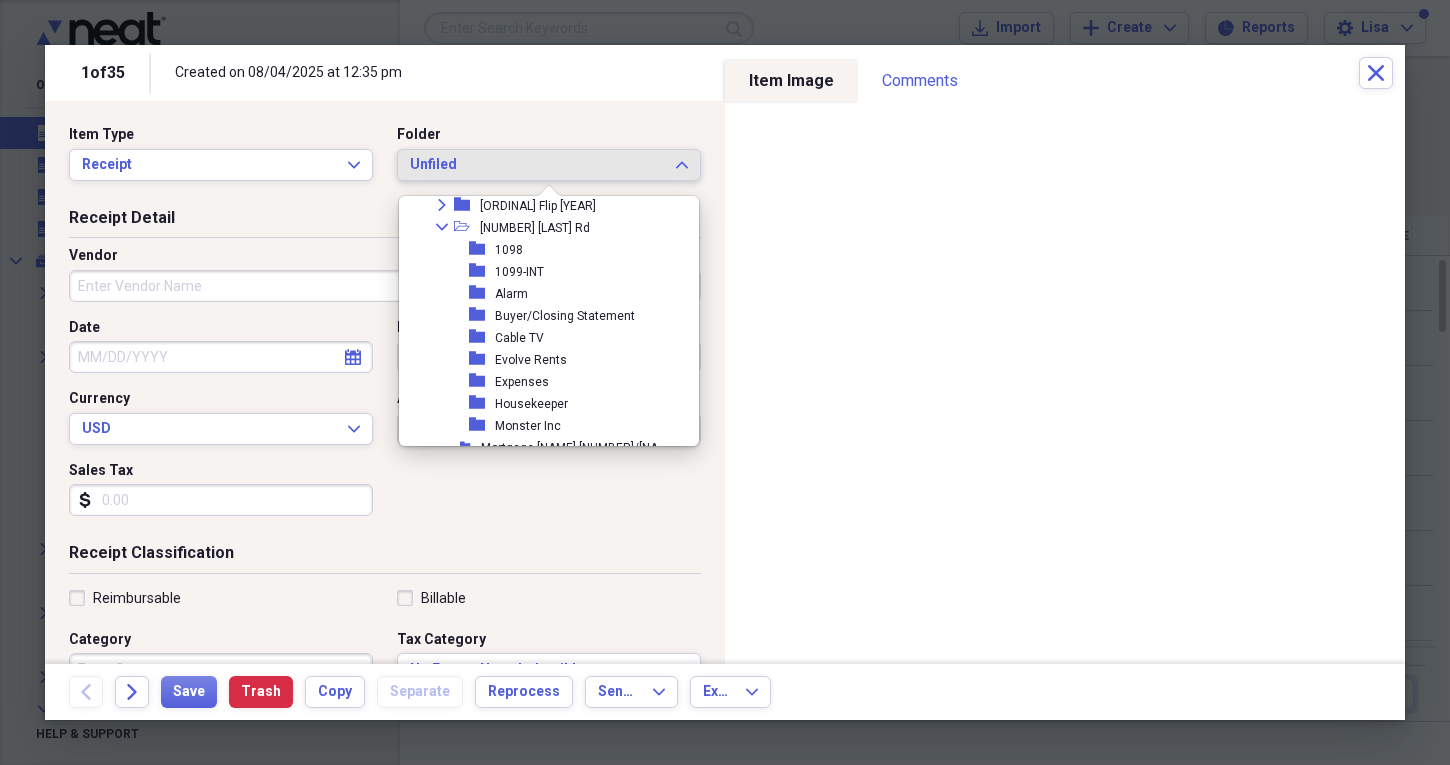 scroll, scrollTop: 384, scrollLeft: 0, axis: vertical 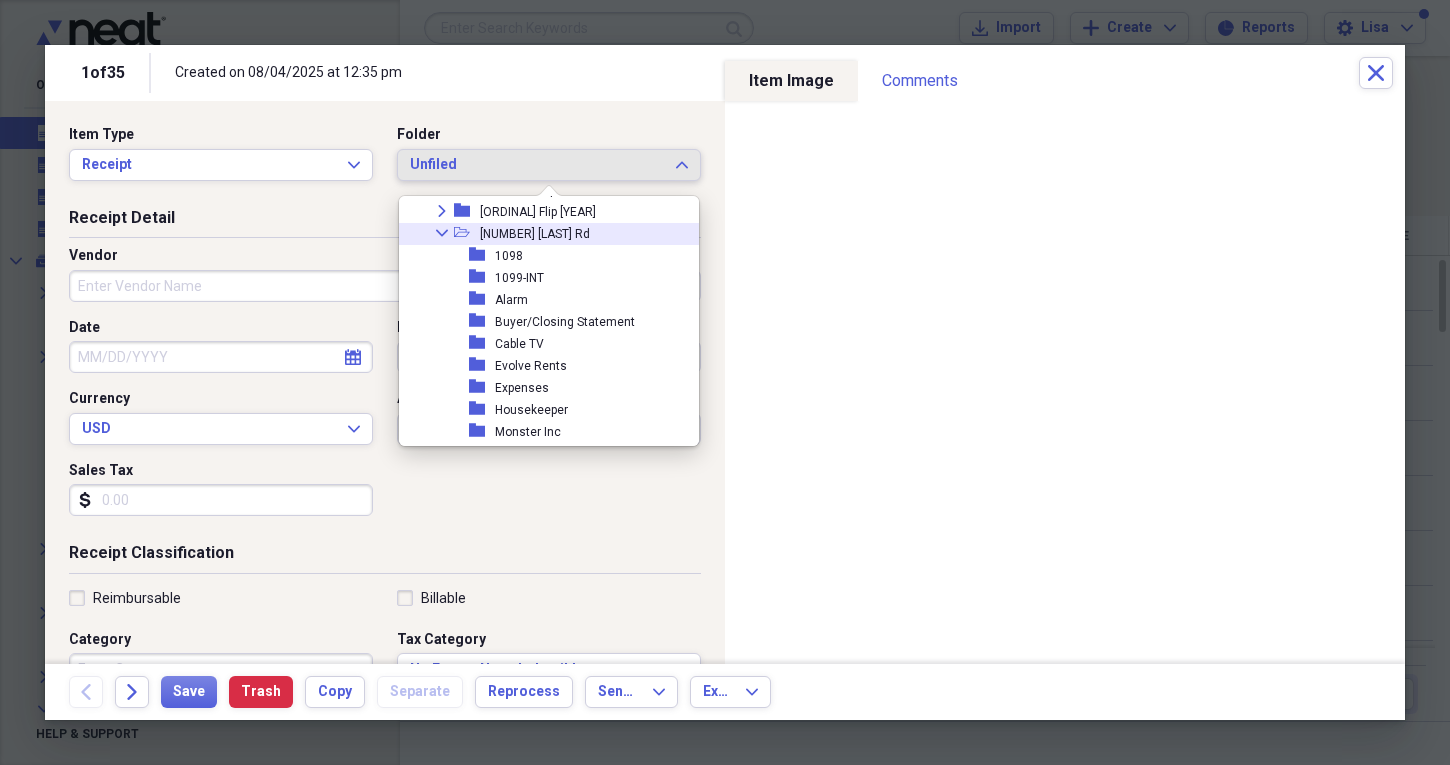 click 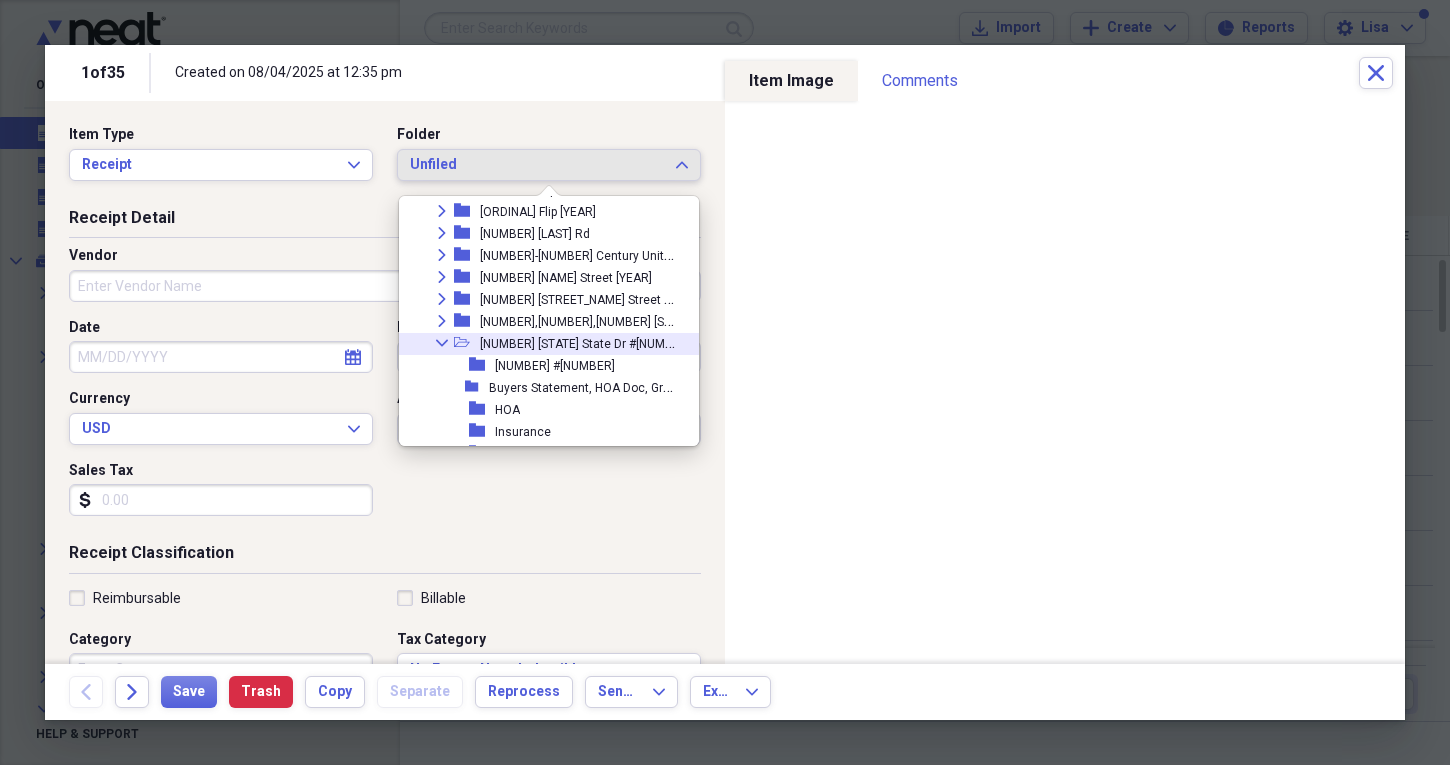 click on "Collapse" 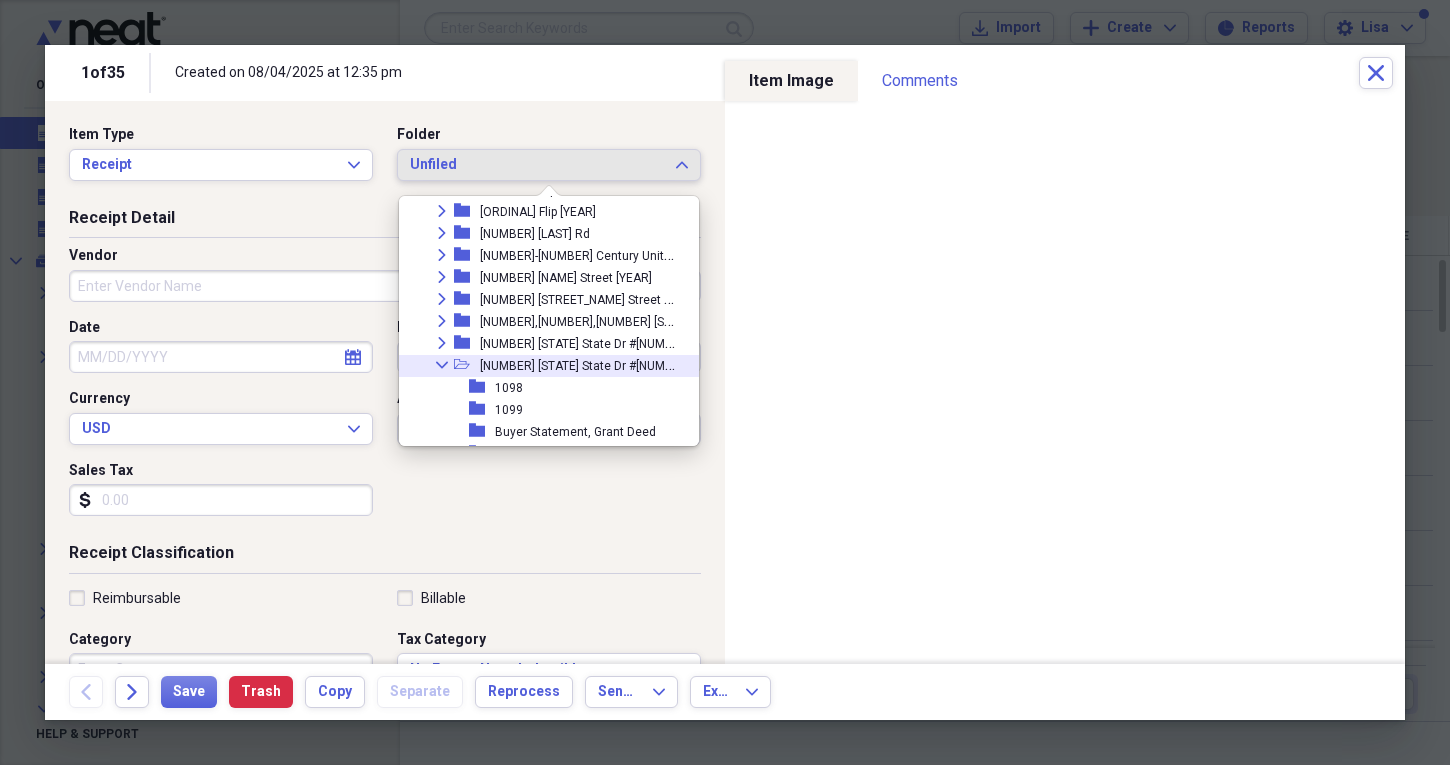 click on "Collapse" 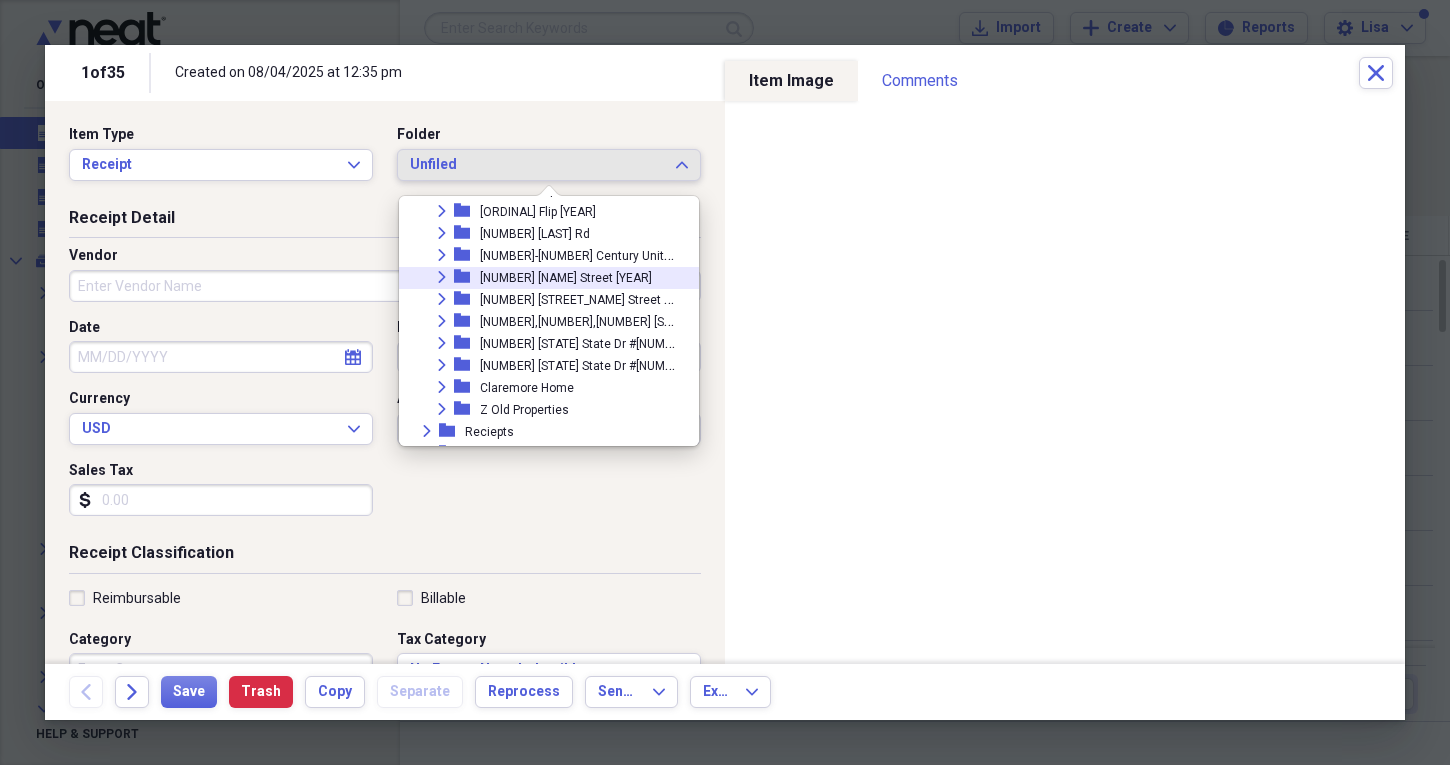 click on "Expand" 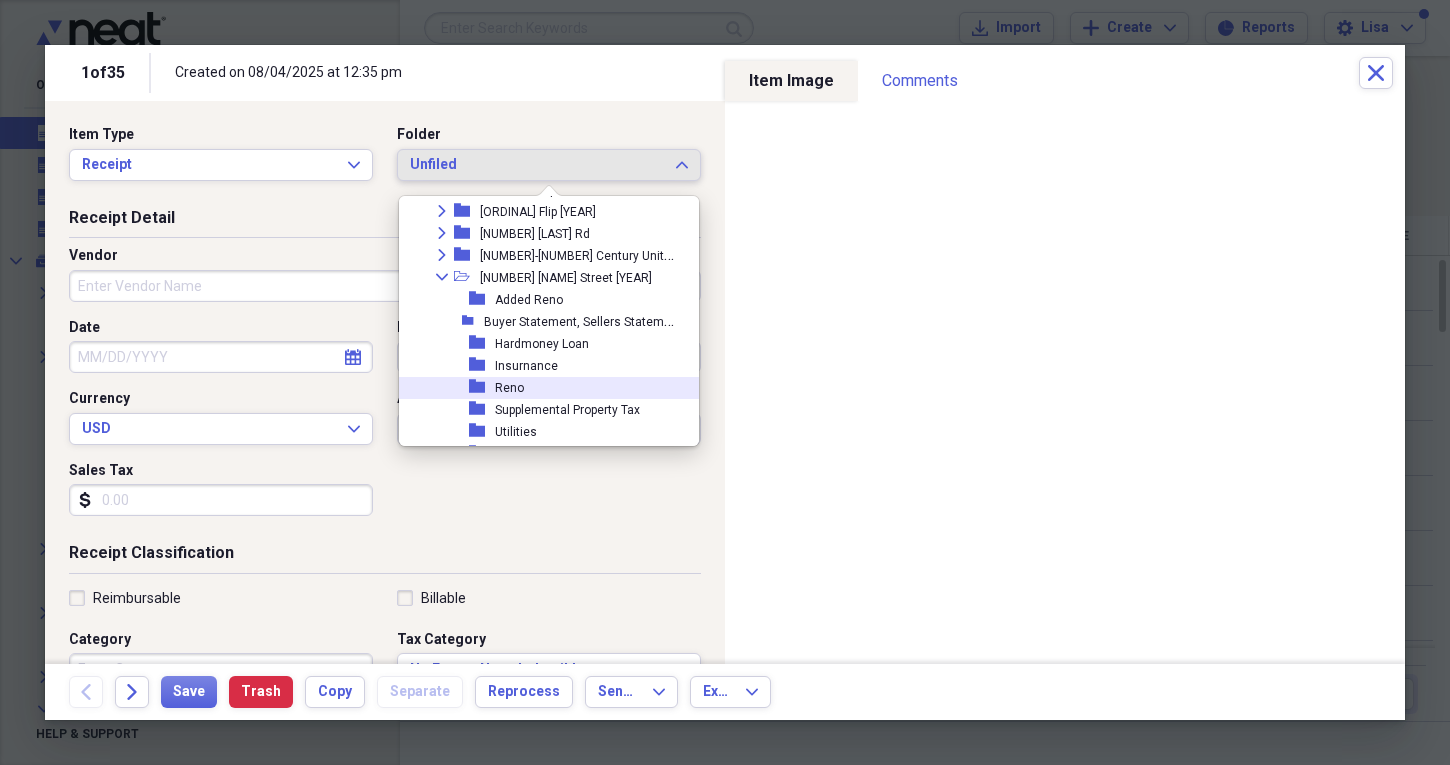 click on "Reno" at bounding box center (509, 388) 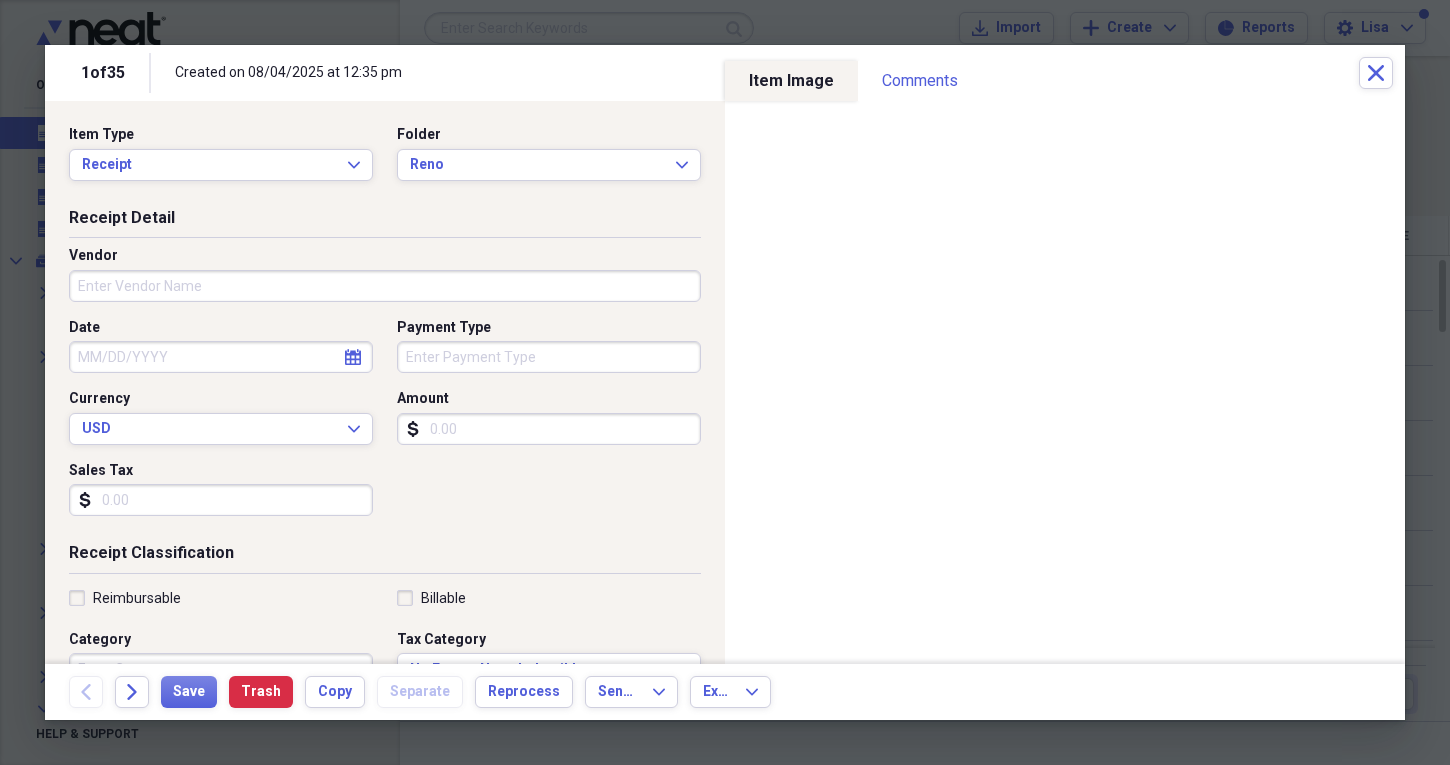 click on "Vendor" at bounding box center [385, 286] 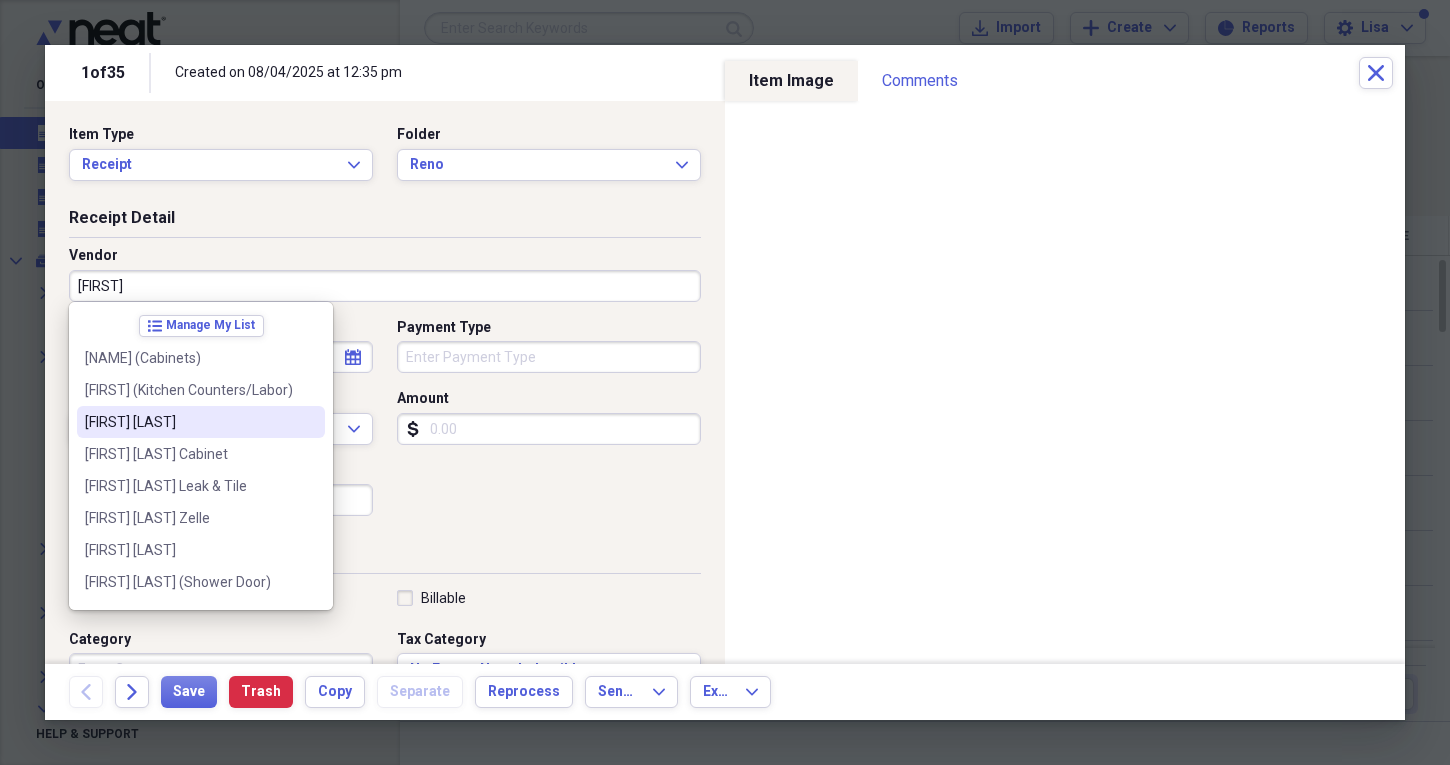 click on "[FIRST] [LAST]" at bounding box center [189, 422] 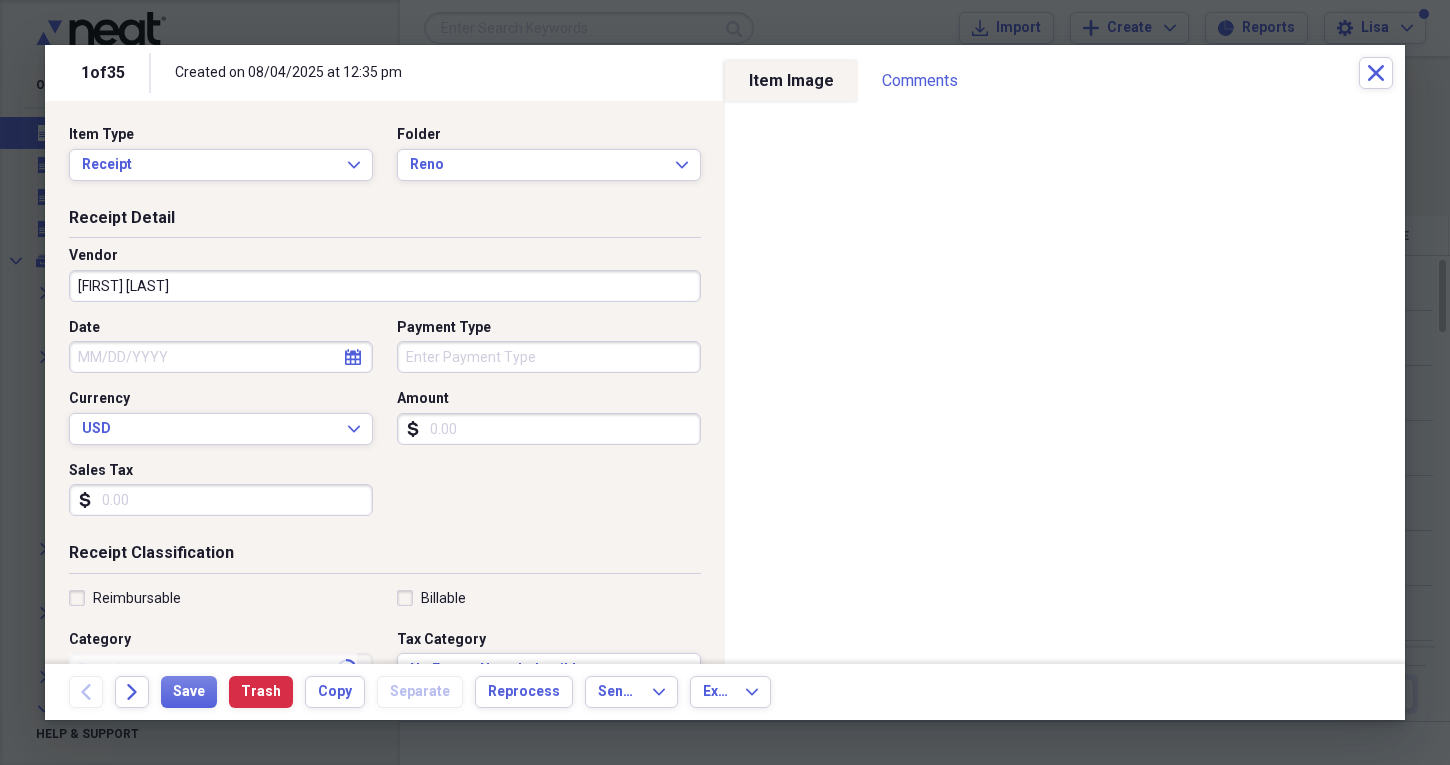 type on "[NUMBER] [LAST]" 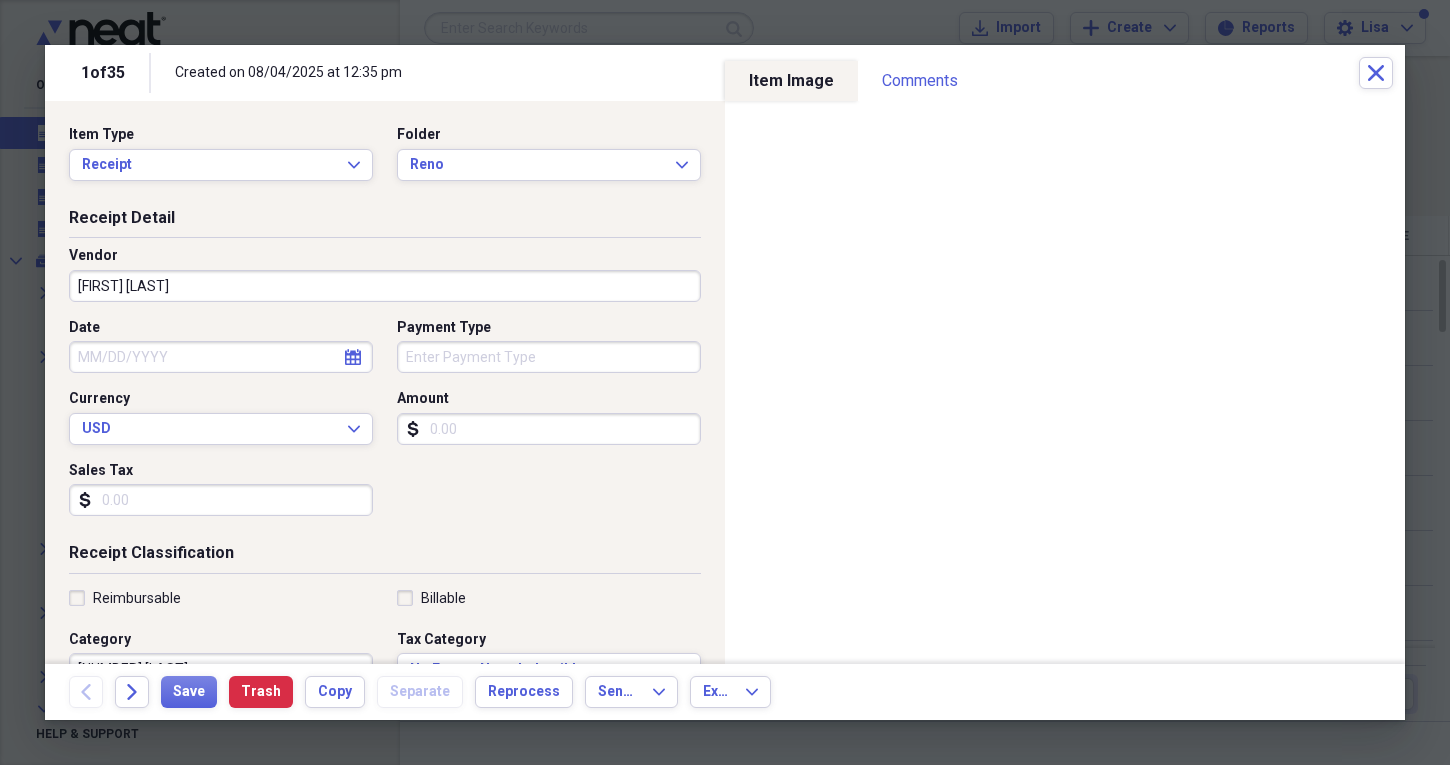 click on "calendar" 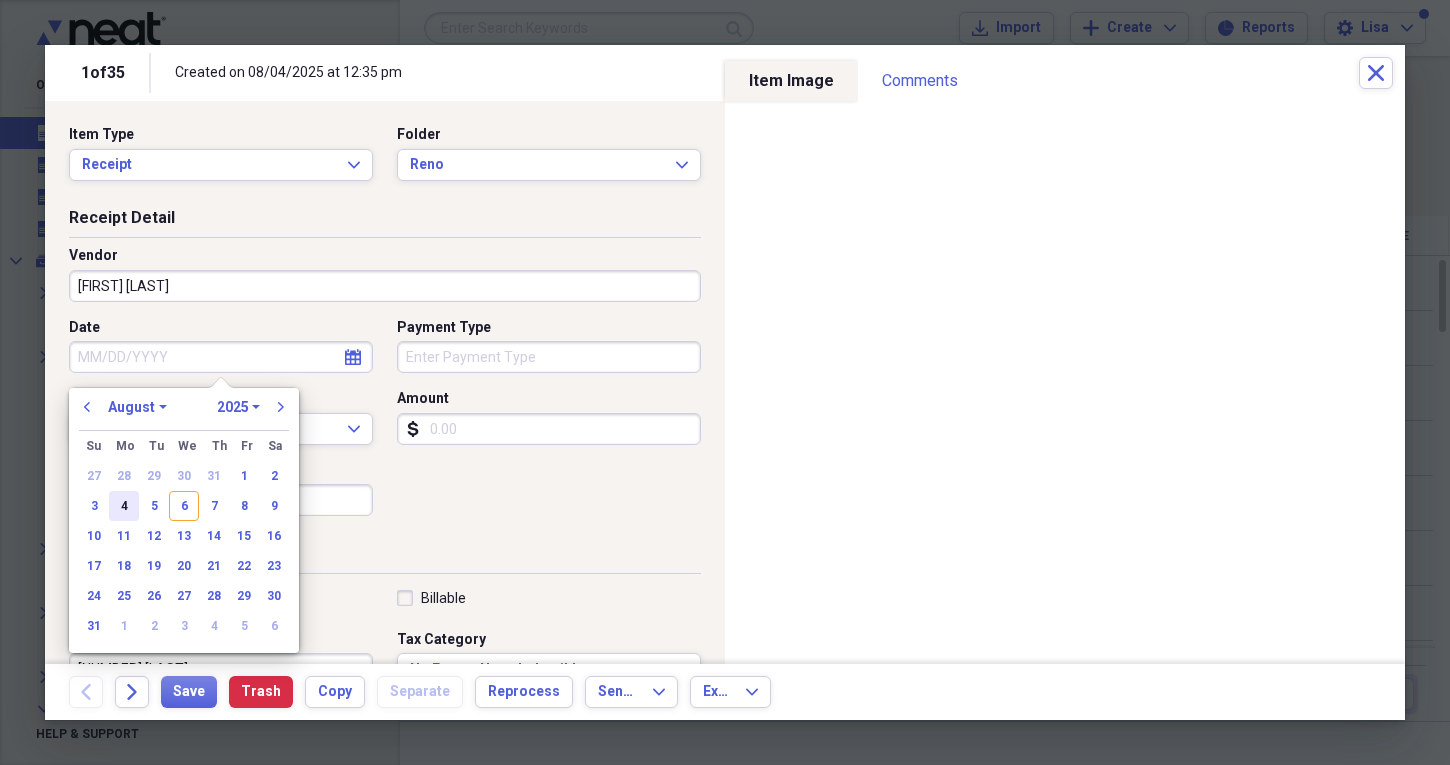 click on "4" at bounding box center (124, 506) 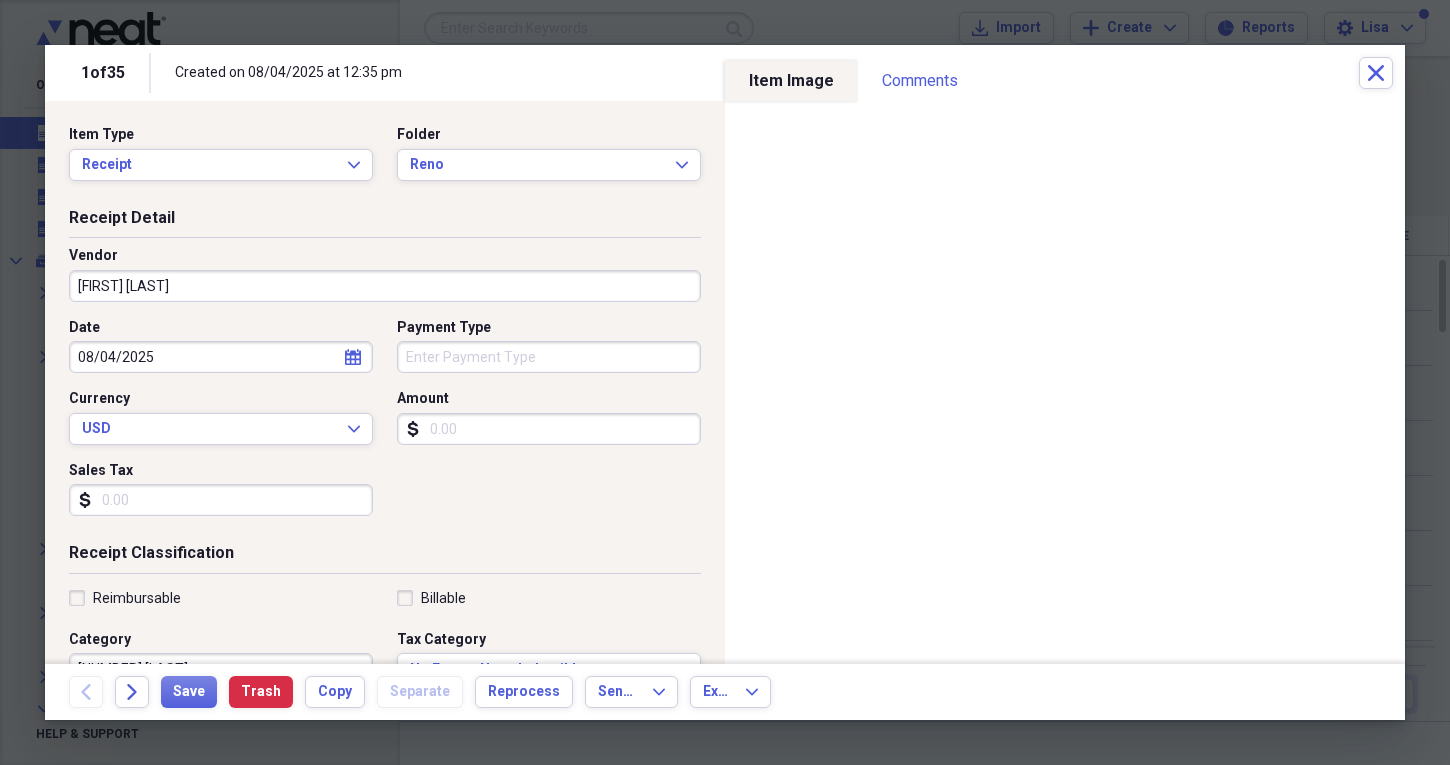 click on "Amount" at bounding box center [549, 429] 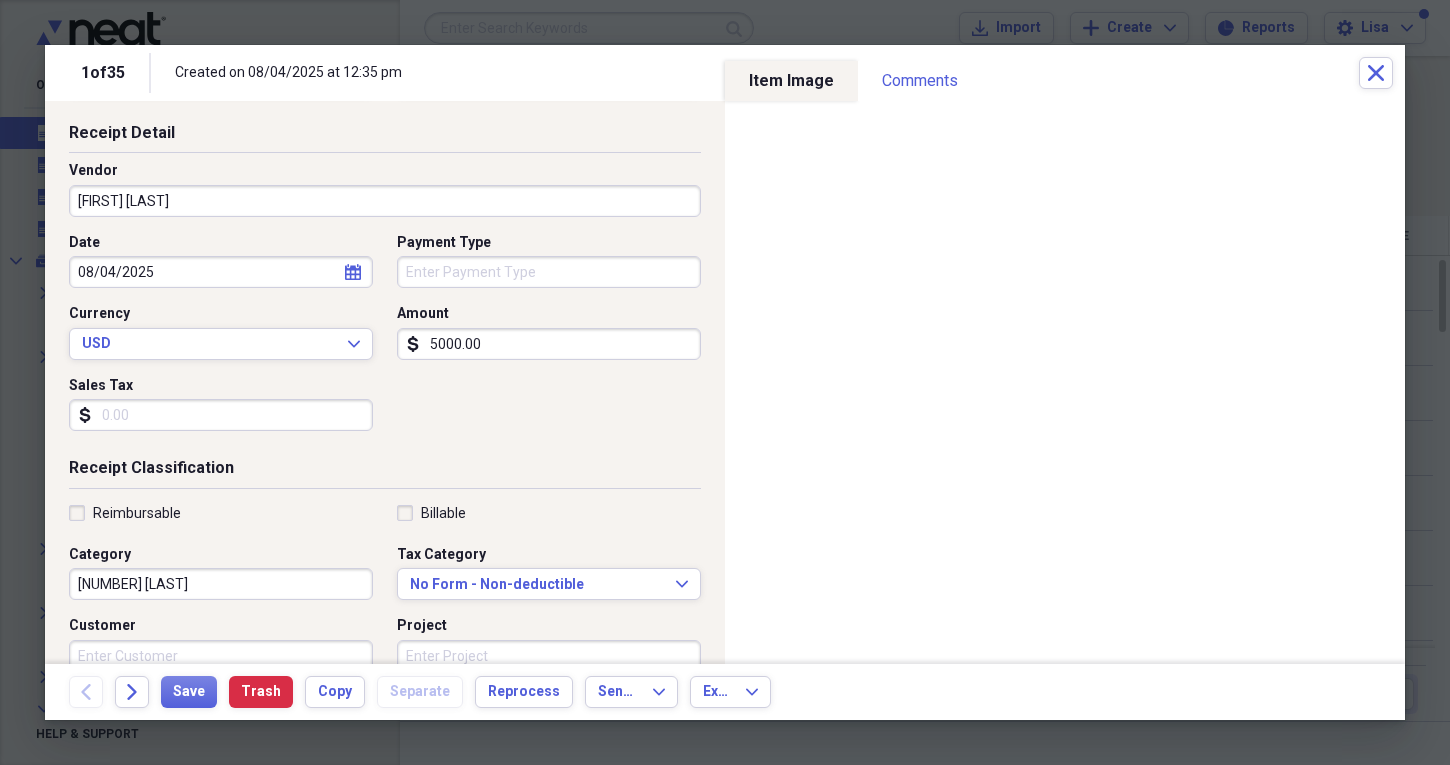 scroll, scrollTop: 88, scrollLeft: 0, axis: vertical 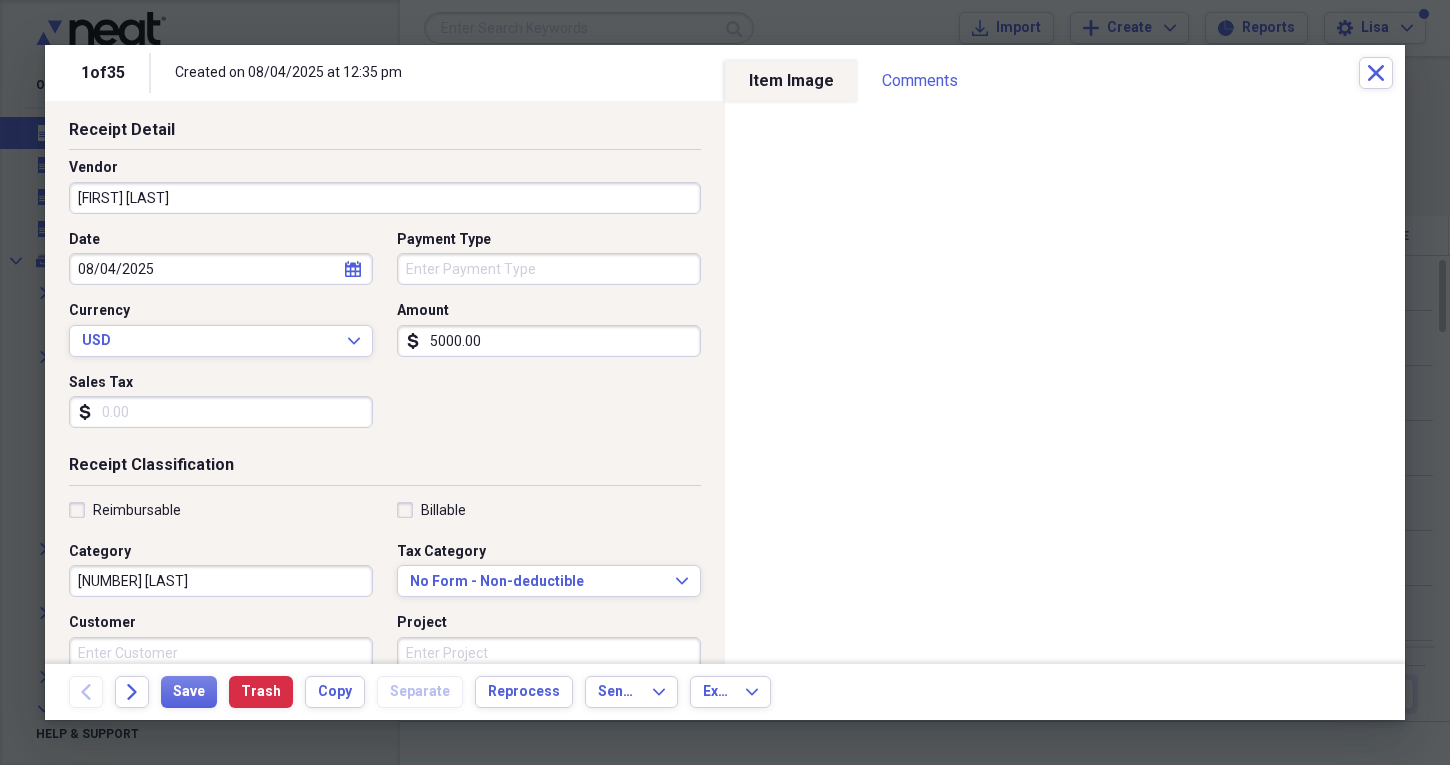 type on "5000.00" 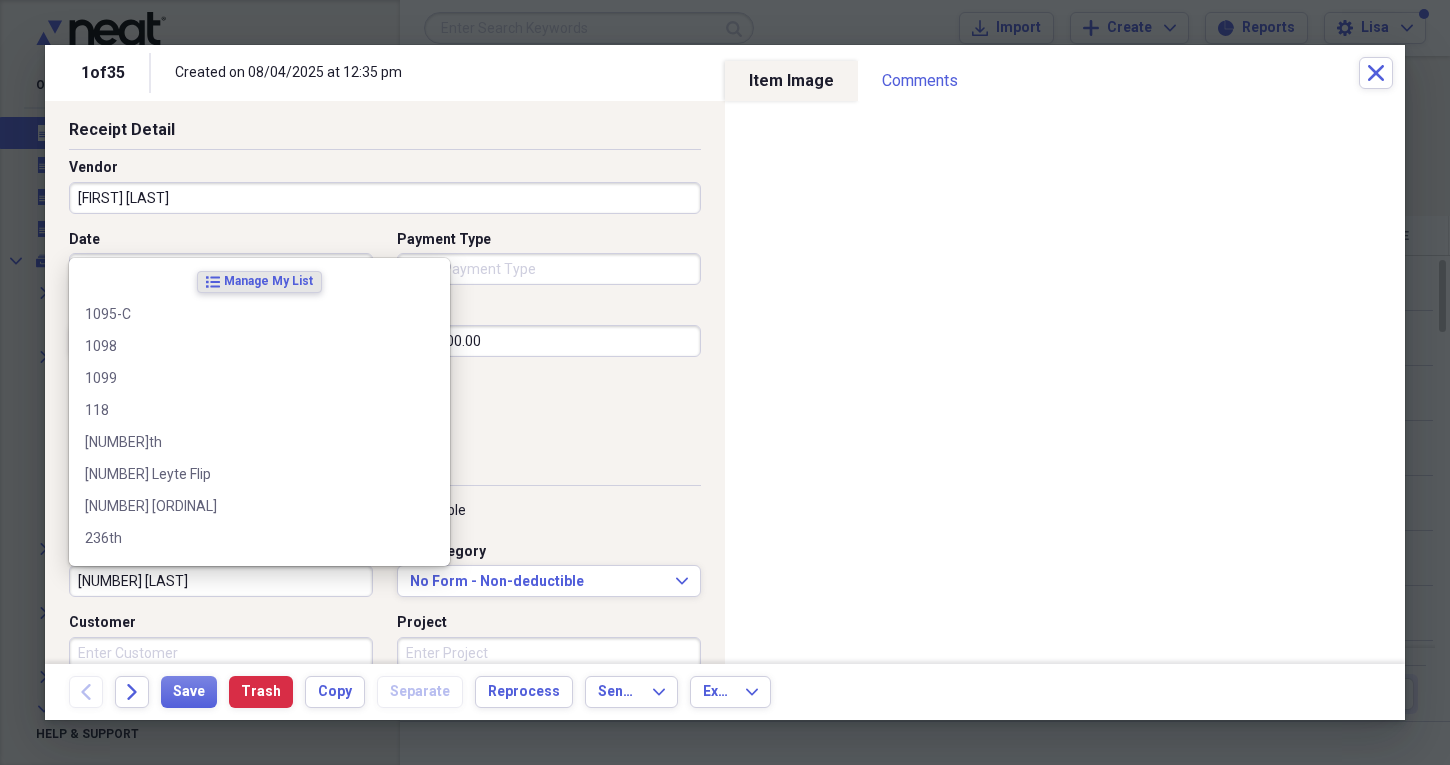 click on "[NUMBER] [LAST]" at bounding box center [221, 581] 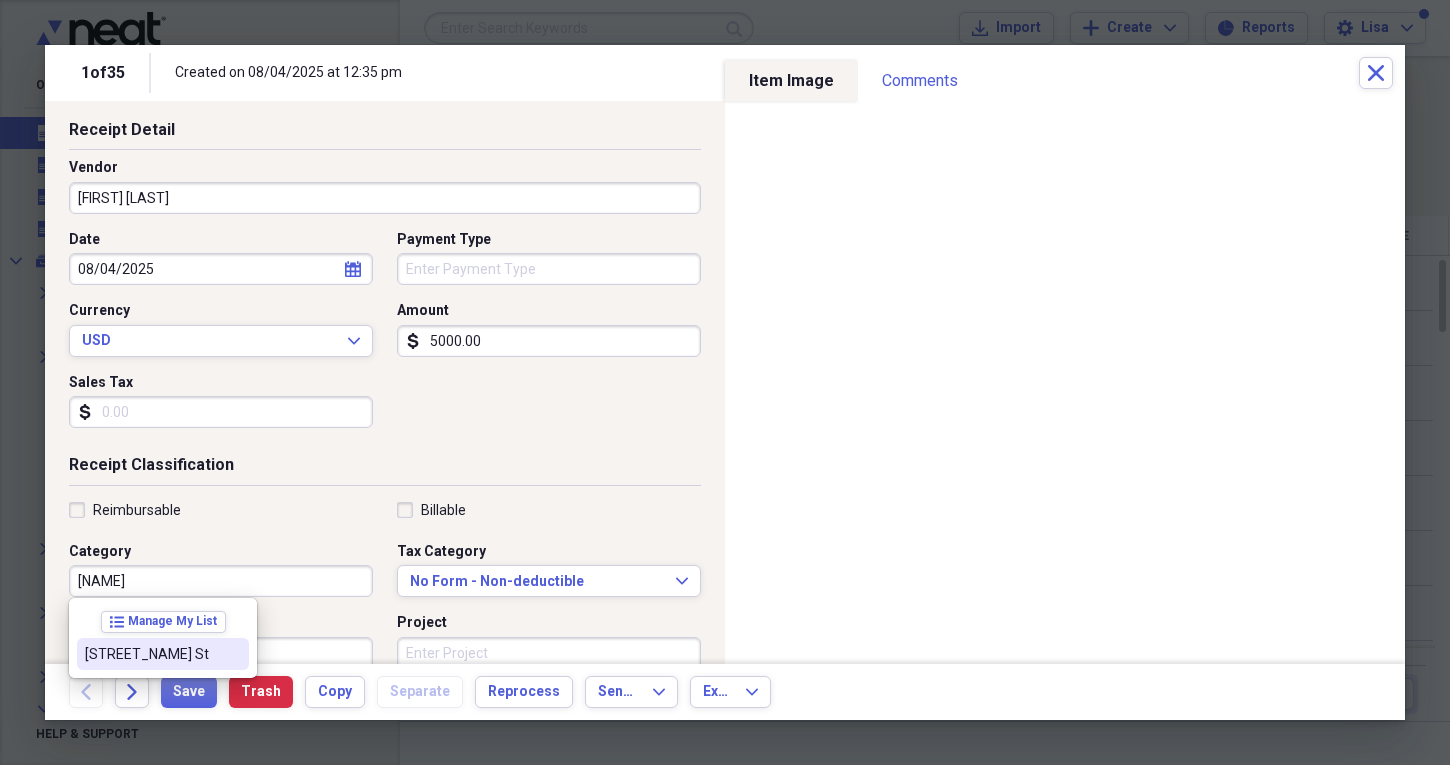 click on "[STREET_NAME] St" at bounding box center [151, 654] 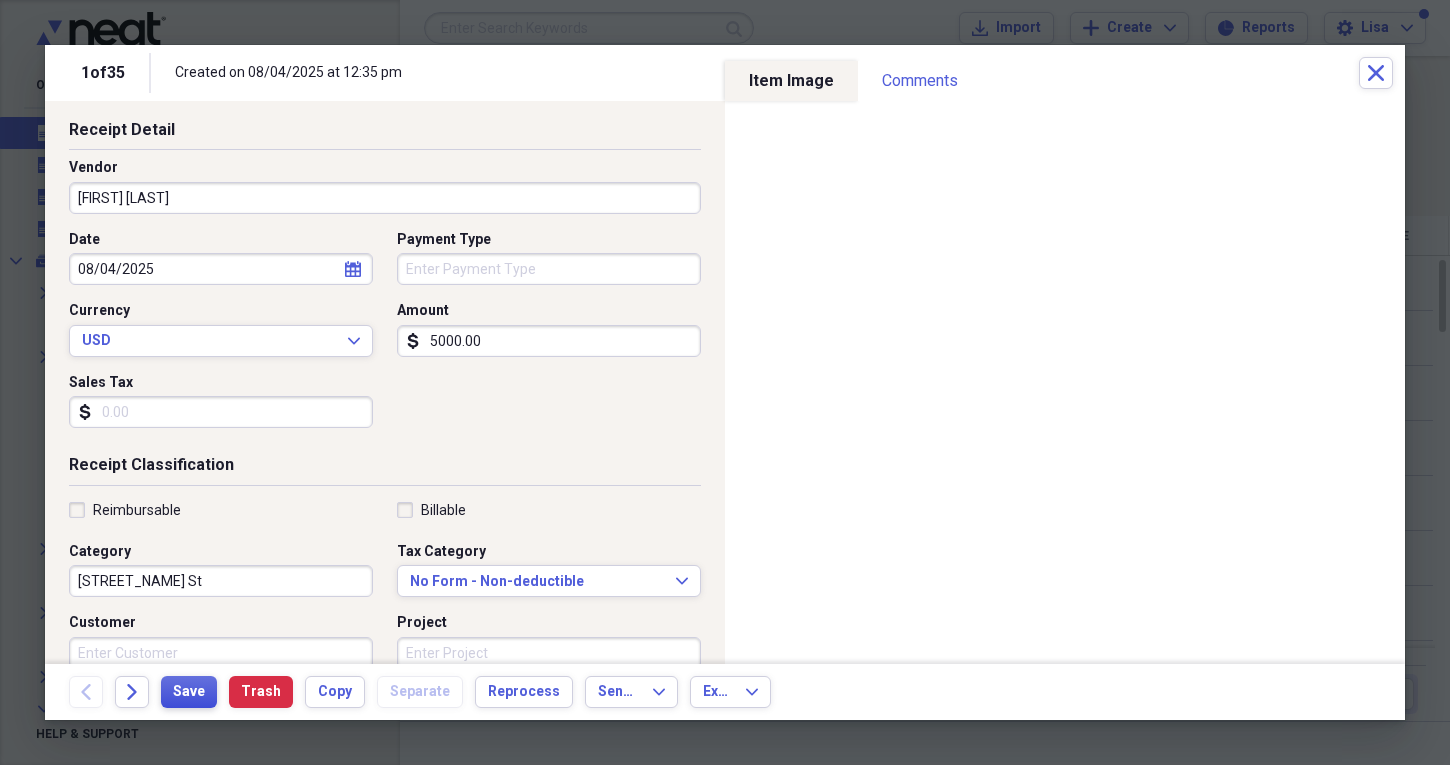 click on "Save" at bounding box center [189, 692] 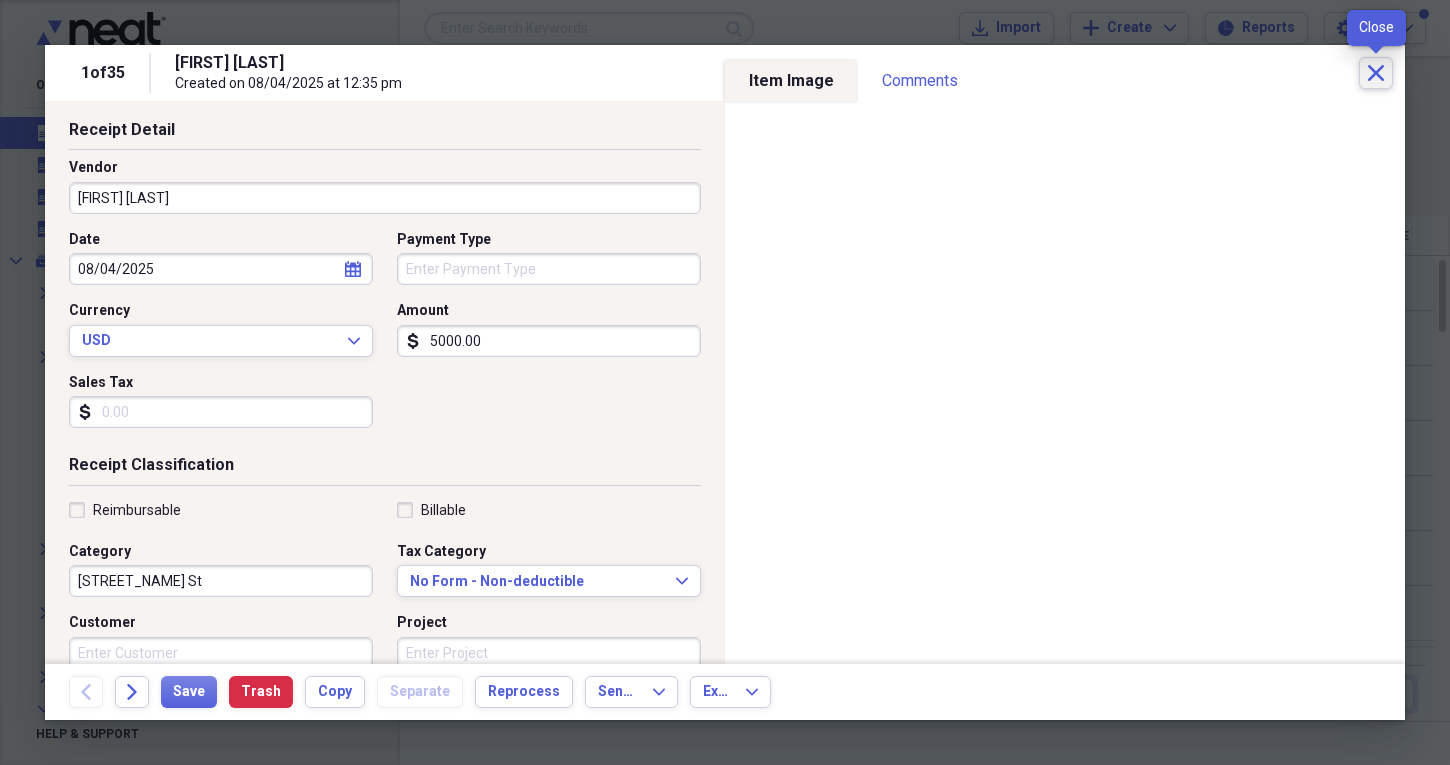 click on "Close" 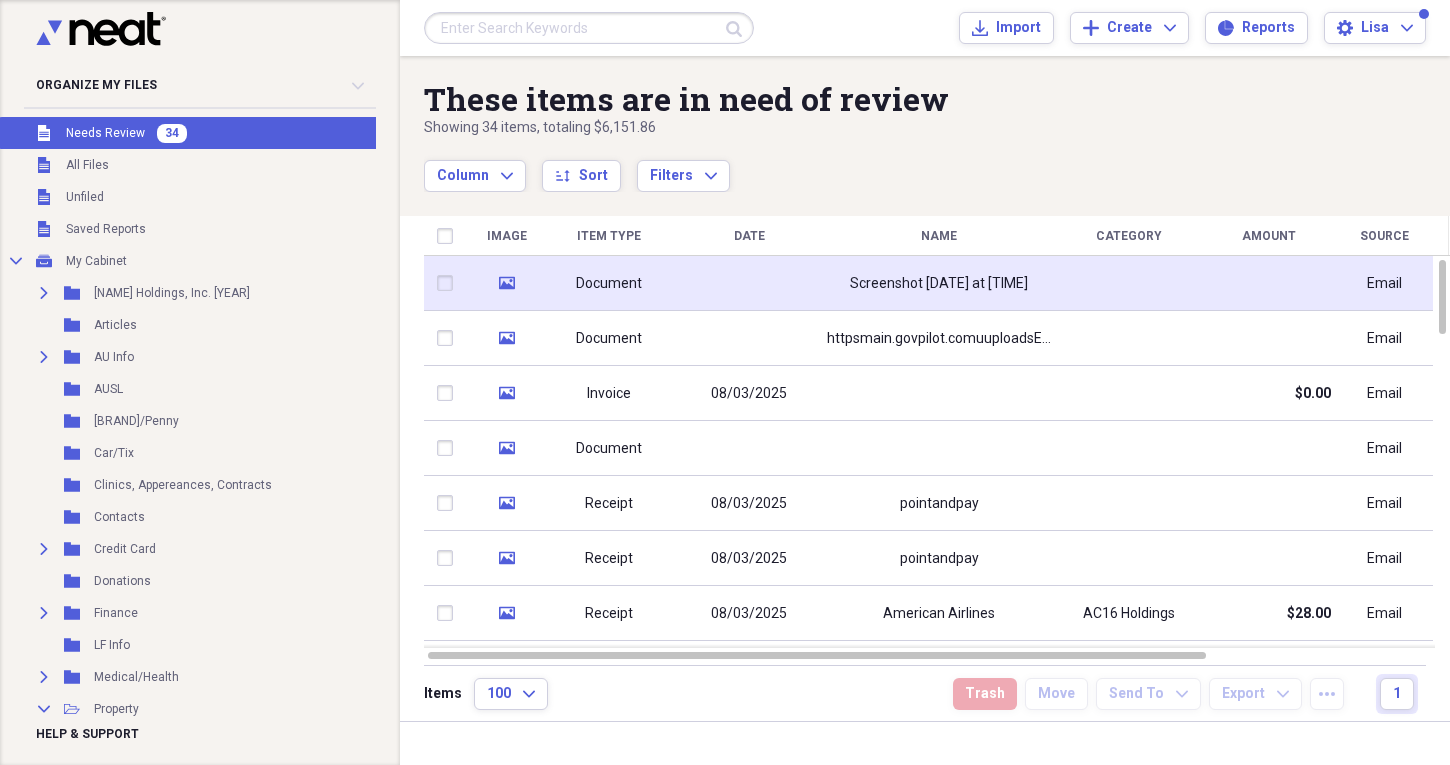 click on "Screenshot [DATE] at [TIME]" at bounding box center (939, 284) 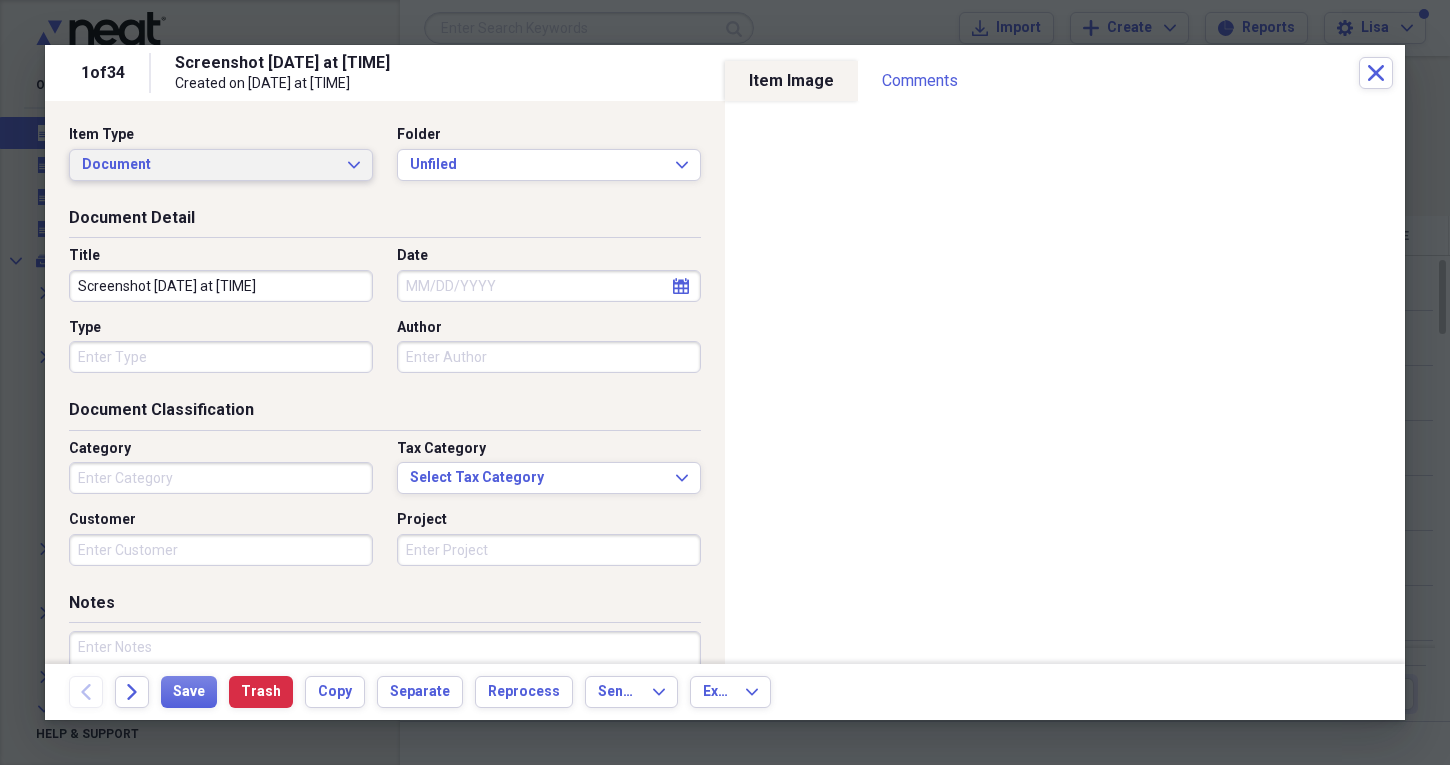 click on "Expand" 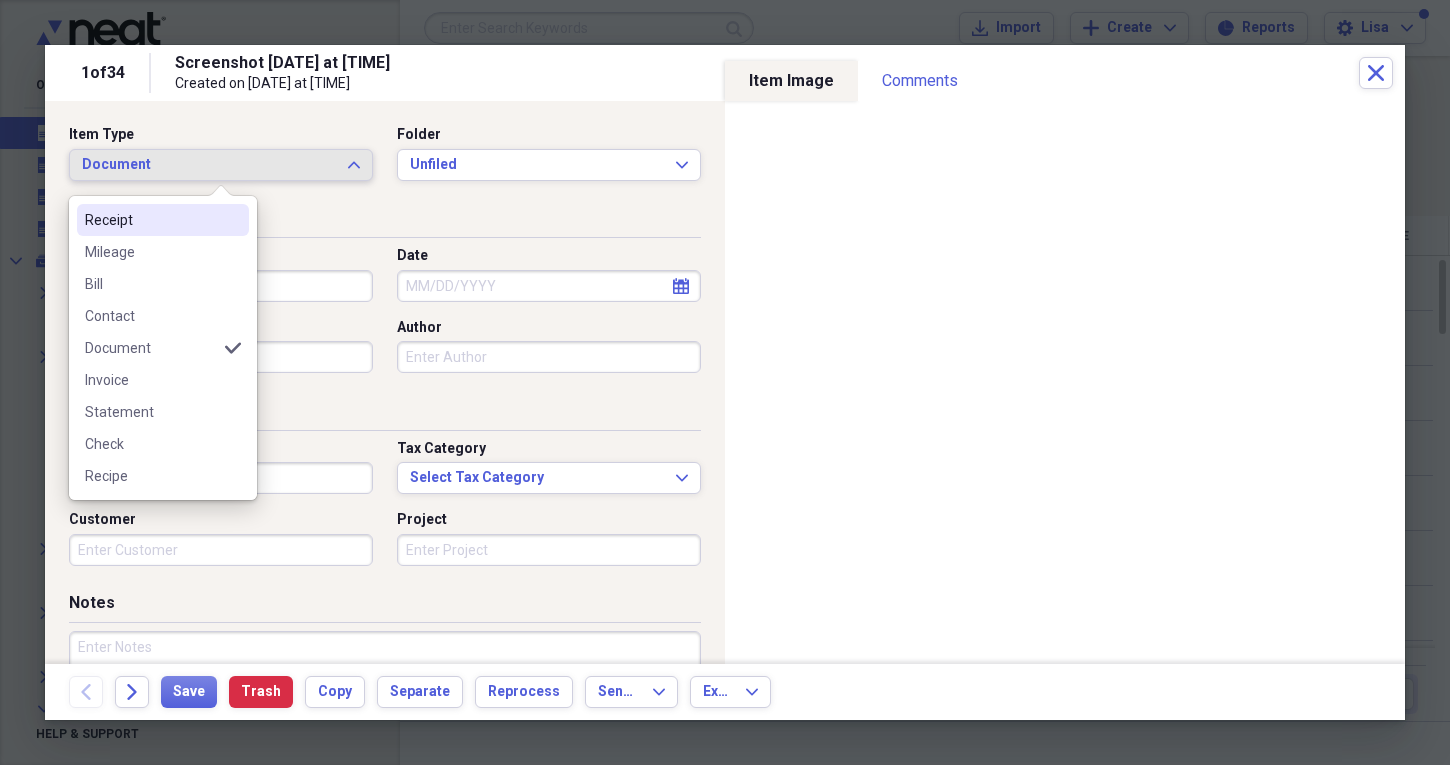 click on "Receipt" at bounding box center [151, 220] 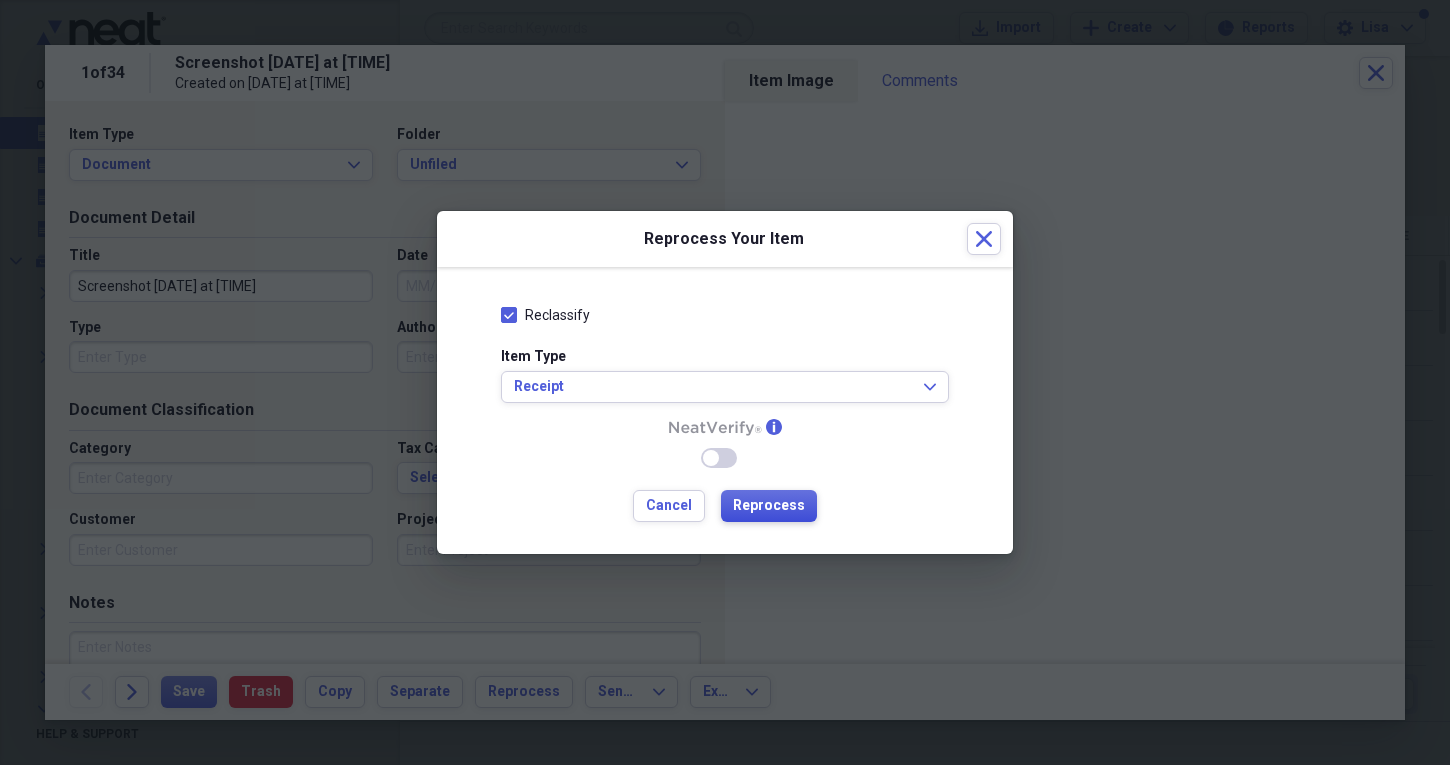 click on "Reprocess" at bounding box center (769, 506) 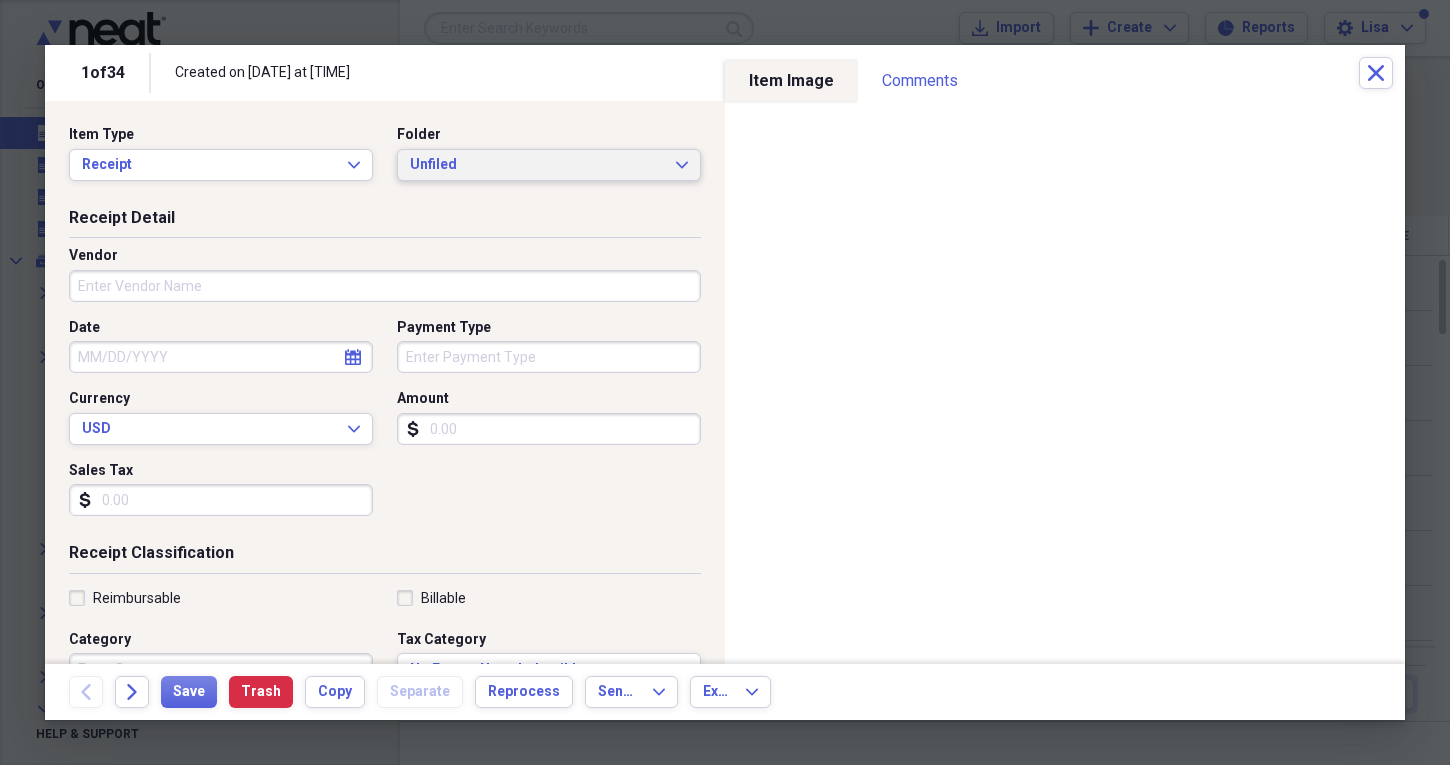 click on "Unfiled Expand" at bounding box center [549, 165] 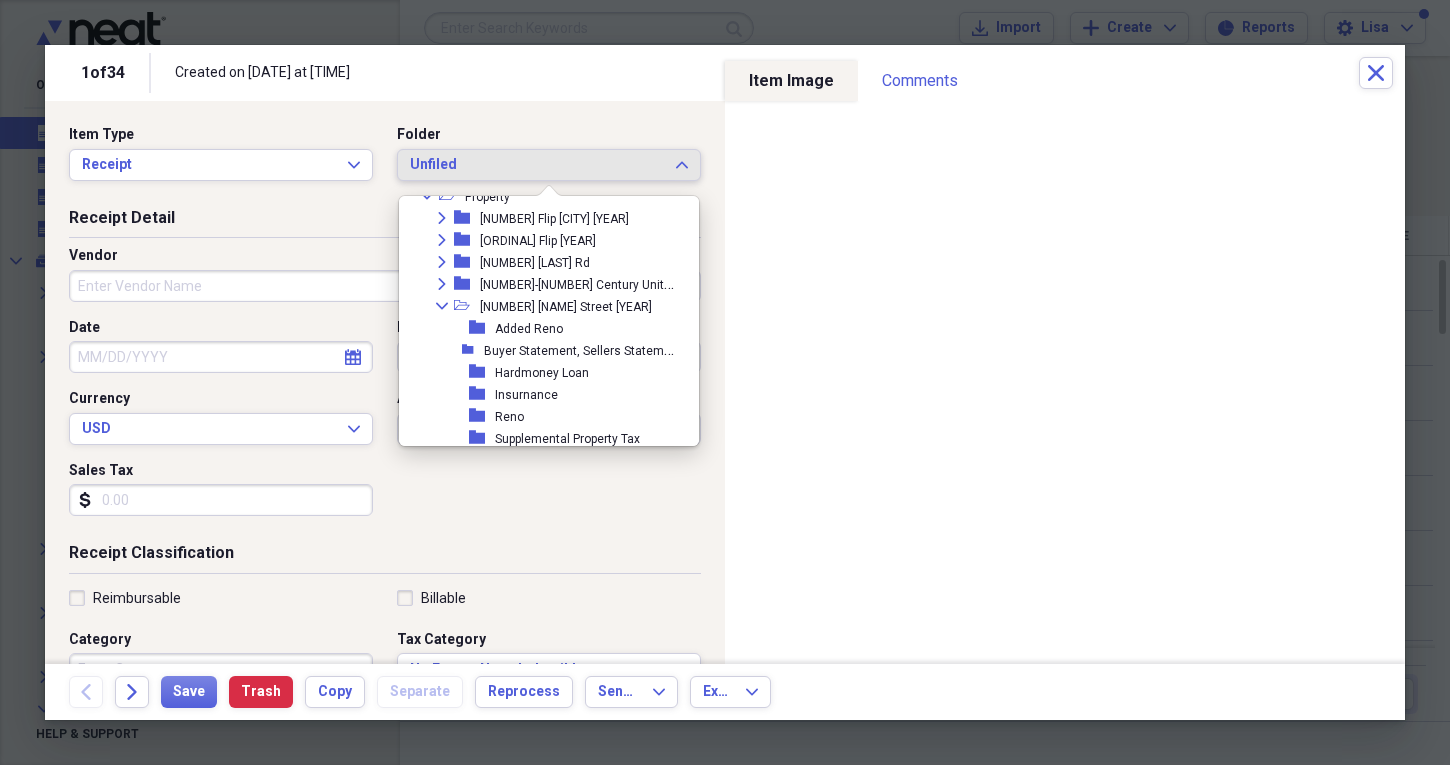 scroll, scrollTop: 359, scrollLeft: 0, axis: vertical 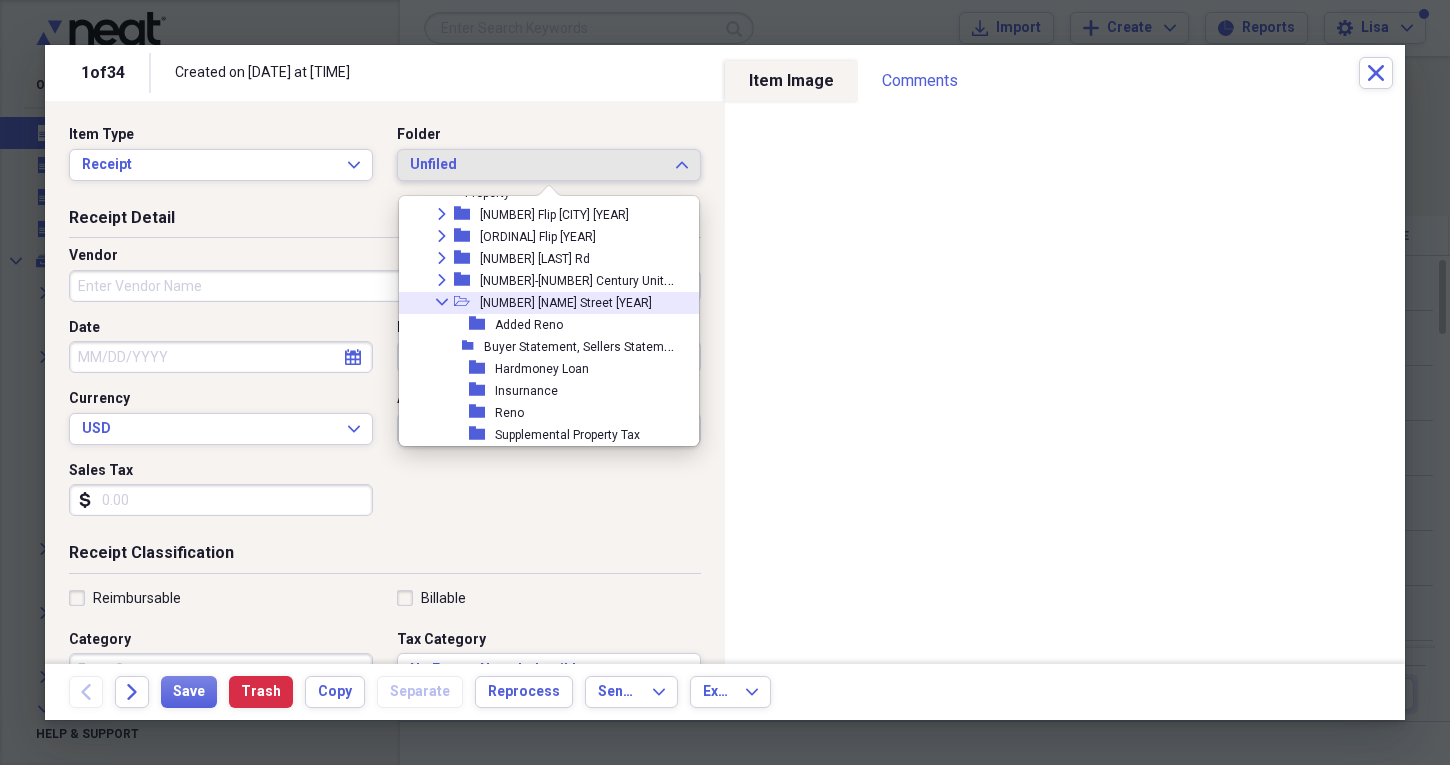click on "Collapse" 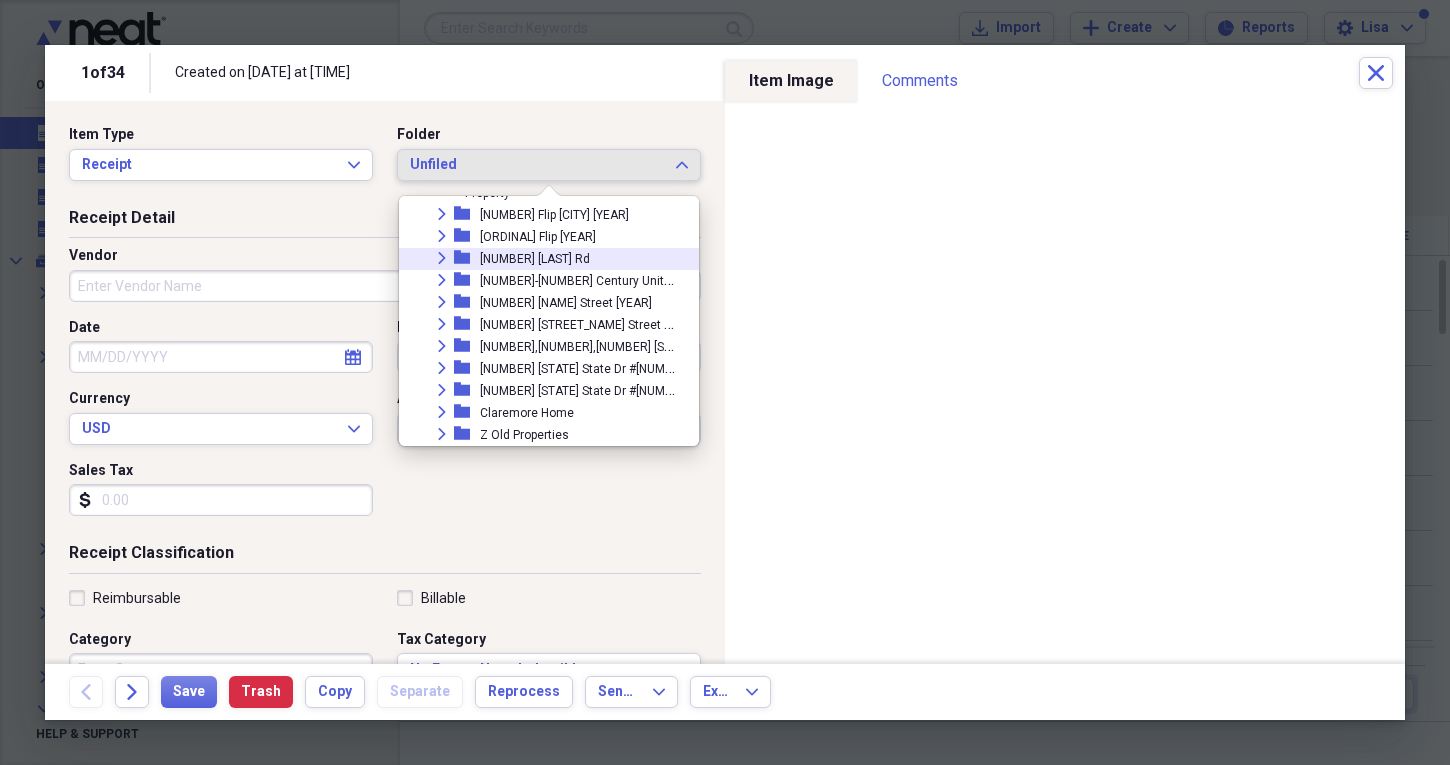 click on "Expand" 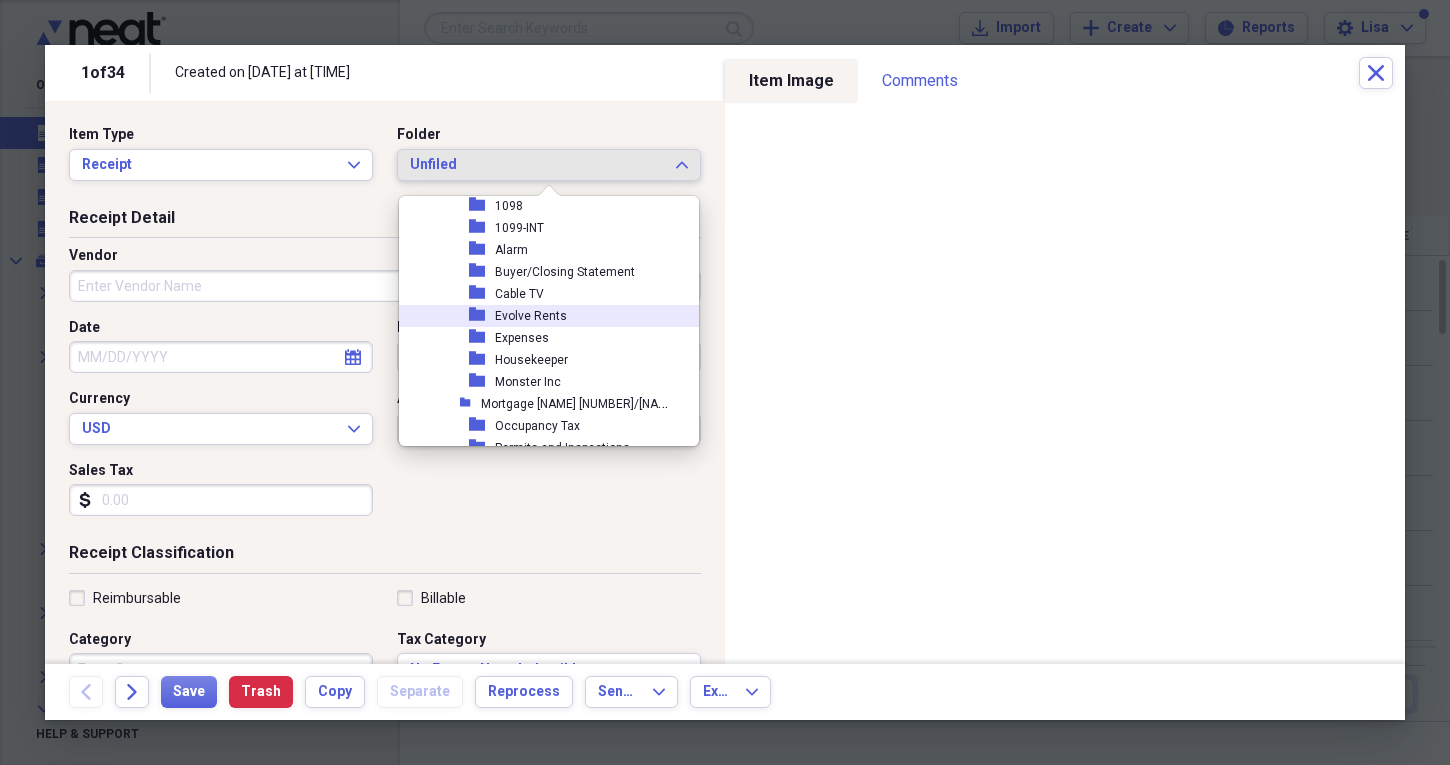 scroll, scrollTop: 437, scrollLeft: 0, axis: vertical 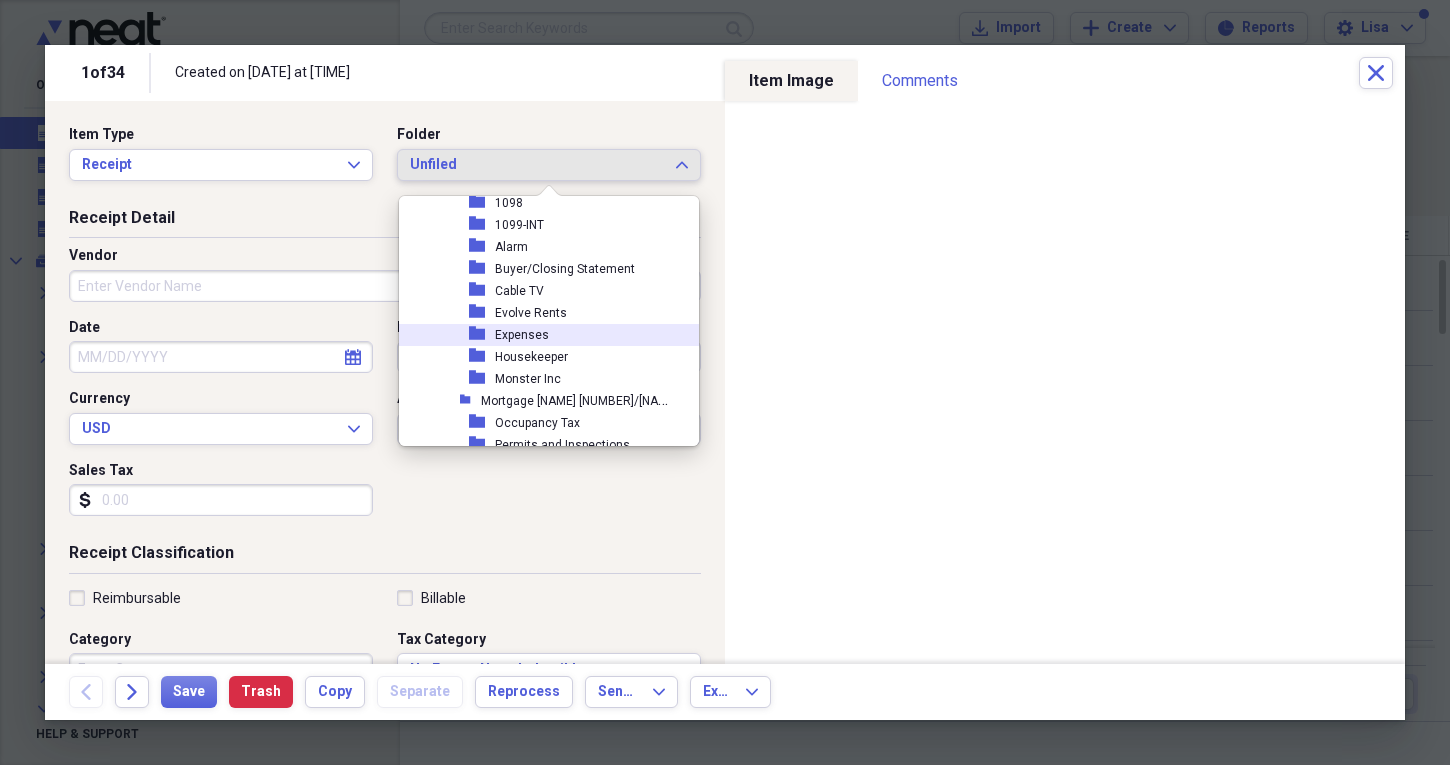 click on "Expenses" at bounding box center [522, 335] 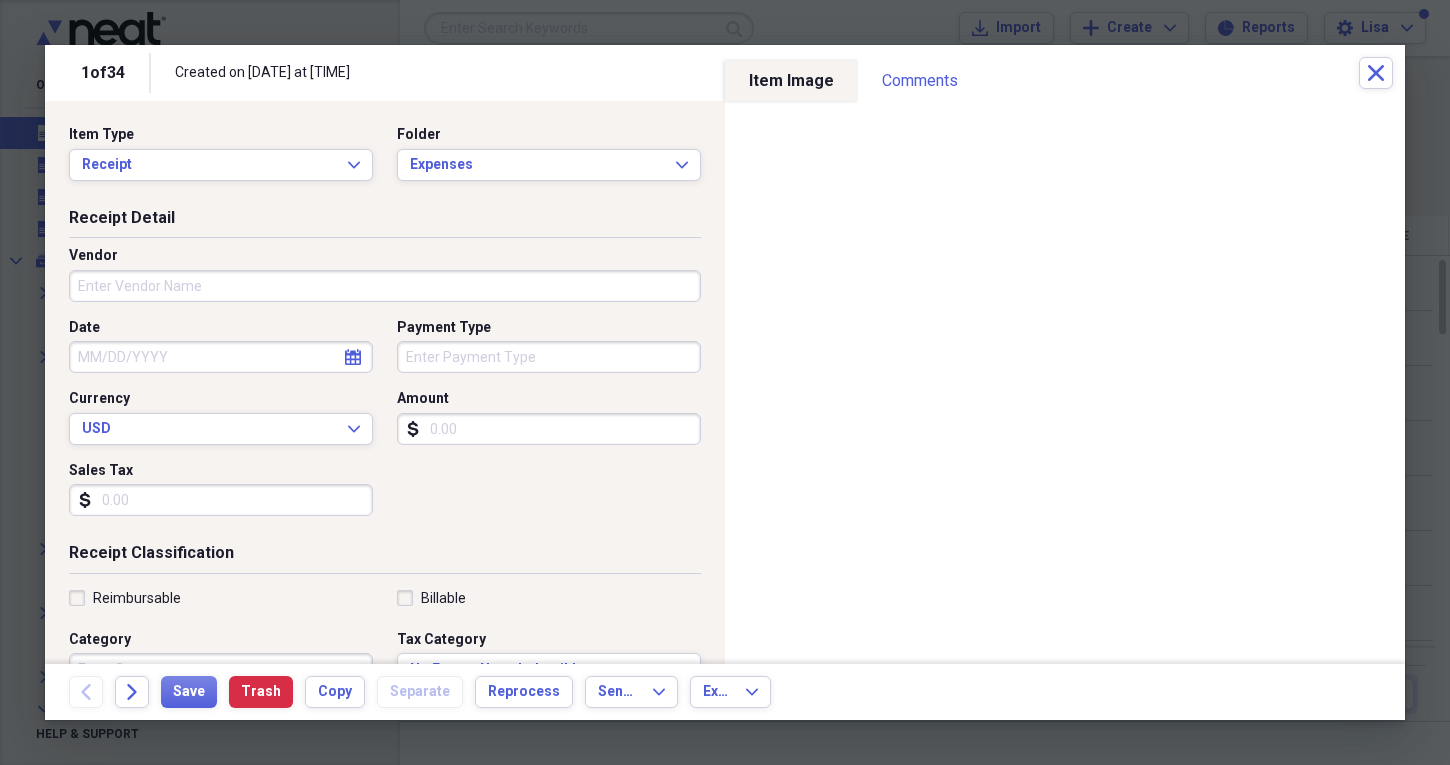 click on "Vendor" at bounding box center [385, 286] 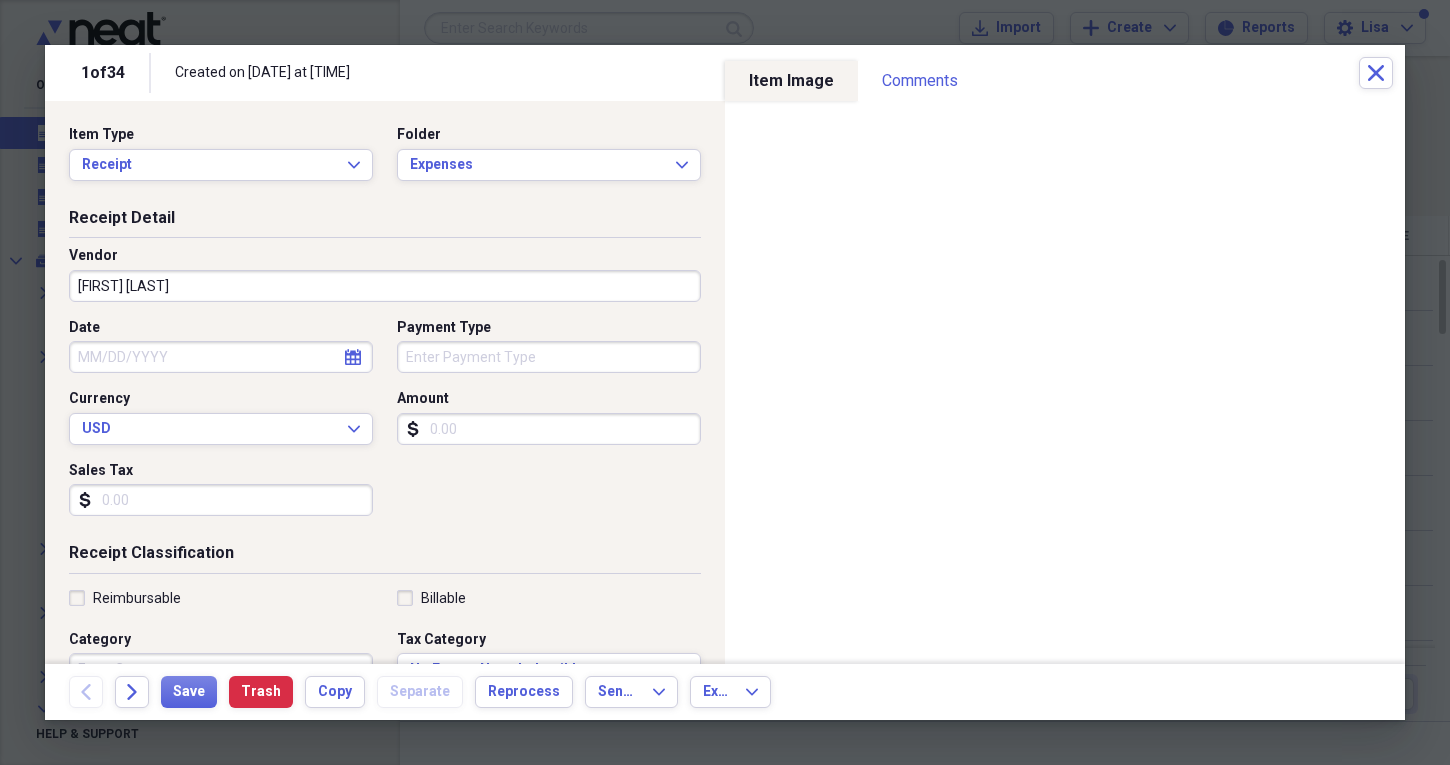 type on "[FIRST] [LAST]" 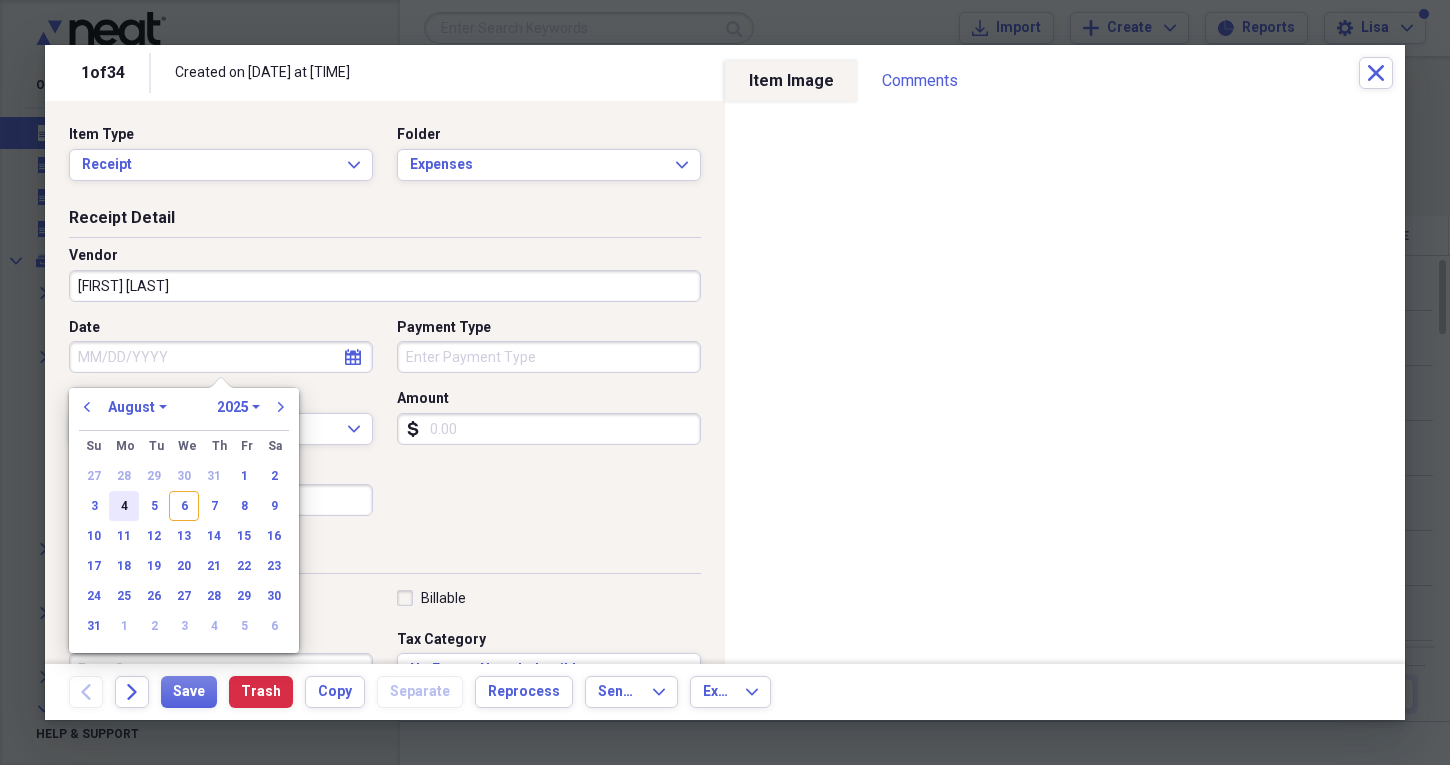 click on "4" at bounding box center [124, 506] 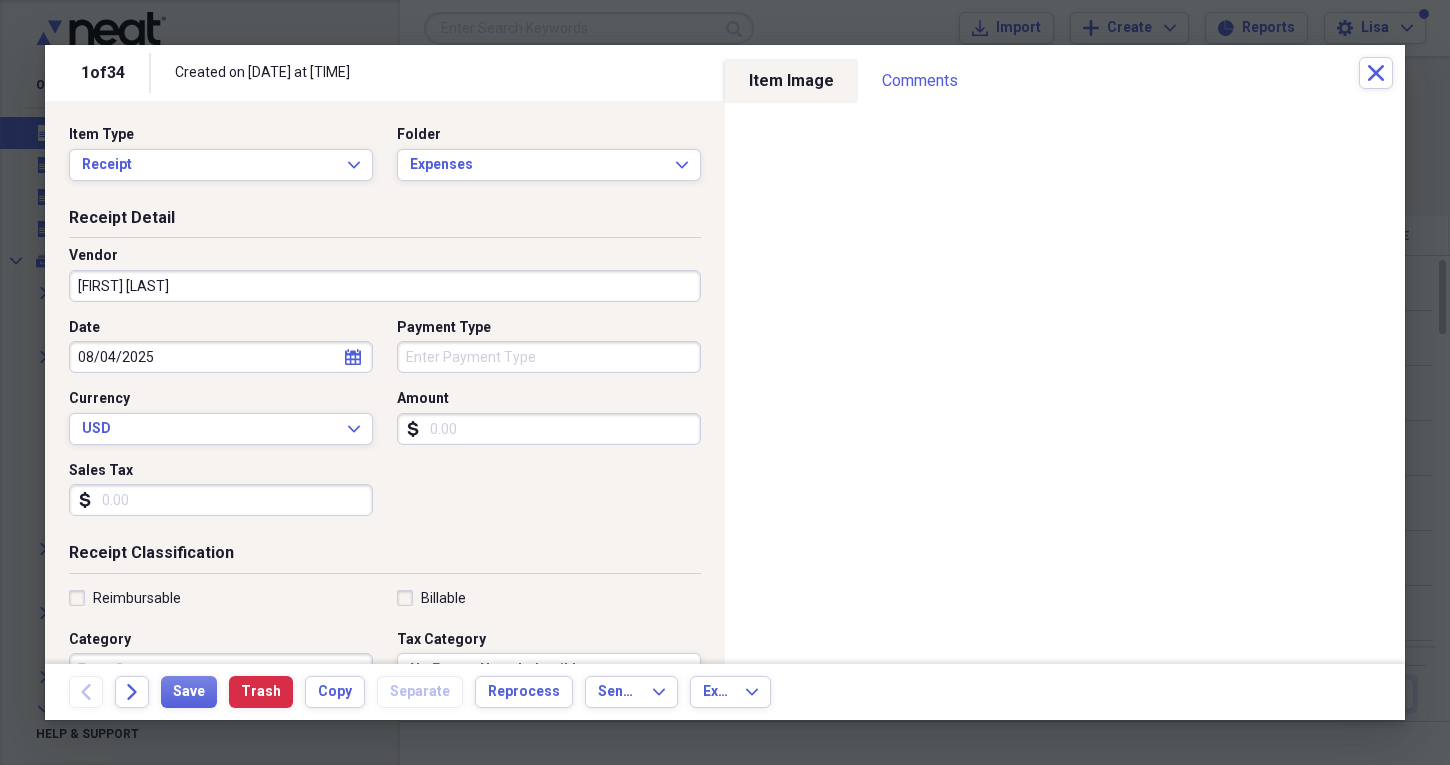 click on "Amount" at bounding box center [549, 429] 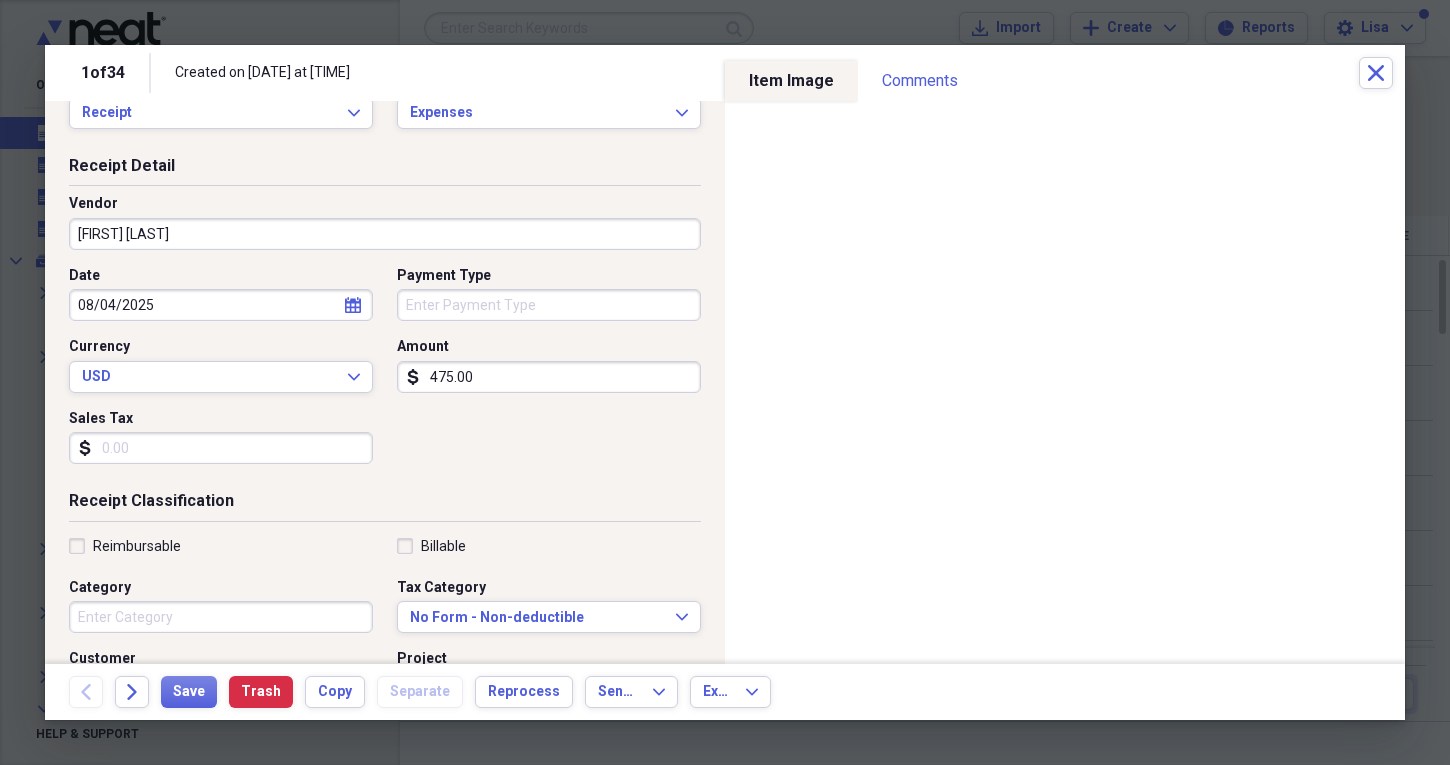 scroll, scrollTop: 73, scrollLeft: 0, axis: vertical 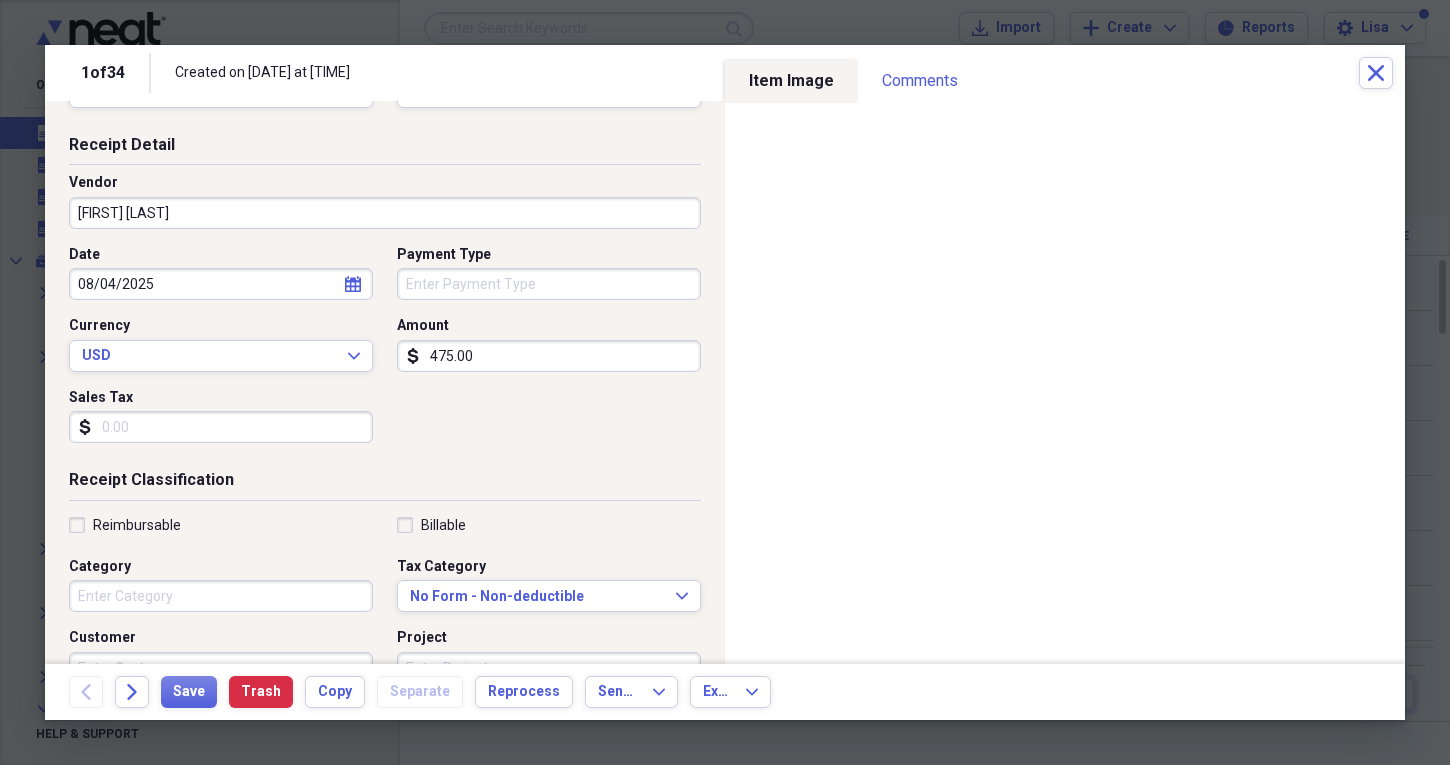 type on "475.00" 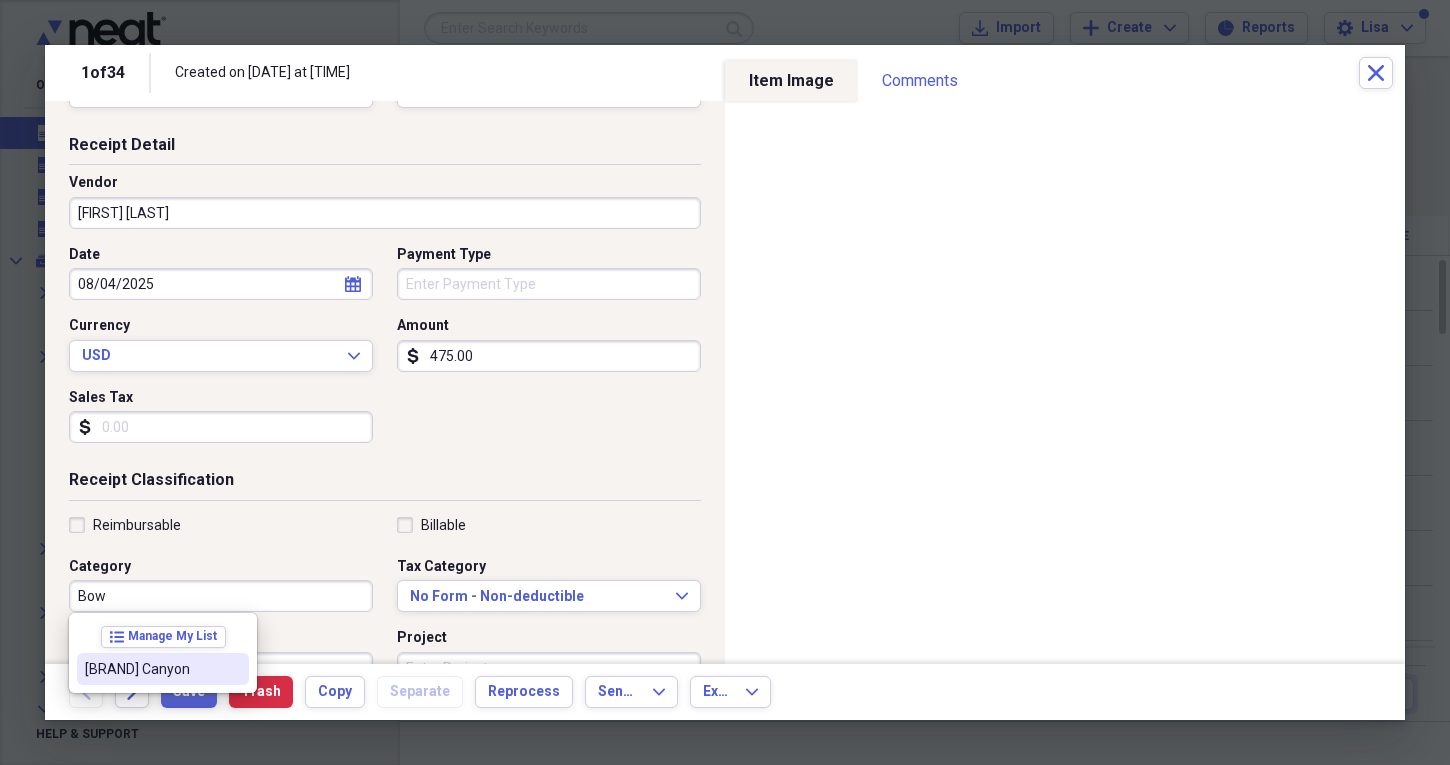 click on "[BRAND] Canyon" at bounding box center (151, 669) 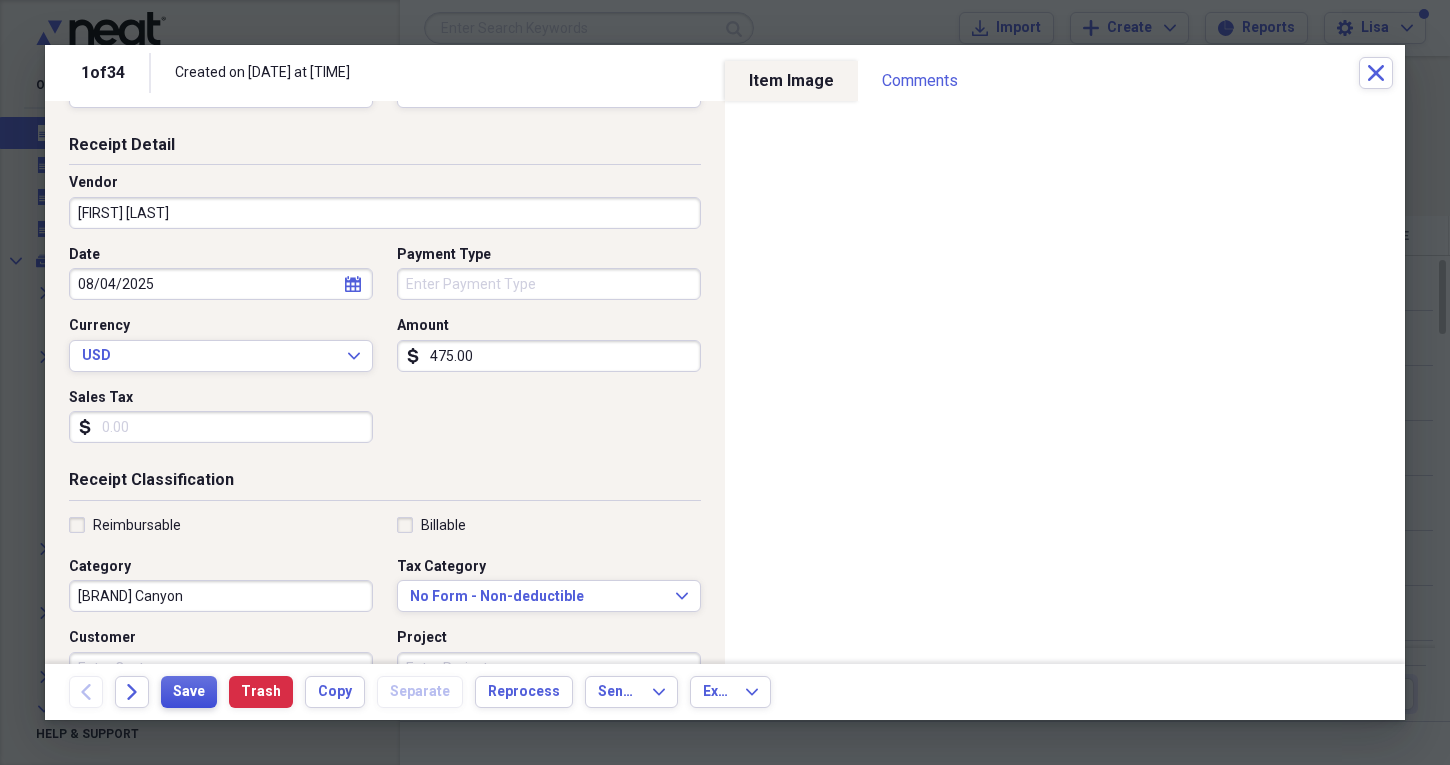 click on "Save" at bounding box center [189, 692] 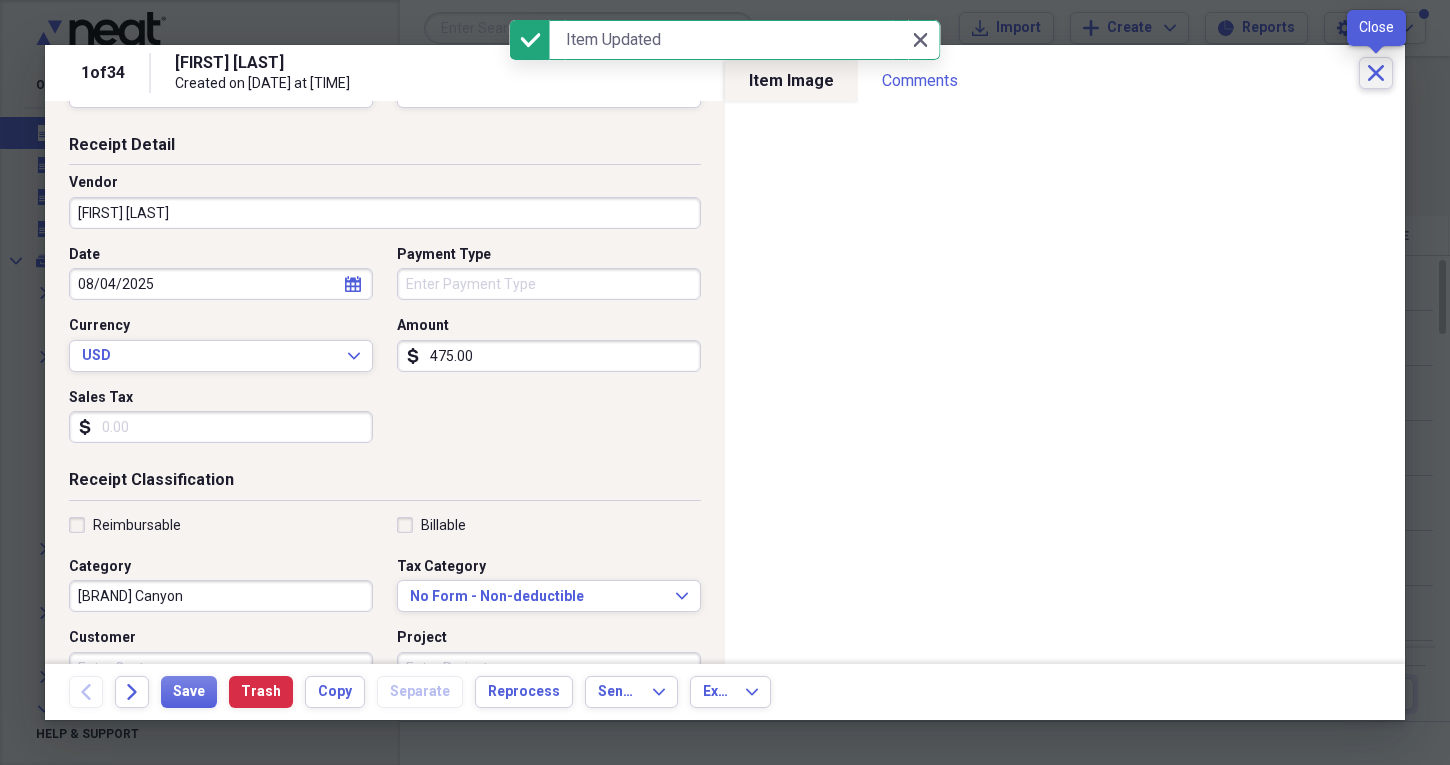 click 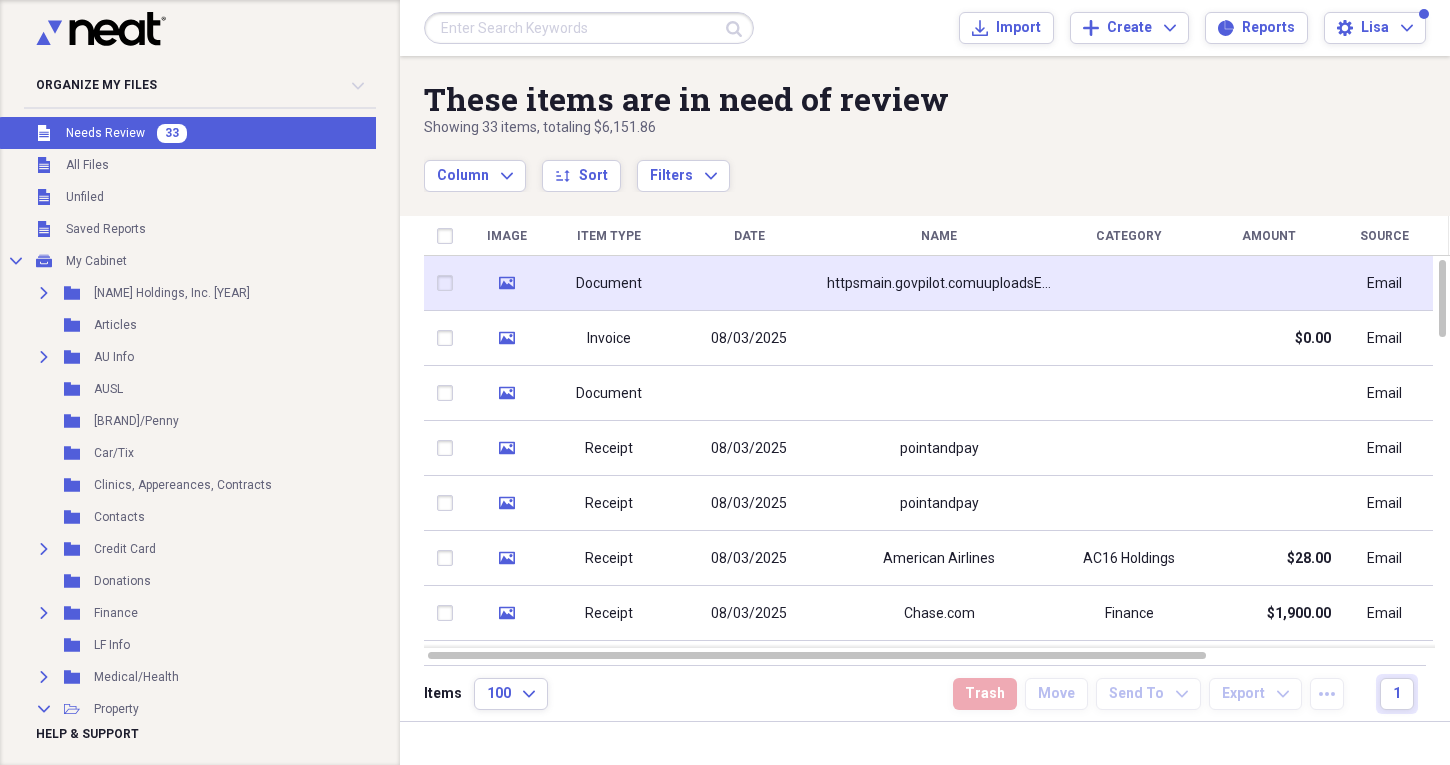 click at bounding box center (1129, 283) 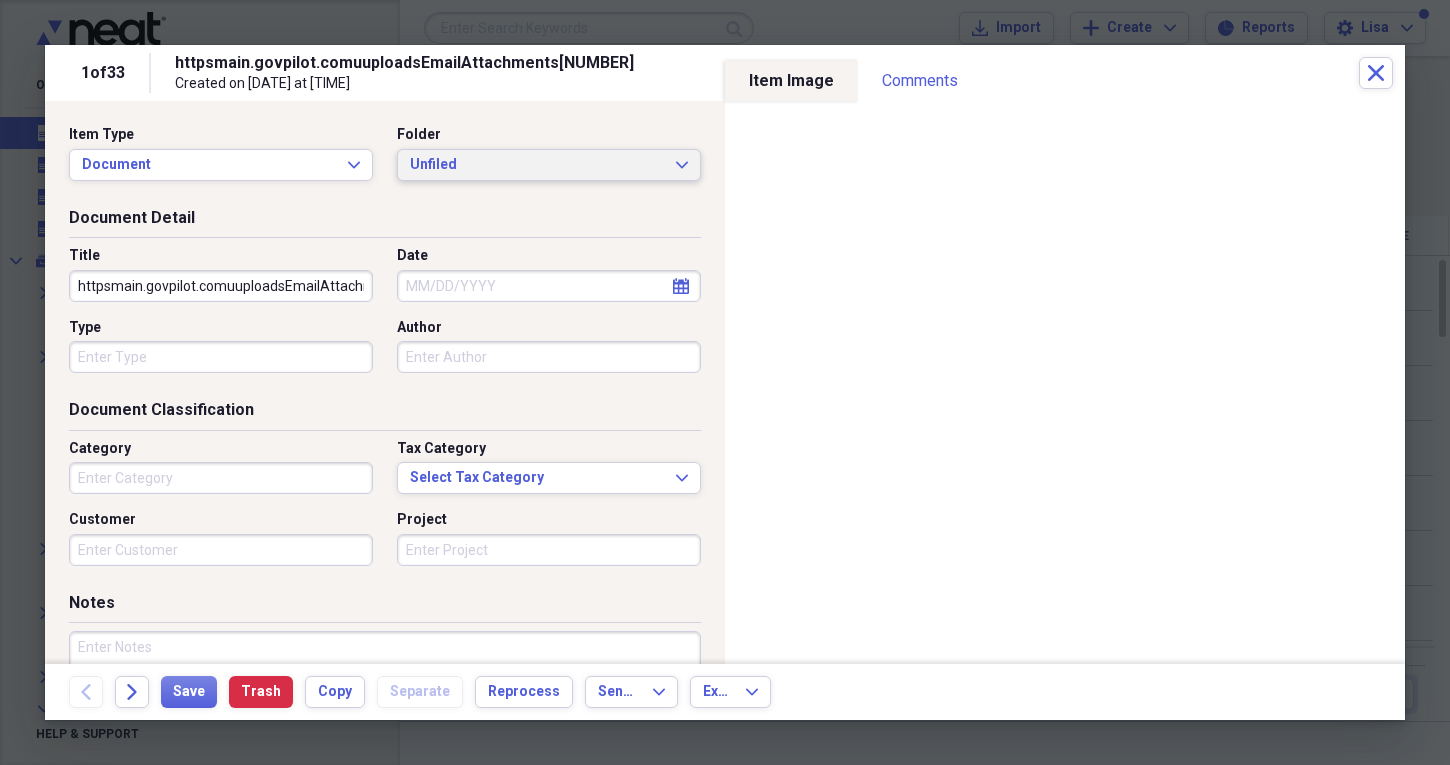 click on "Expand" 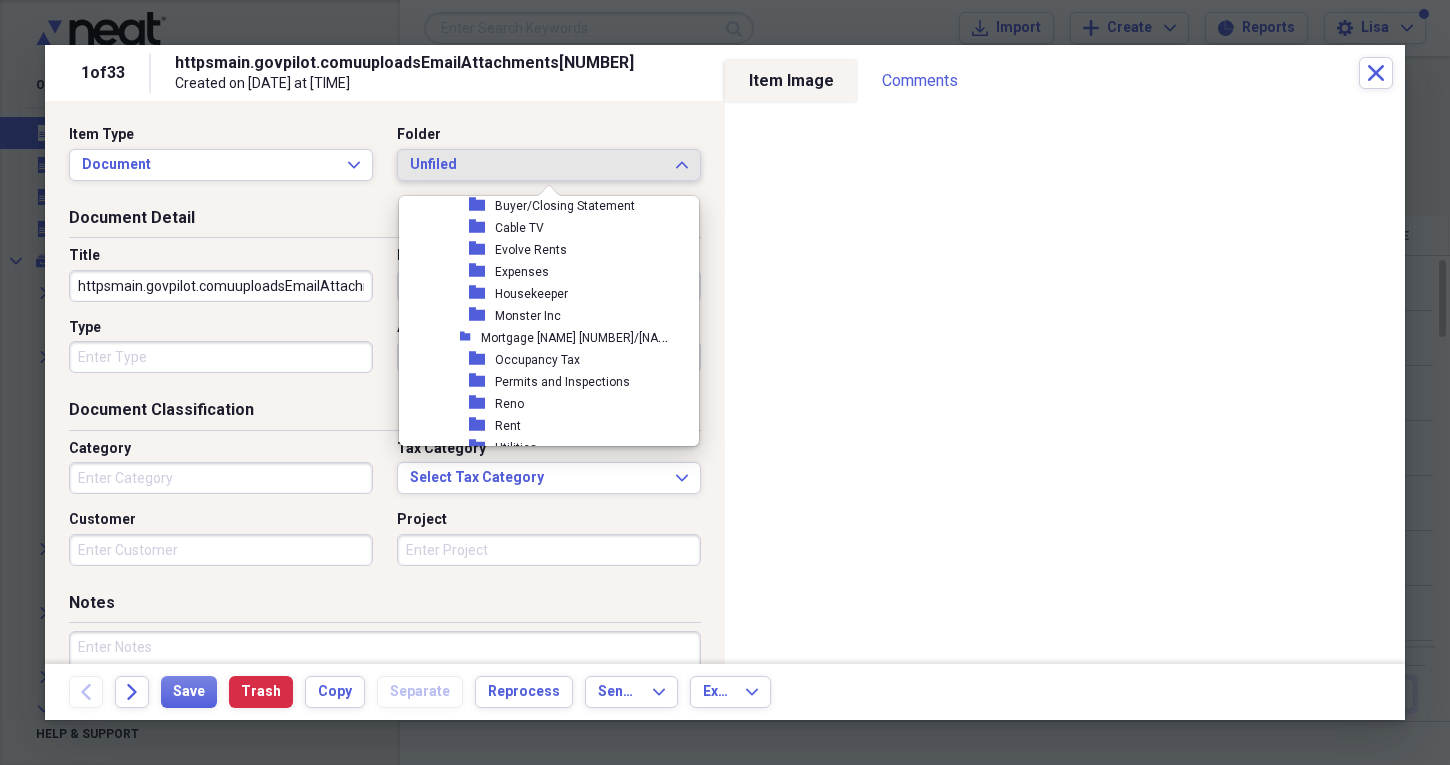 scroll, scrollTop: 503, scrollLeft: 0, axis: vertical 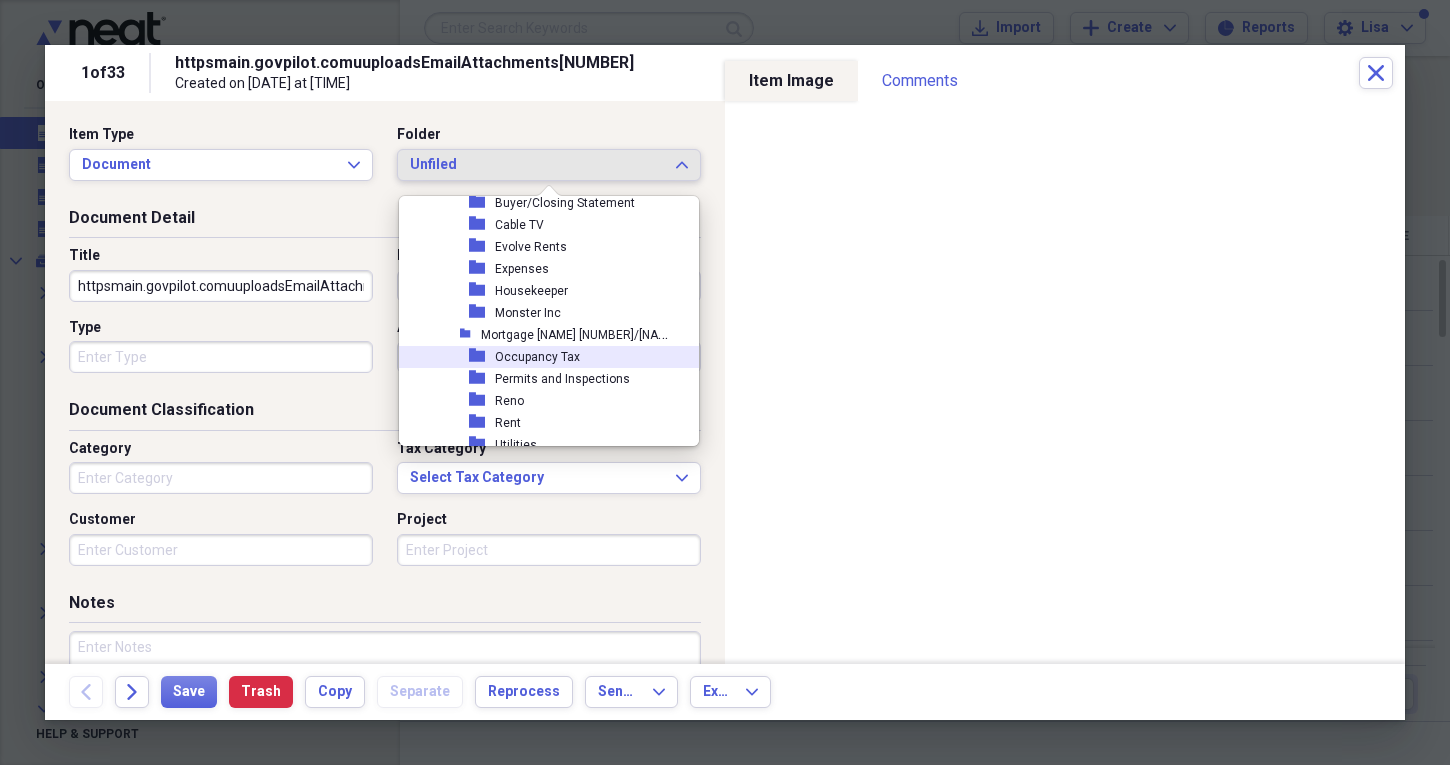 click on "Occupancy Tax" at bounding box center [537, 357] 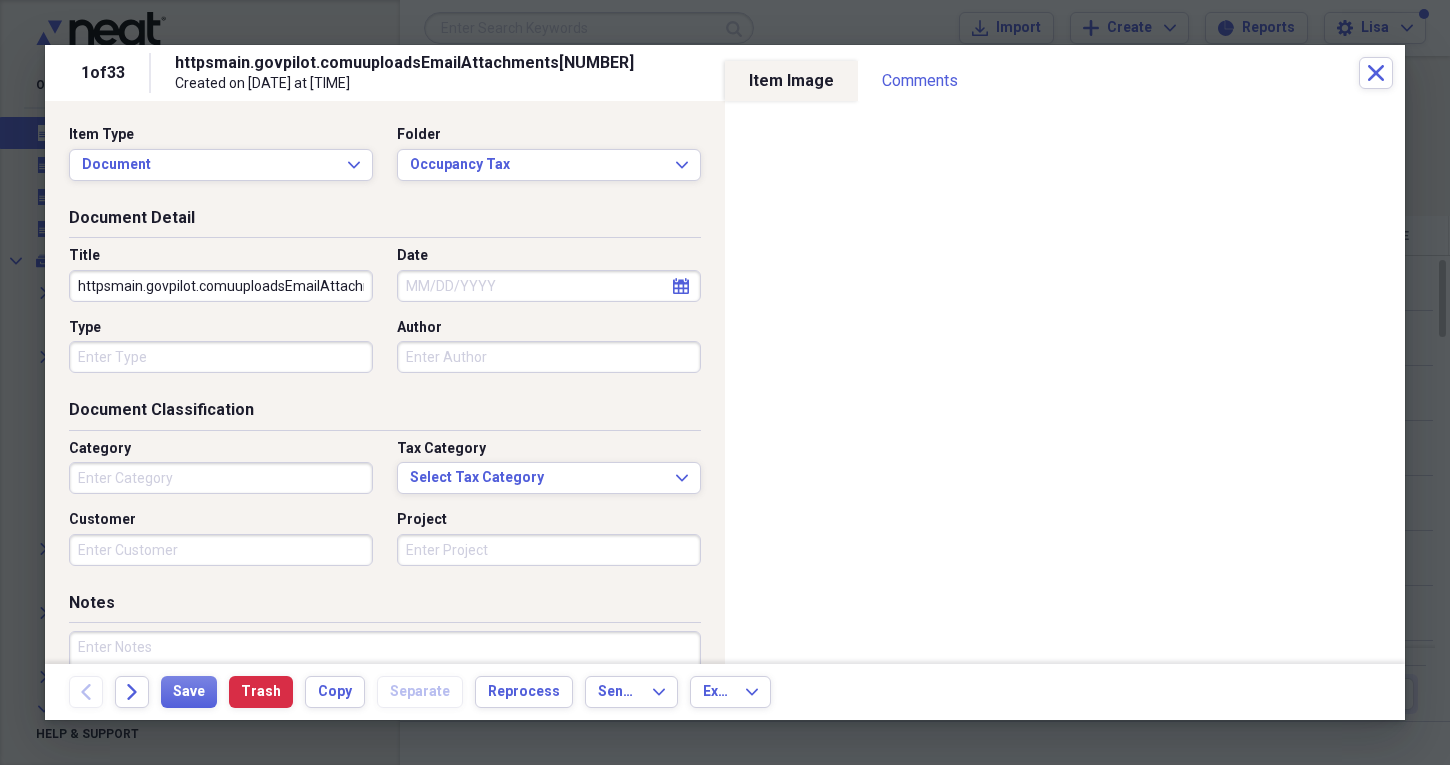 click on "httpsmain.govpilot.comuuploadsEmailAttachments[NUMBER]" at bounding box center [221, 286] 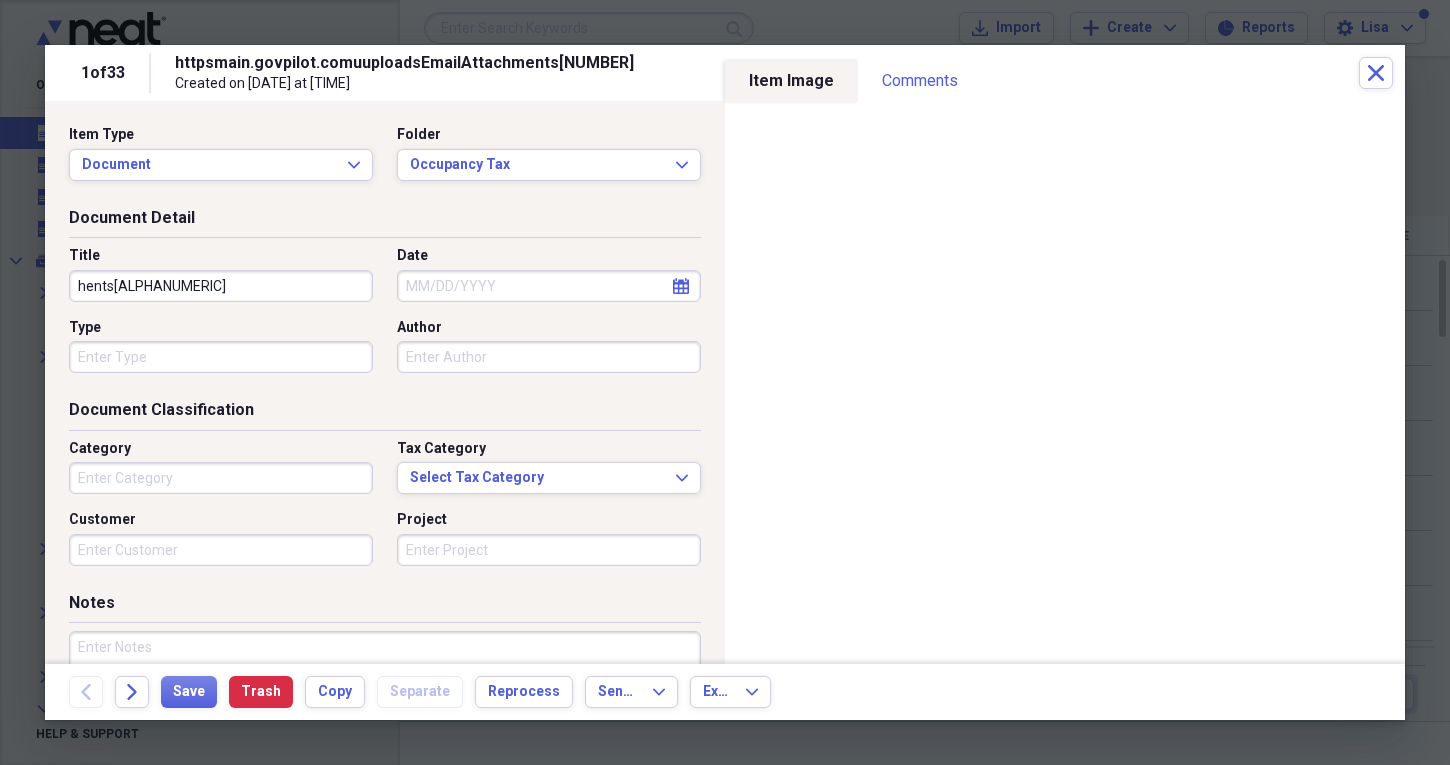 type on "hents[ALPHANUMERIC]" 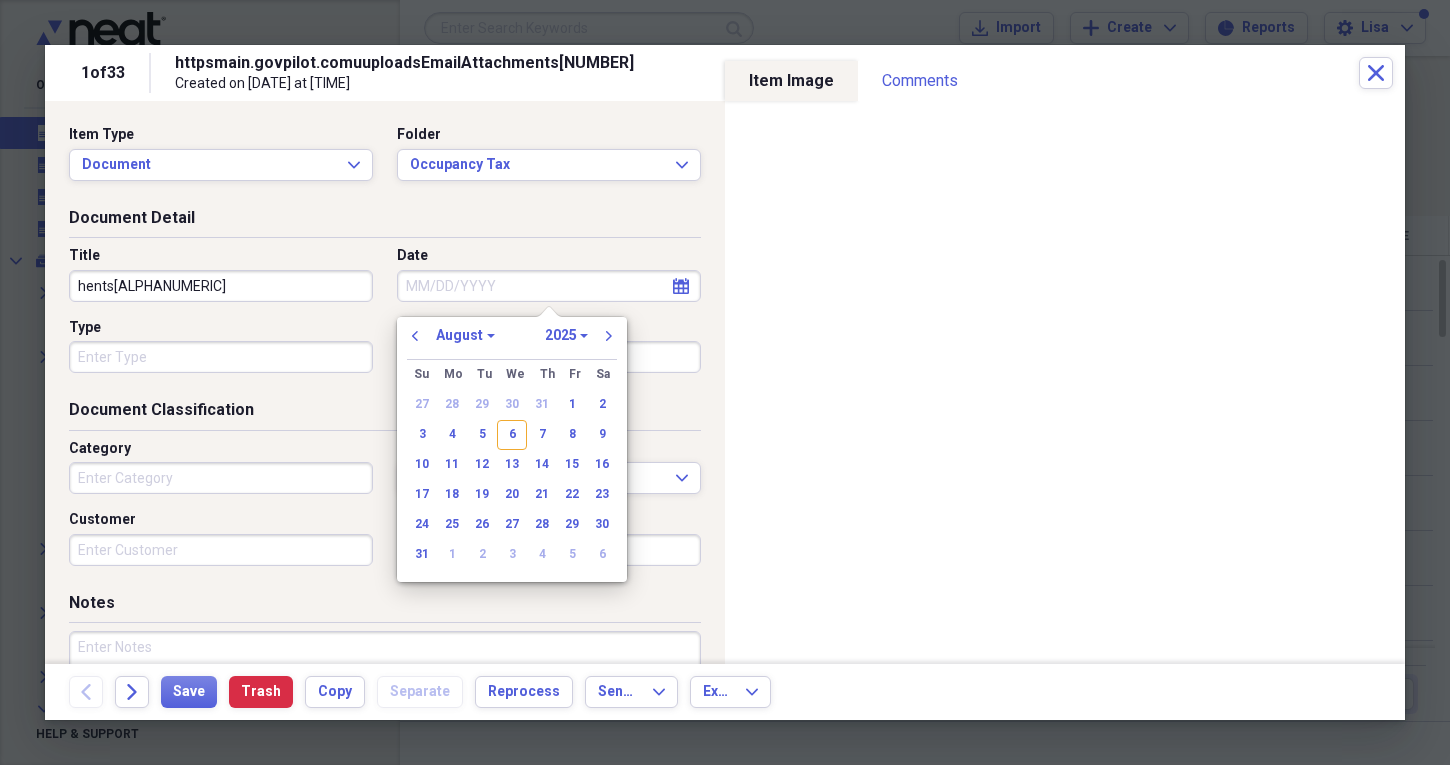 click on "January February March April May June July August September October November December" at bounding box center [465, 335] 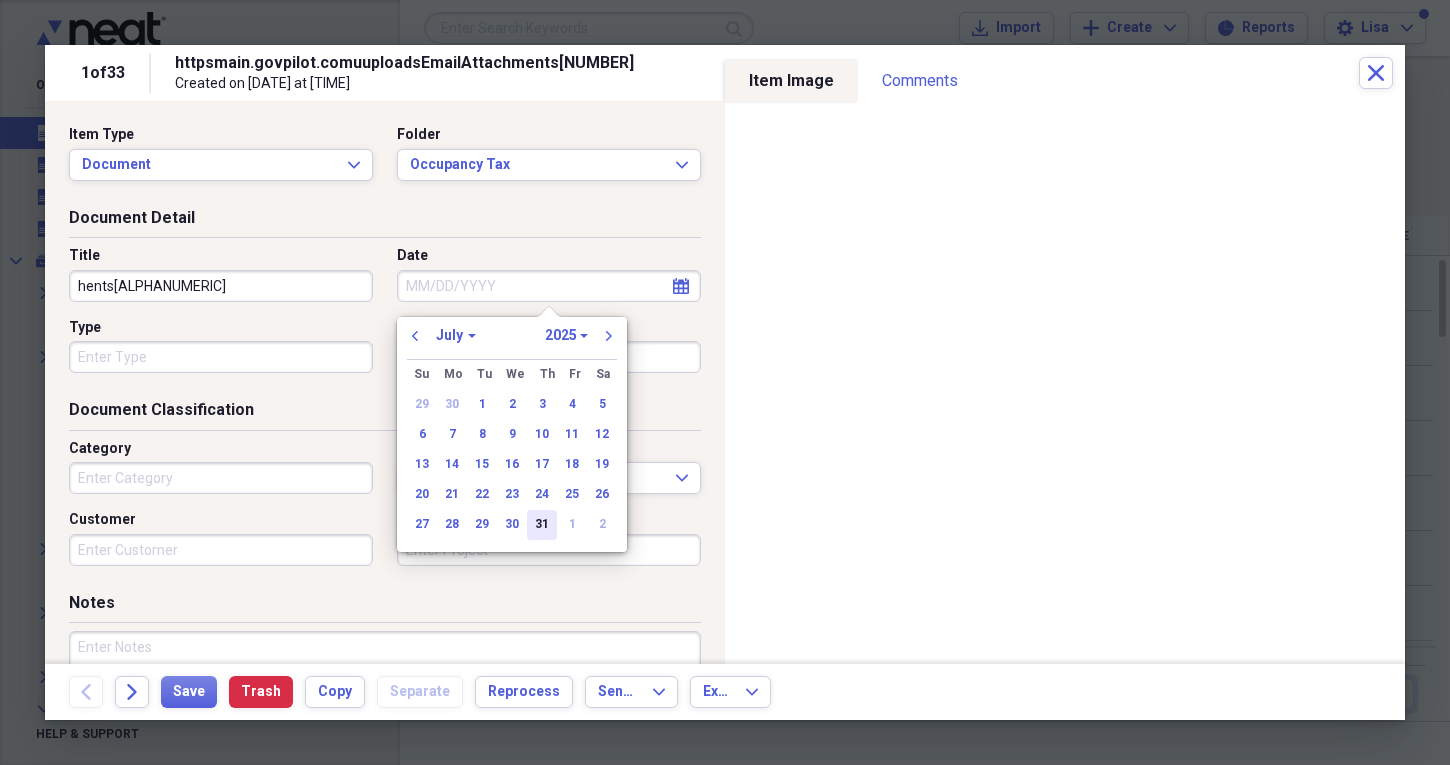 click on "31" at bounding box center (542, 525) 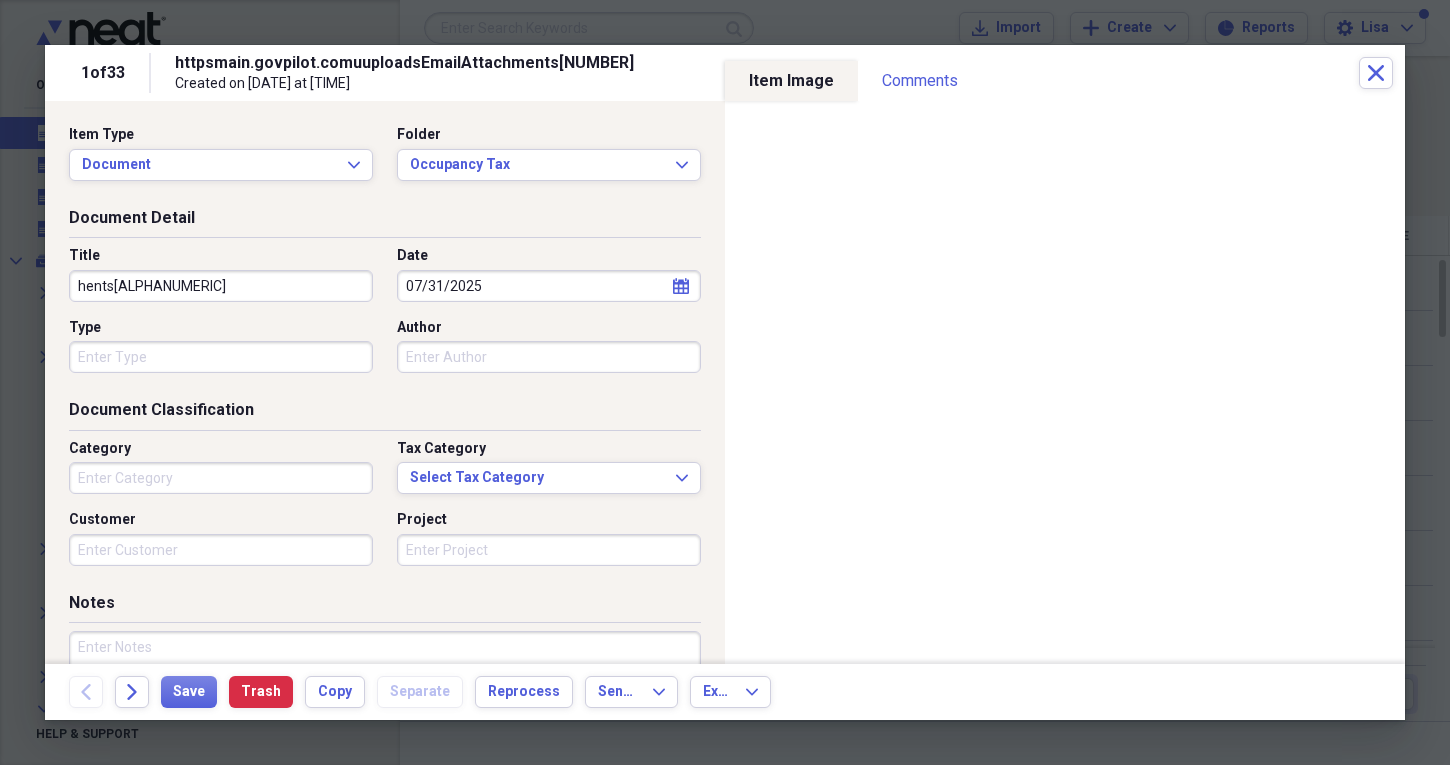 click on "hents[ALPHANUMERIC]" at bounding box center (221, 286) 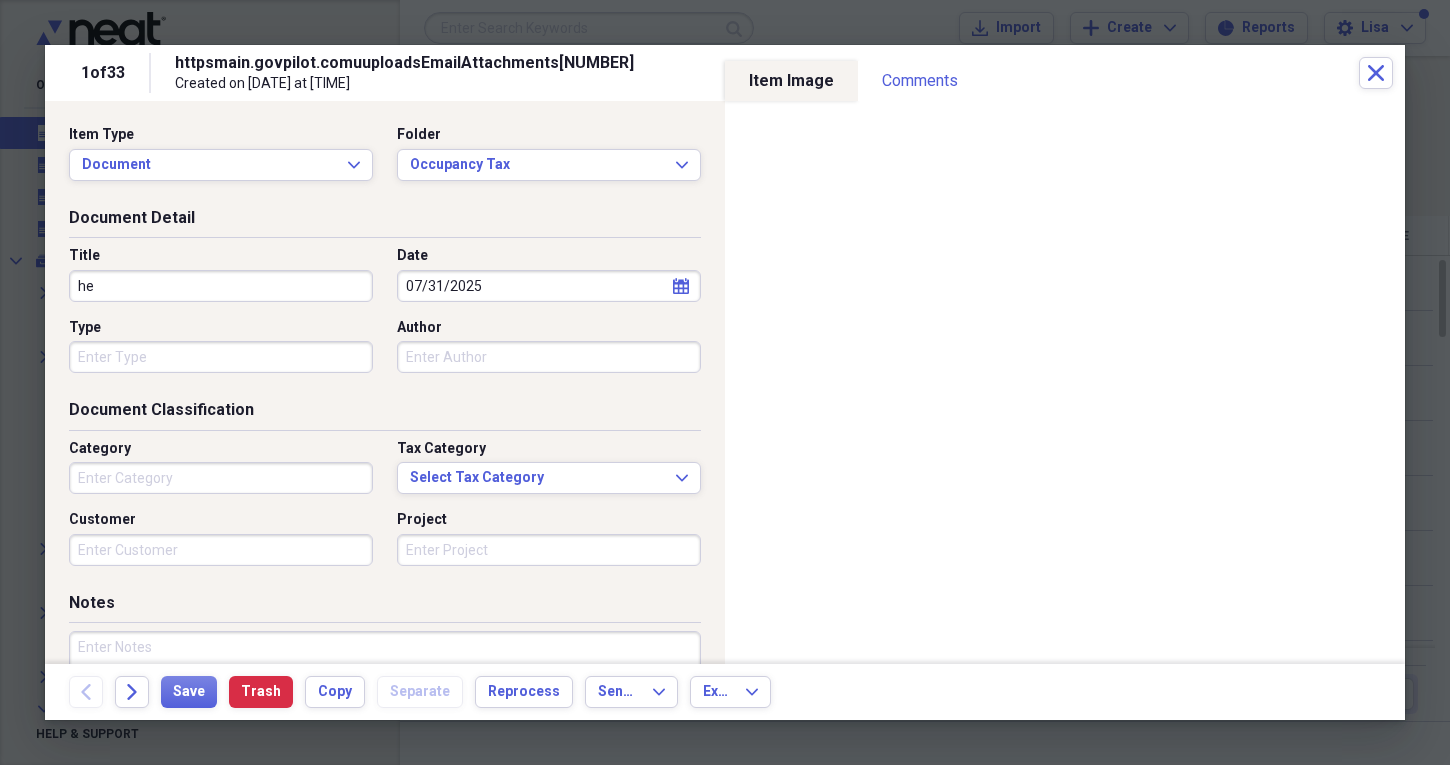 type on "h" 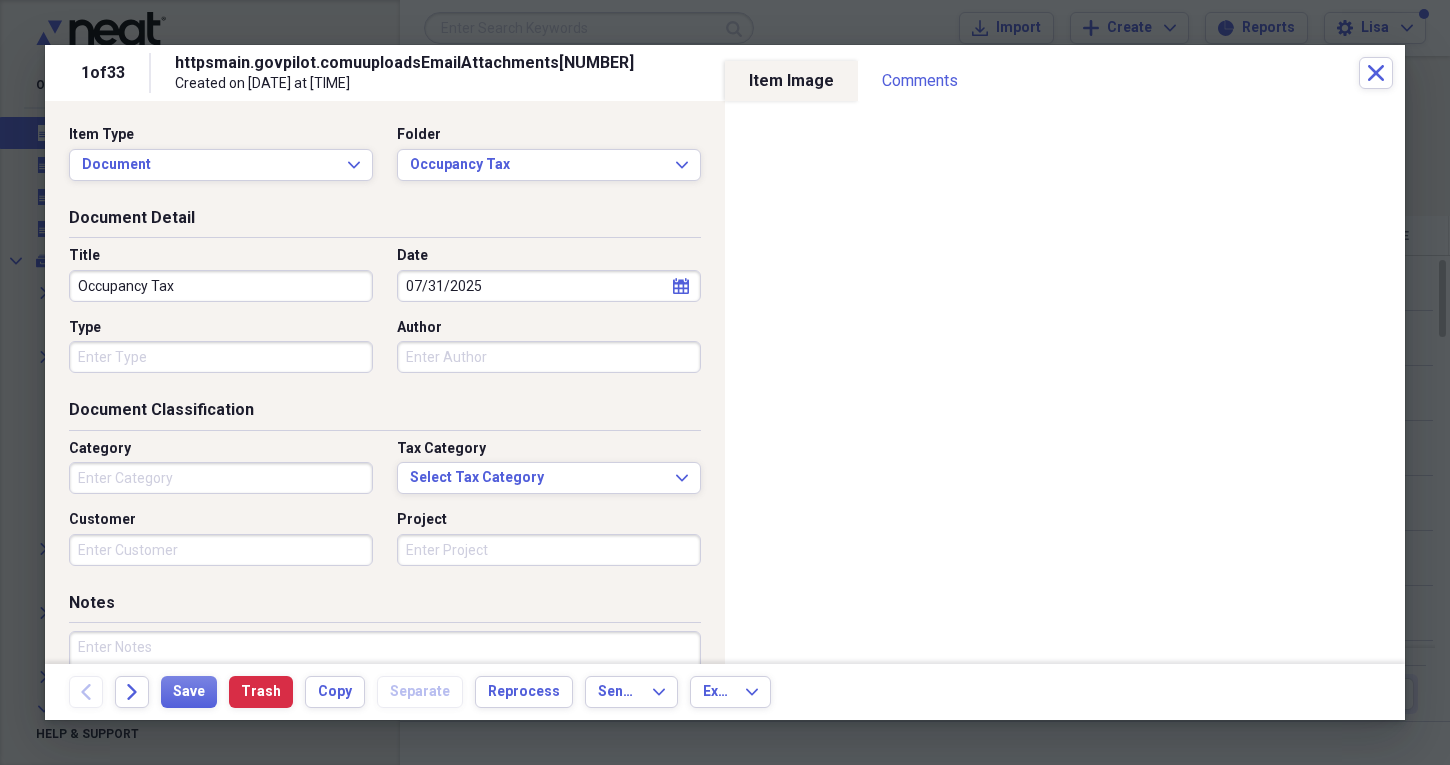 type on "Occupancy Tax" 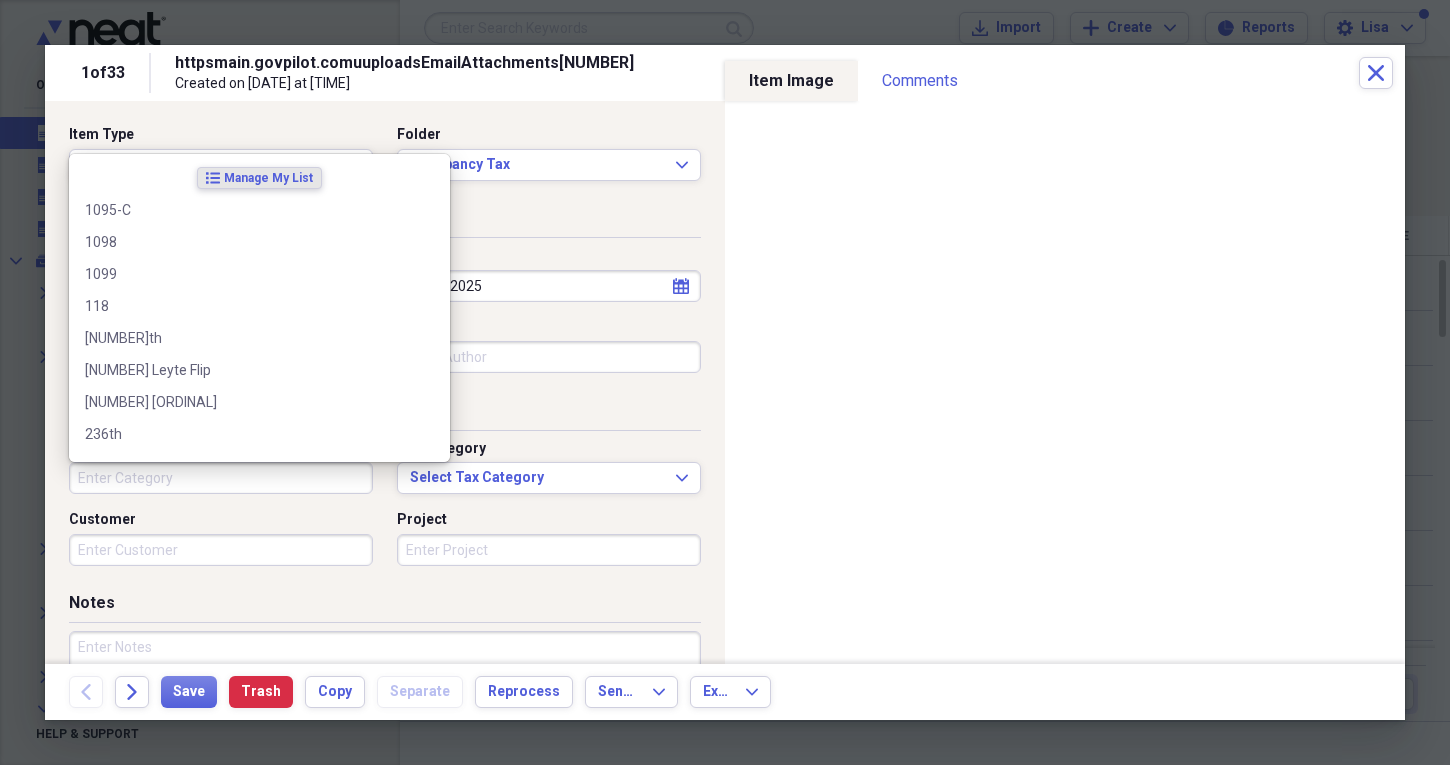click on "Category" at bounding box center (221, 478) 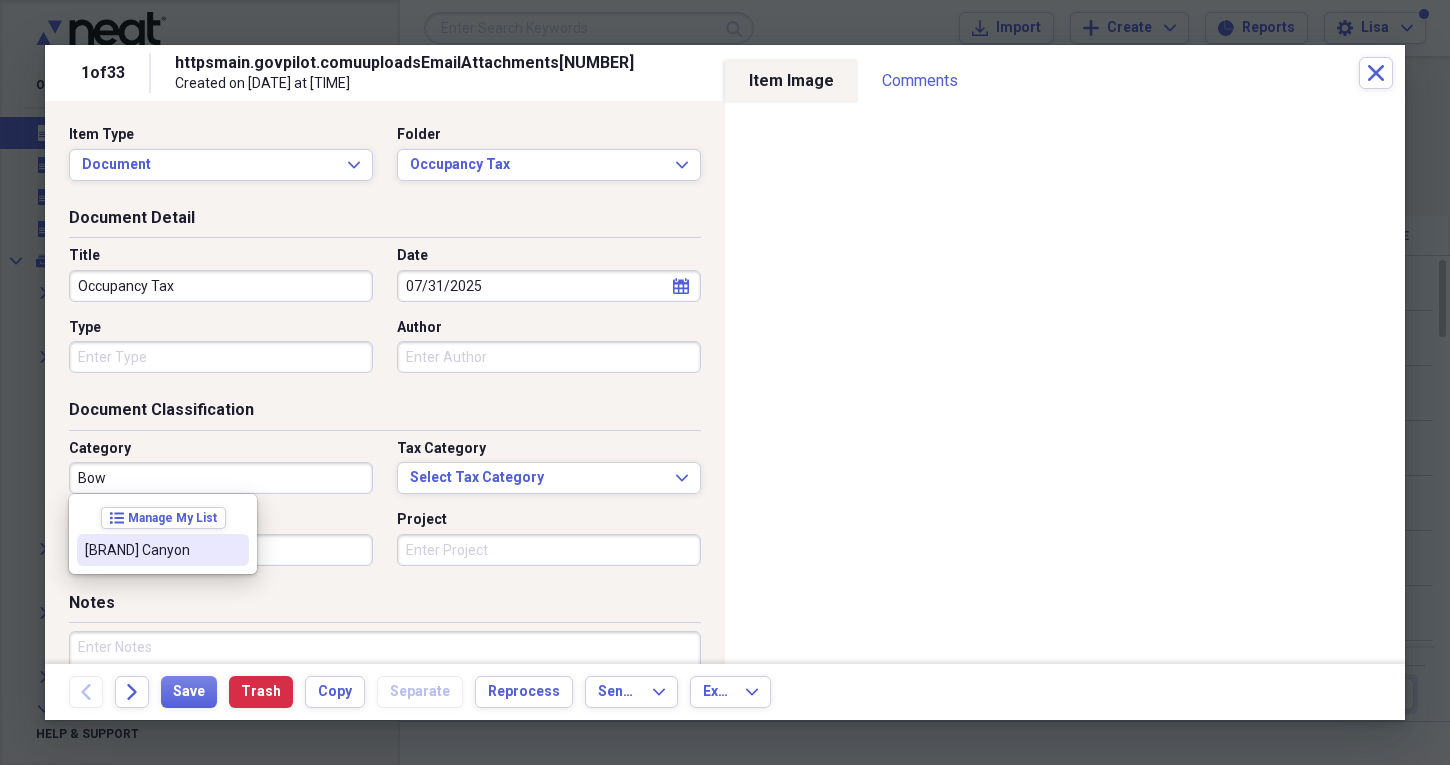 click on "[BRAND] Canyon" at bounding box center (151, 550) 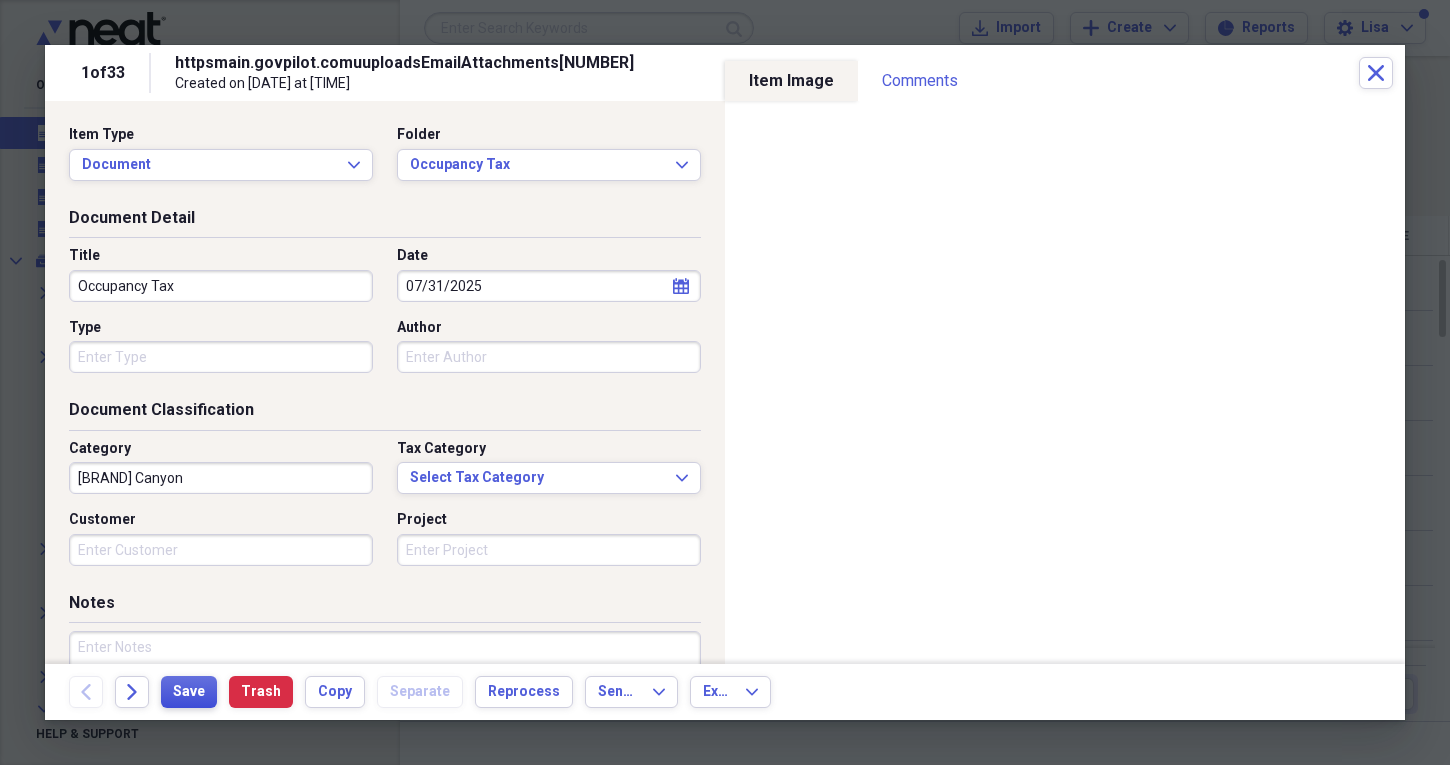 click on "Save" at bounding box center (189, 692) 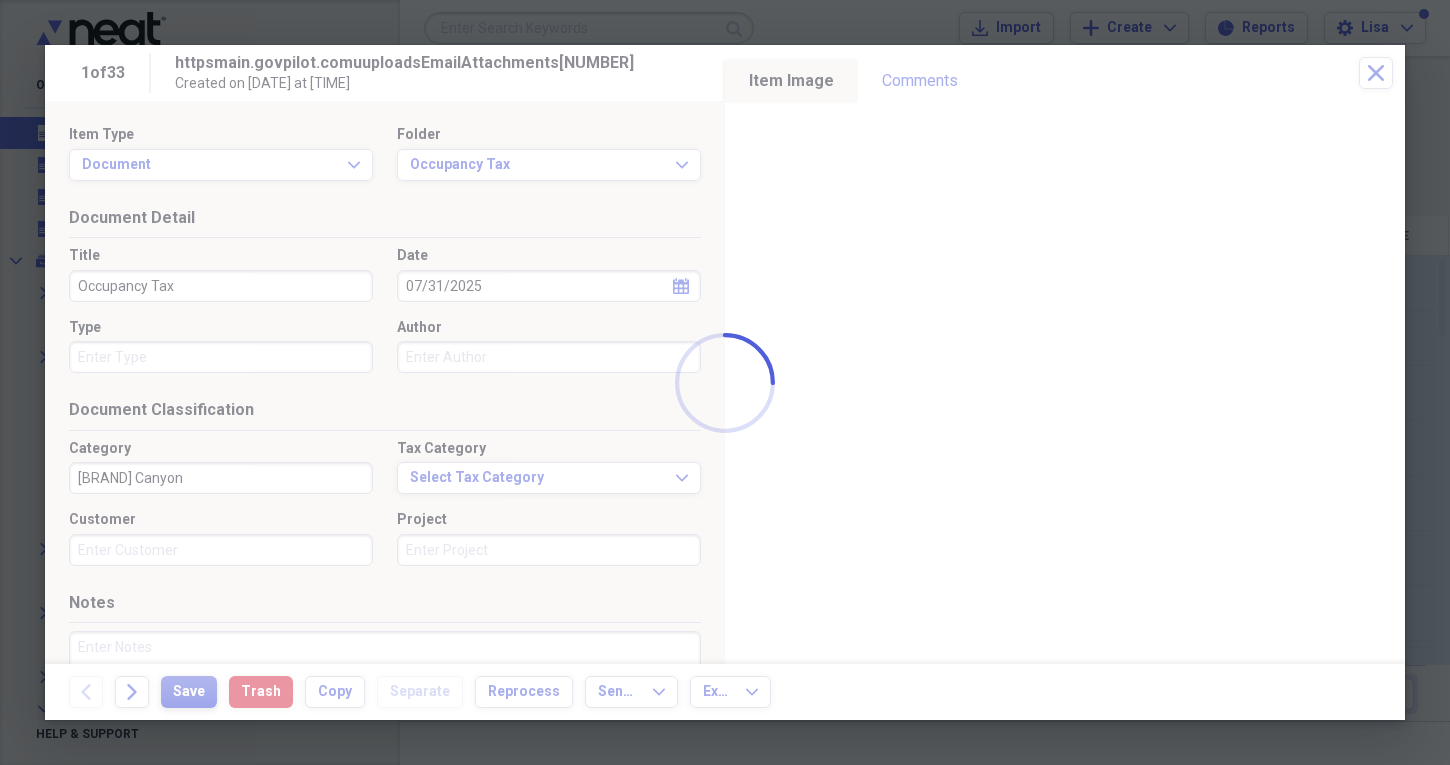 click at bounding box center (725, 382) 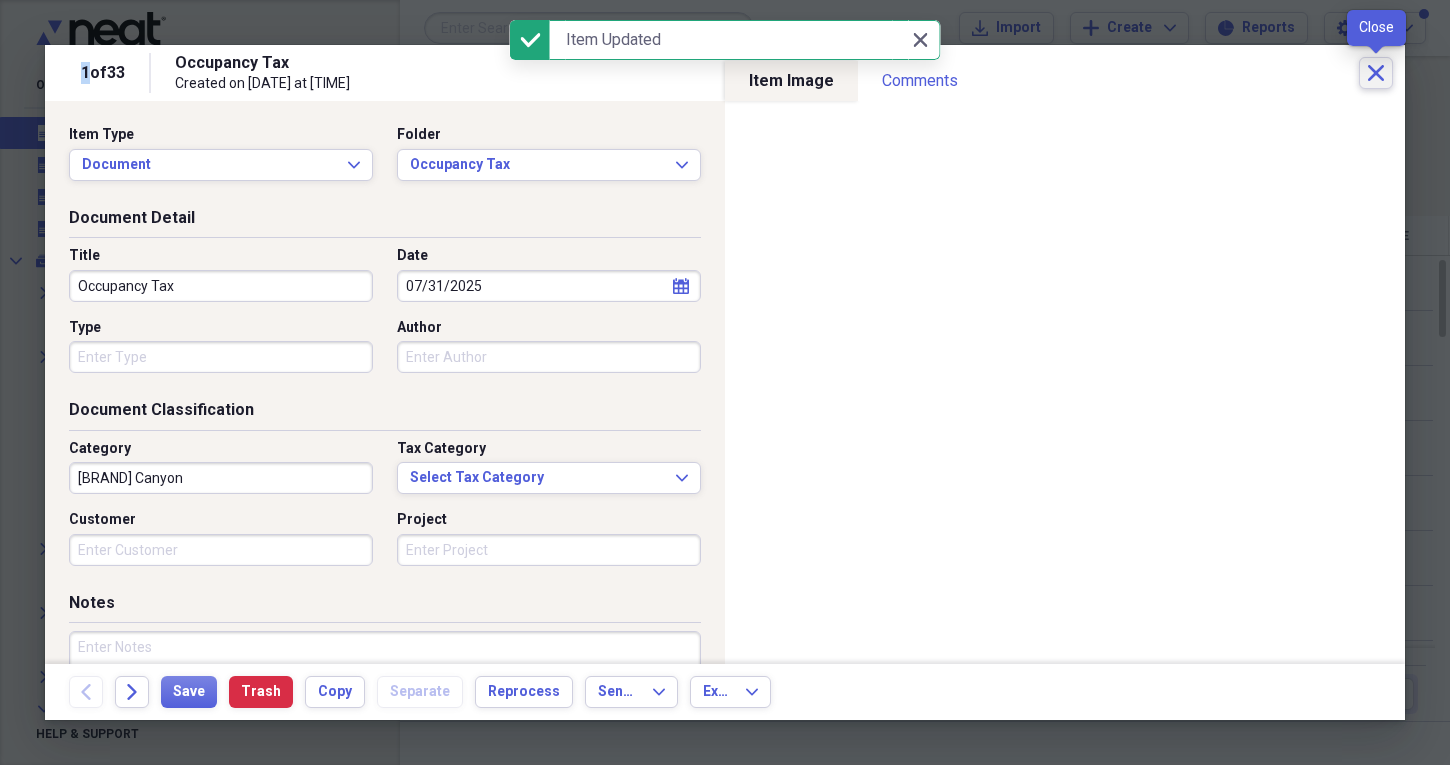 click on "Close" at bounding box center [1376, 73] 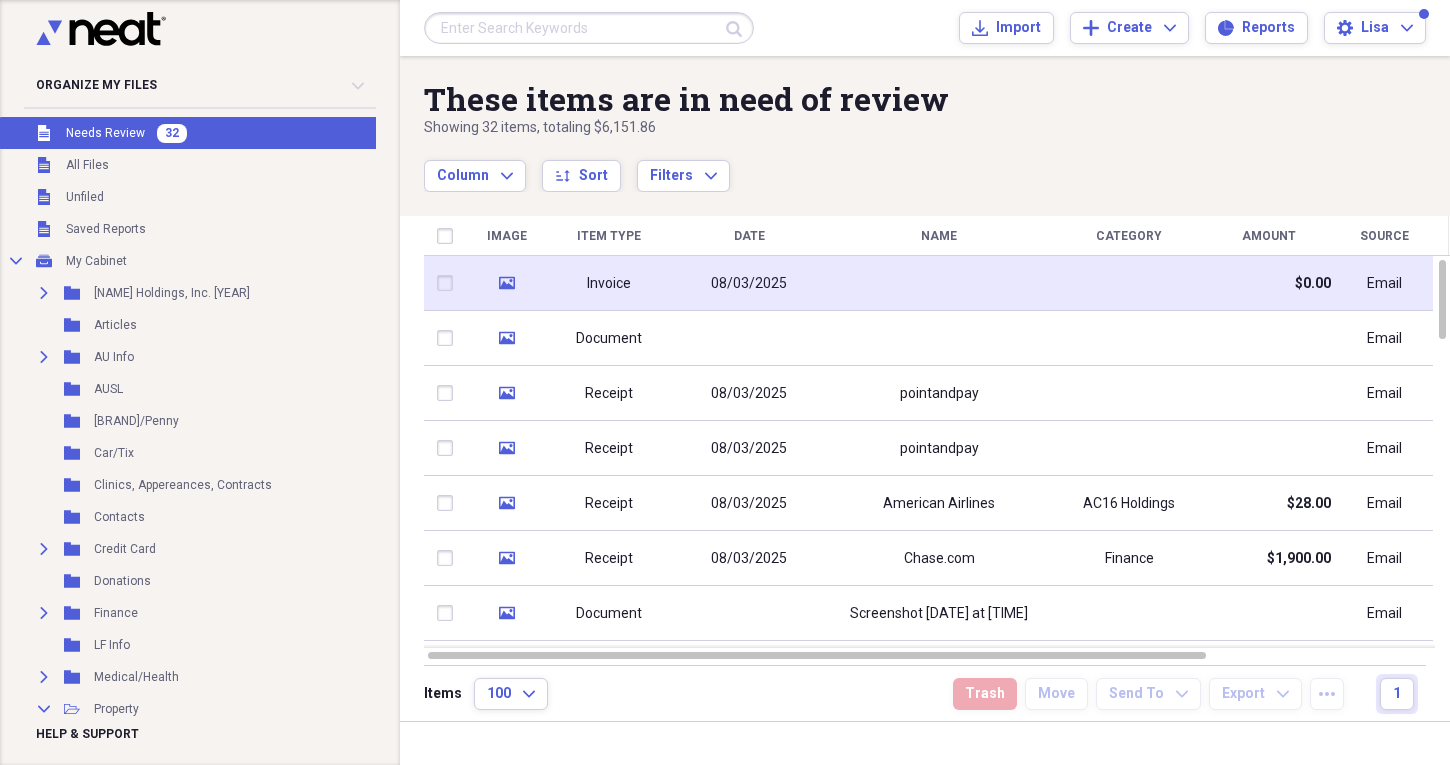 click at bounding box center (939, 283) 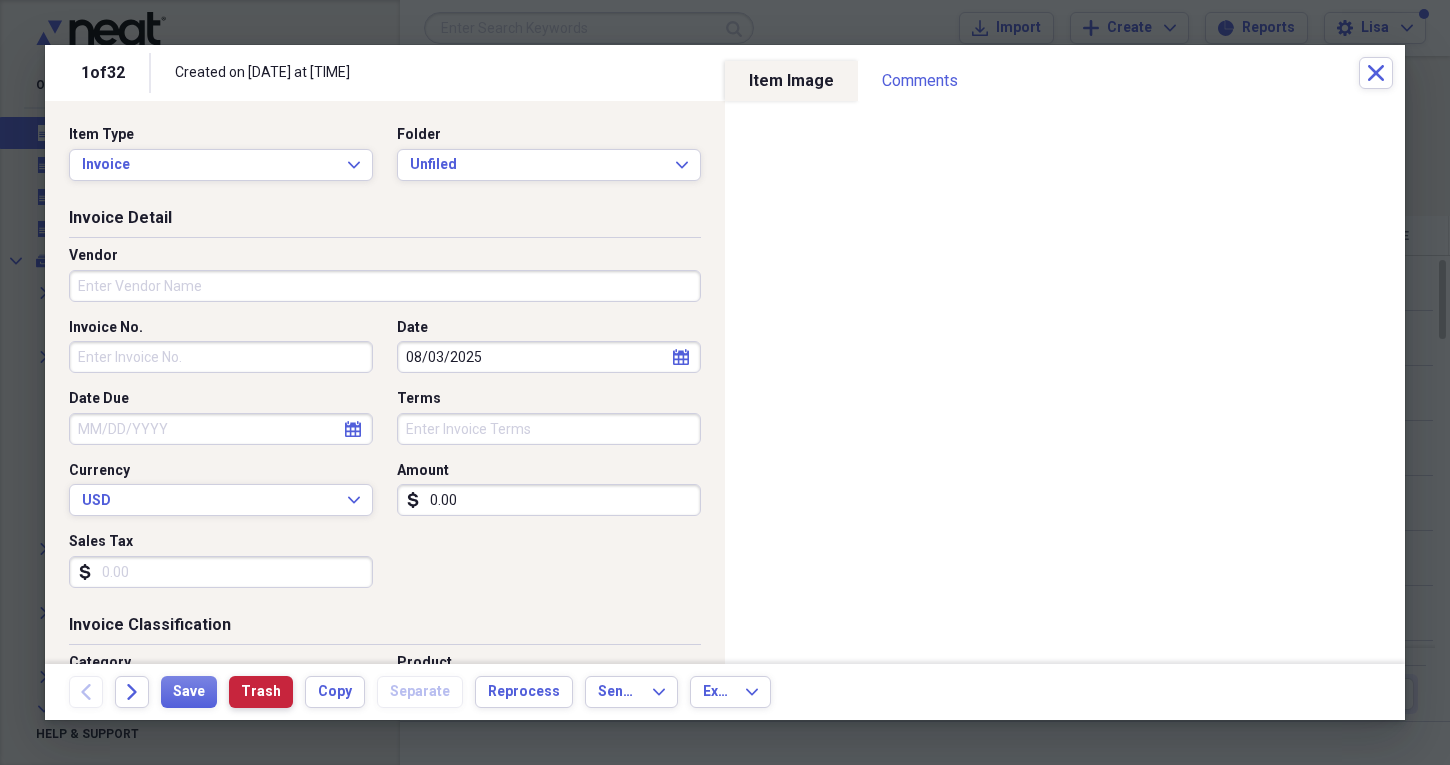 click on "Trash" at bounding box center (261, 692) 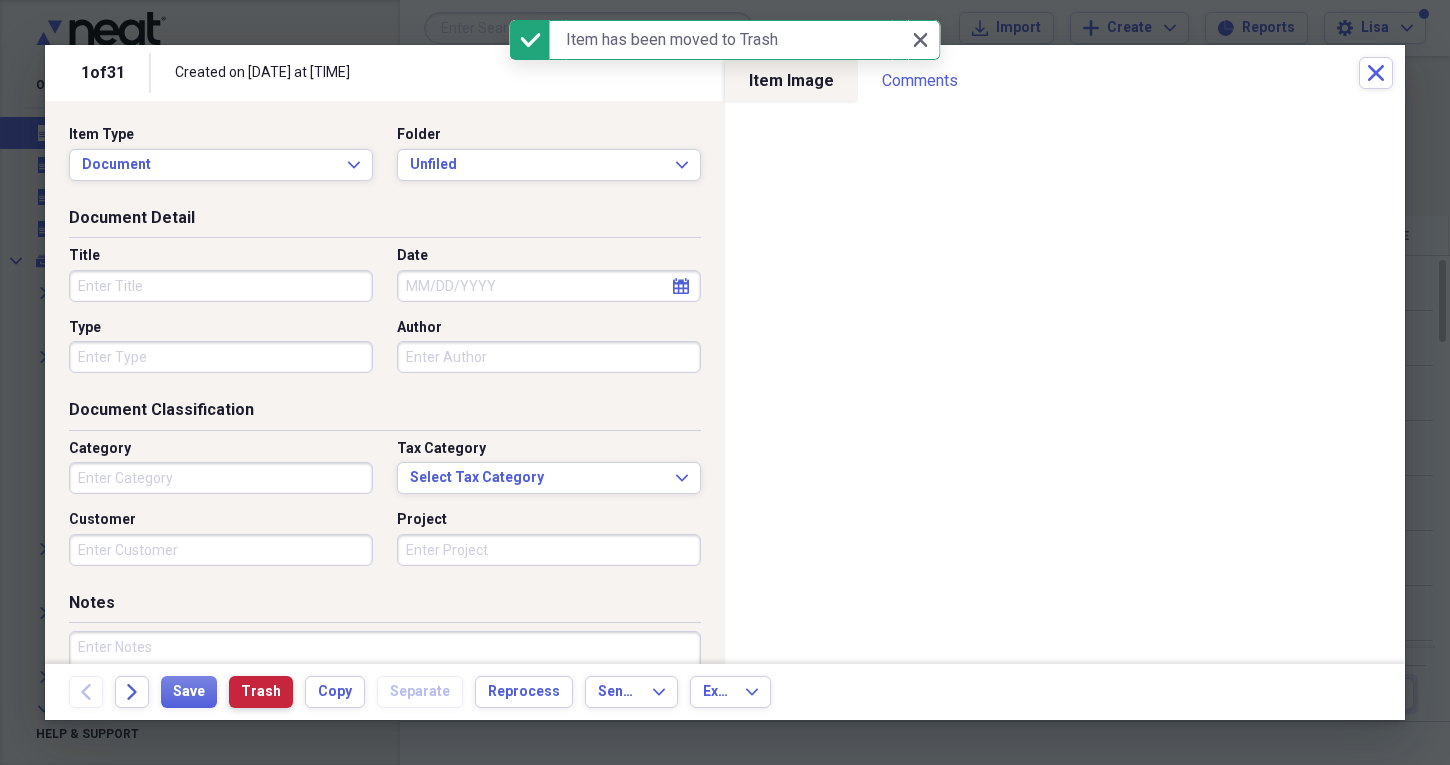 click on "Trash" at bounding box center [261, 692] 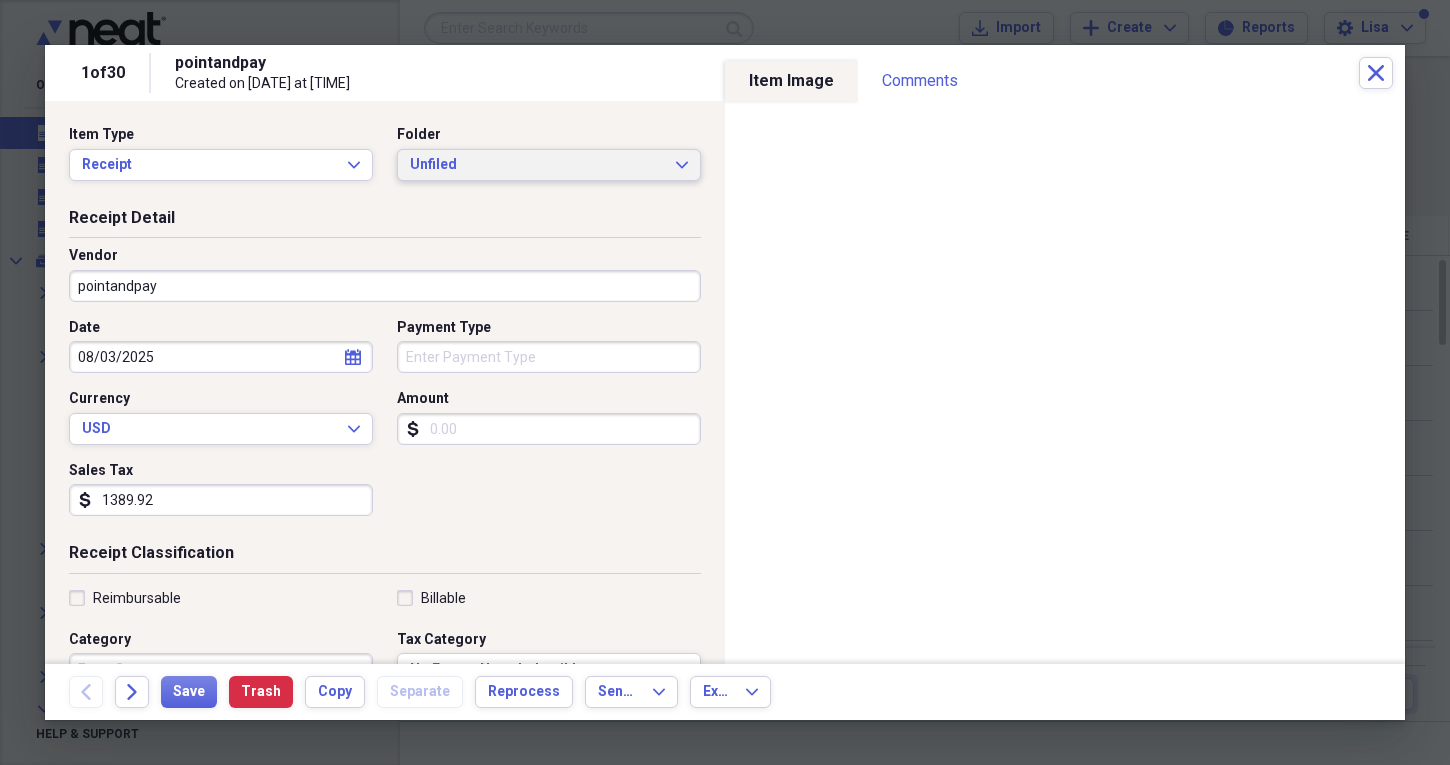 click on "Expand" 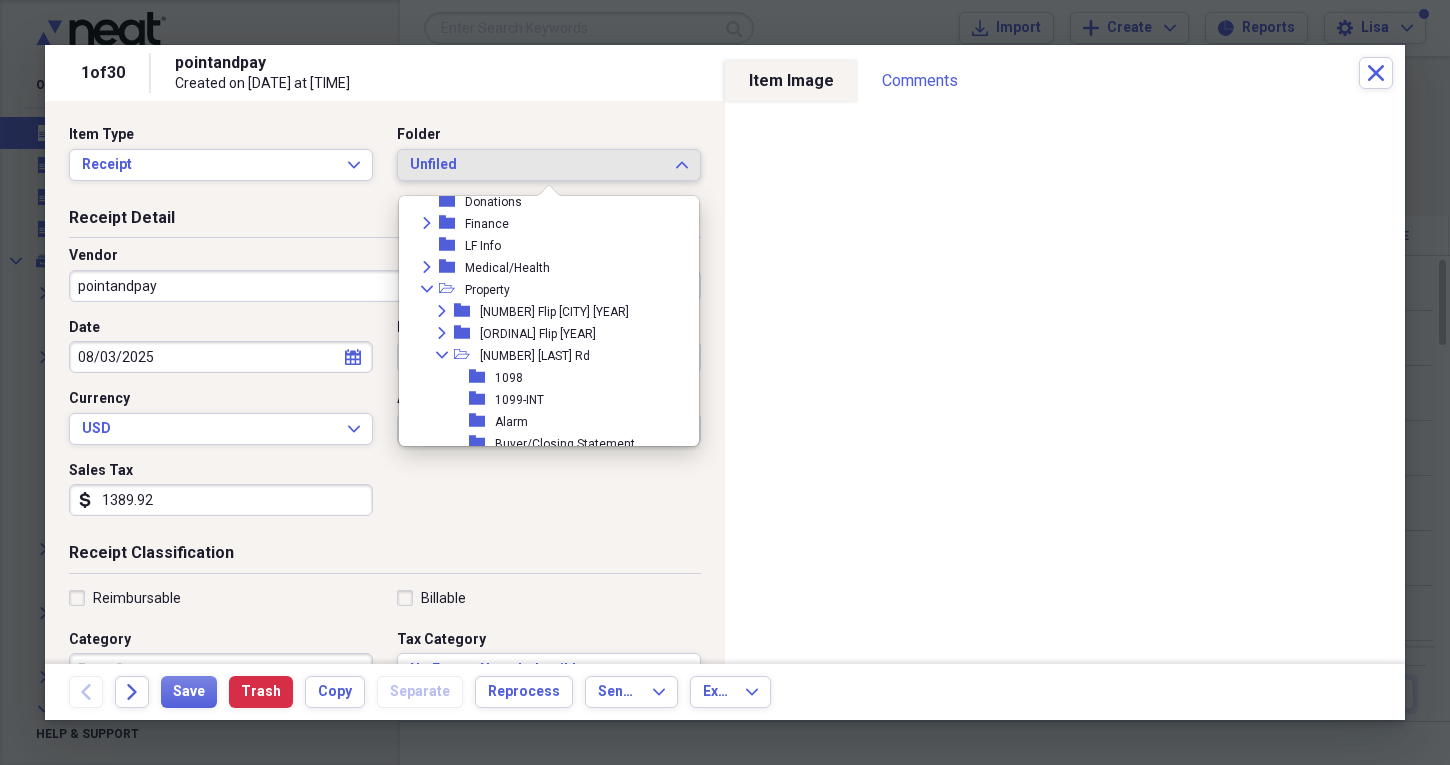 scroll, scrollTop: 265, scrollLeft: 0, axis: vertical 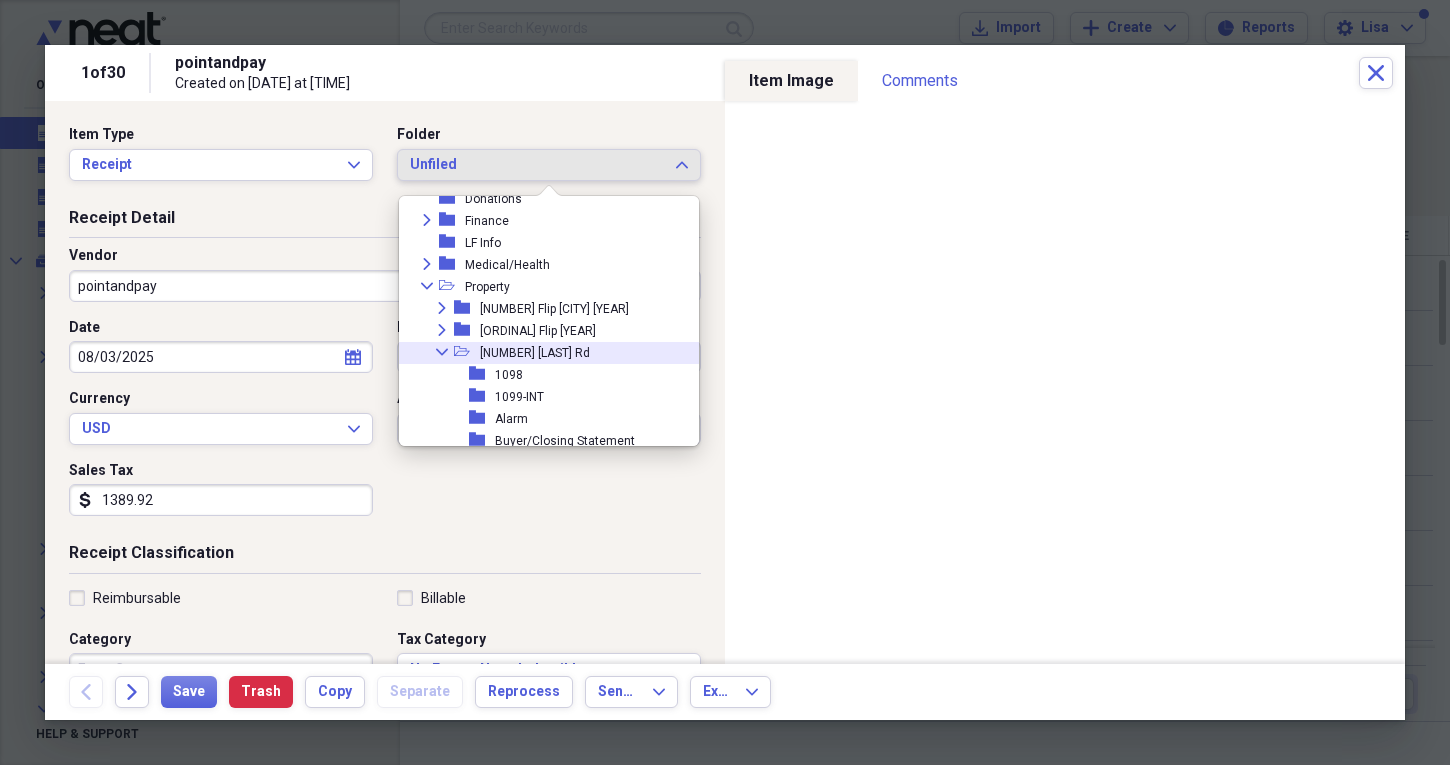 click on "Collapse" 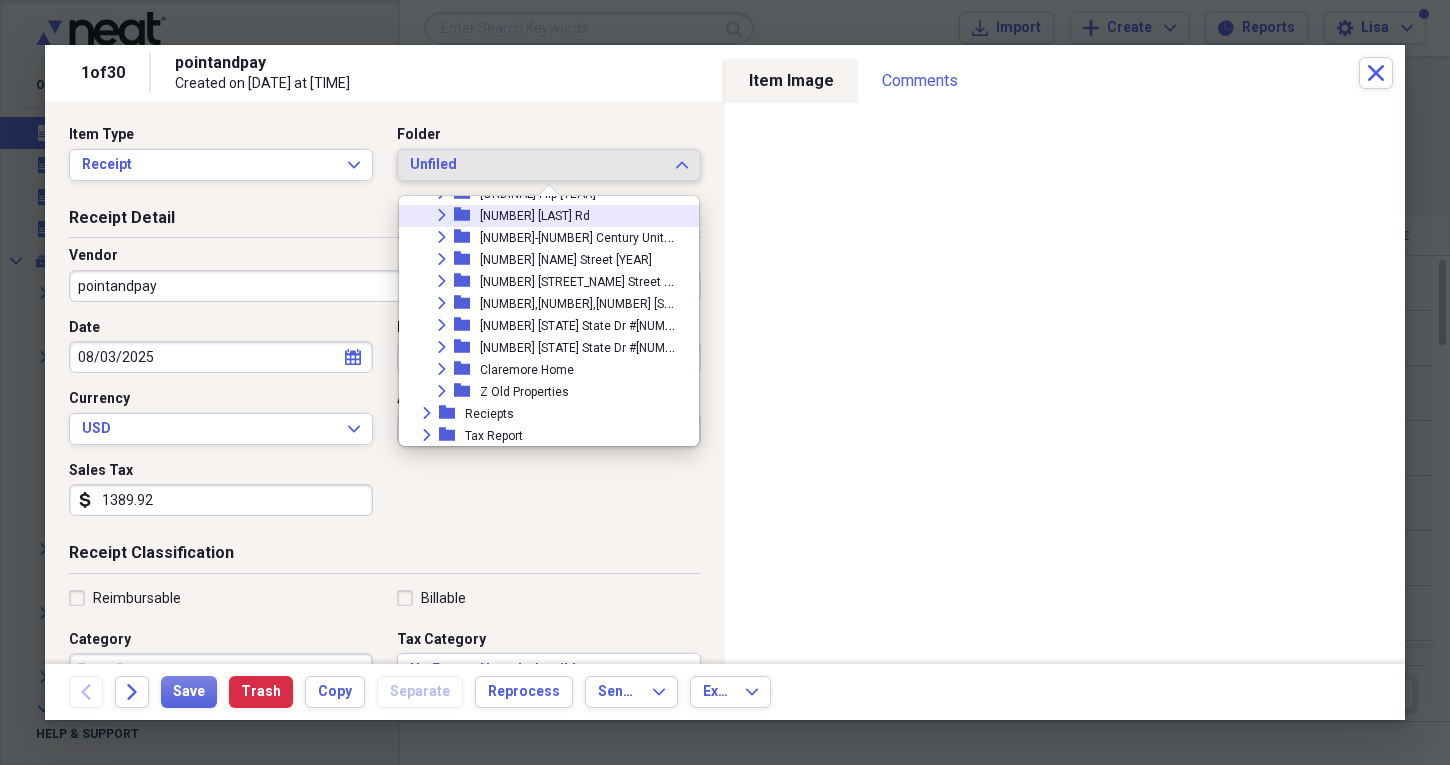 scroll, scrollTop: 406, scrollLeft: 0, axis: vertical 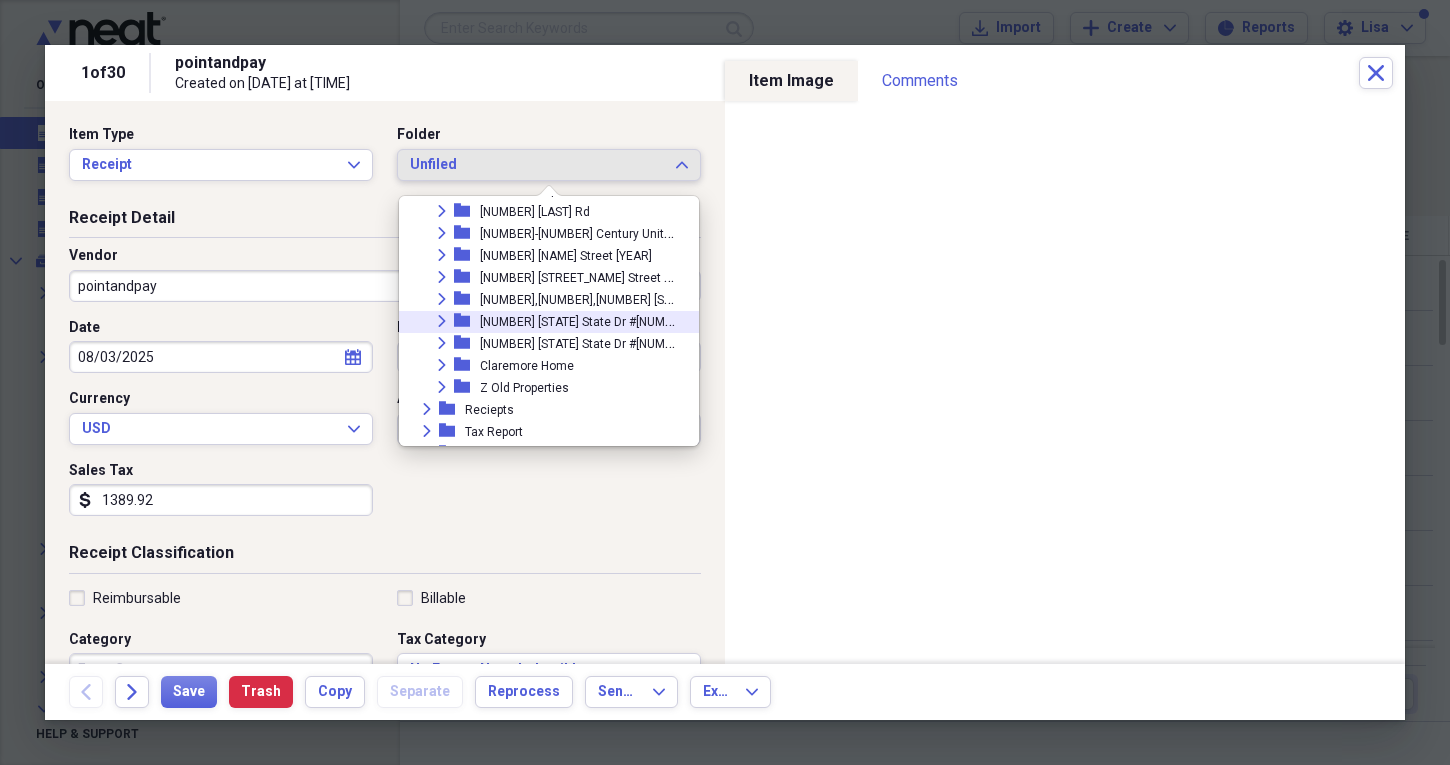 click on "Expand" 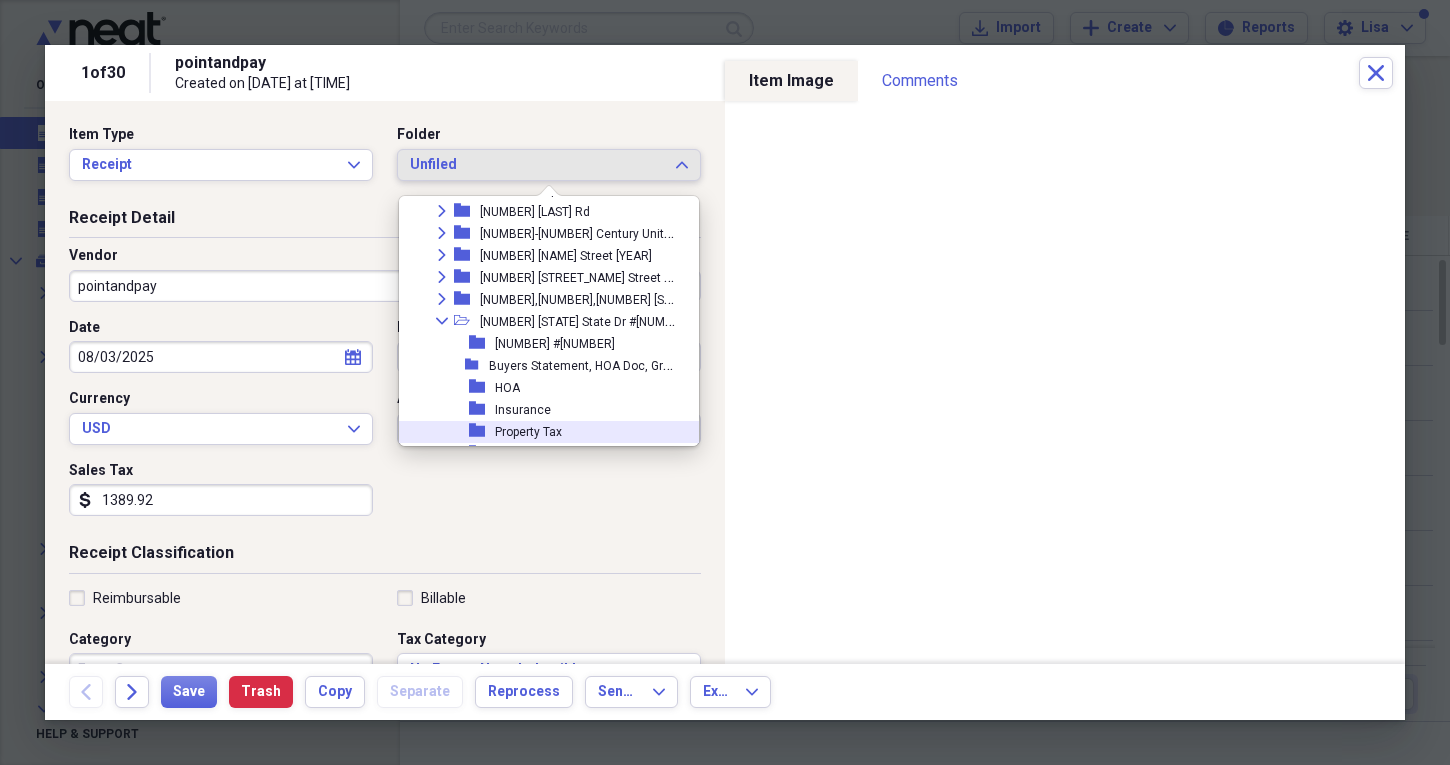 click on "Property Tax" at bounding box center (528, 432) 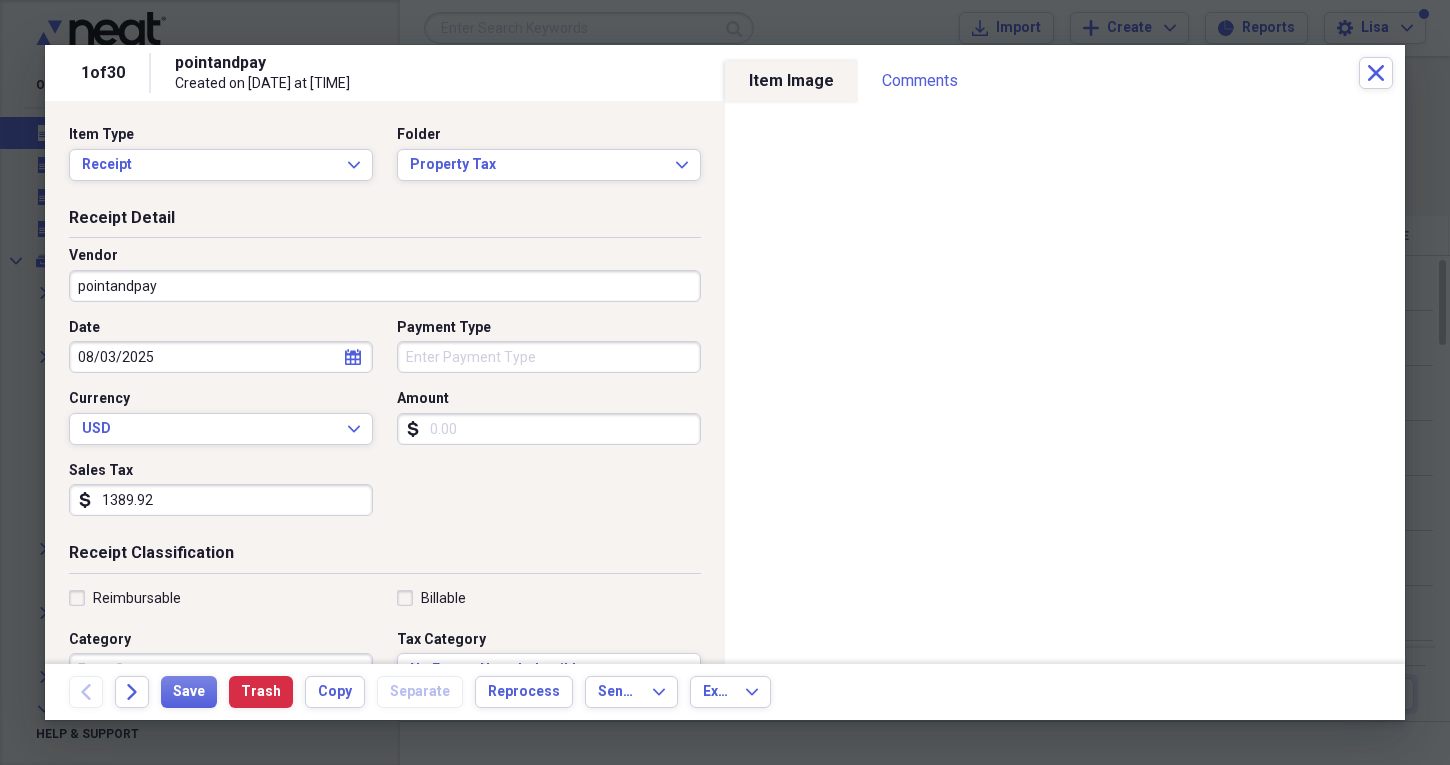 click on "pointandpay" at bounding box center (385, 286) 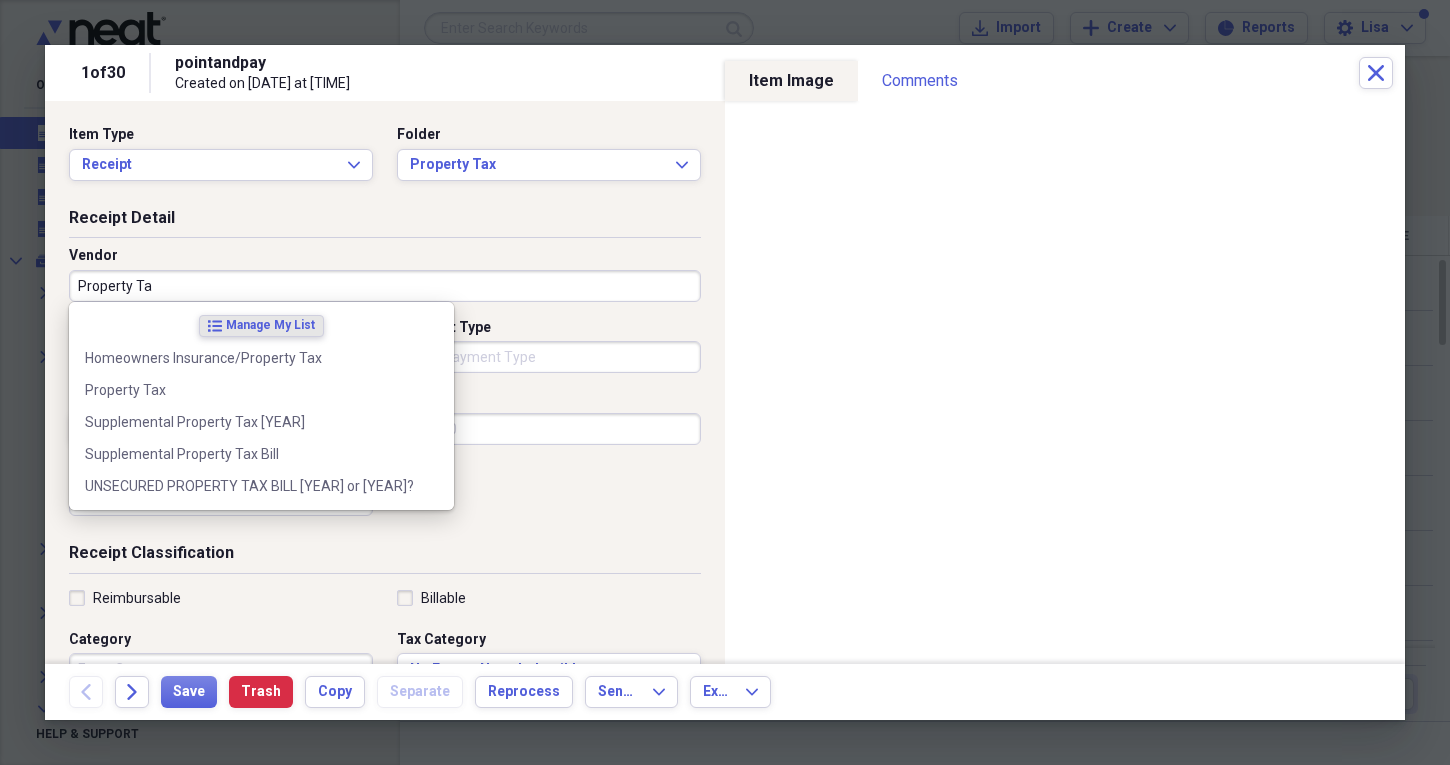 type on "Property Tax" 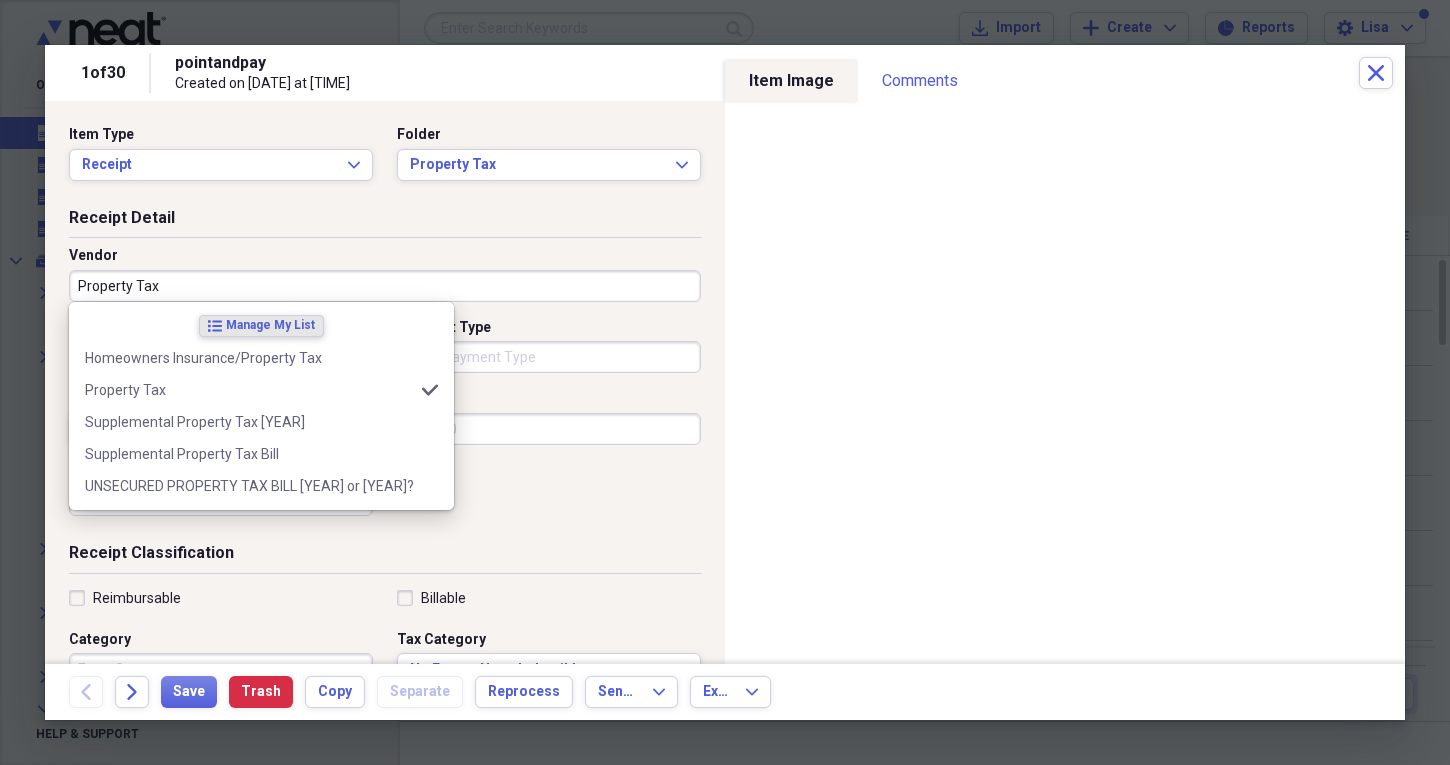 type on "Bellflower Units" 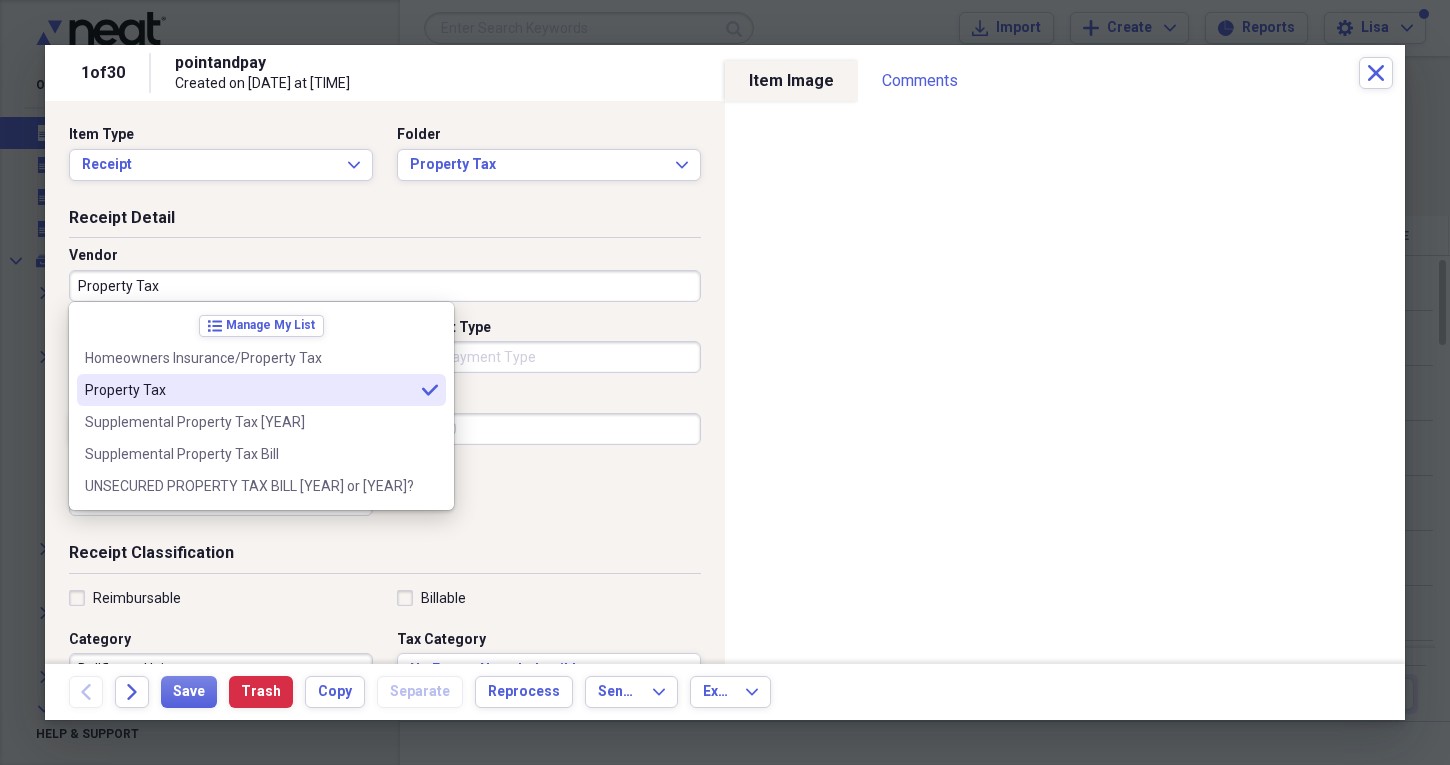 type on "Property Tax" 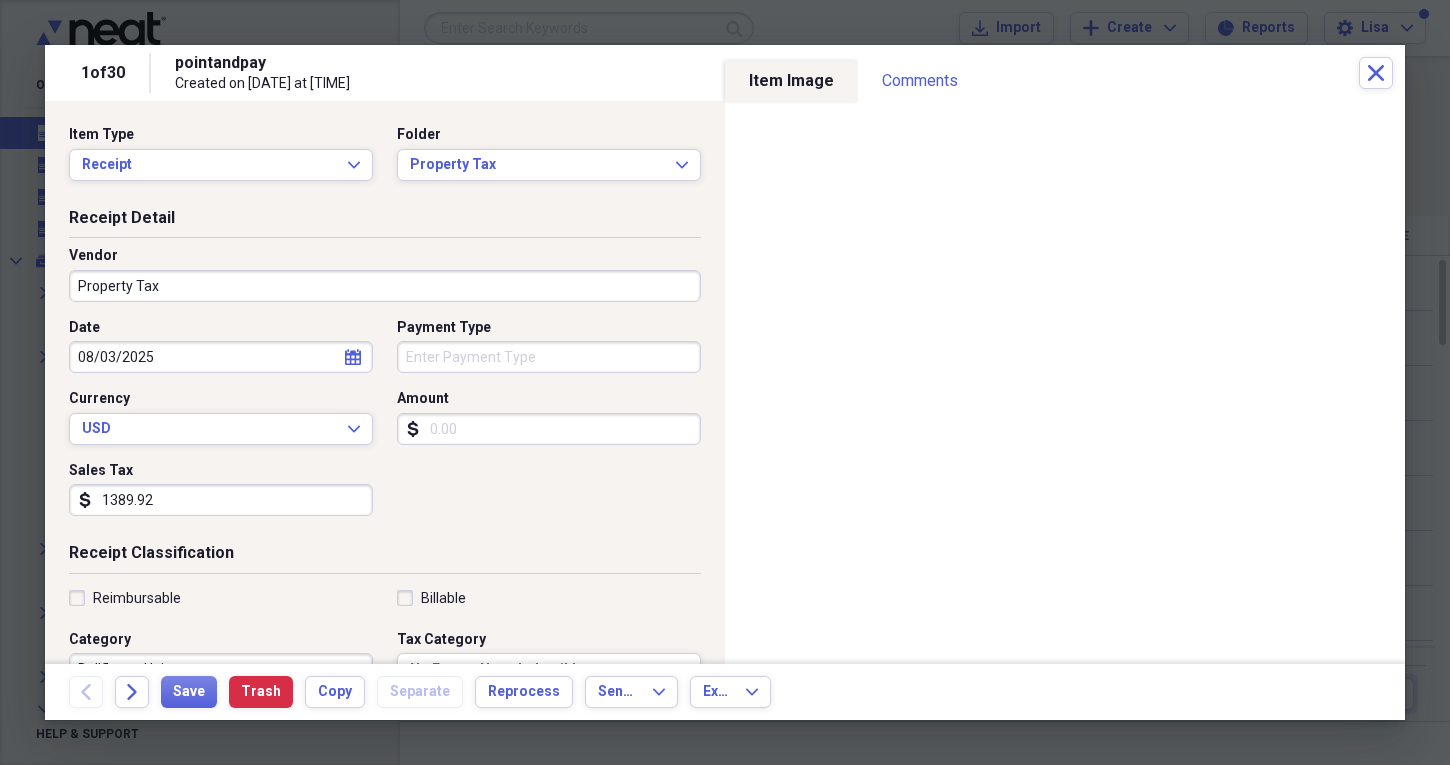 click on "Amount" at bounding box center (549, 429) 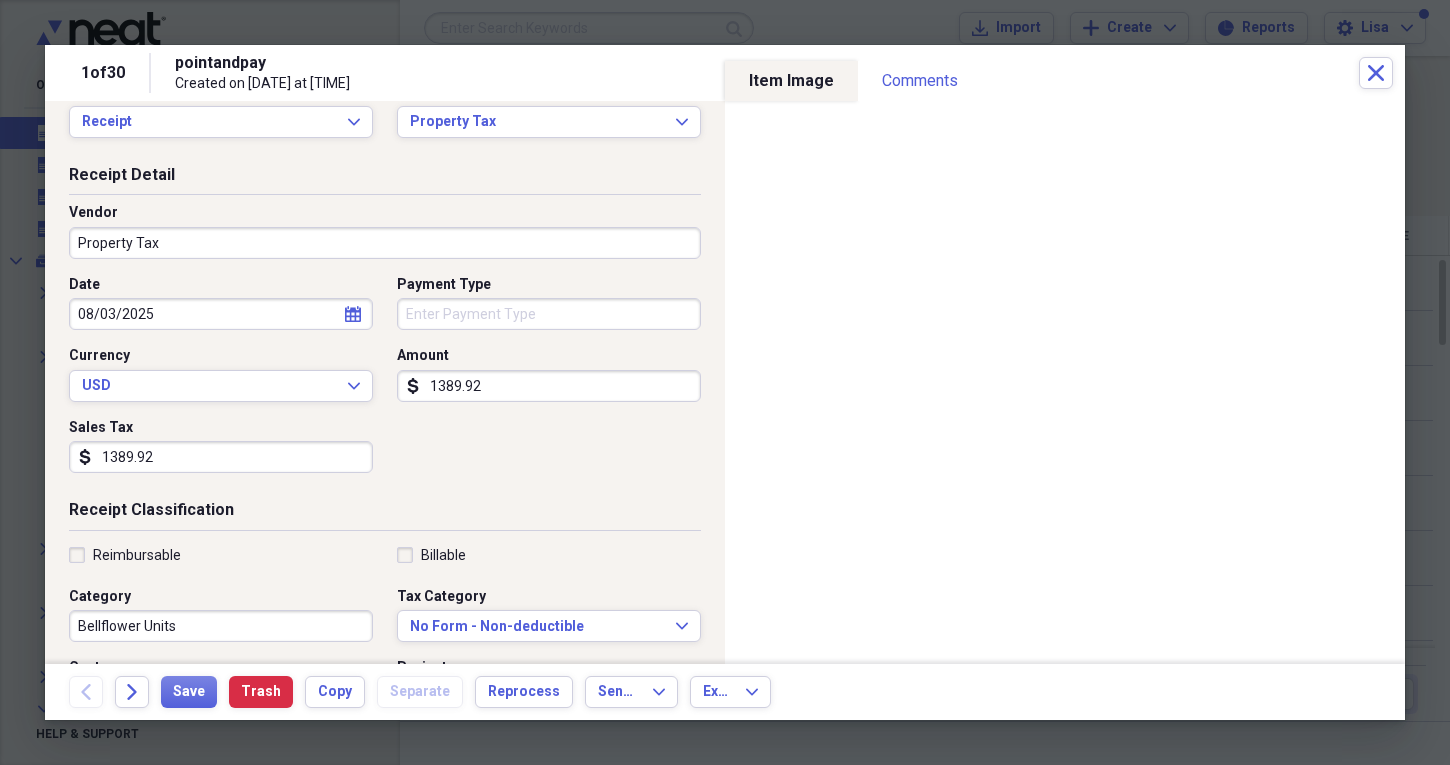 scroll, scrollTop: 46, scrollLeft: 0, axis: vertical 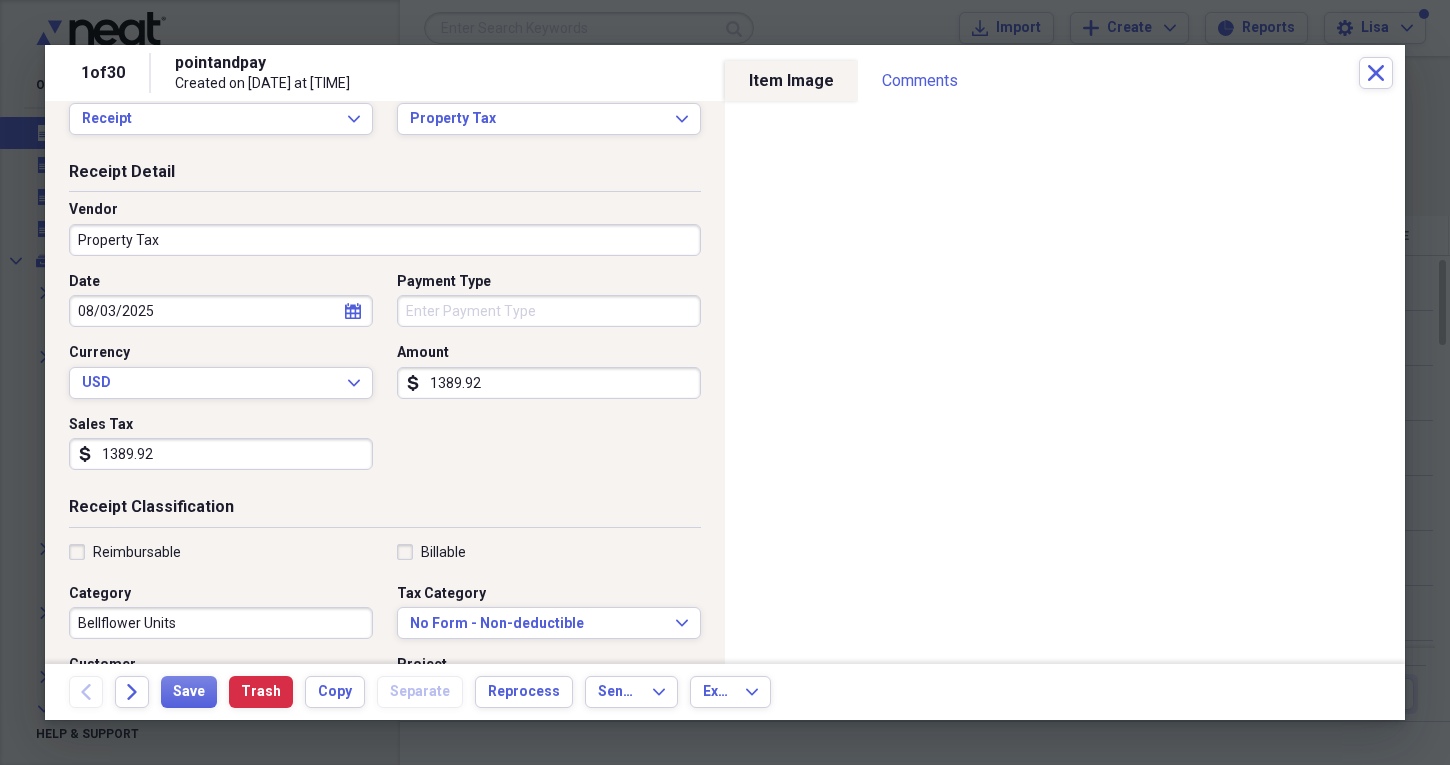 type on "1389.92" 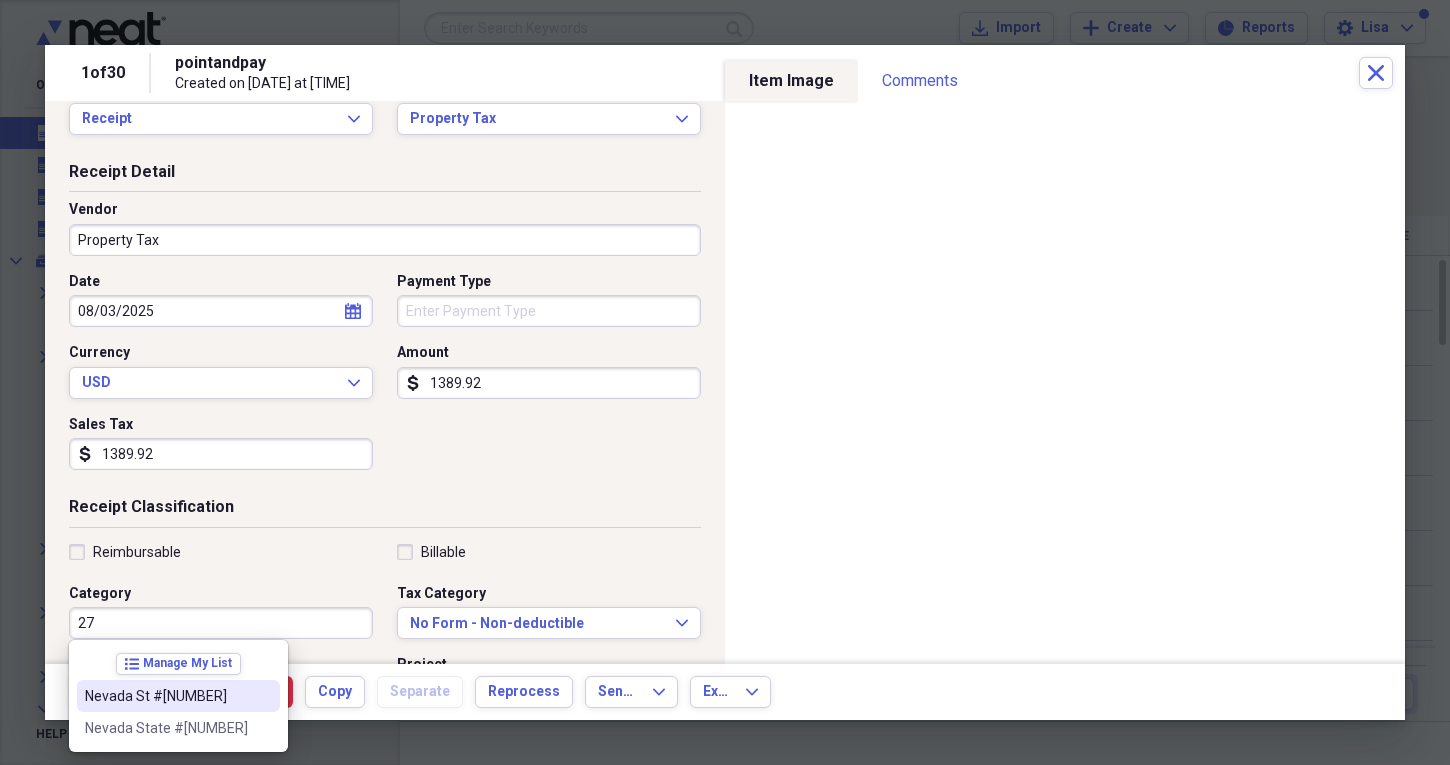 click on "Nevada St #[NUMBER]" at bounding box center [178, 696] 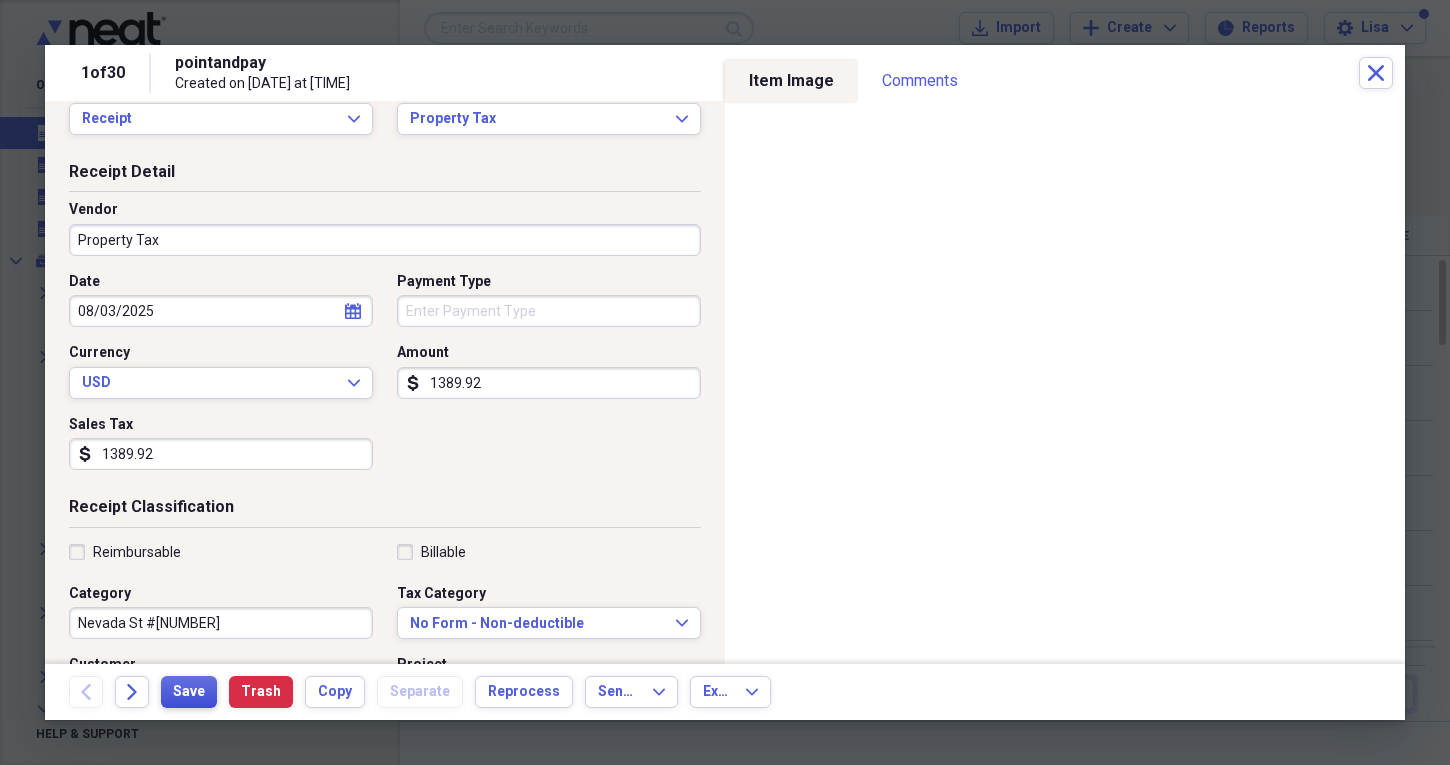 click on "Save" at bounding box center [189, 692] 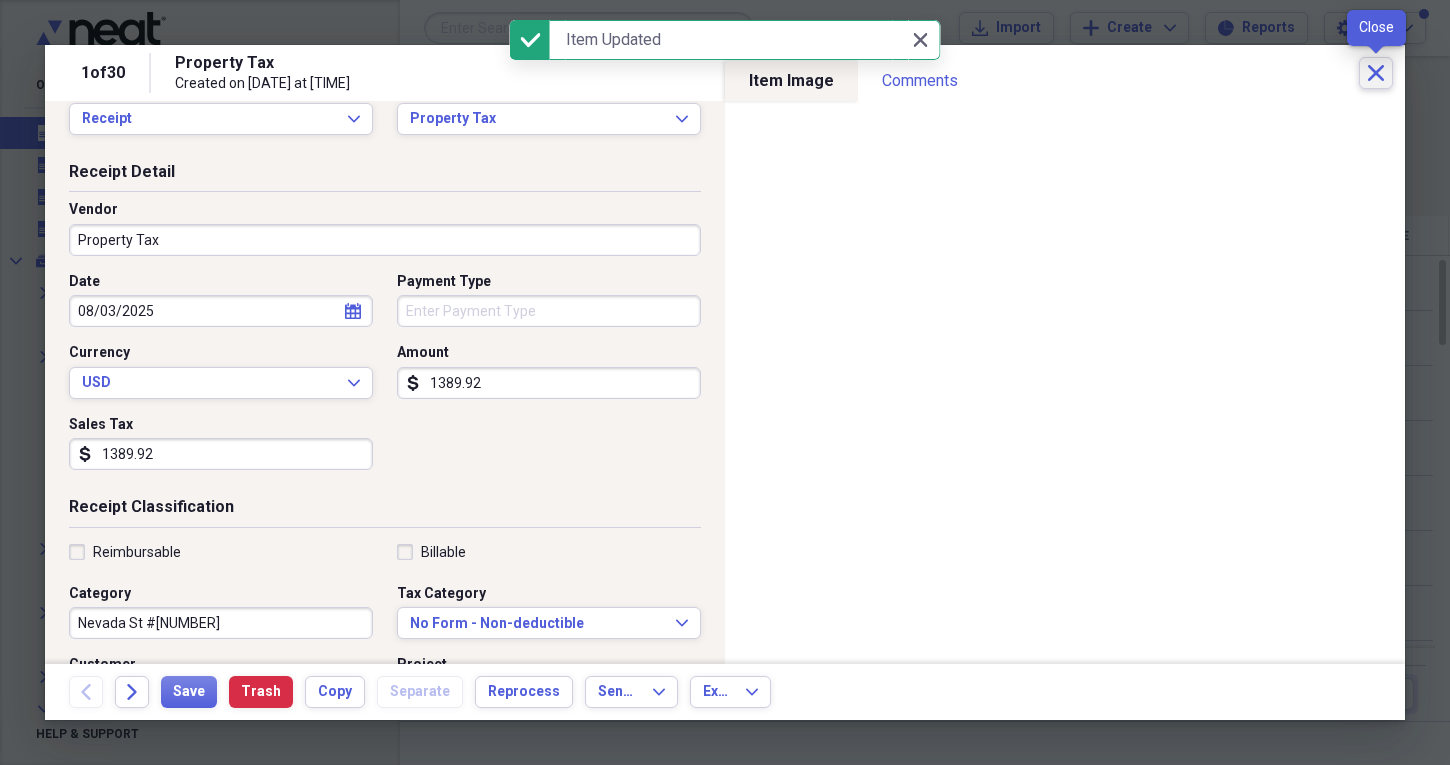 click on "Close" at bounding box center (1376, 73) 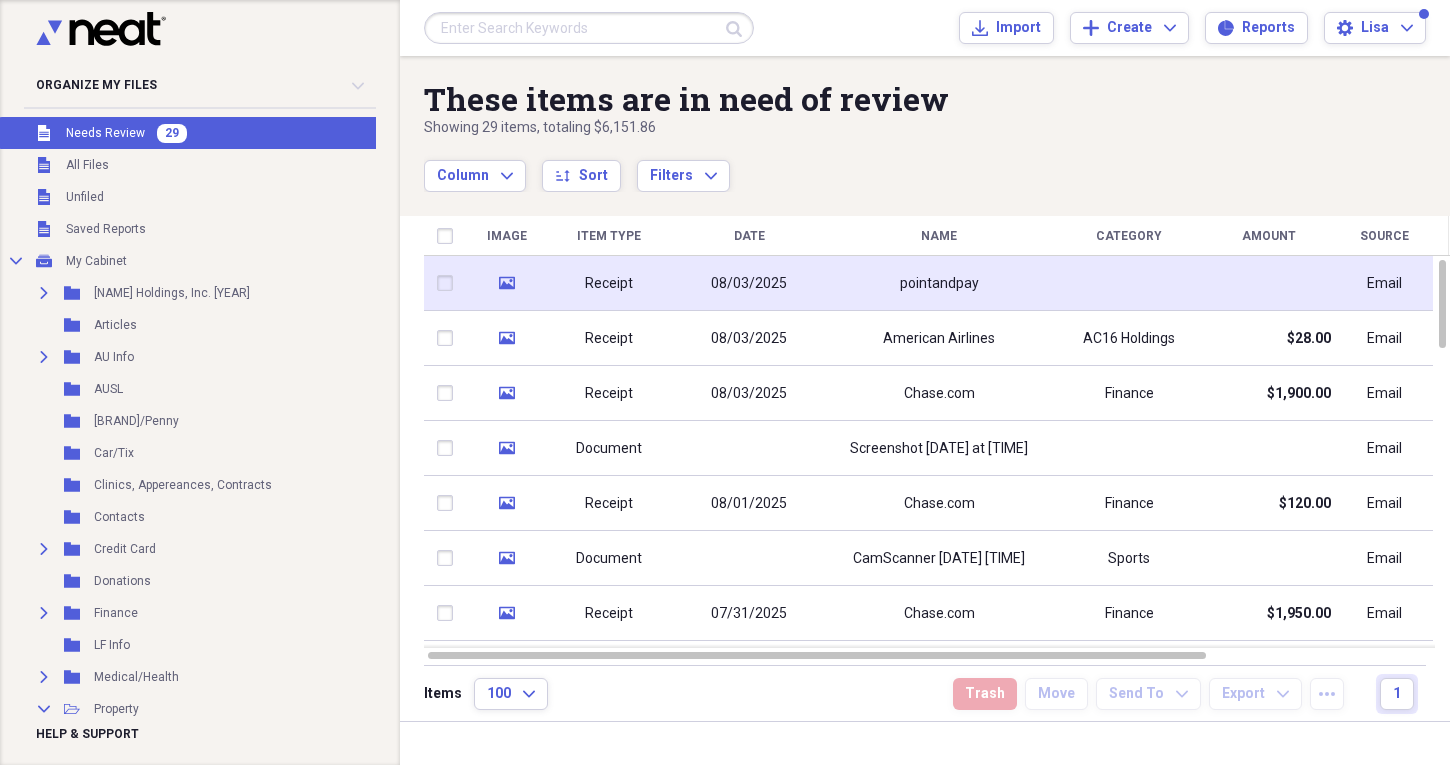 click on "pointandpay" at bounding box center [939, 283] 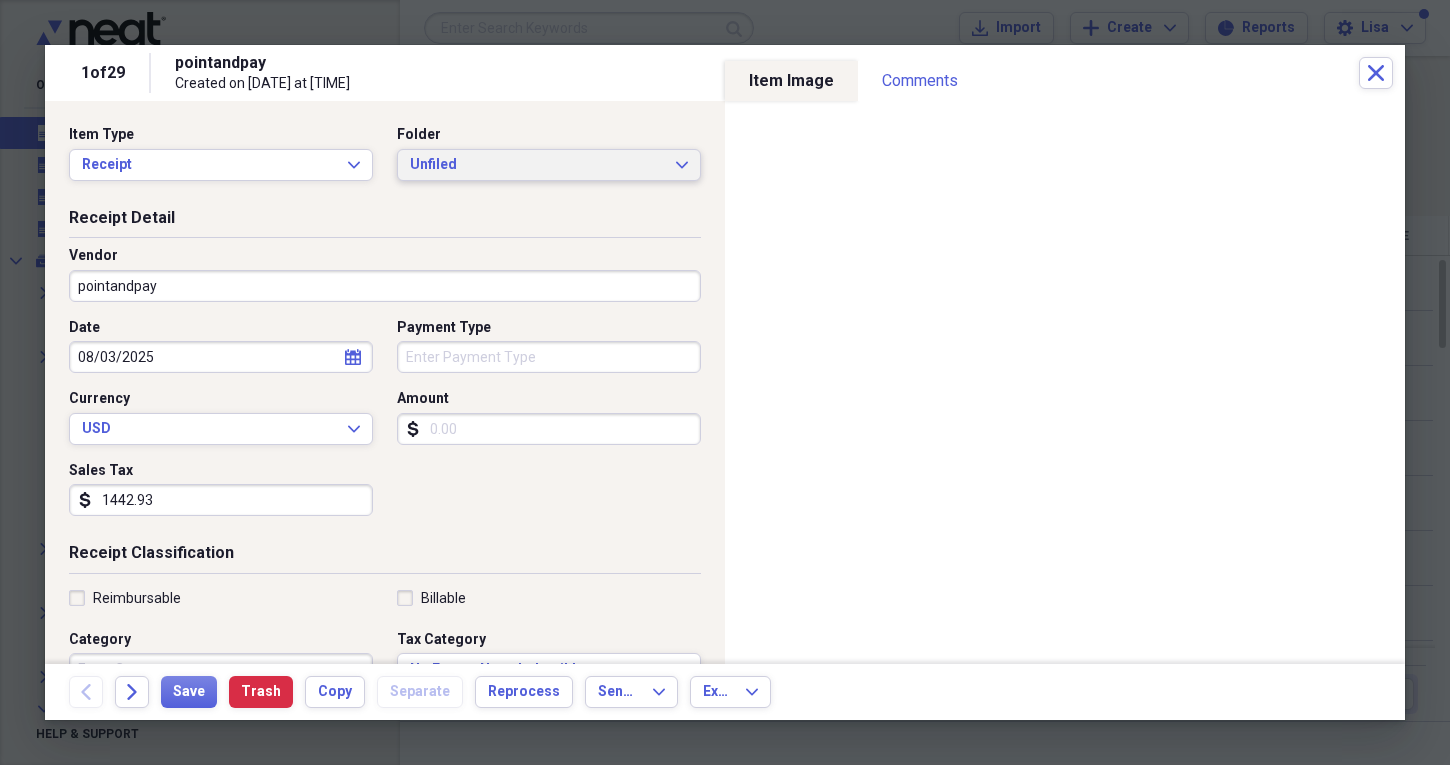 click on "Expand" 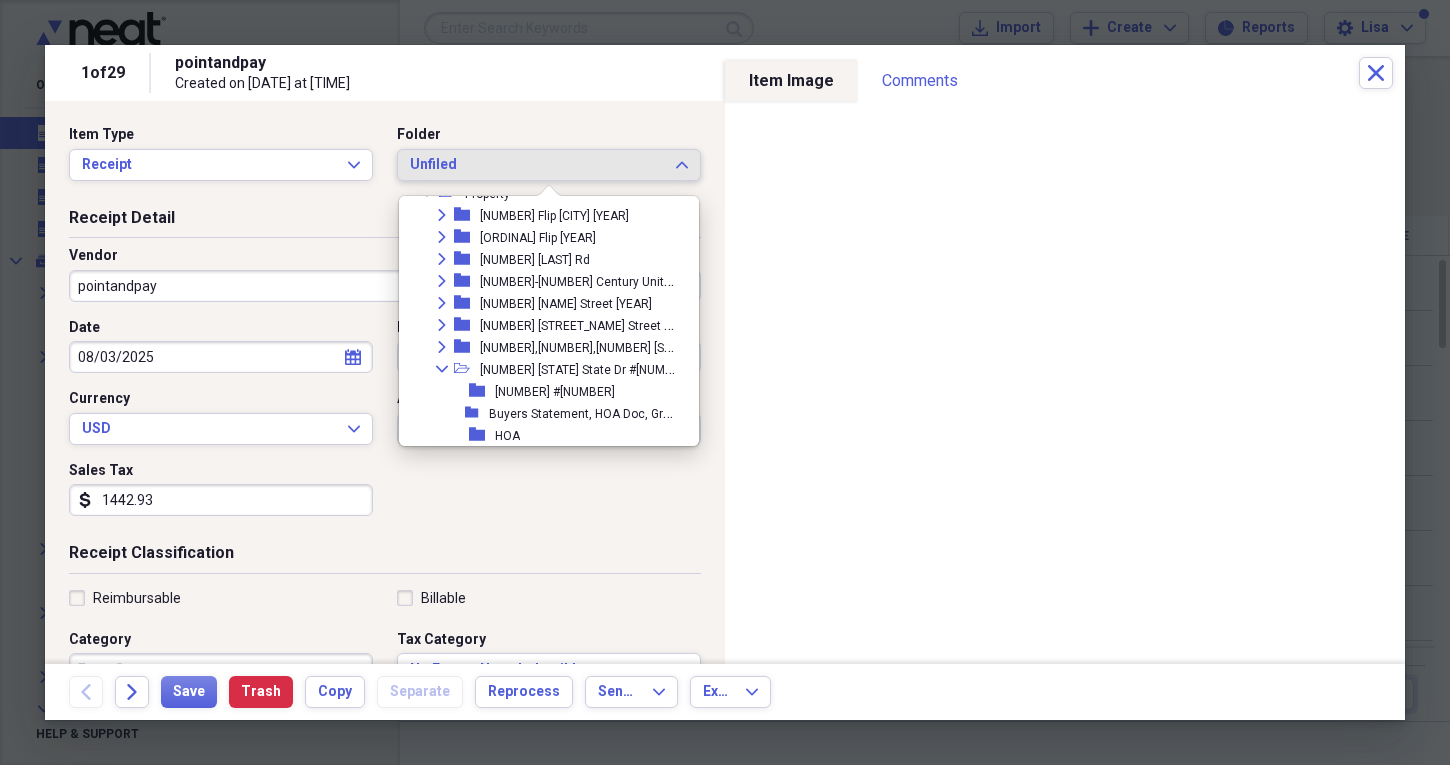 scroll, scrollTop: 379, scrollLeft: 0, axis: vertical 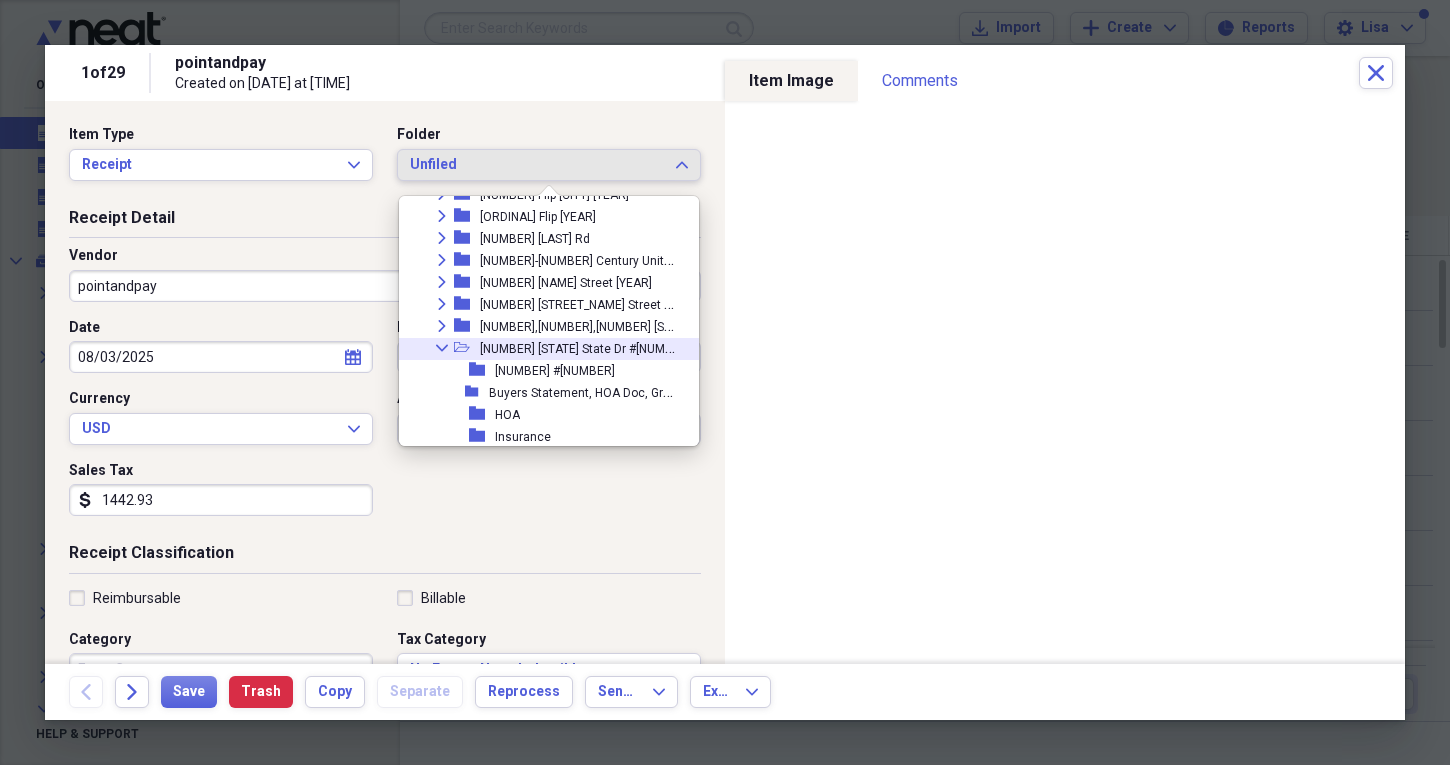 click on "Collapse" 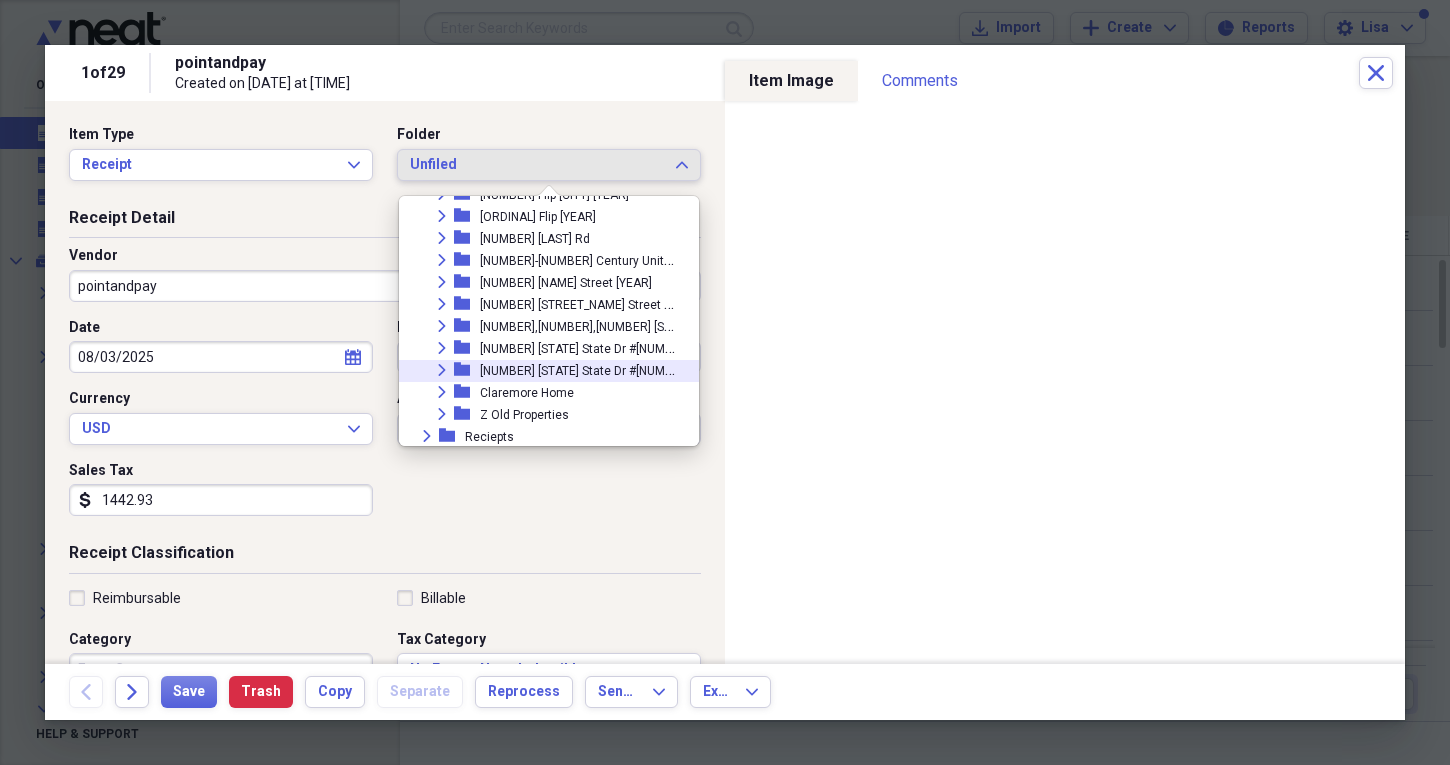 click on "Expand" 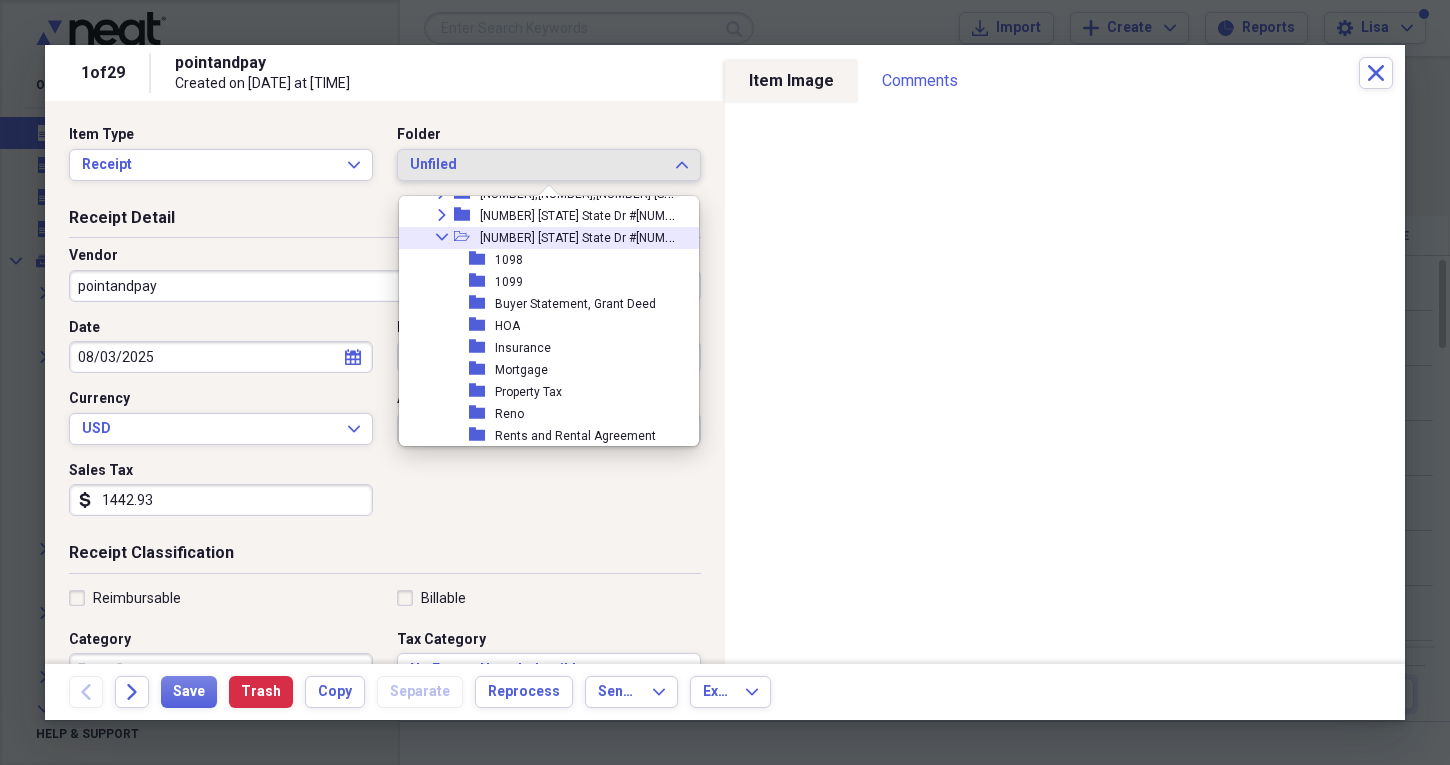 scroll, scrollTop: 519, scrollLeft: 0, axis: vertical 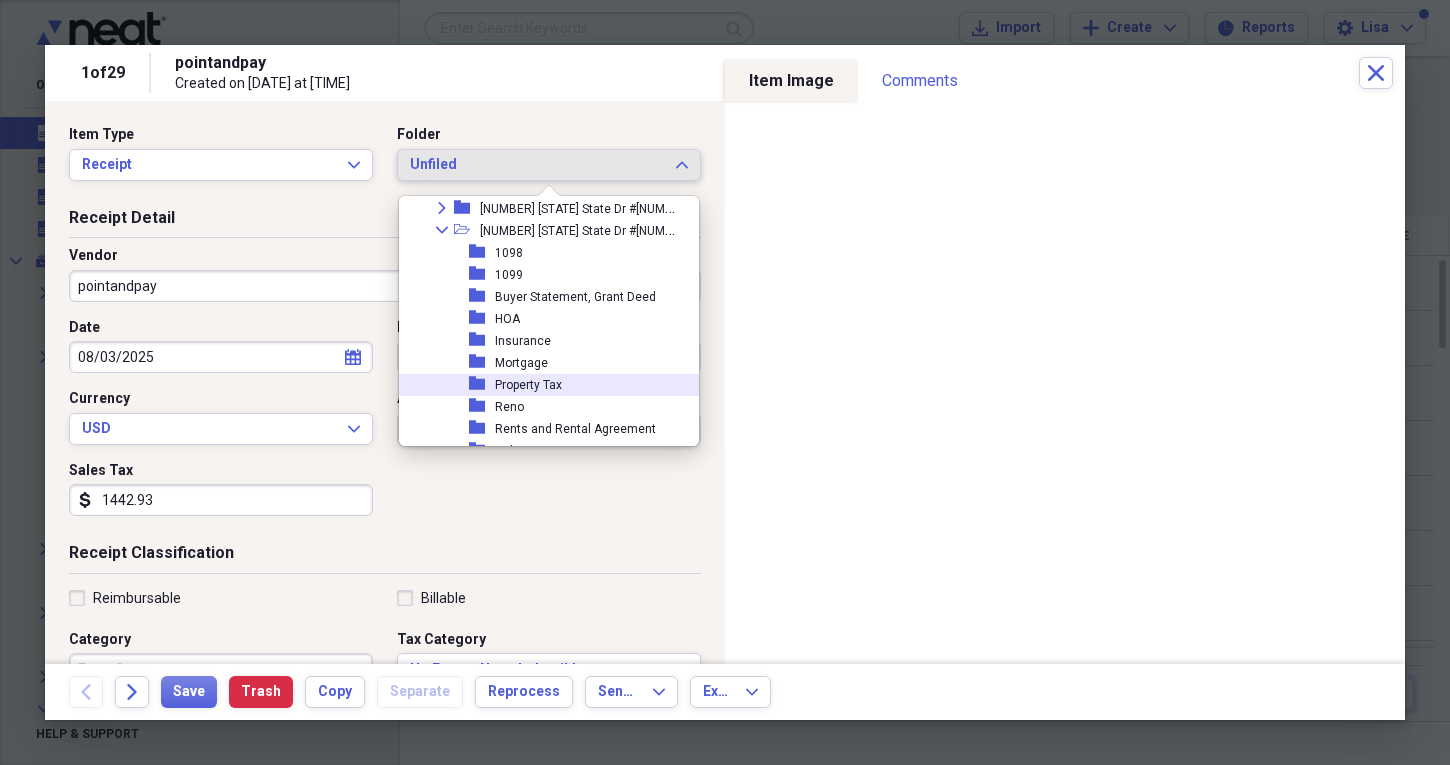 click on "Property Tax" at bounding box center [528, 385] 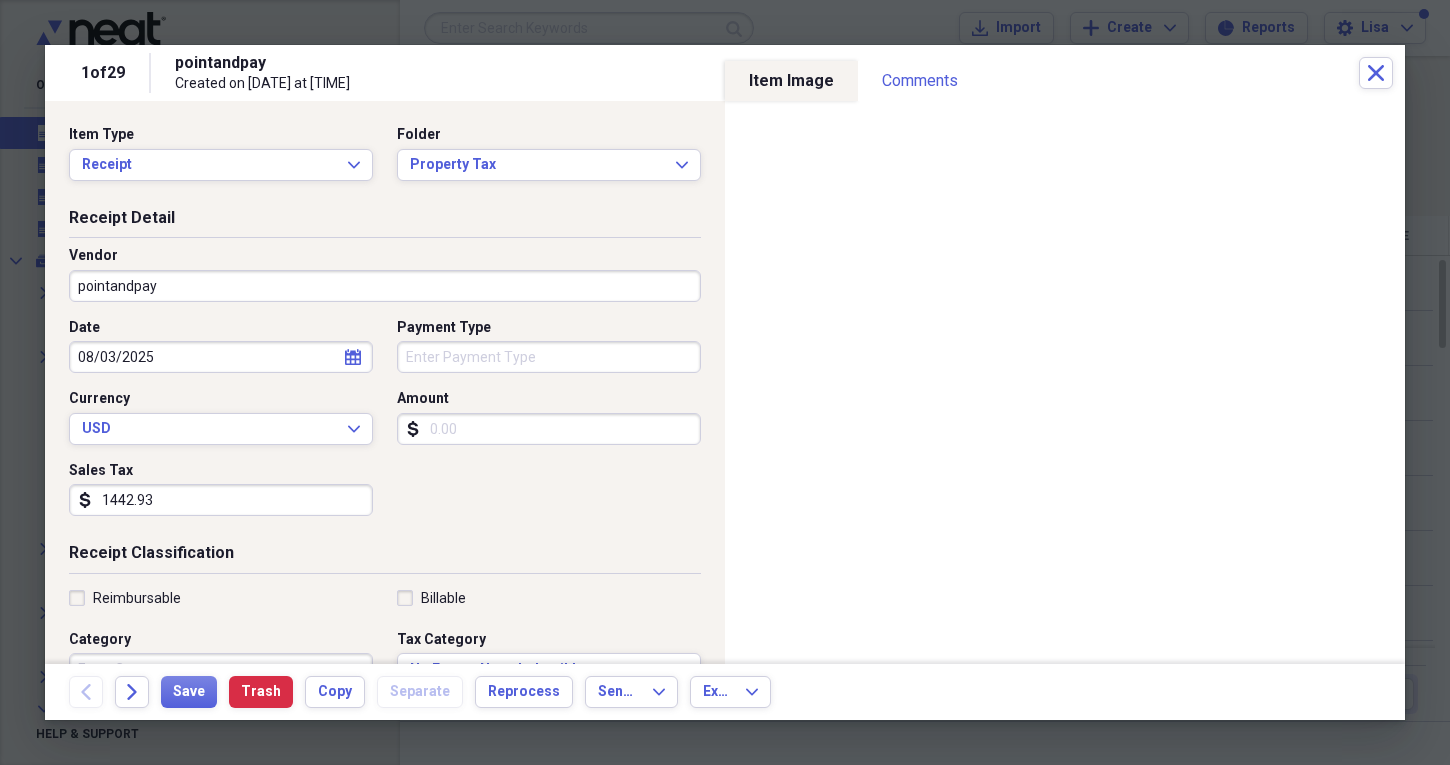 click on "pointandpay" at bounding box center [385, 286] 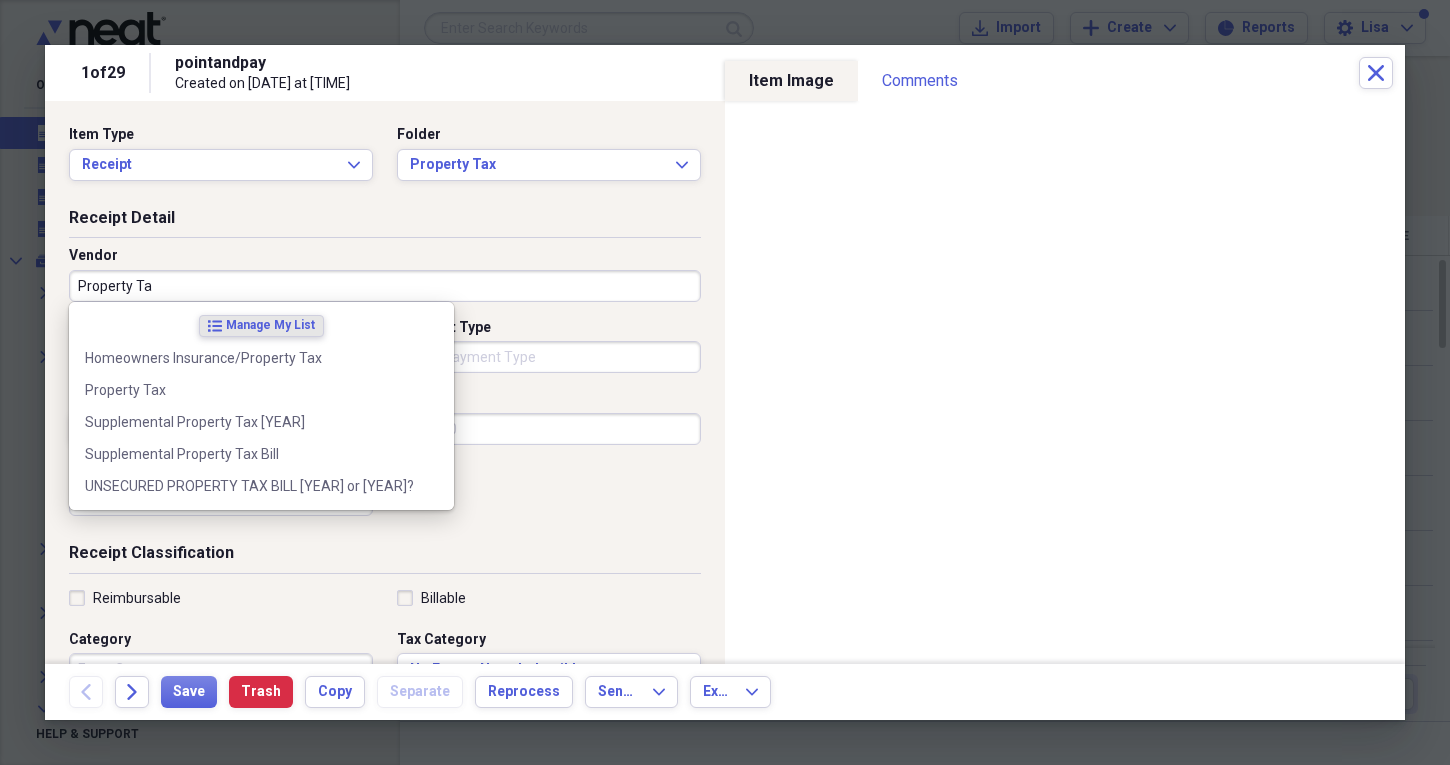 type on "Property Tax" 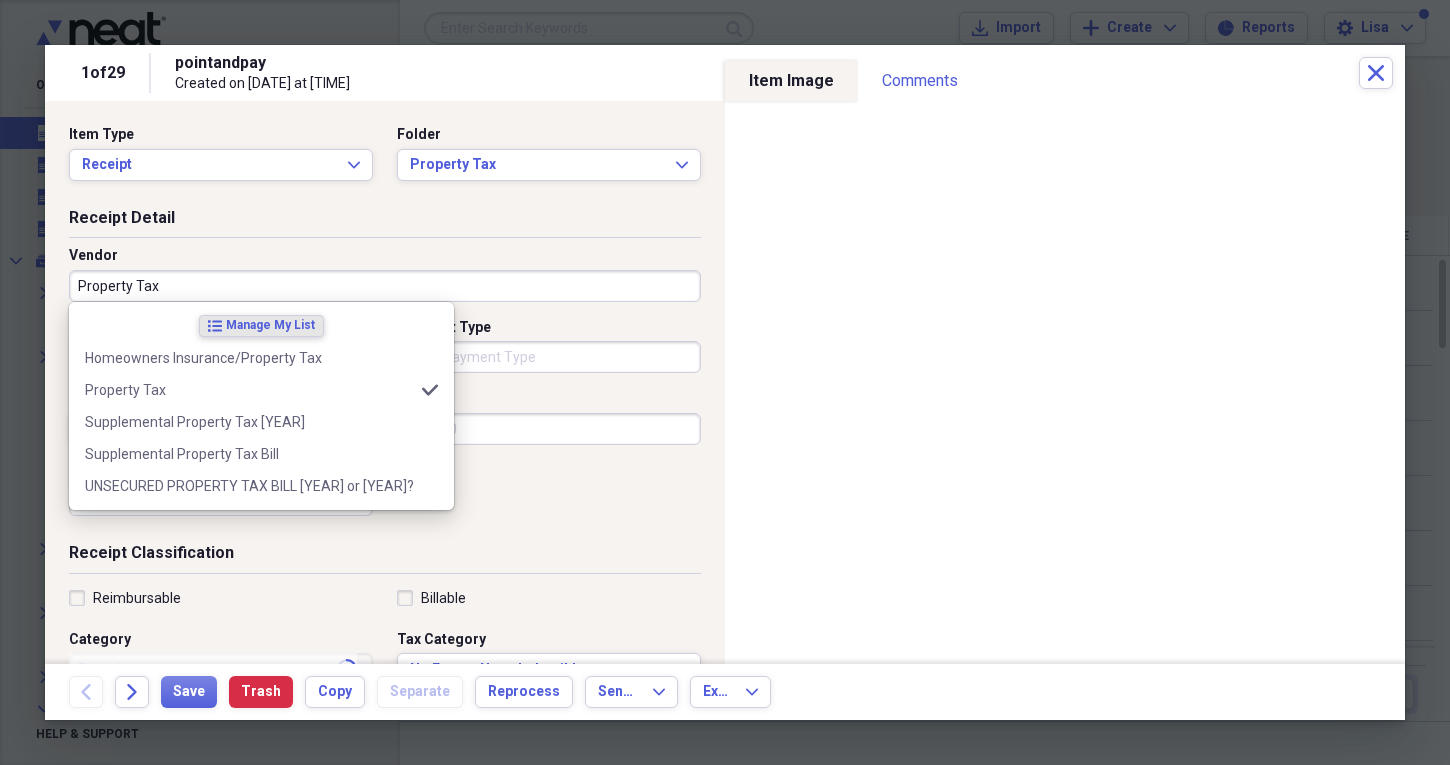 type on "Bellflower Units" 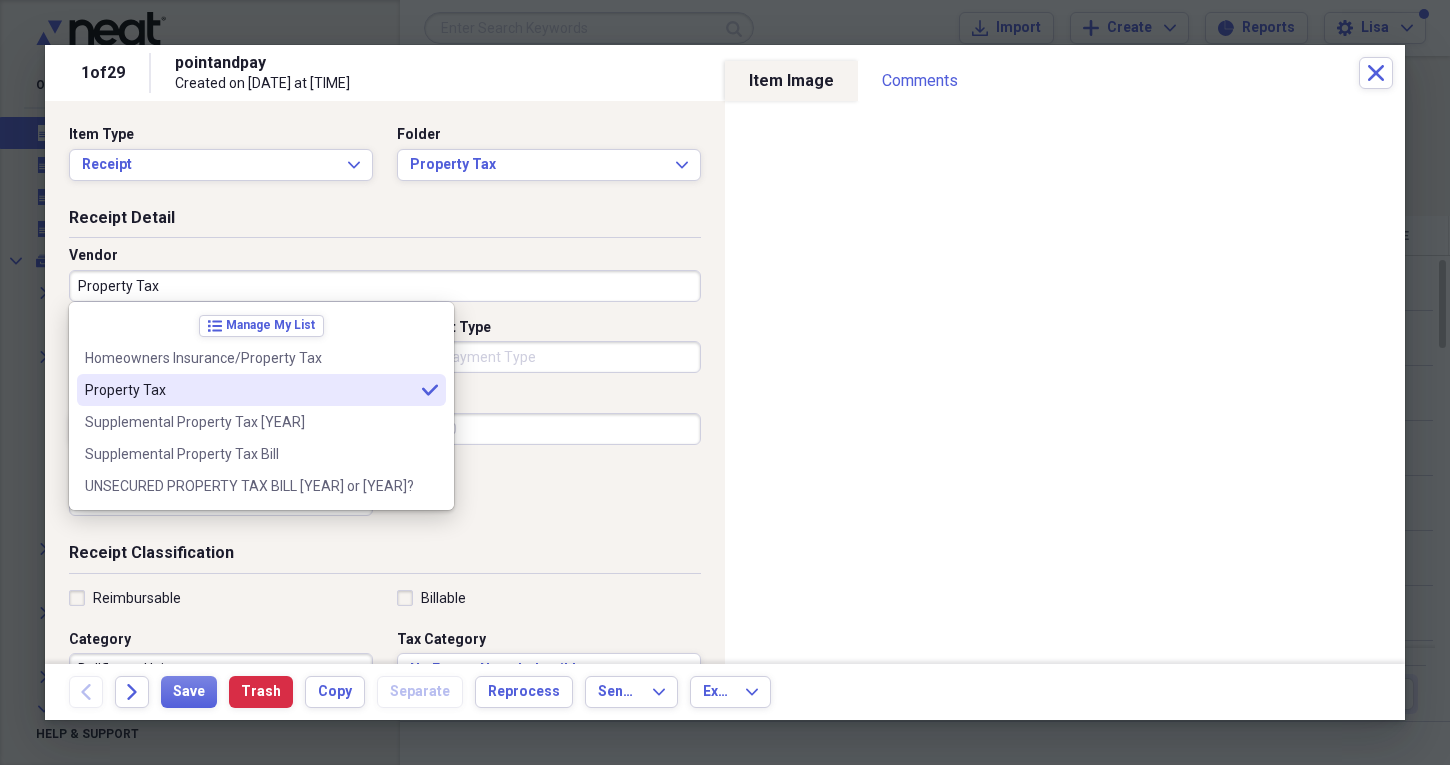 type on "Property Tax" 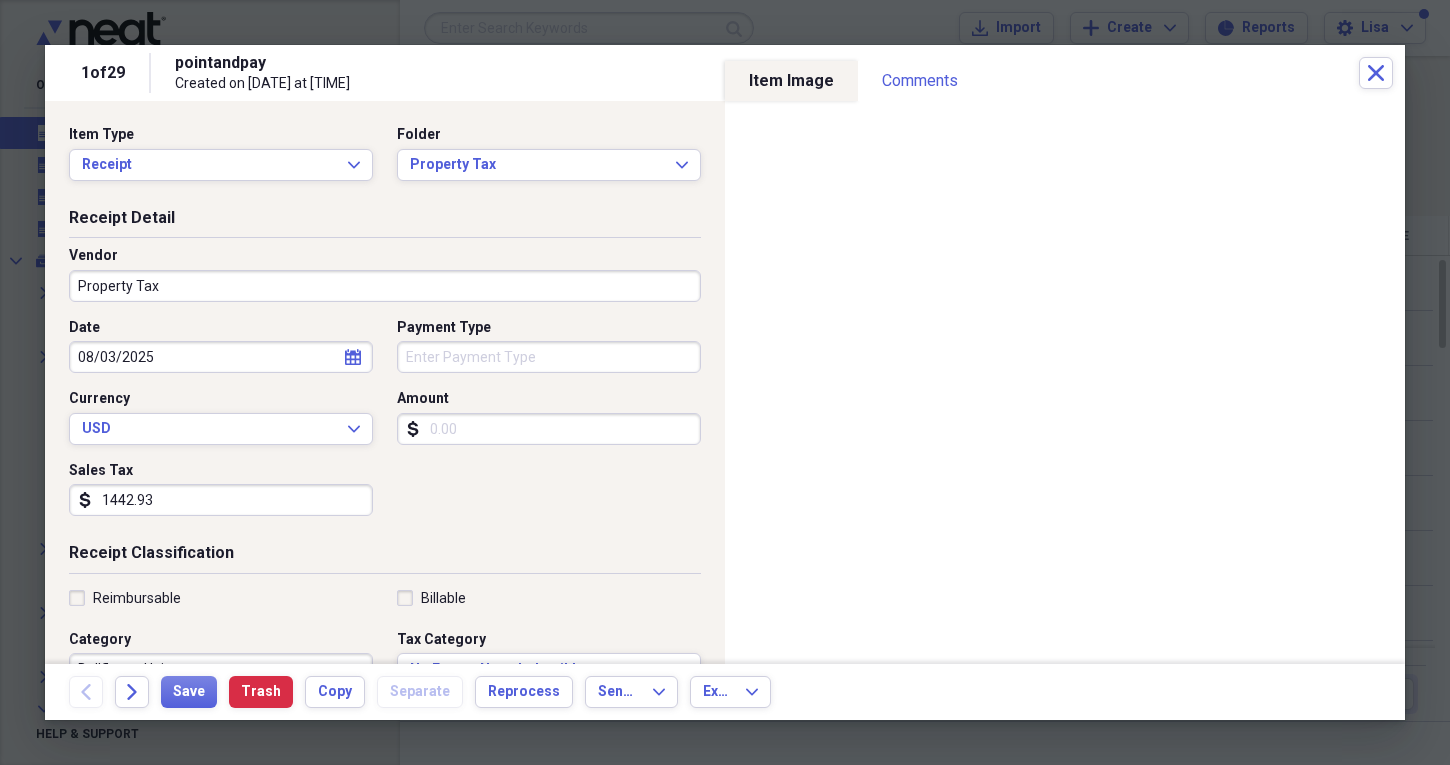 click on "Amount" at bounding box center (549, 429) 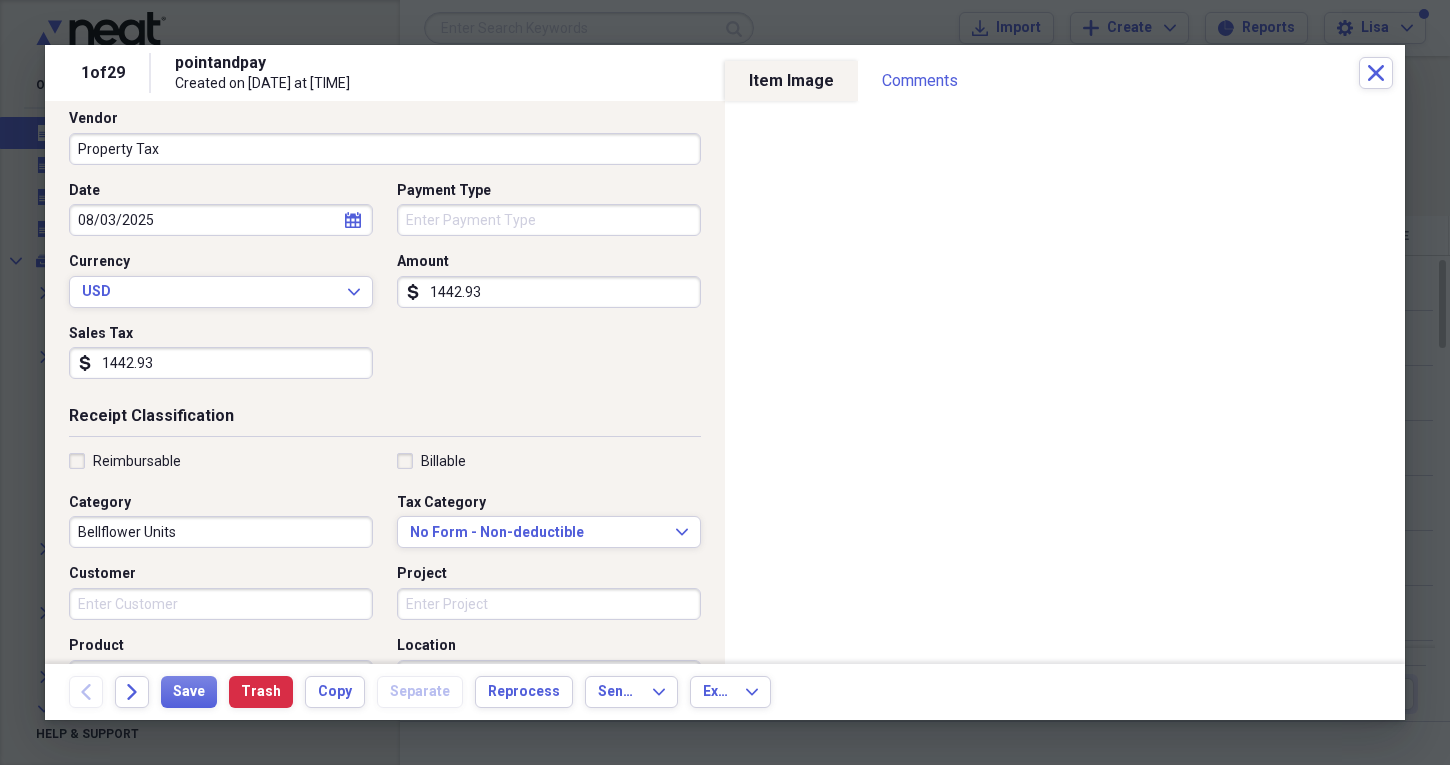 scroll, scrollTop: 149, scrollLeft: 0, axis: vertical 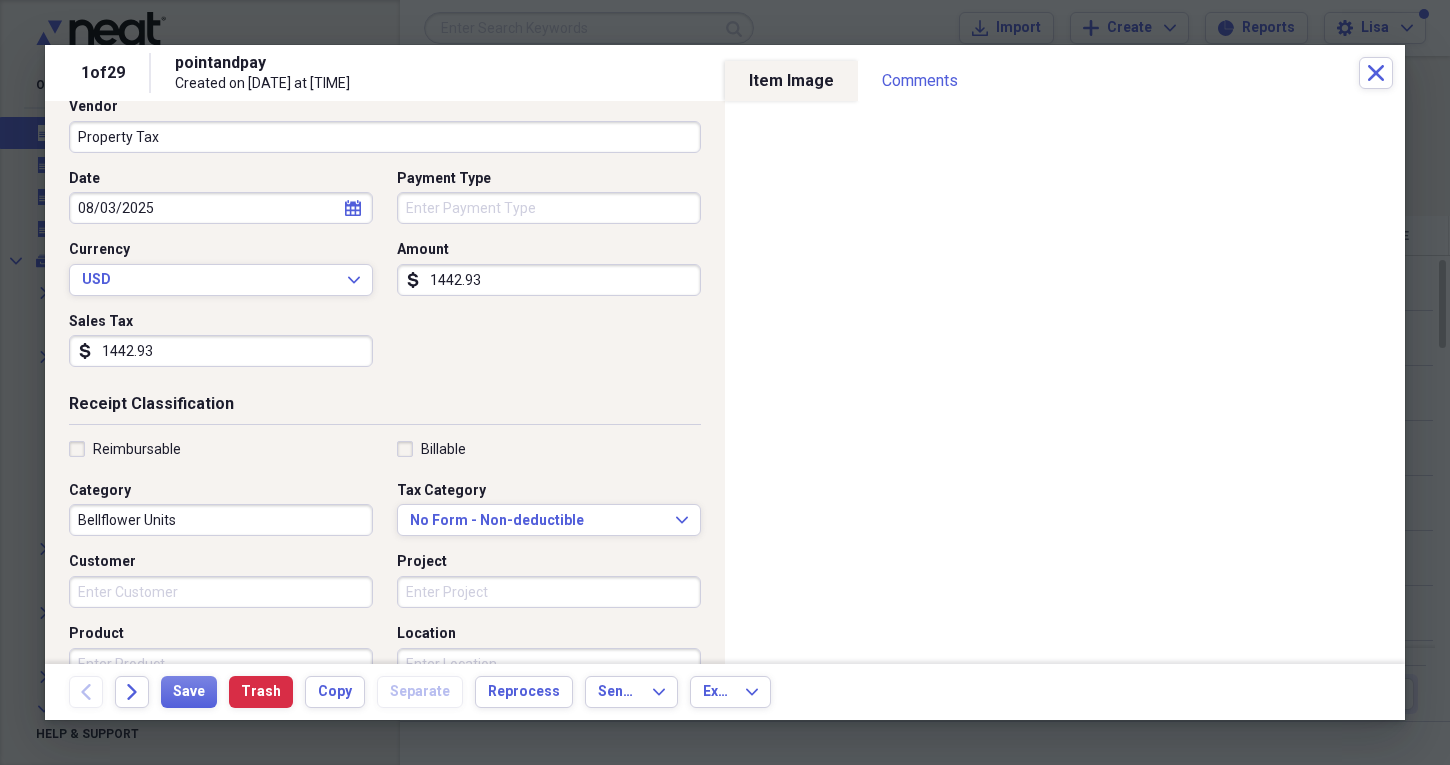 type on "1442.93" 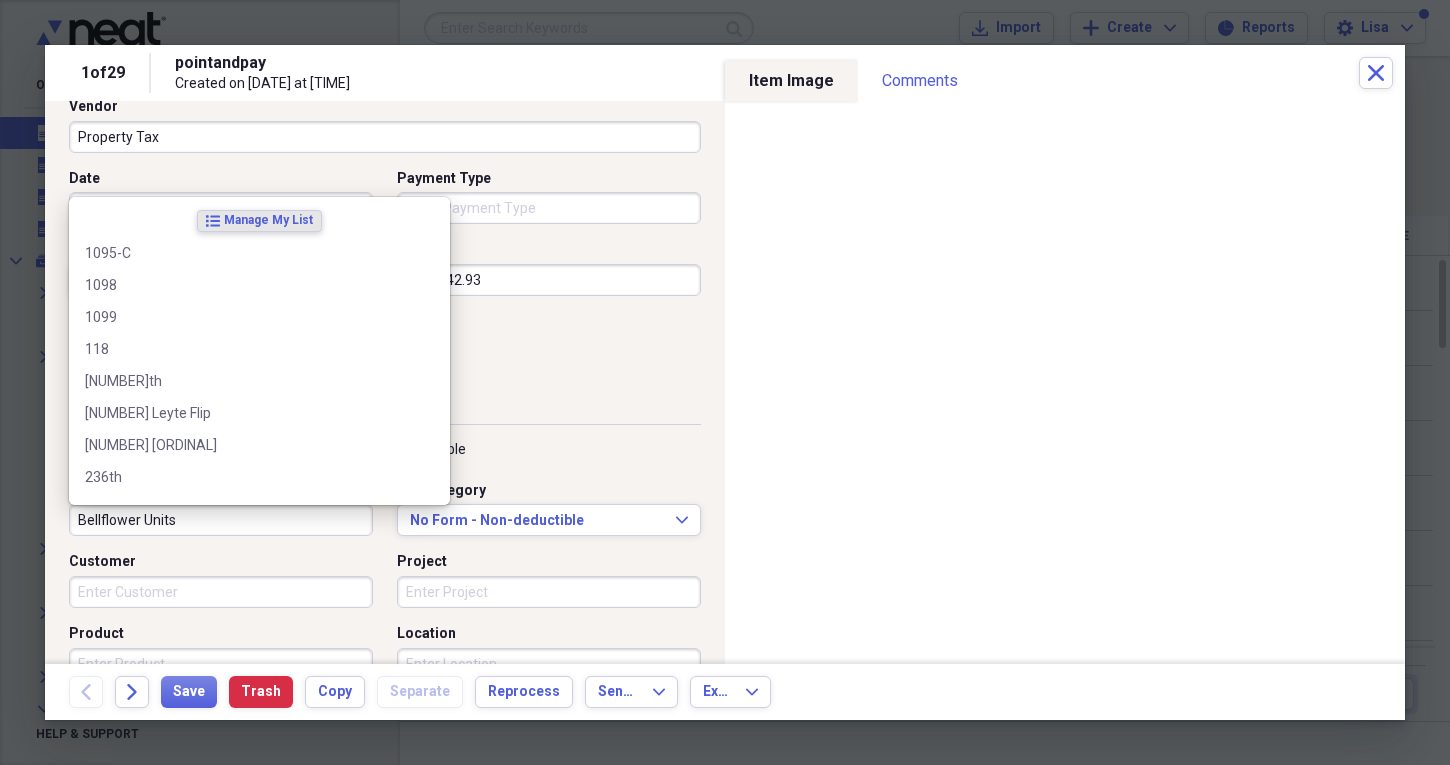 click on "Bellflower Units" at bounding box center (221, 520) 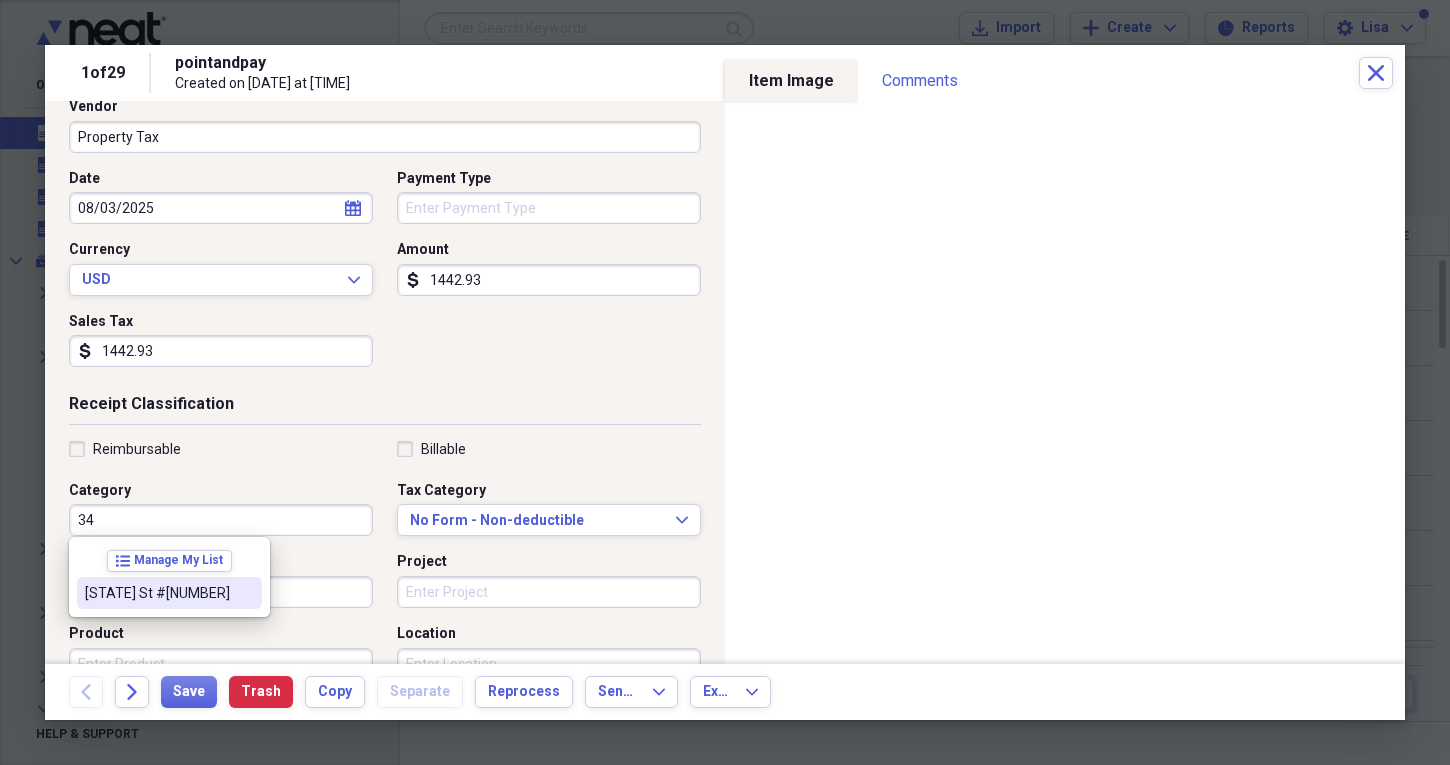 click on "[STATE] St #[NUMBER]" at bounding box center (169, 593) 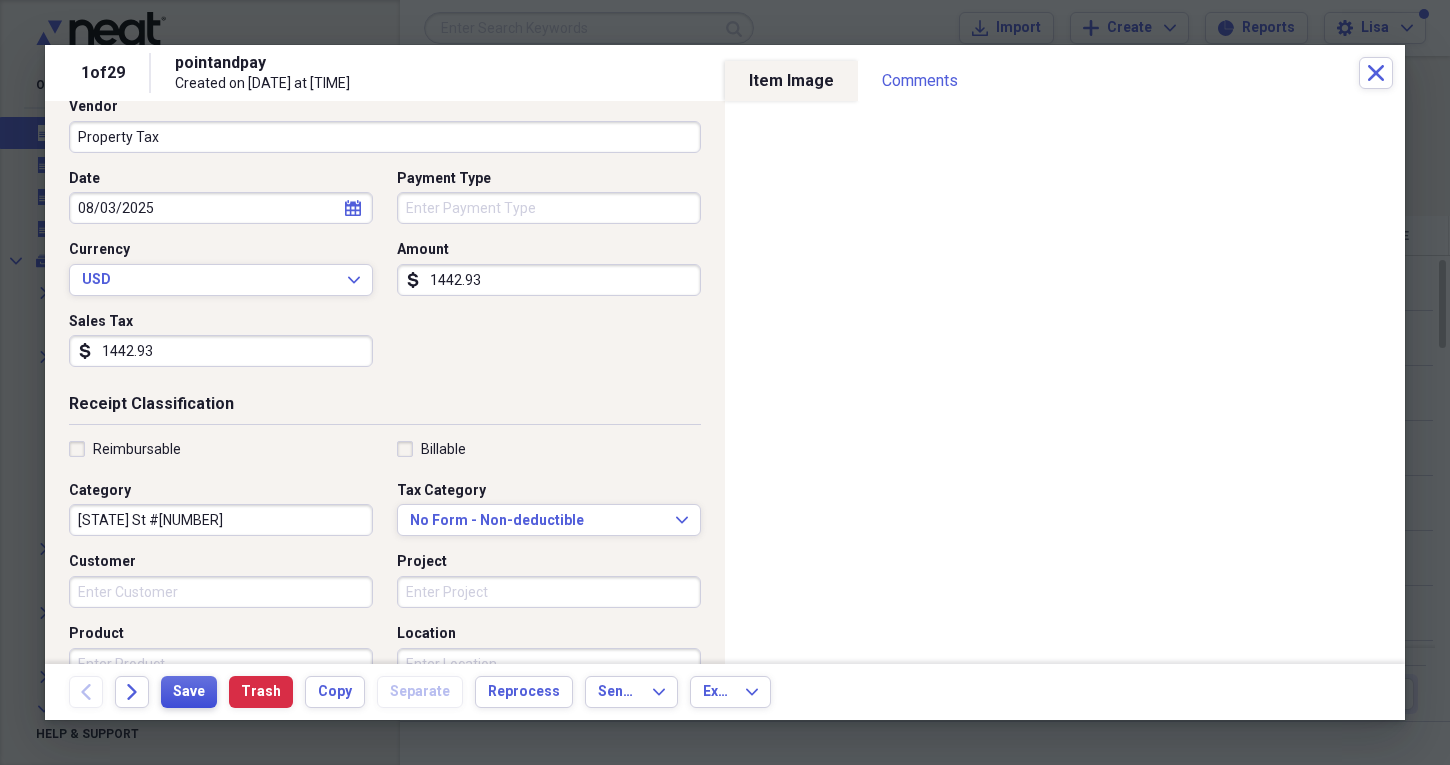 click on "Save" at bounding box center [189, 692] 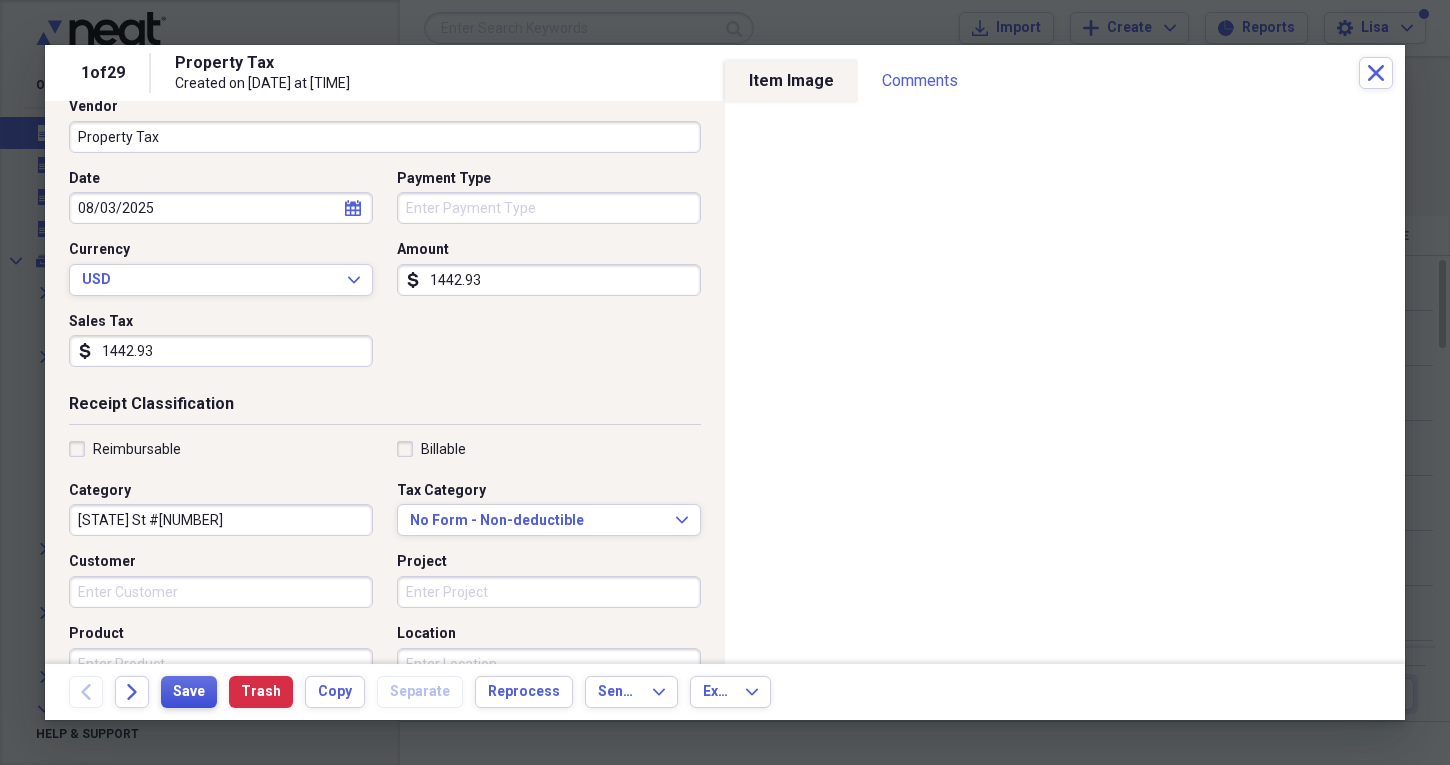 click on "Save" at bounding box center [189, 692] 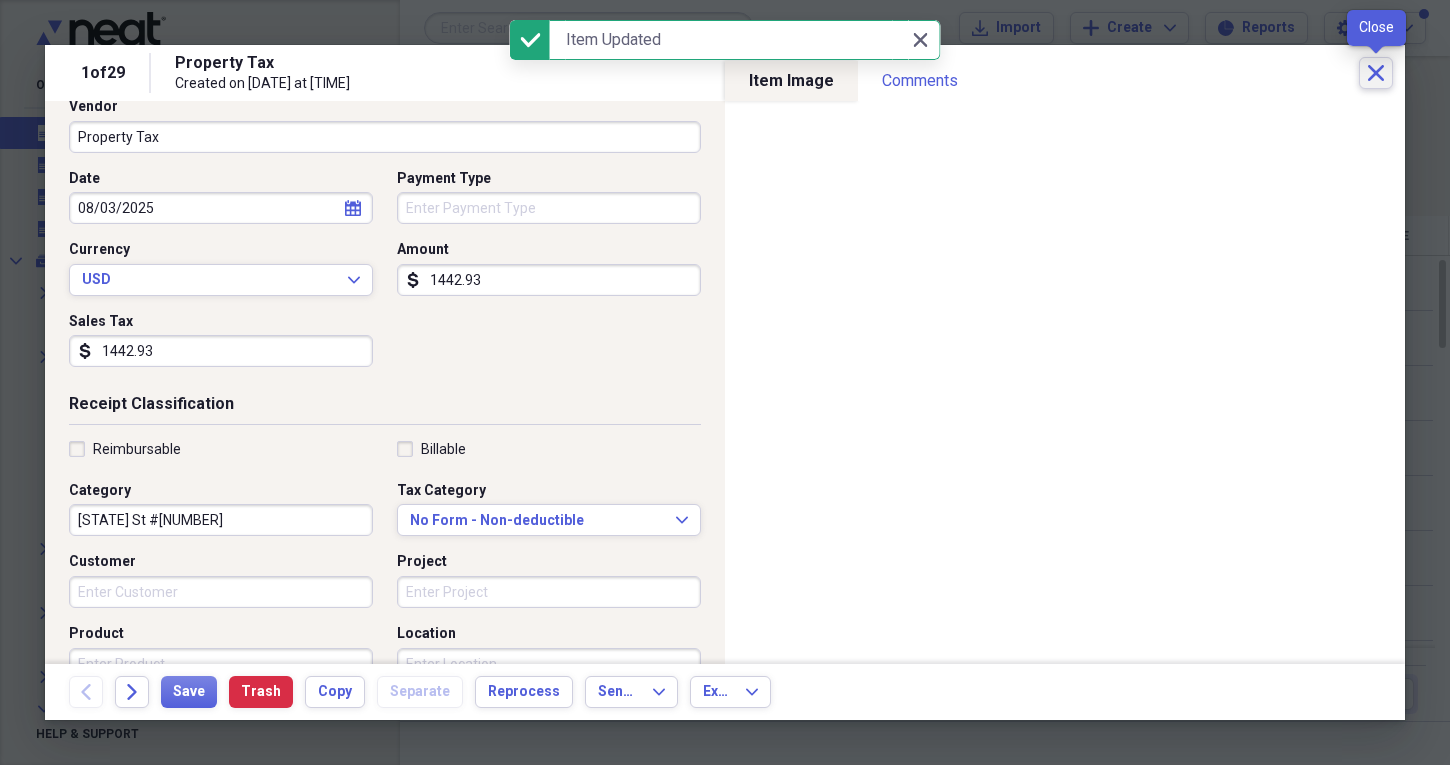 click on "Close" 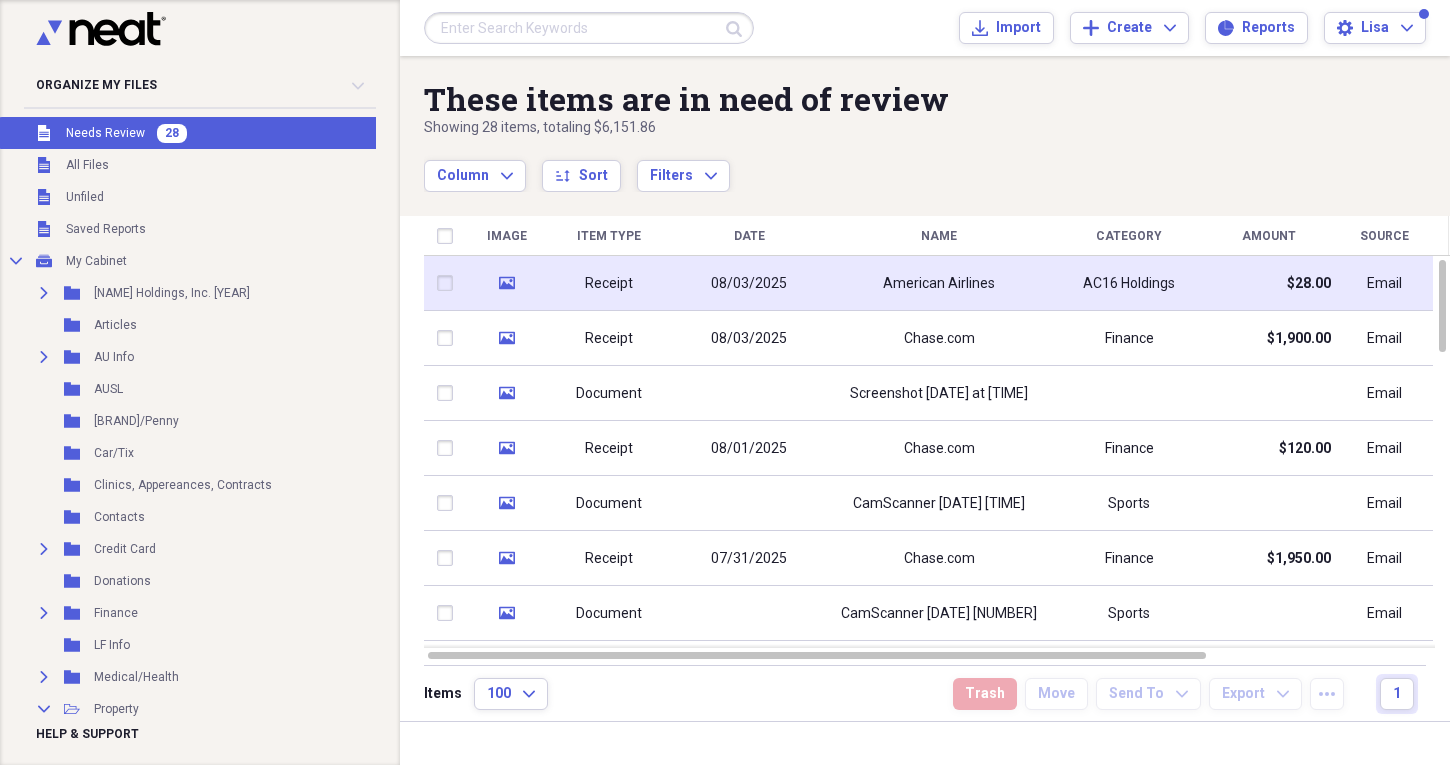 click on "AC16 Holdings" at bounding box center [1129, 284] 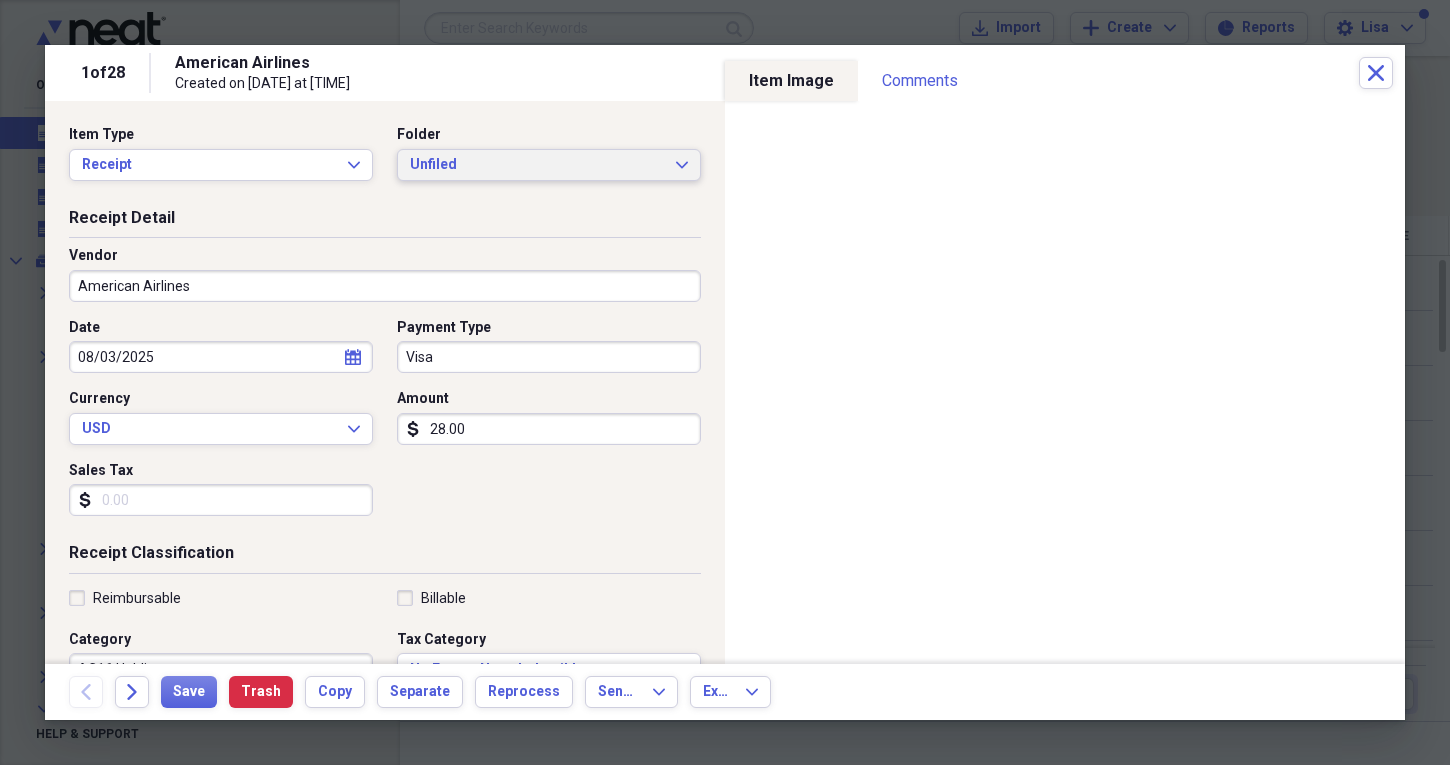 click on "Unfiled Expand" at bounding box center [549, 165] 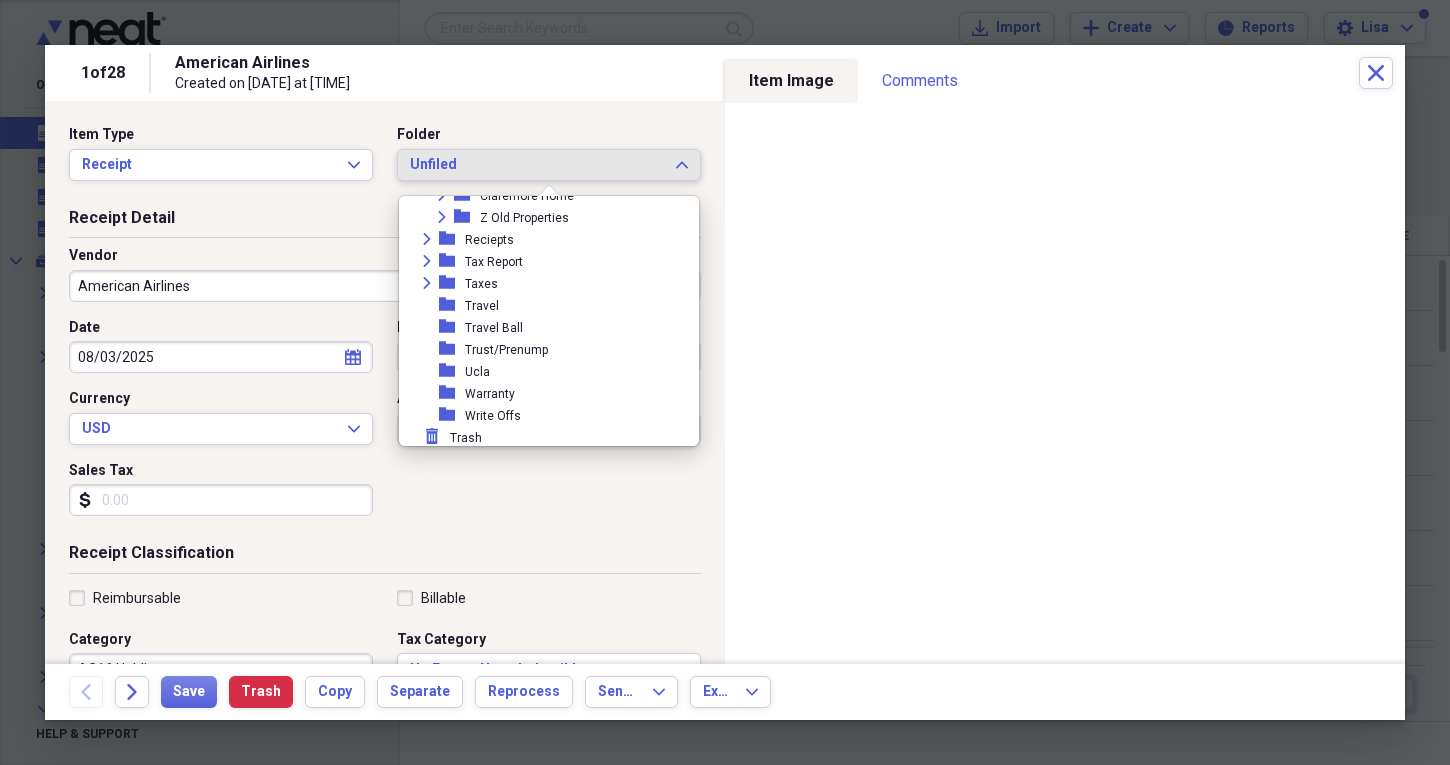 scroll, scrollTop: 799, scrollLeft: 0, axis: vertical 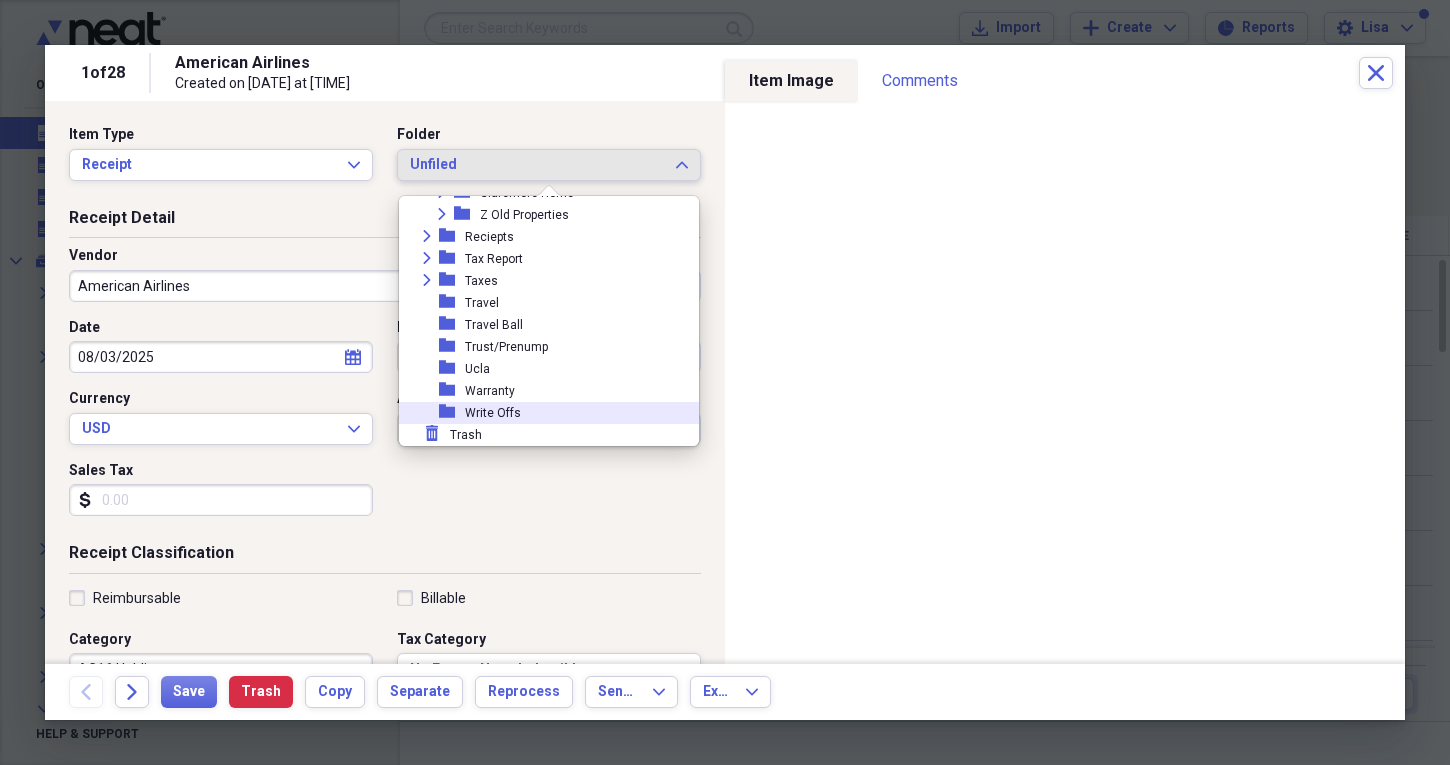 click on "Write Offs" at bounding box center [493, 413] 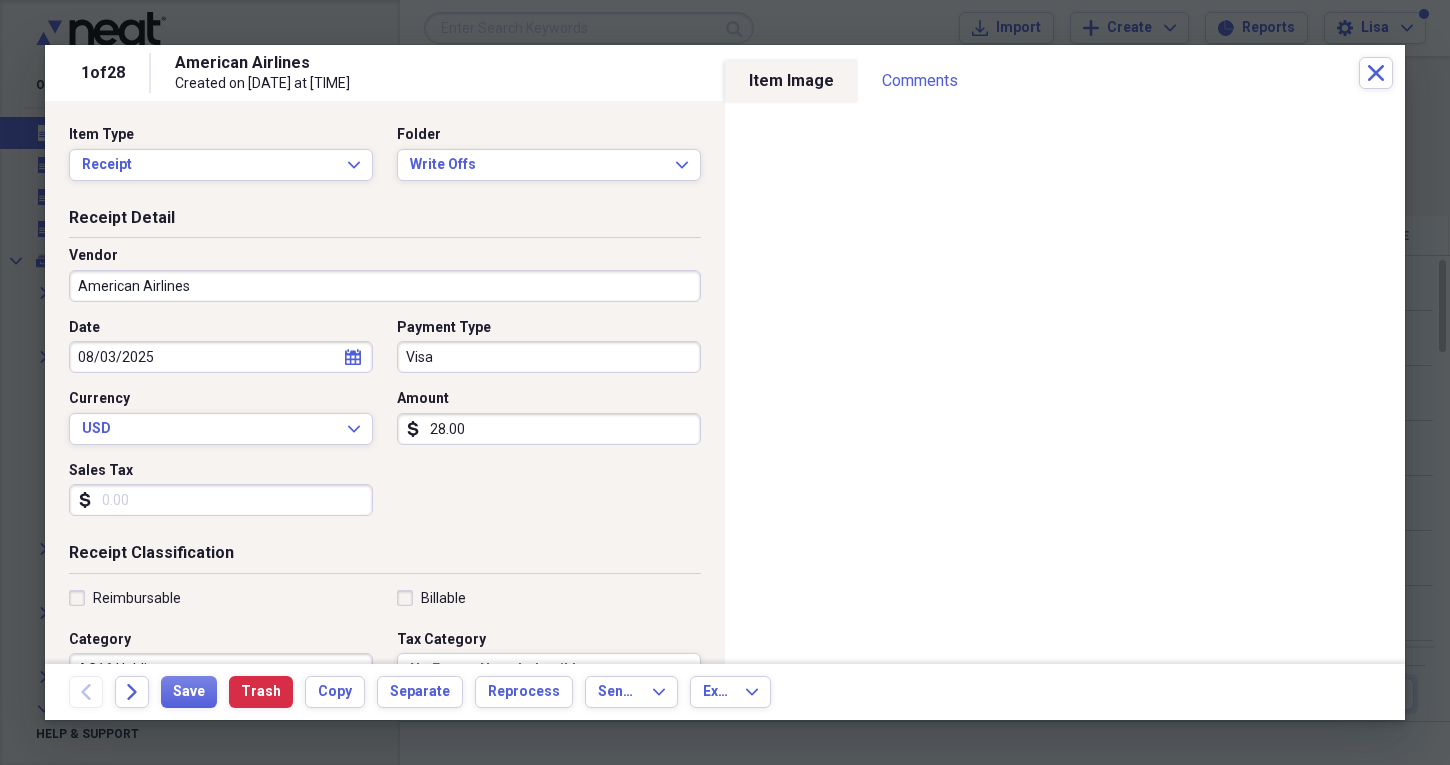 click on "American Airlines" at bounding box center [385, 286] 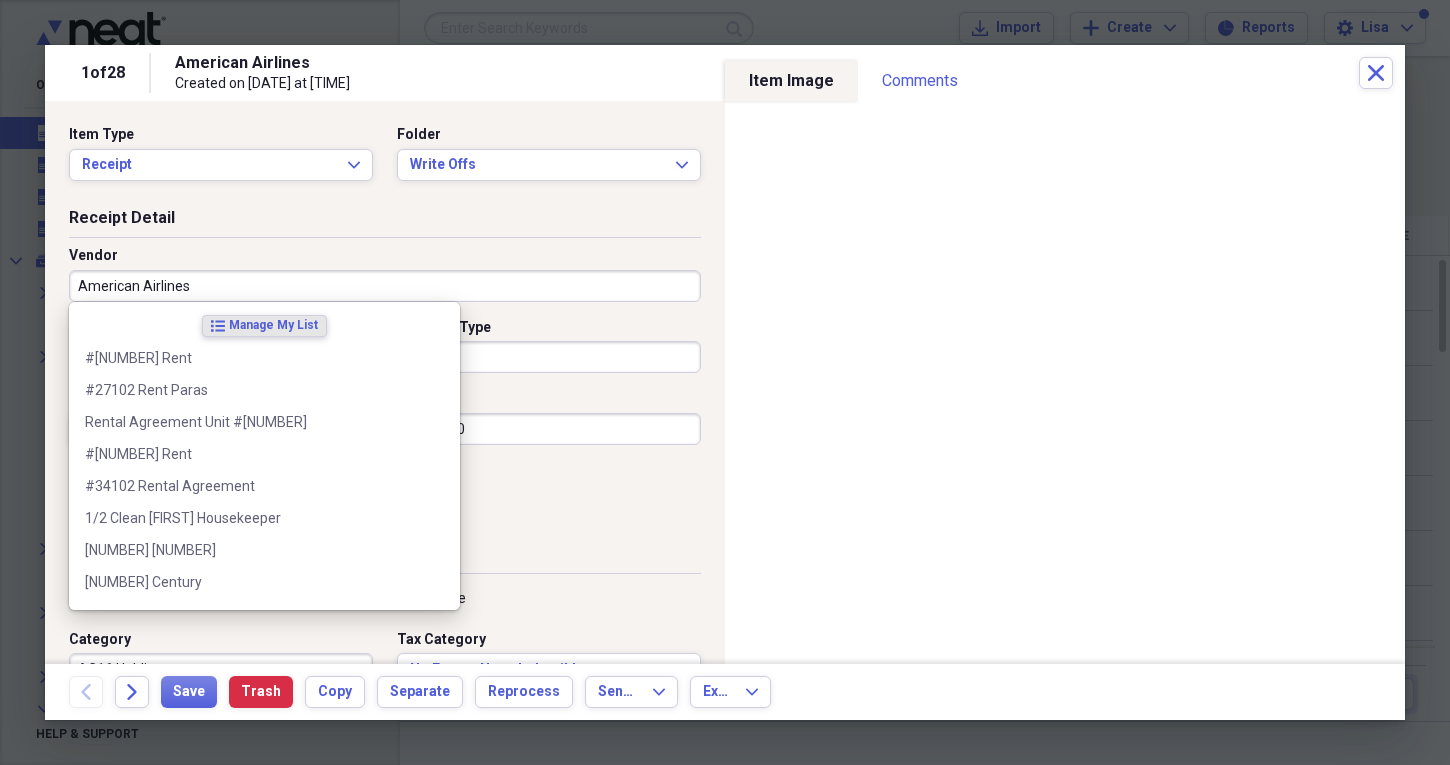 click on "American Airlines" at bounding box center (385, 286) 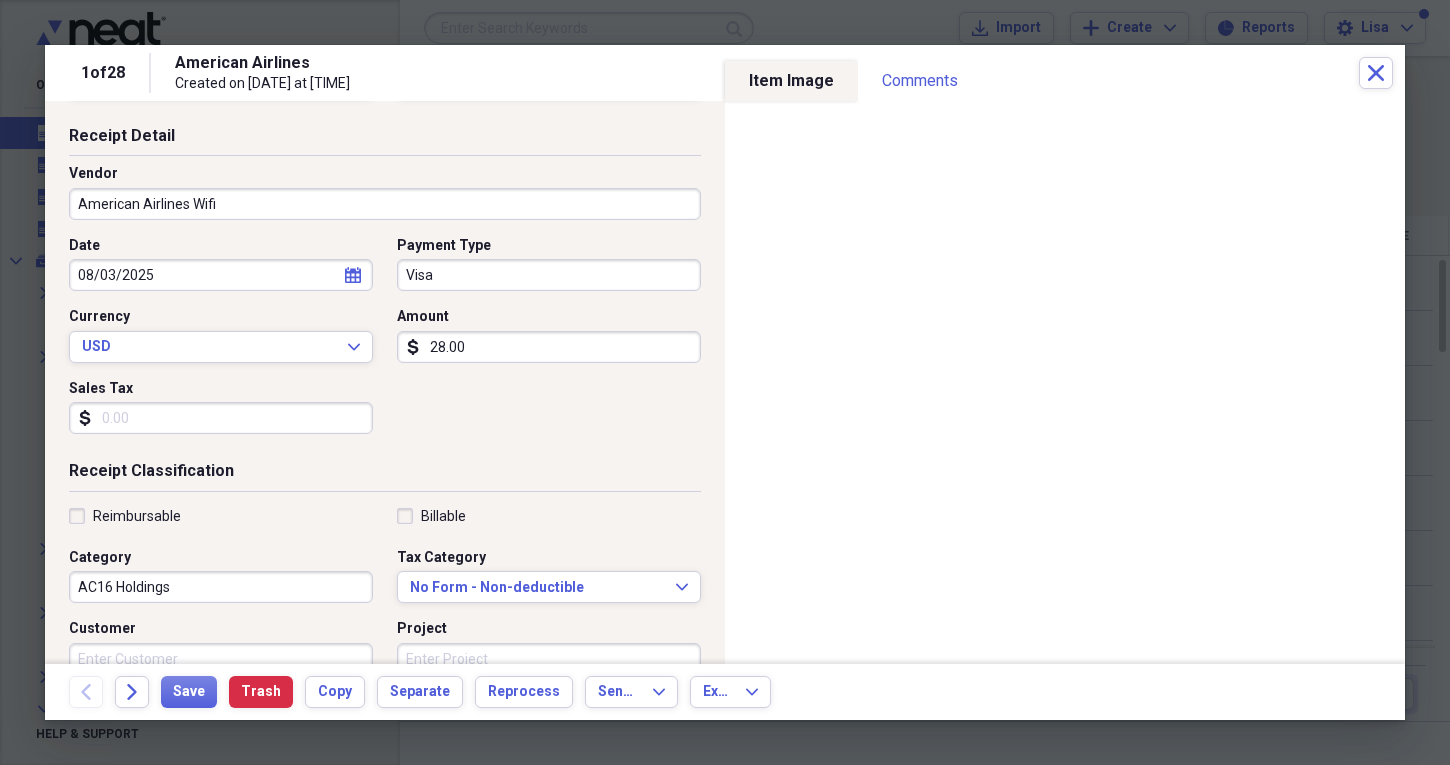 scroll, scrollTop: 86, scrollLeft: 0, axis: vertical 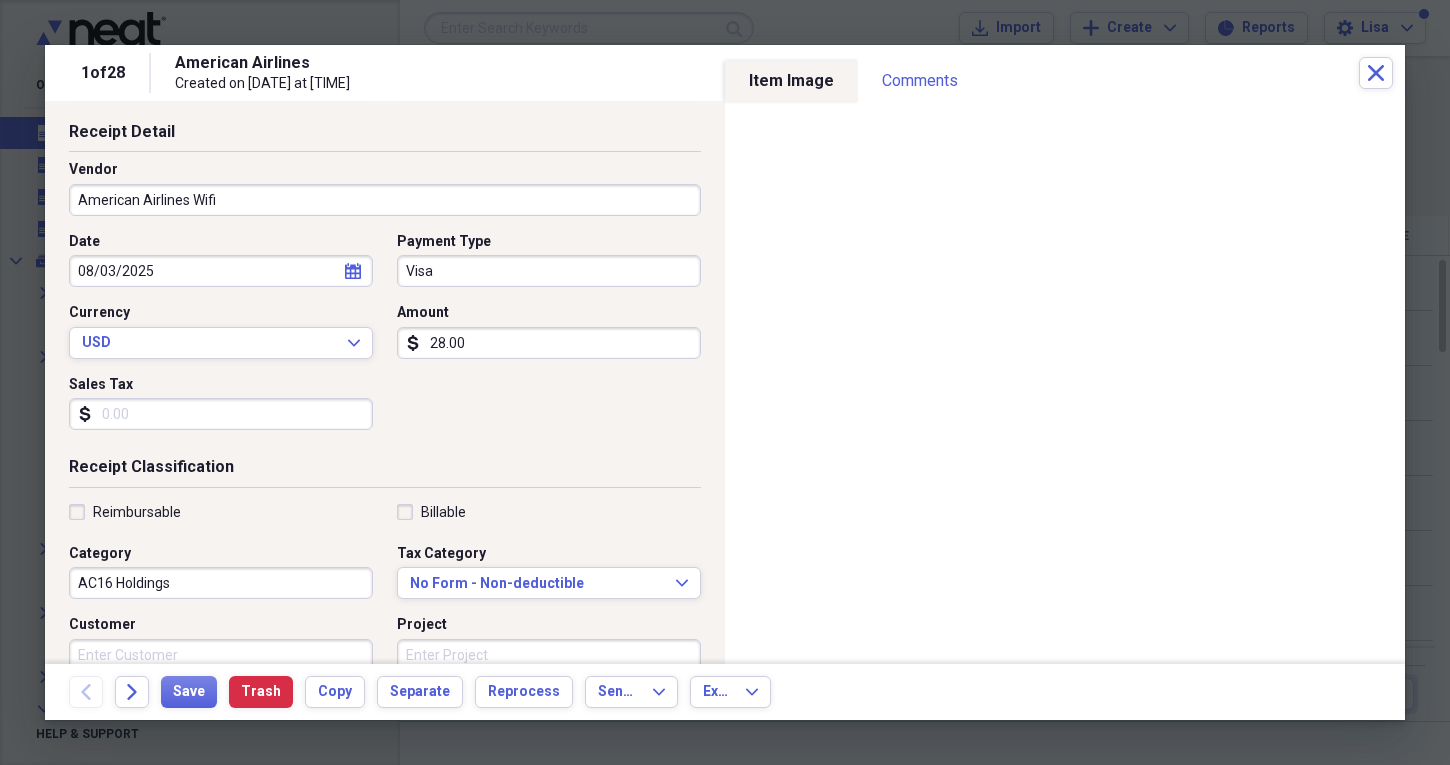 type on "American Airlines Wifi" 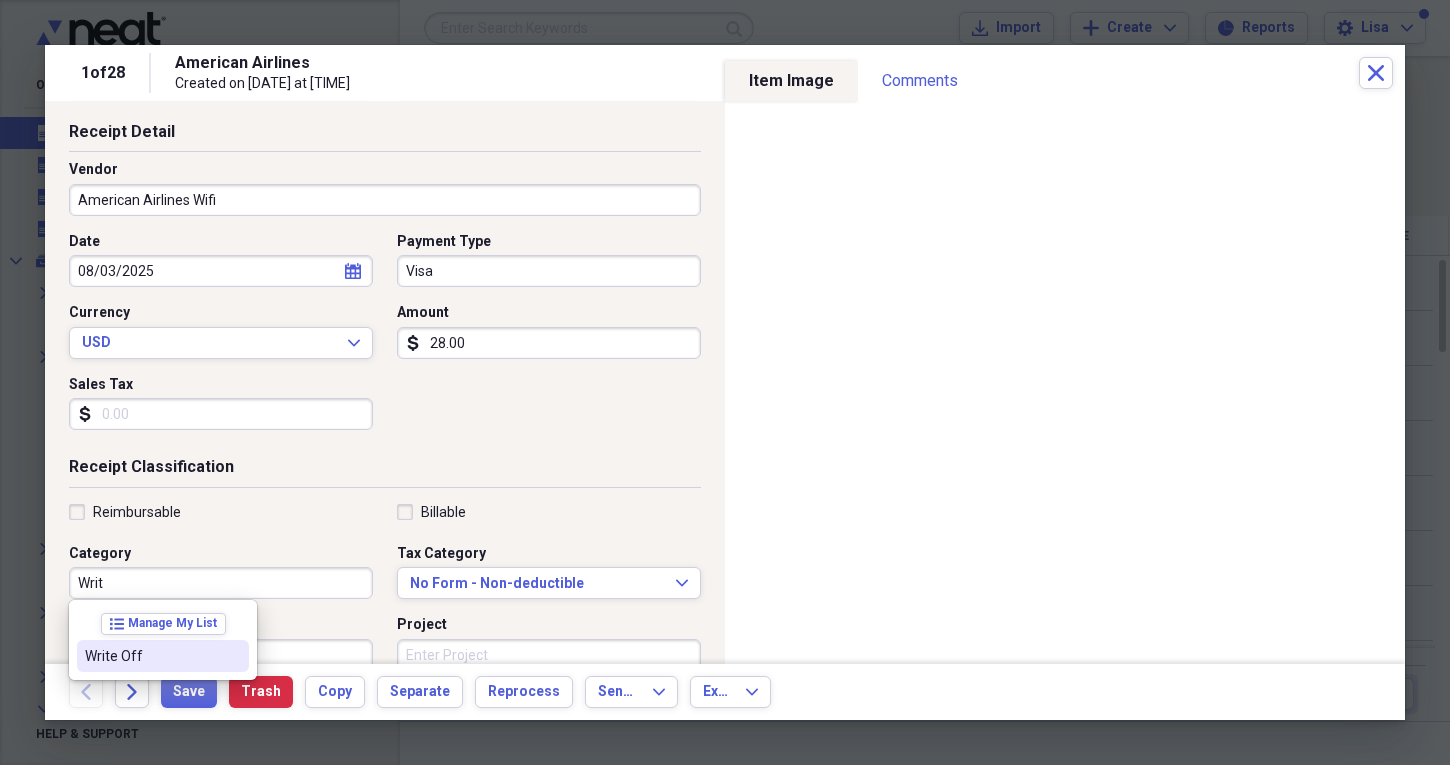 click on "Write Off" at bounding box center (151, 656) 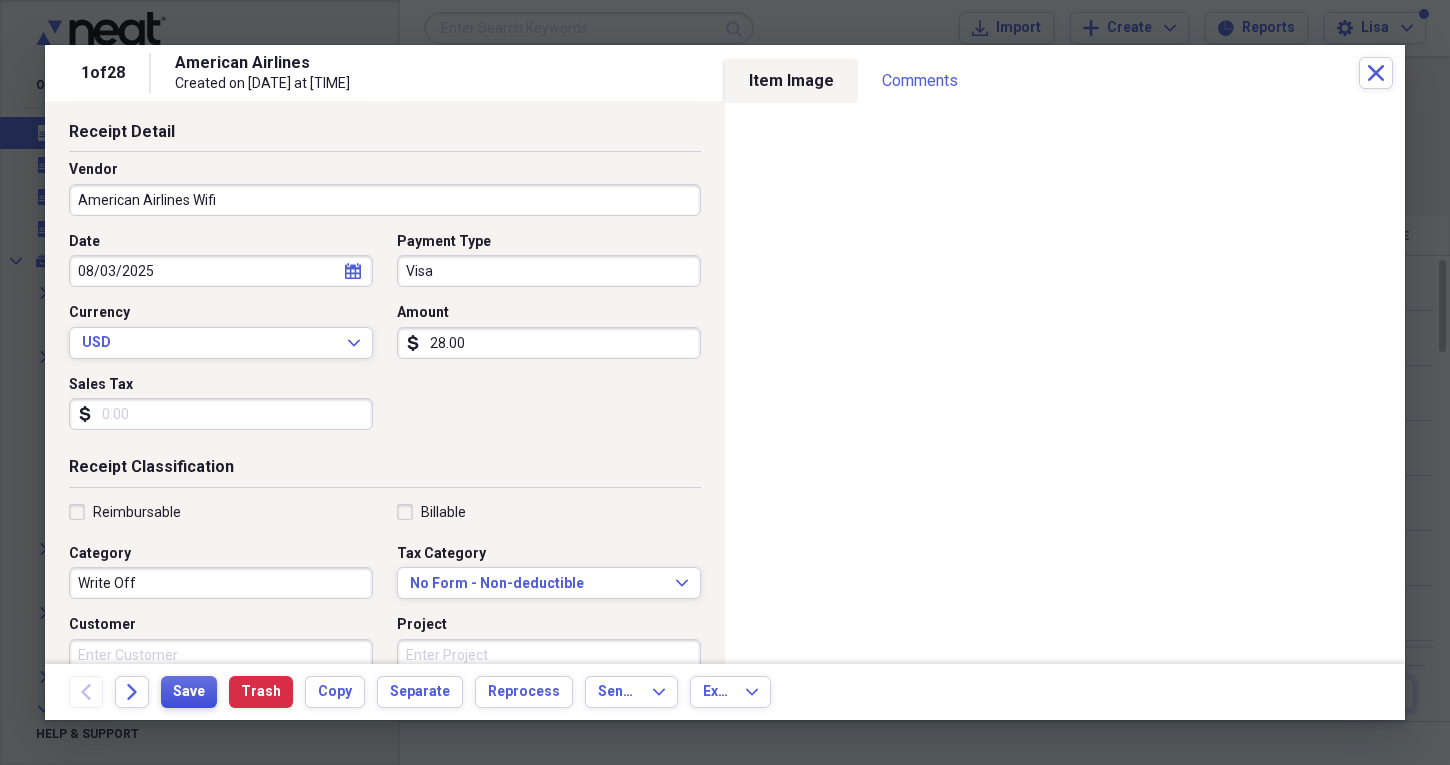 click on "Save" at bounding box center (189, 692) 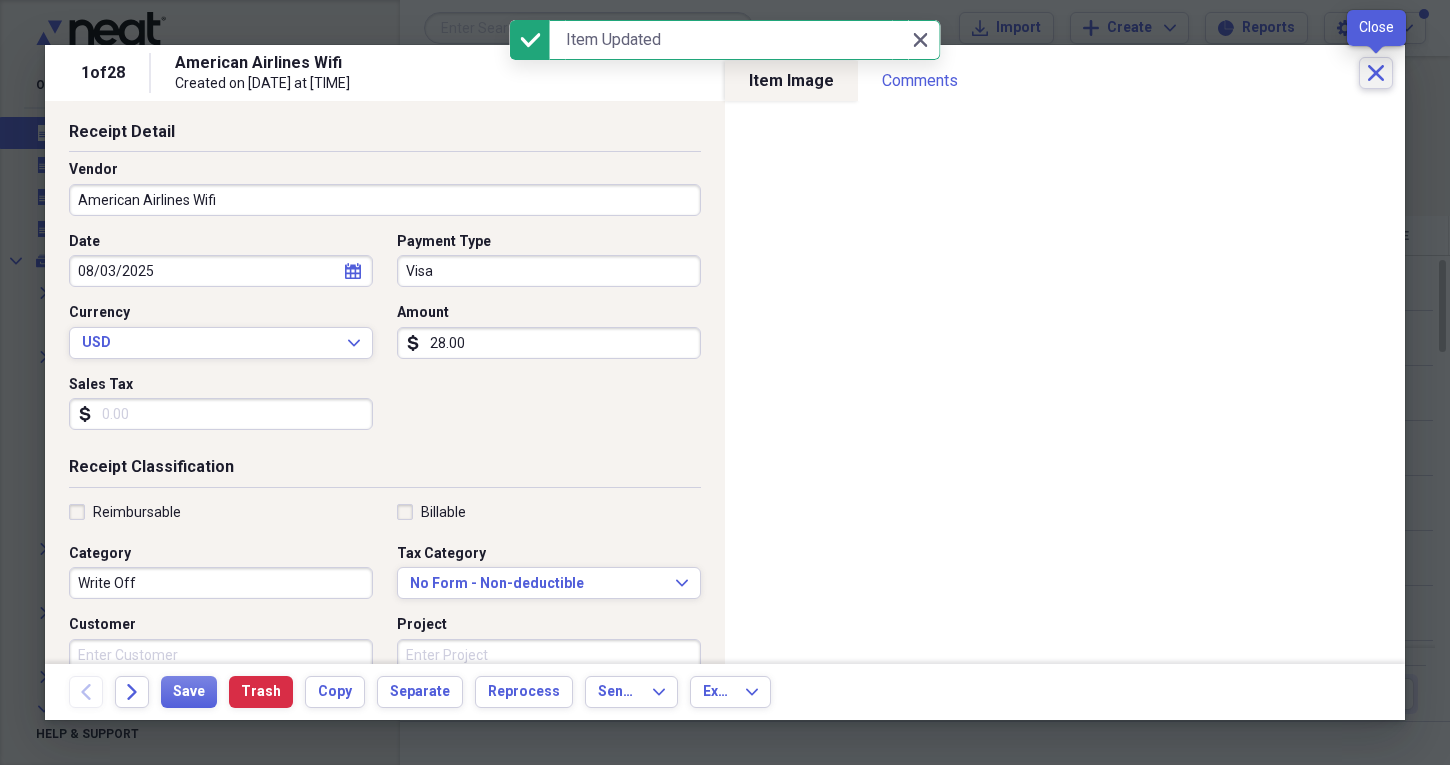 click on "Close" 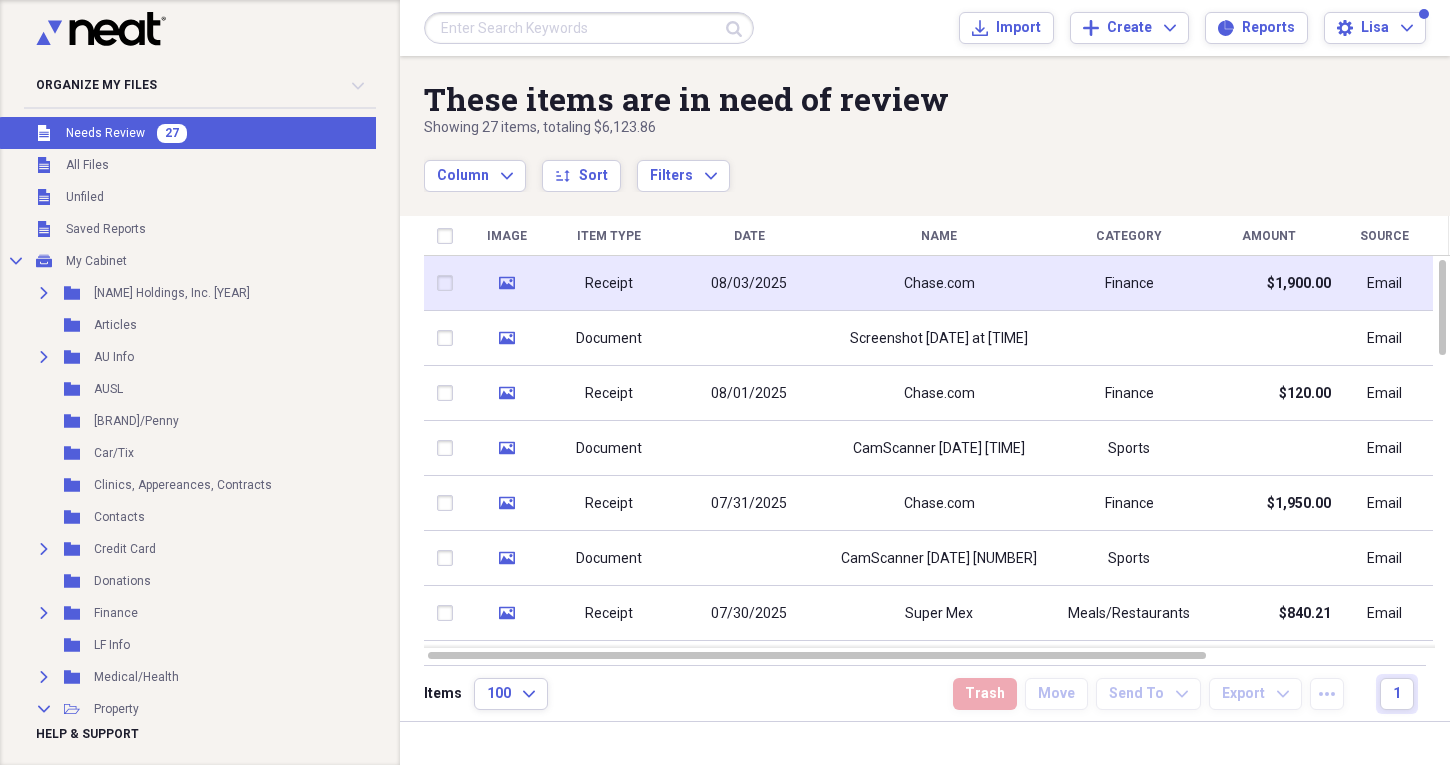 click on "Finance" at bounding box center [1129, 283] 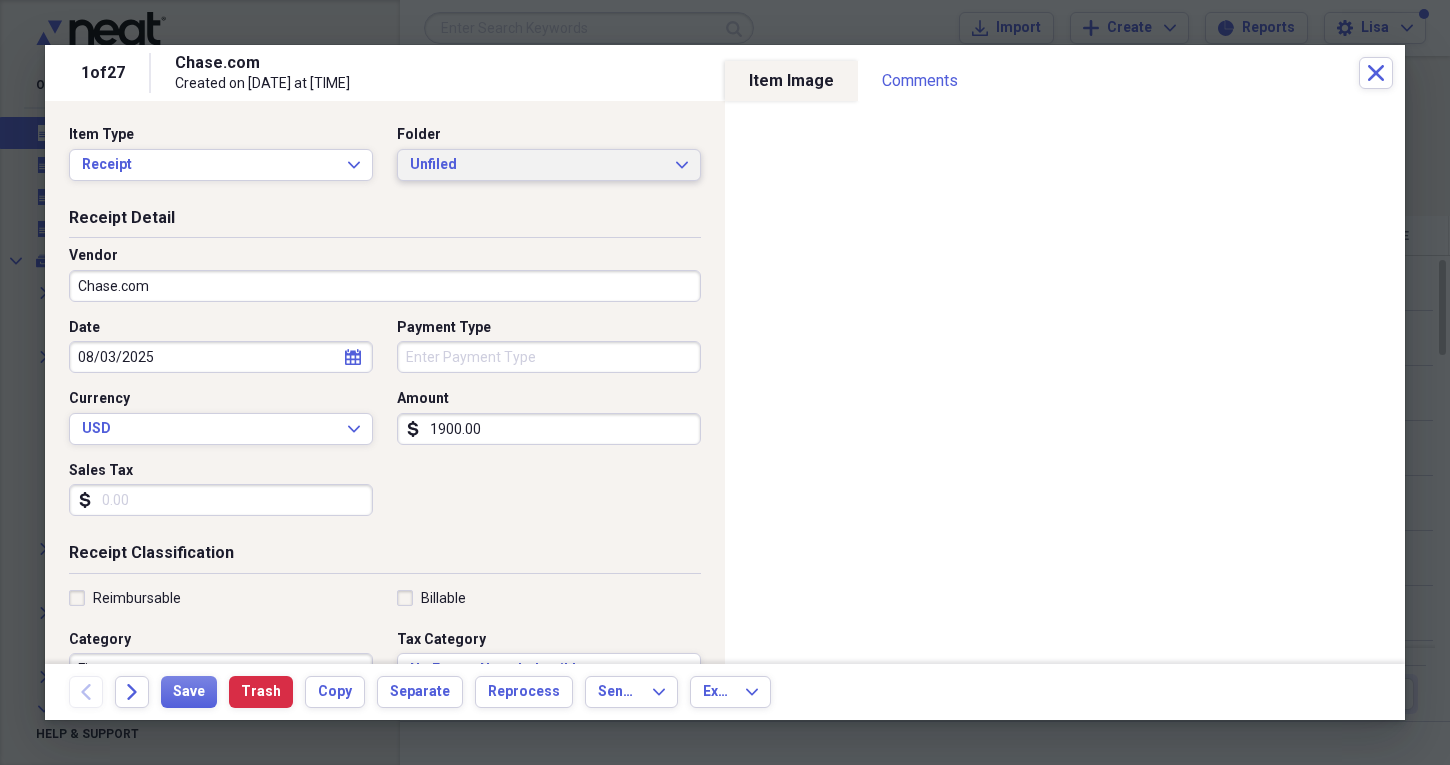click on "Expand" 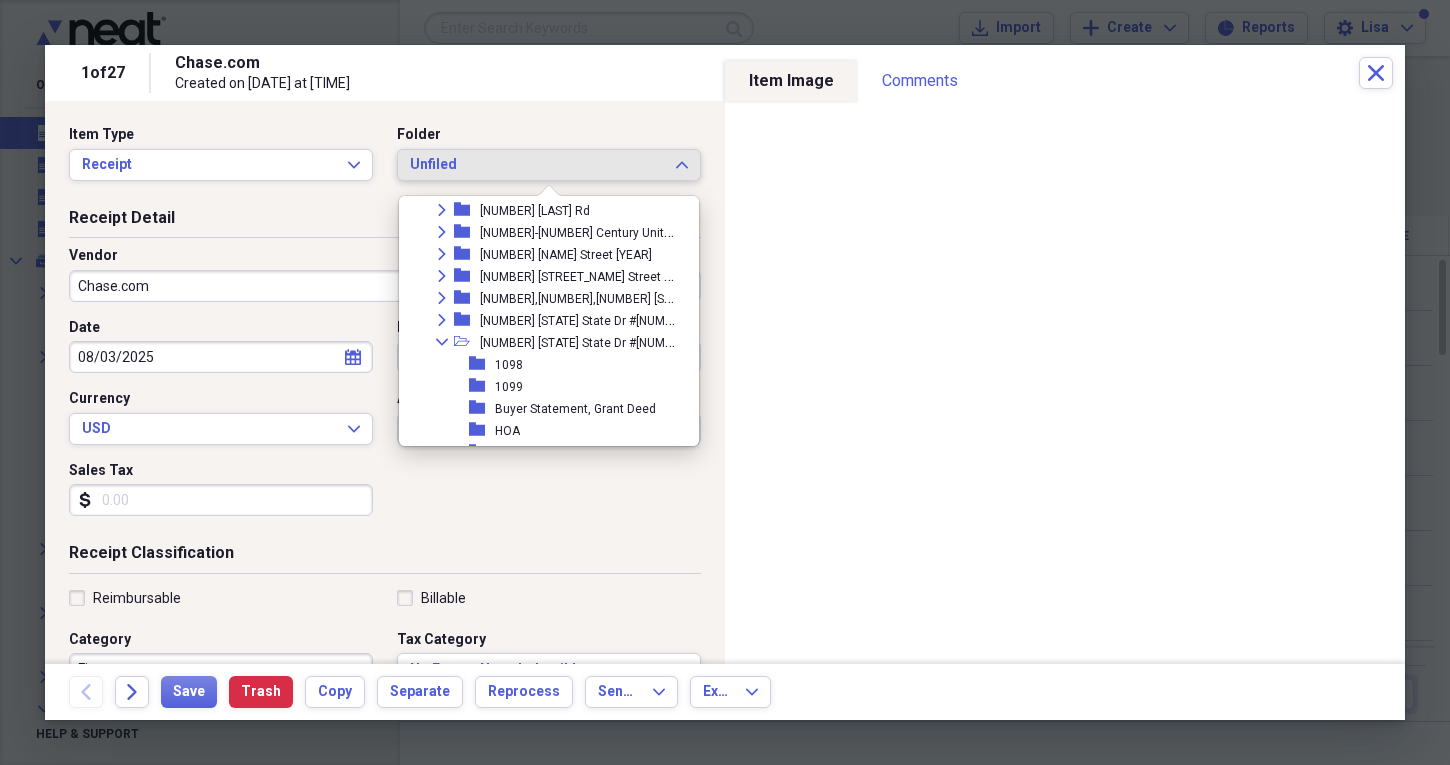scroll, scrollTop: 413, scrollLeft: 0, axis: vertical 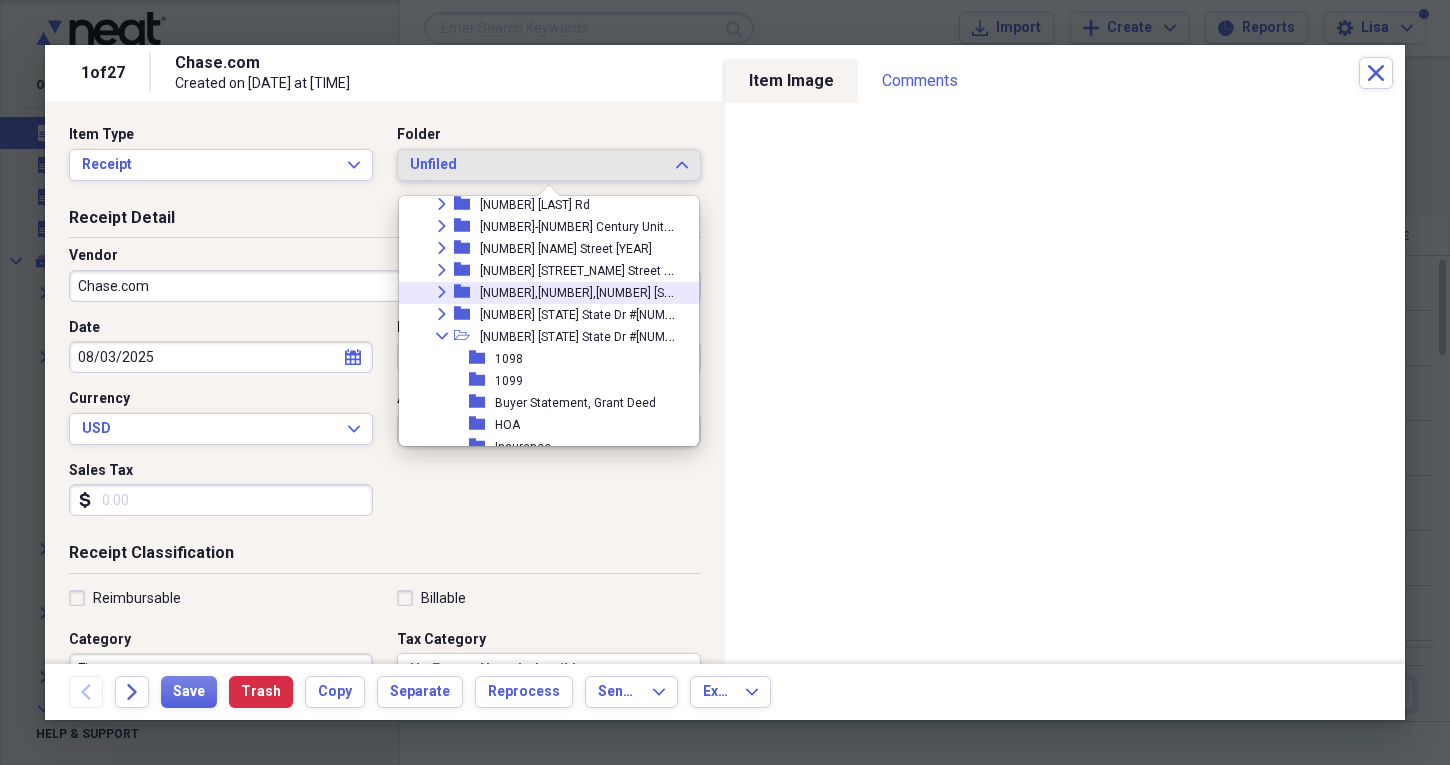 click on "Expand" 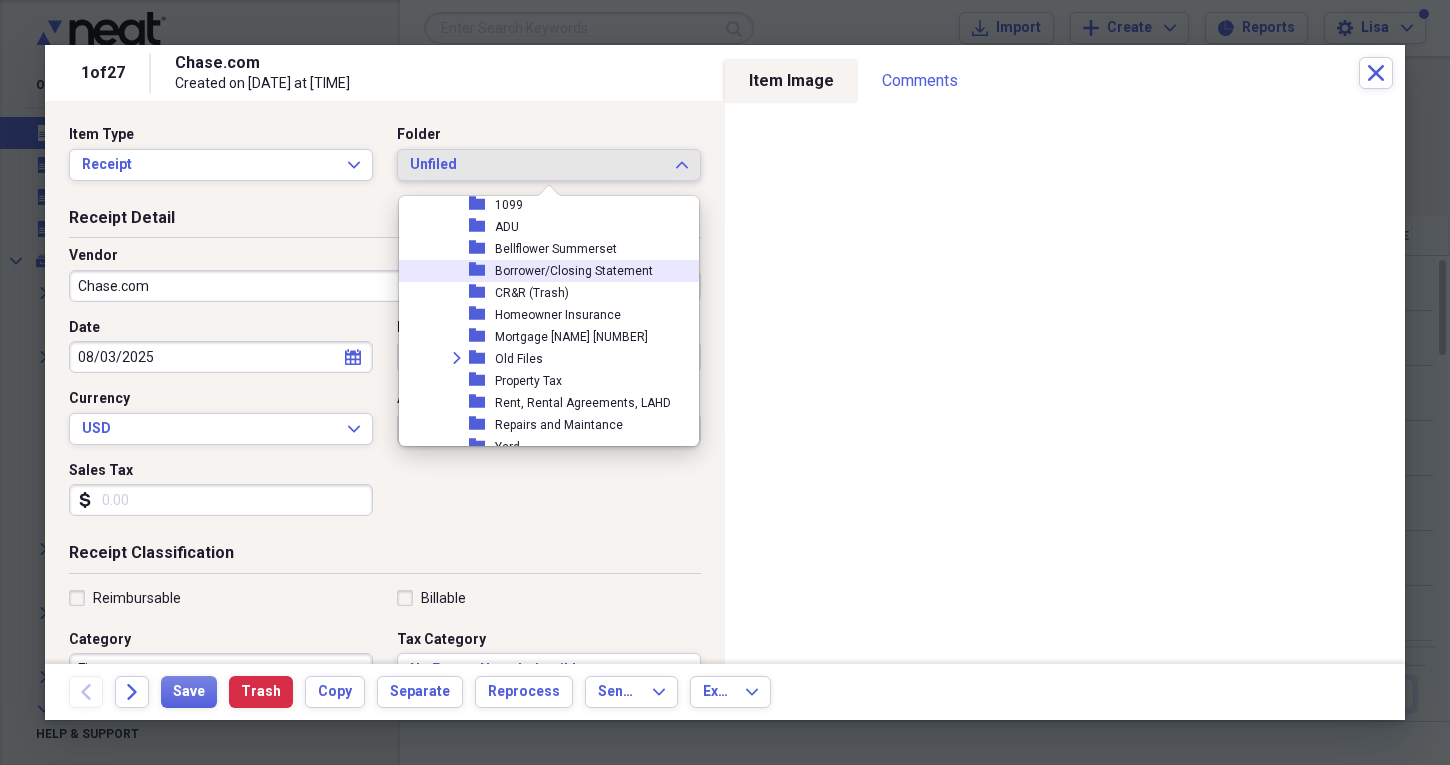 scroll, scrollTop: 550, scrollLeft: 0, axis: vertical 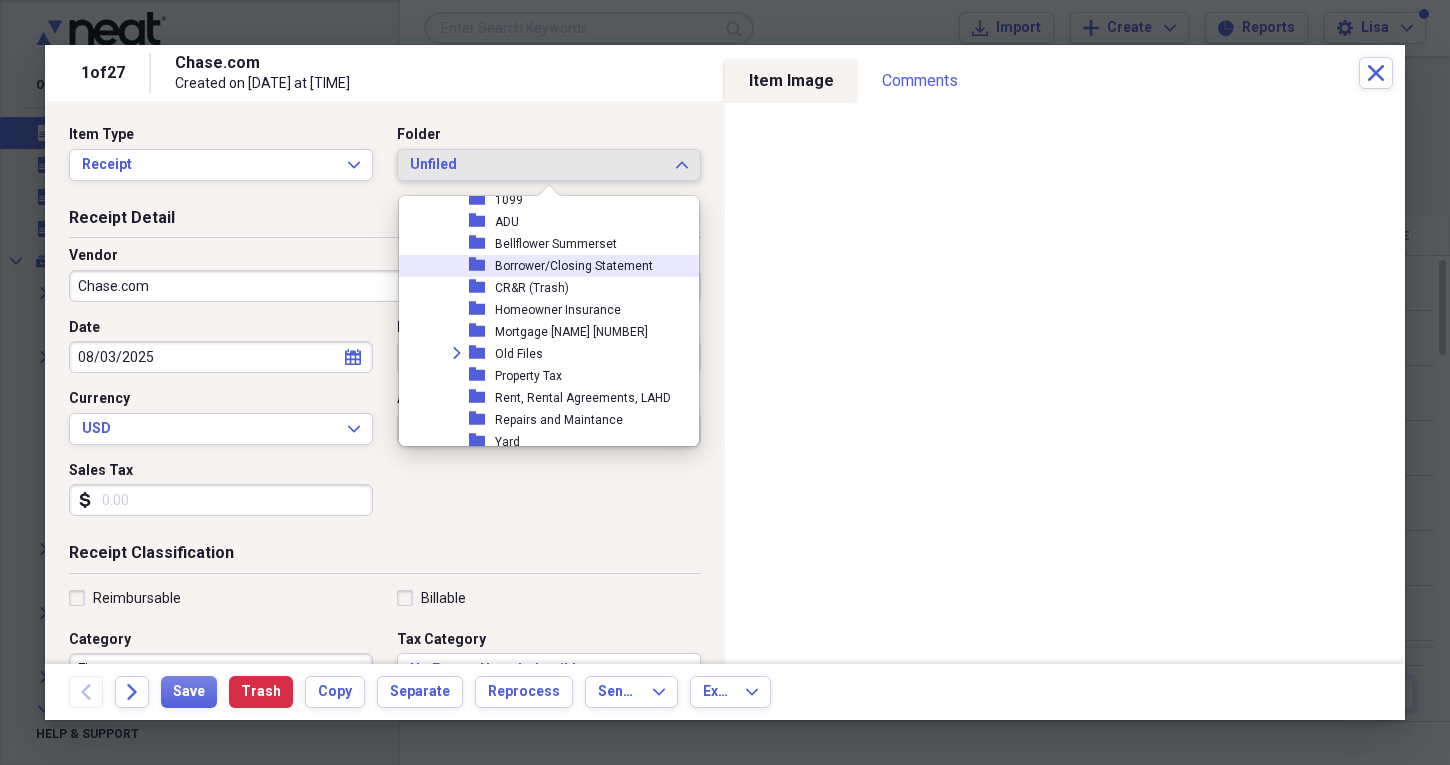 click on "Rent, Rental Agreements, LAHD" at bounding box center [583, 398] 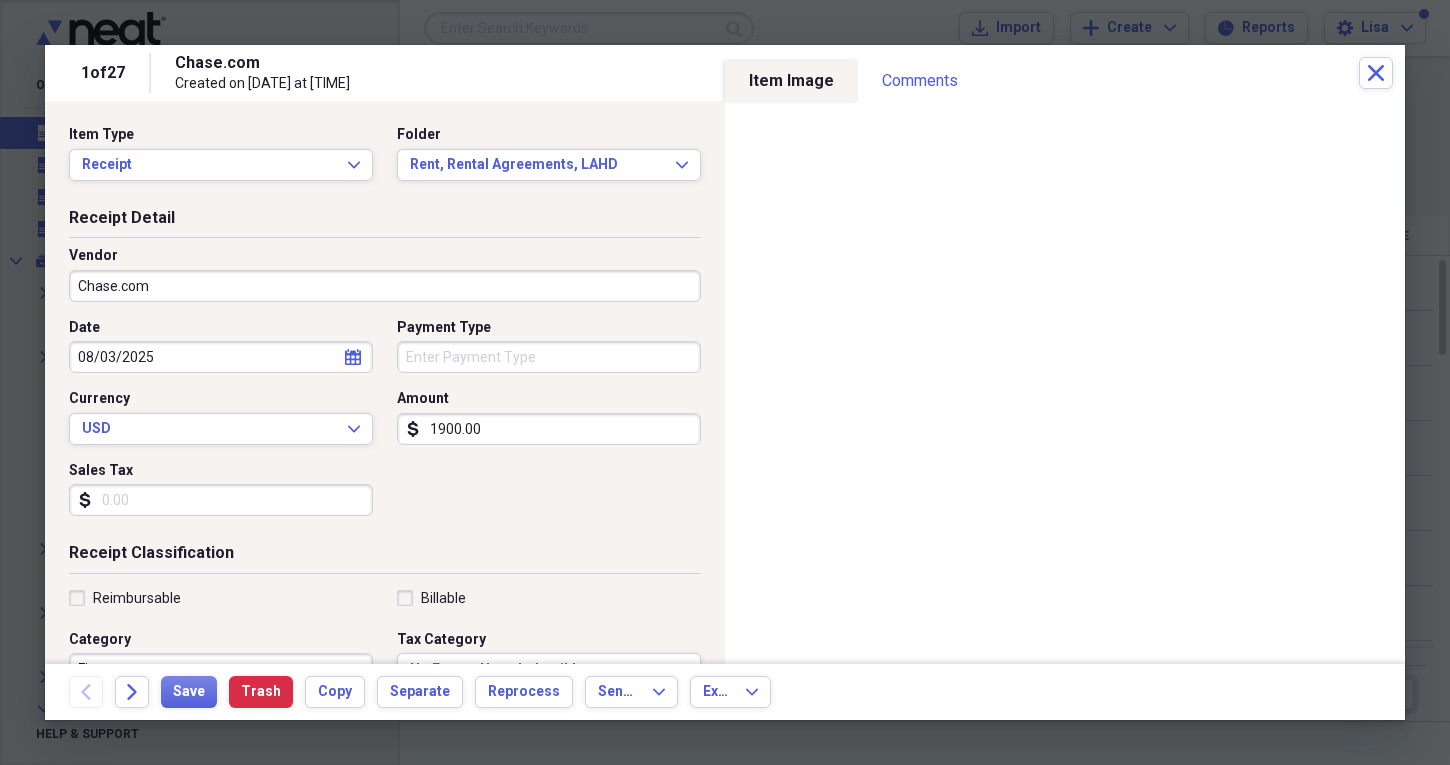 click on "Chase.com" at bounding box center [385, 286] 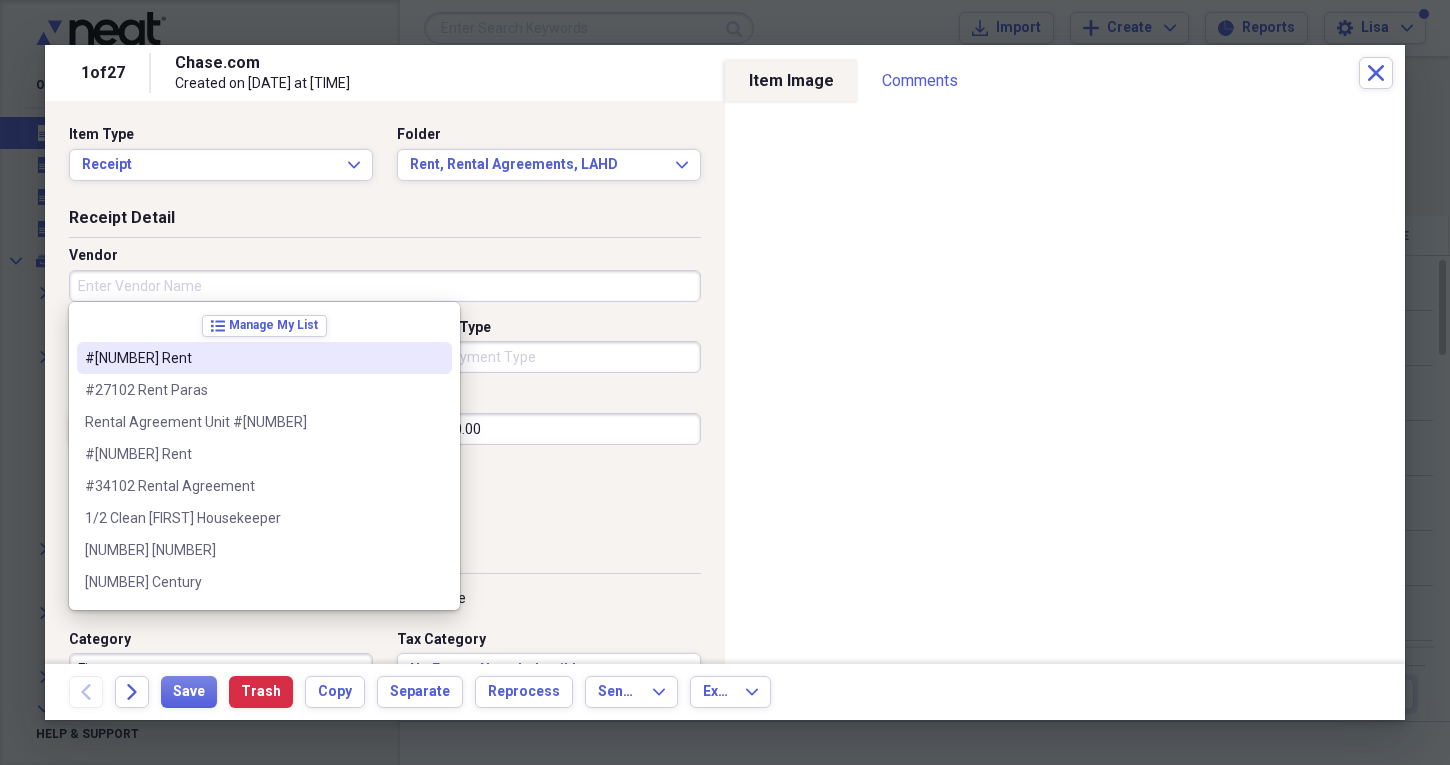 click on "Vendor" at bounding box center (385, 286) 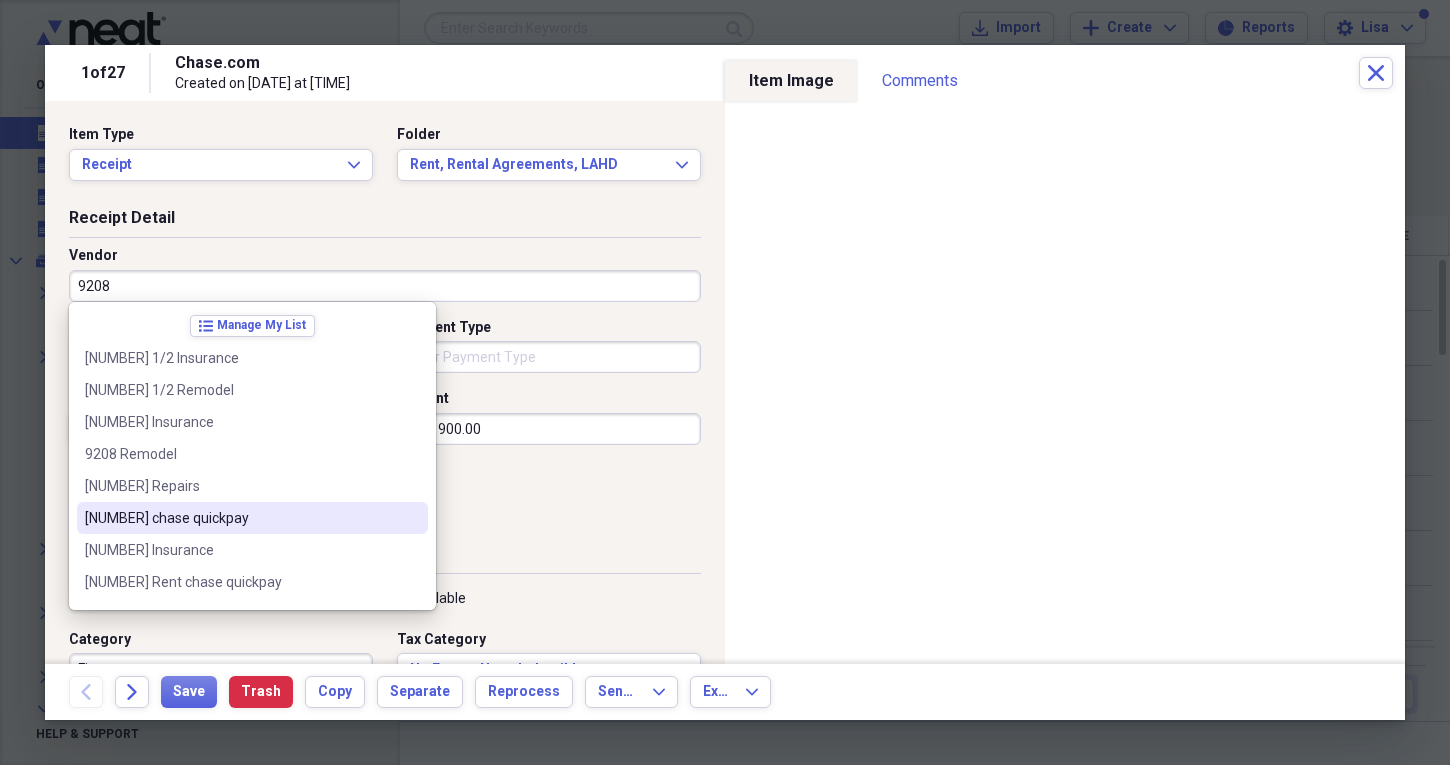 click on "[NUMBER] chase quickpay" at bounding box center [240, 518] 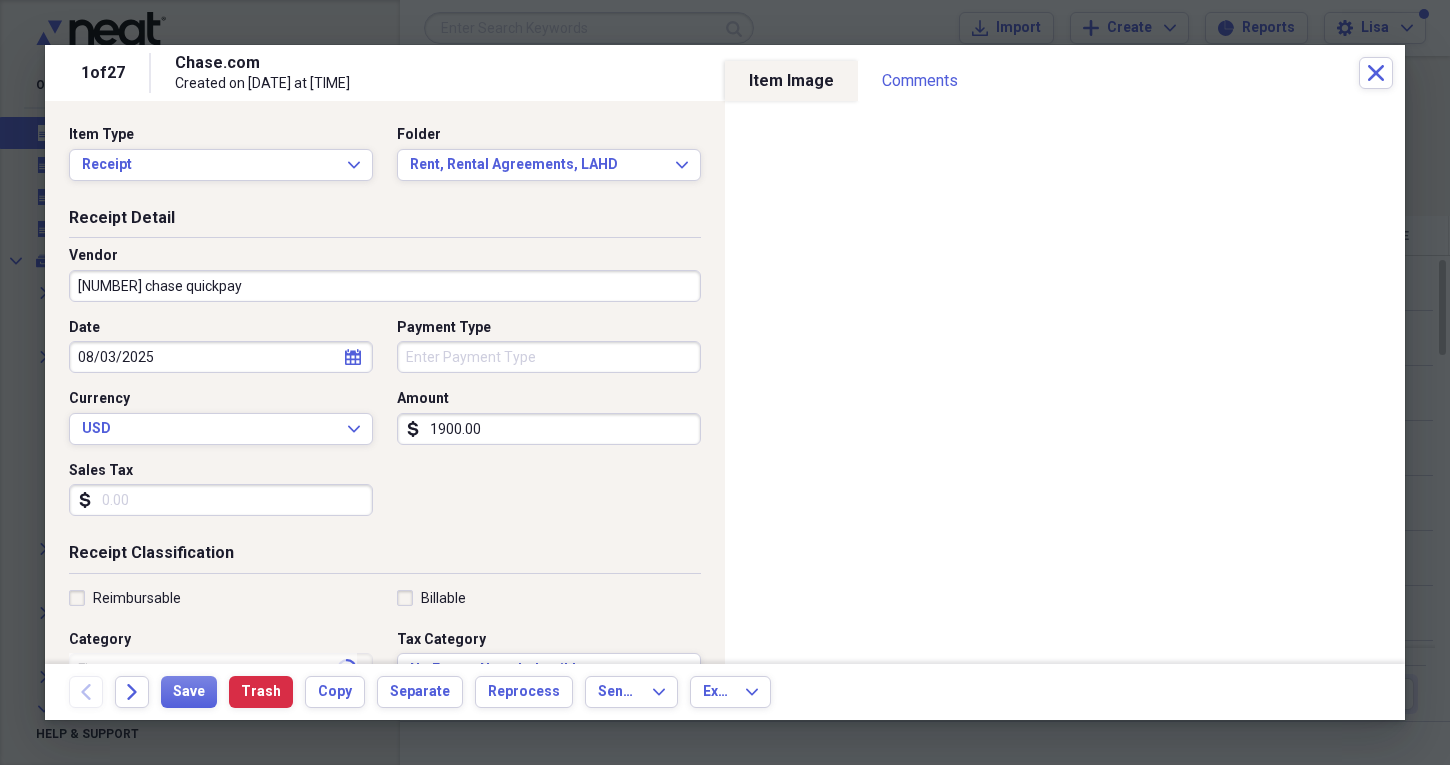 type on "Bellflower Units" 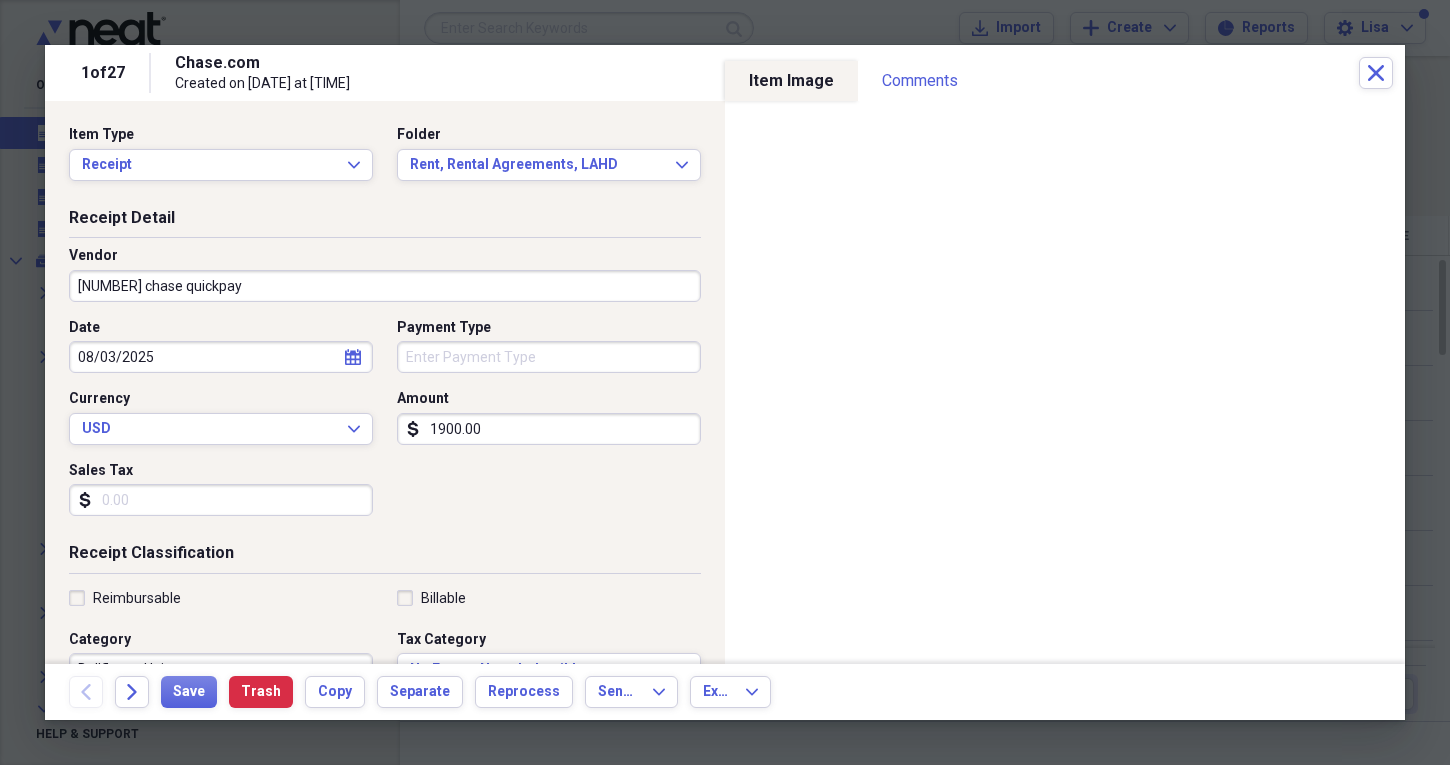 click on "calendar Calendar" at bounding box center (353, 357) 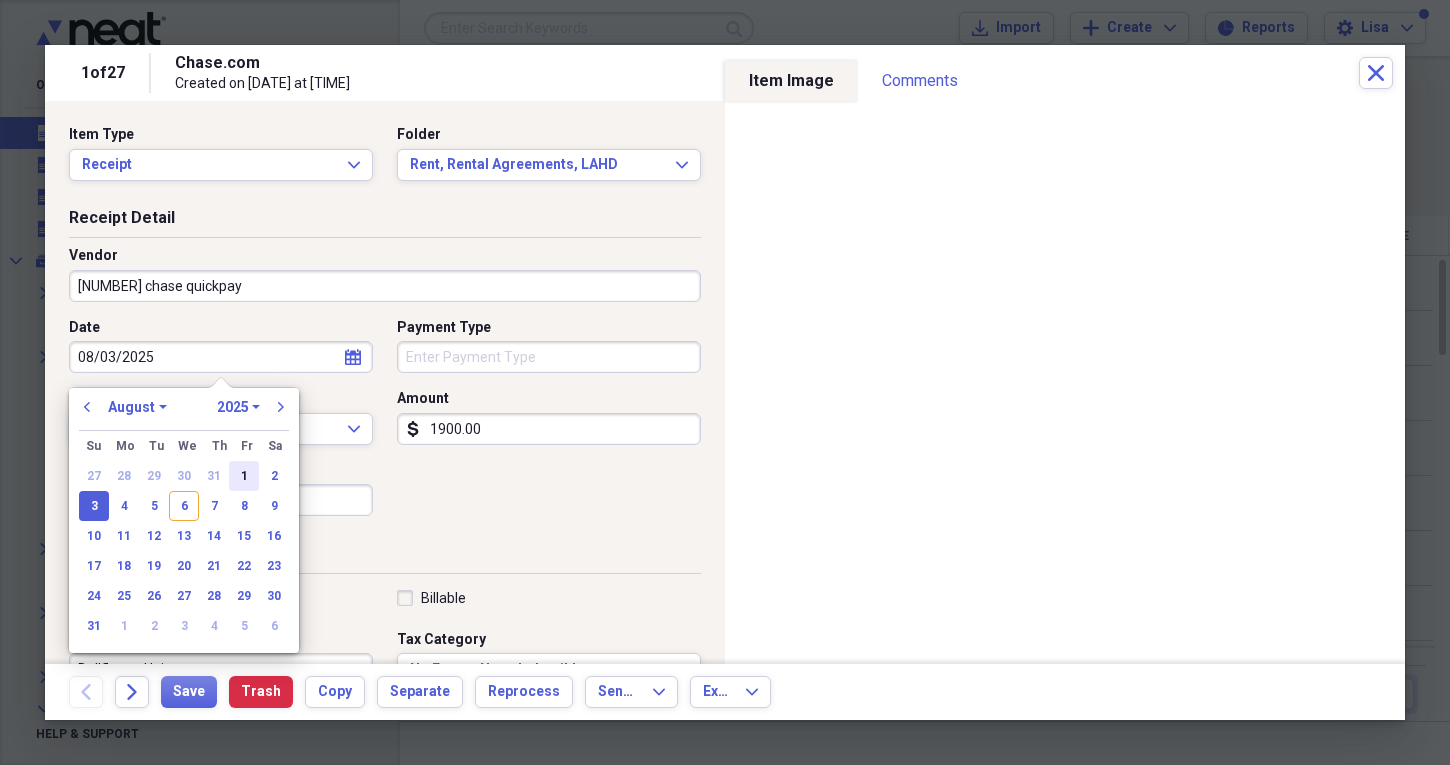 click on "1" at bounding box center [244, 476] 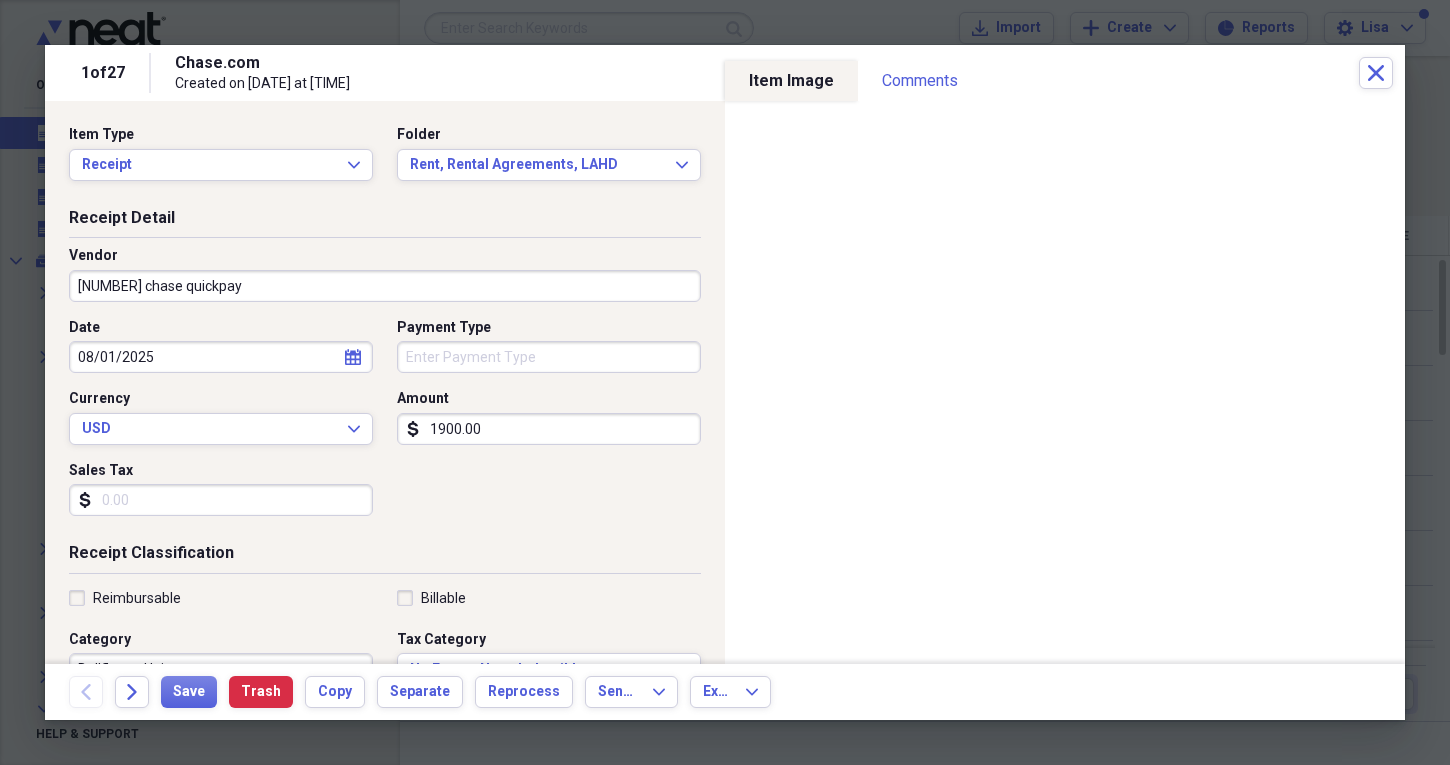 scroll, scrollTop: 41, scrollLeft: 0, axis: vertical 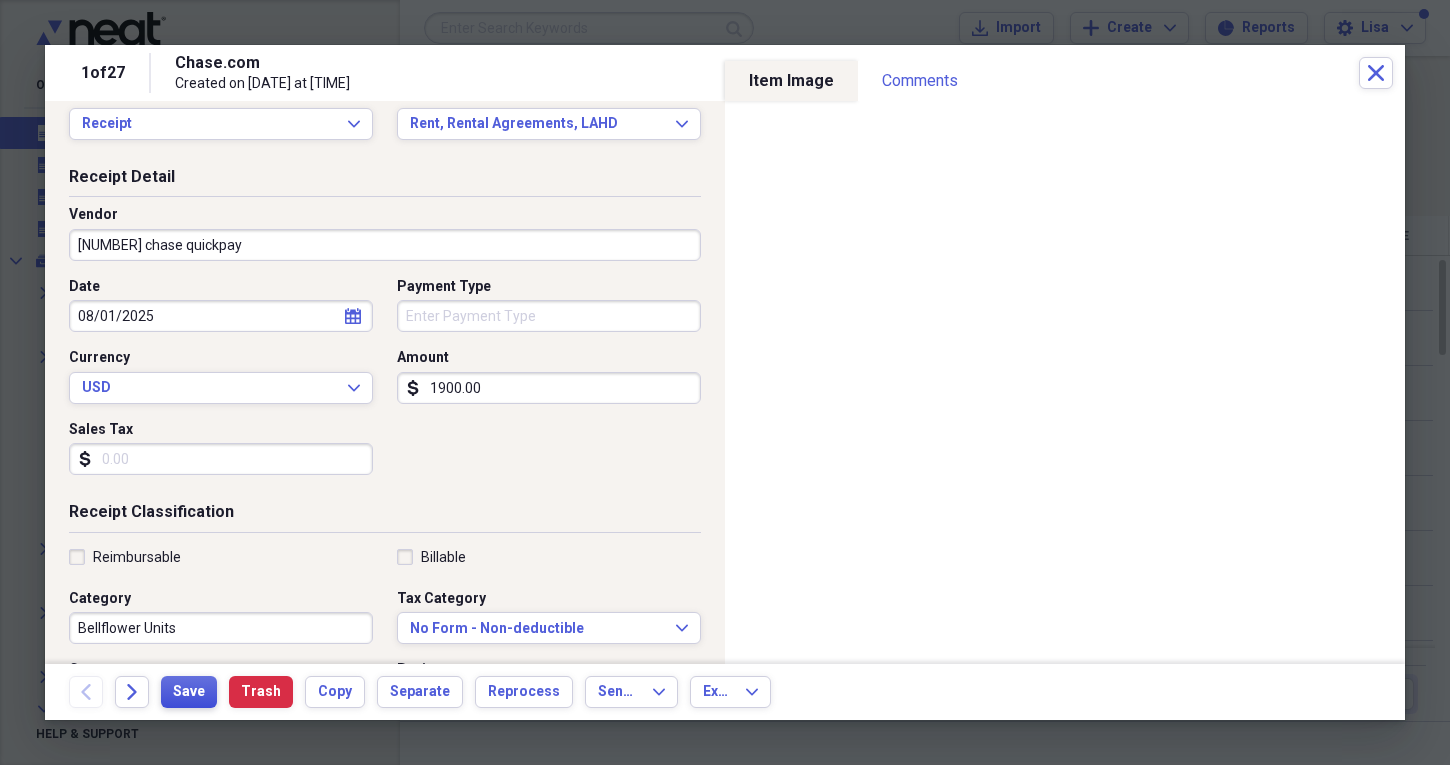 click on "Save" at bounding box center [189, 692] 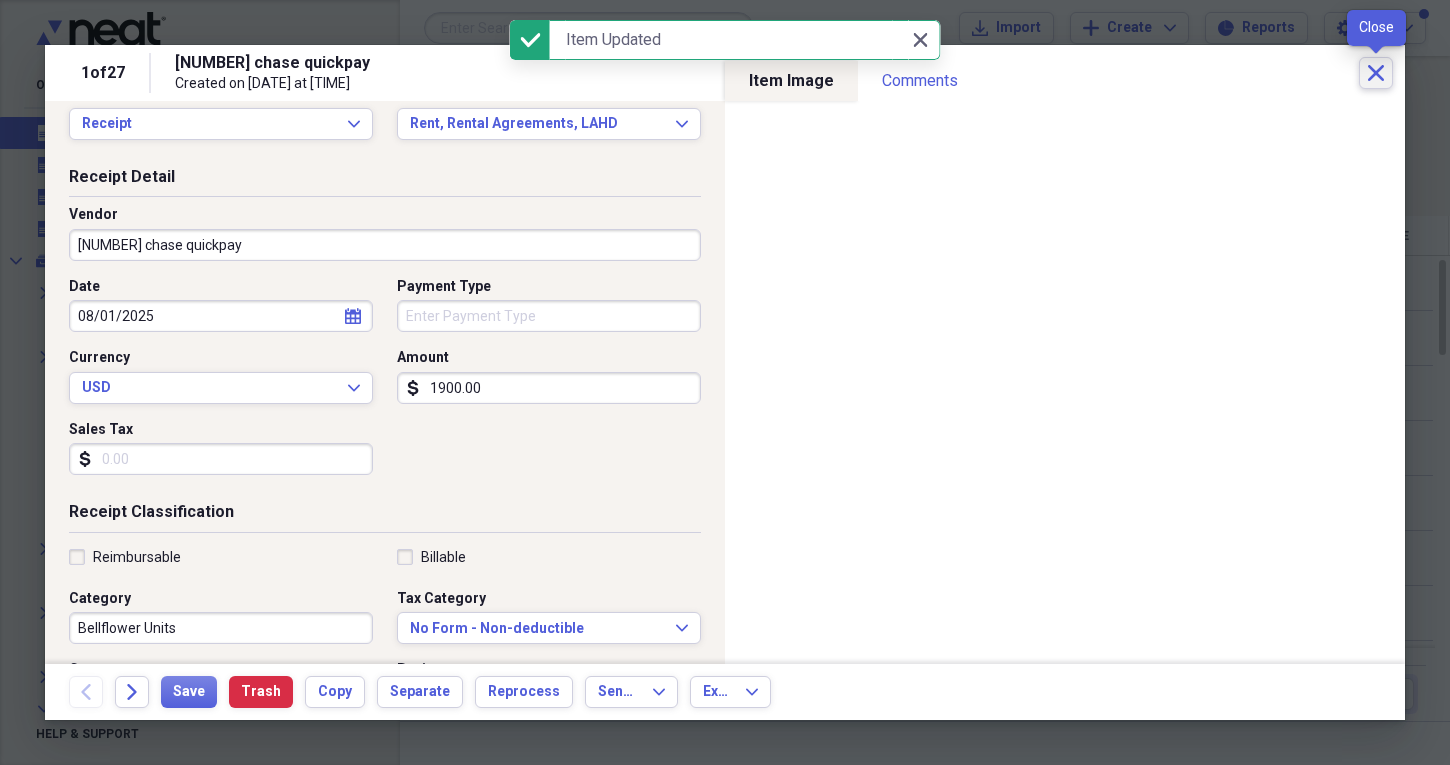 click 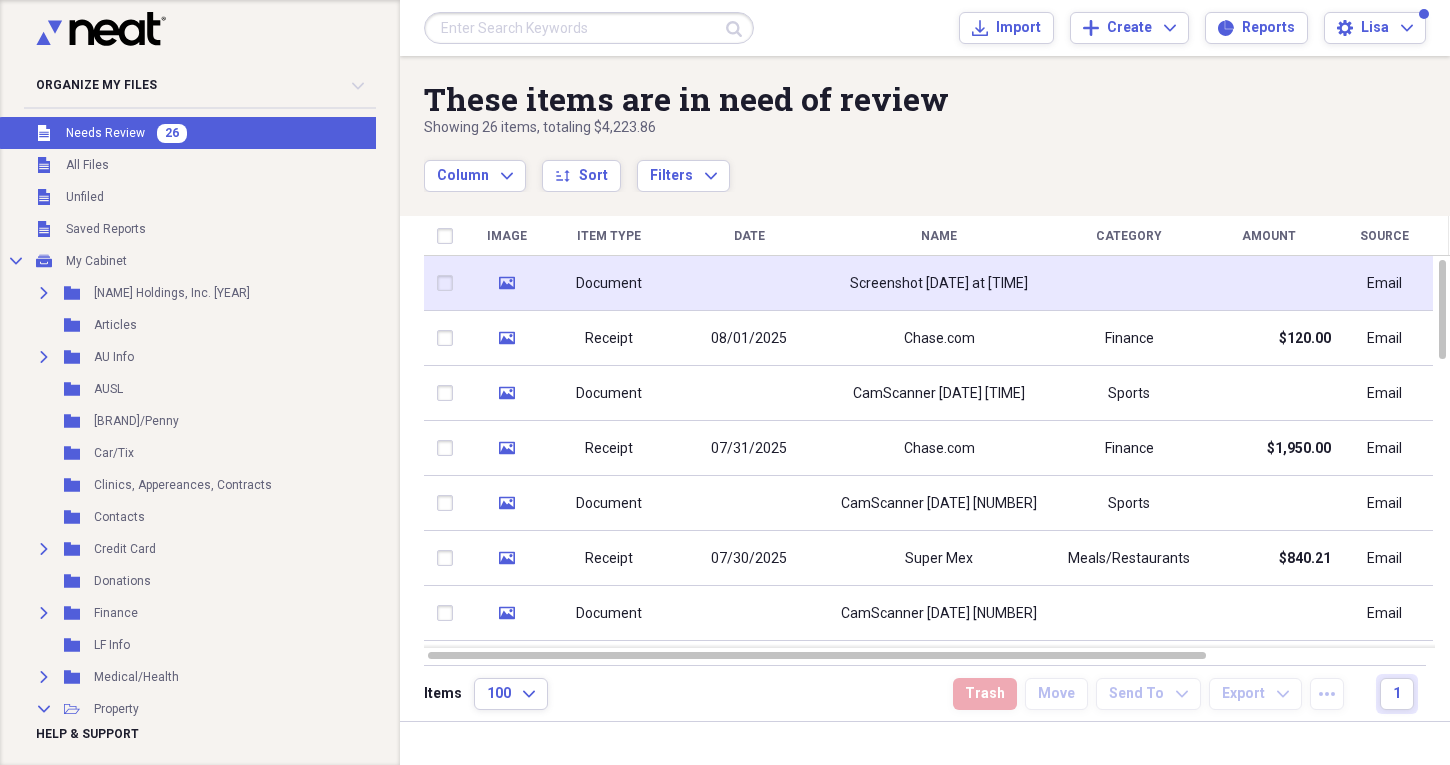 click on "Screenshot [DATE] at [TIME]" at bounding box center [939, 283] 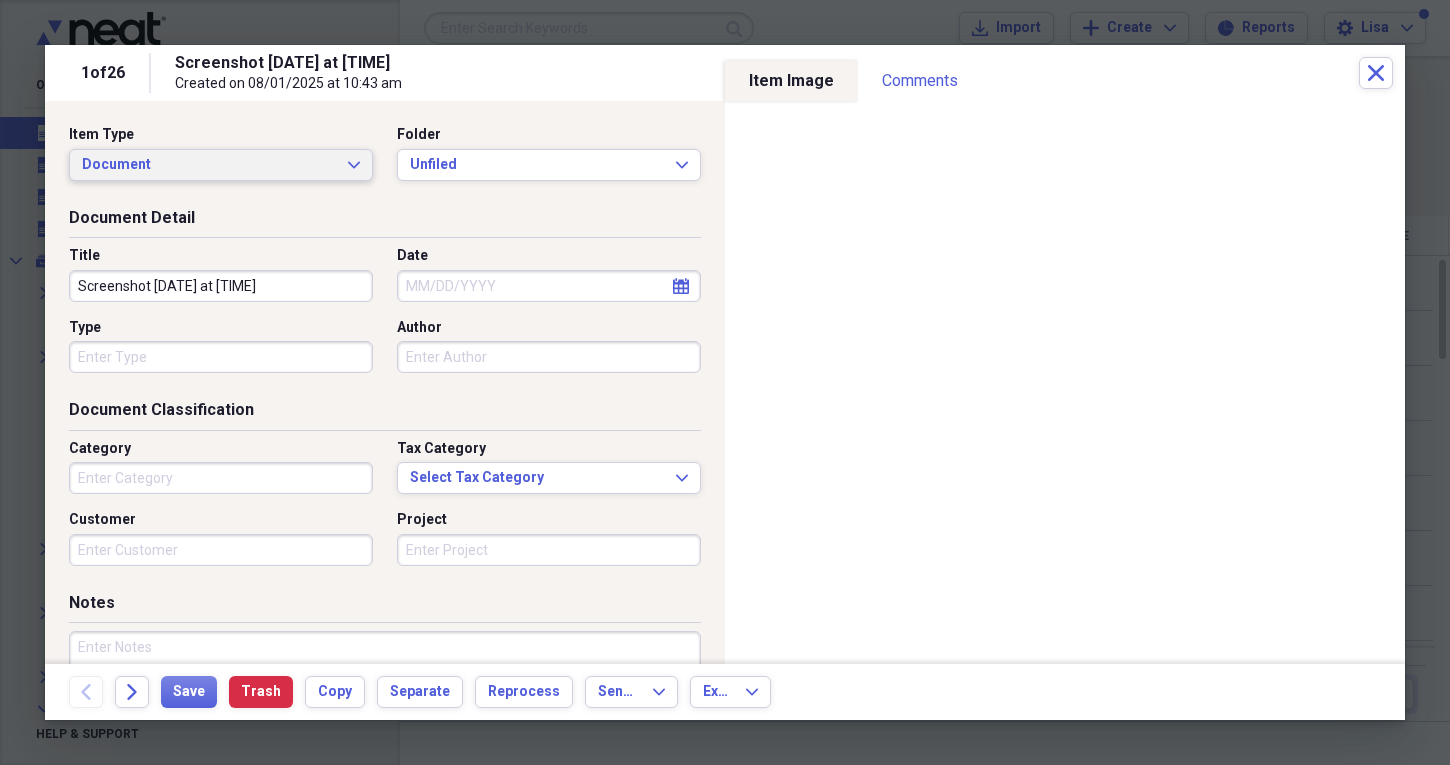 click on "Document Expand" at bounding box center (221, 165) 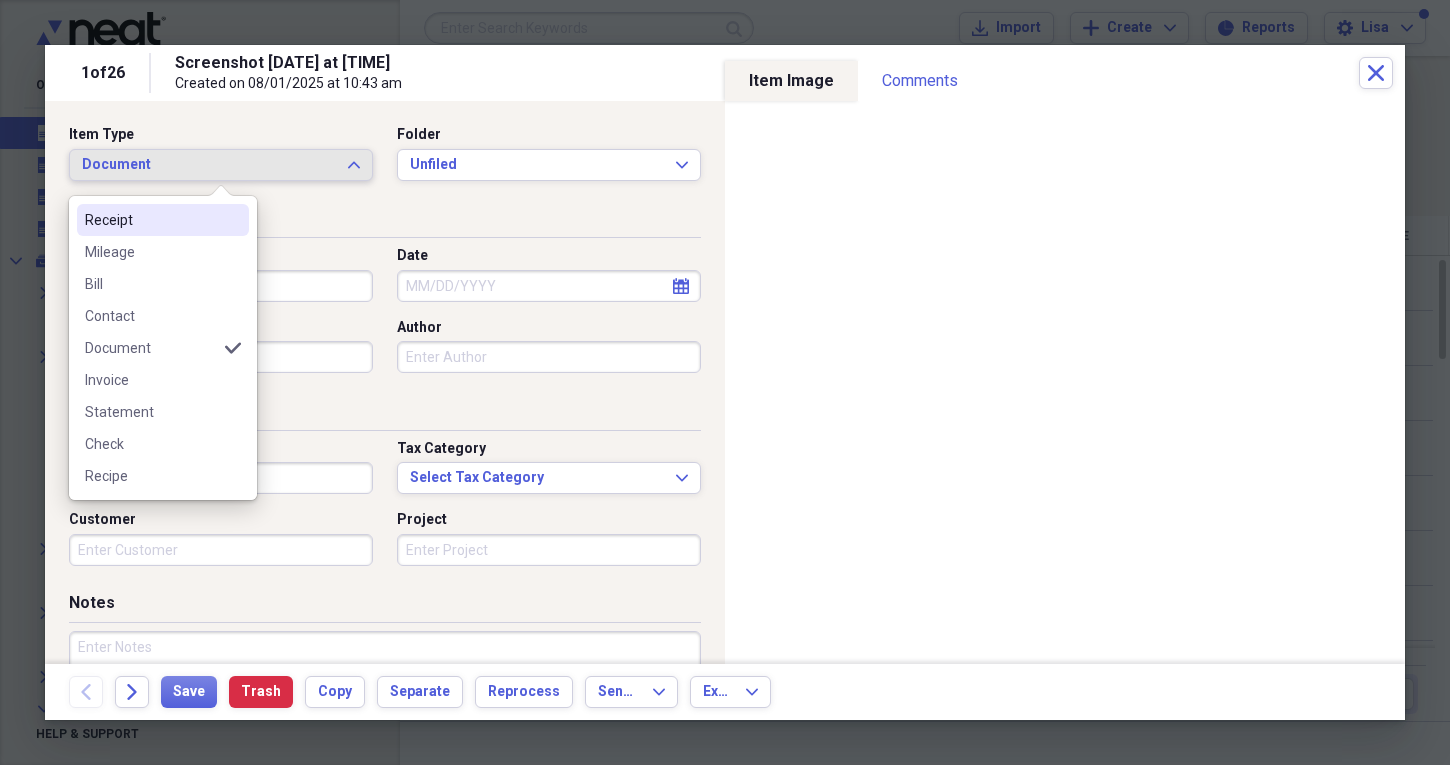 click on "Receipt" at bounding box center (151, 220) 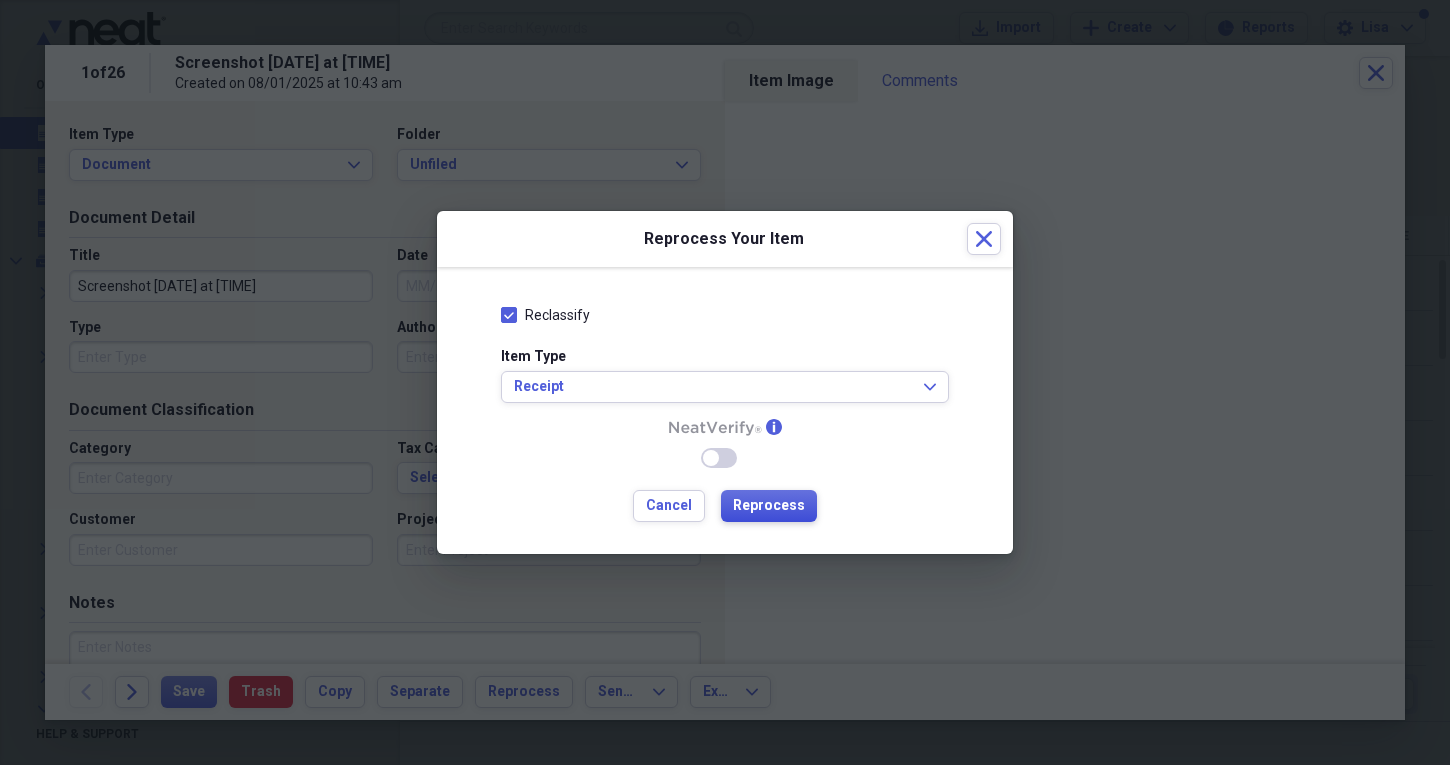click on "Reprocess" at bounding box center [769, 506] 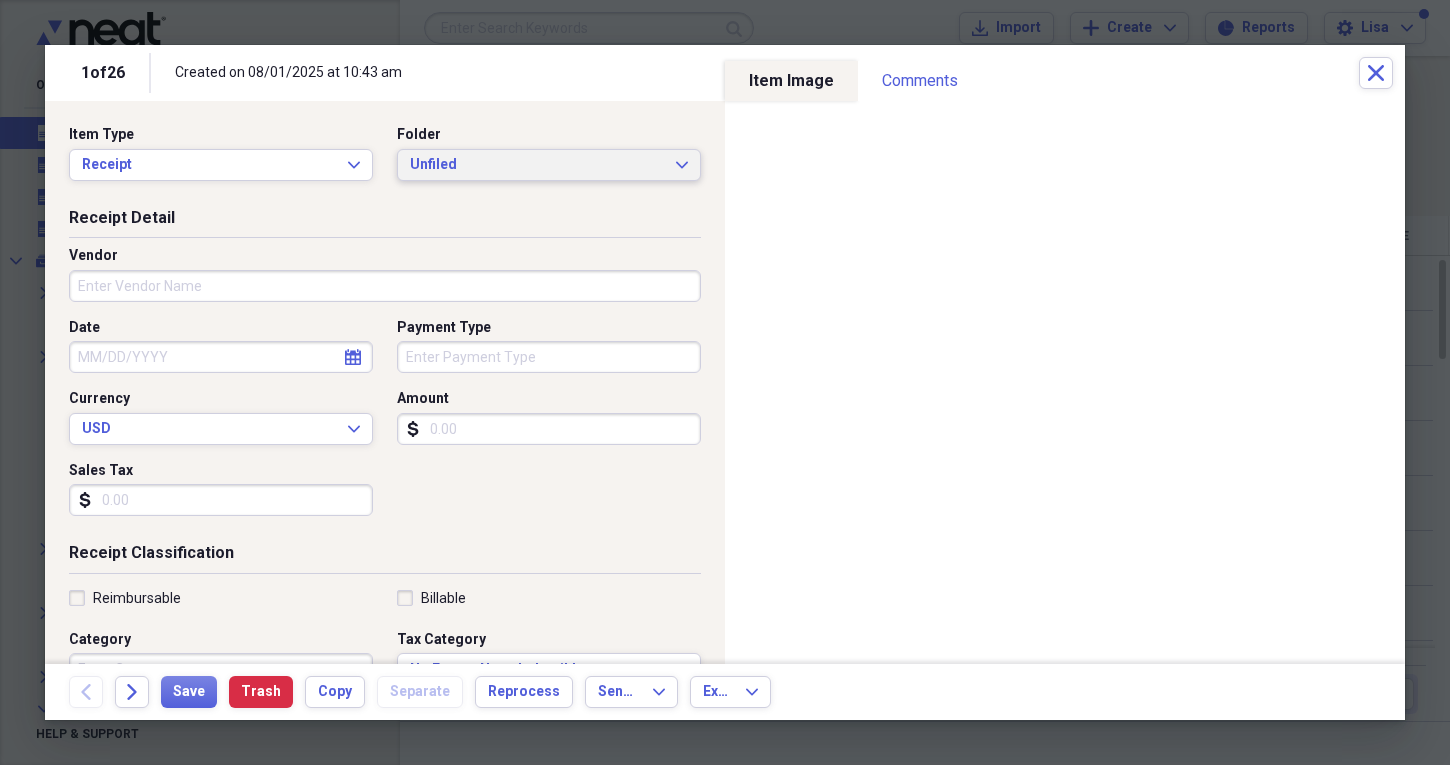 click on "Unfiled Expand" at bounding box center [549, 165] 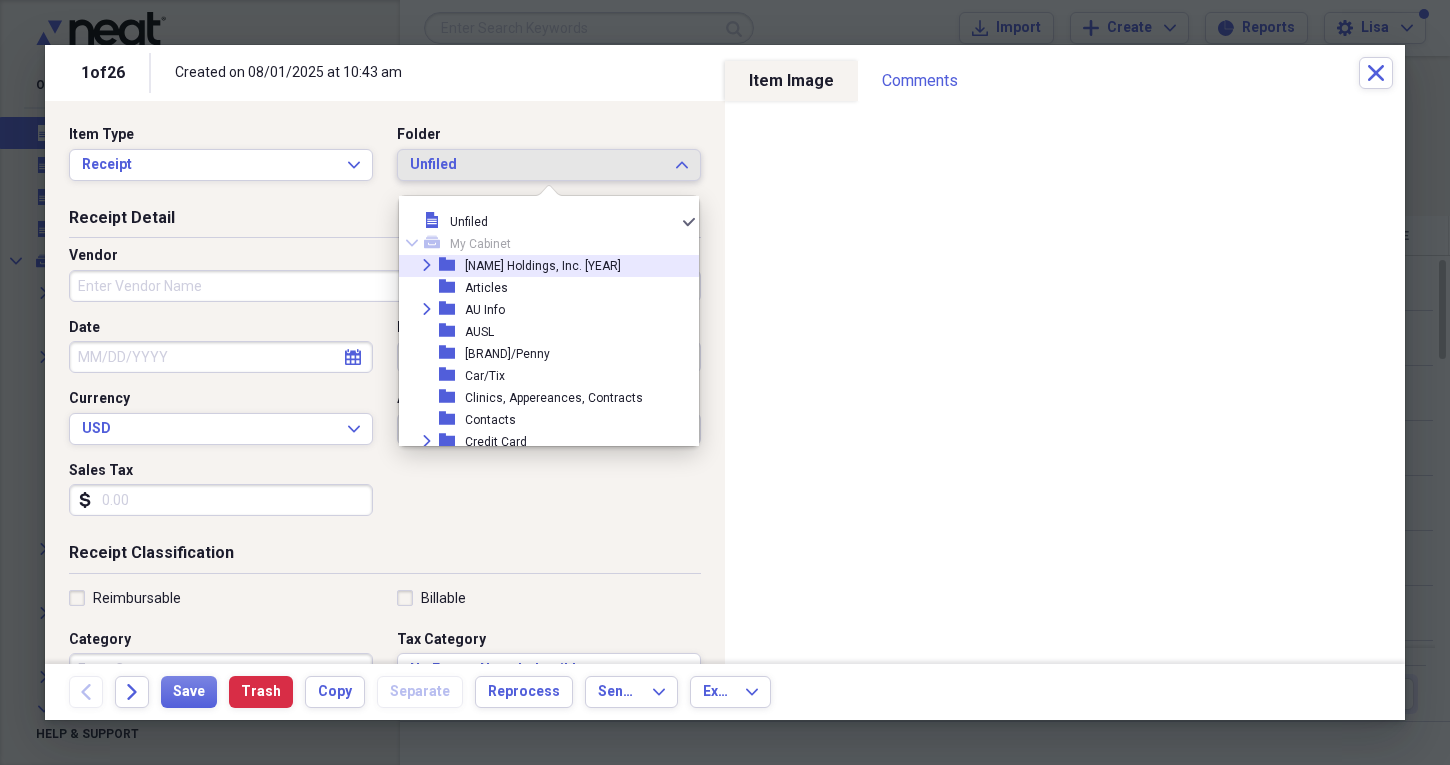 click 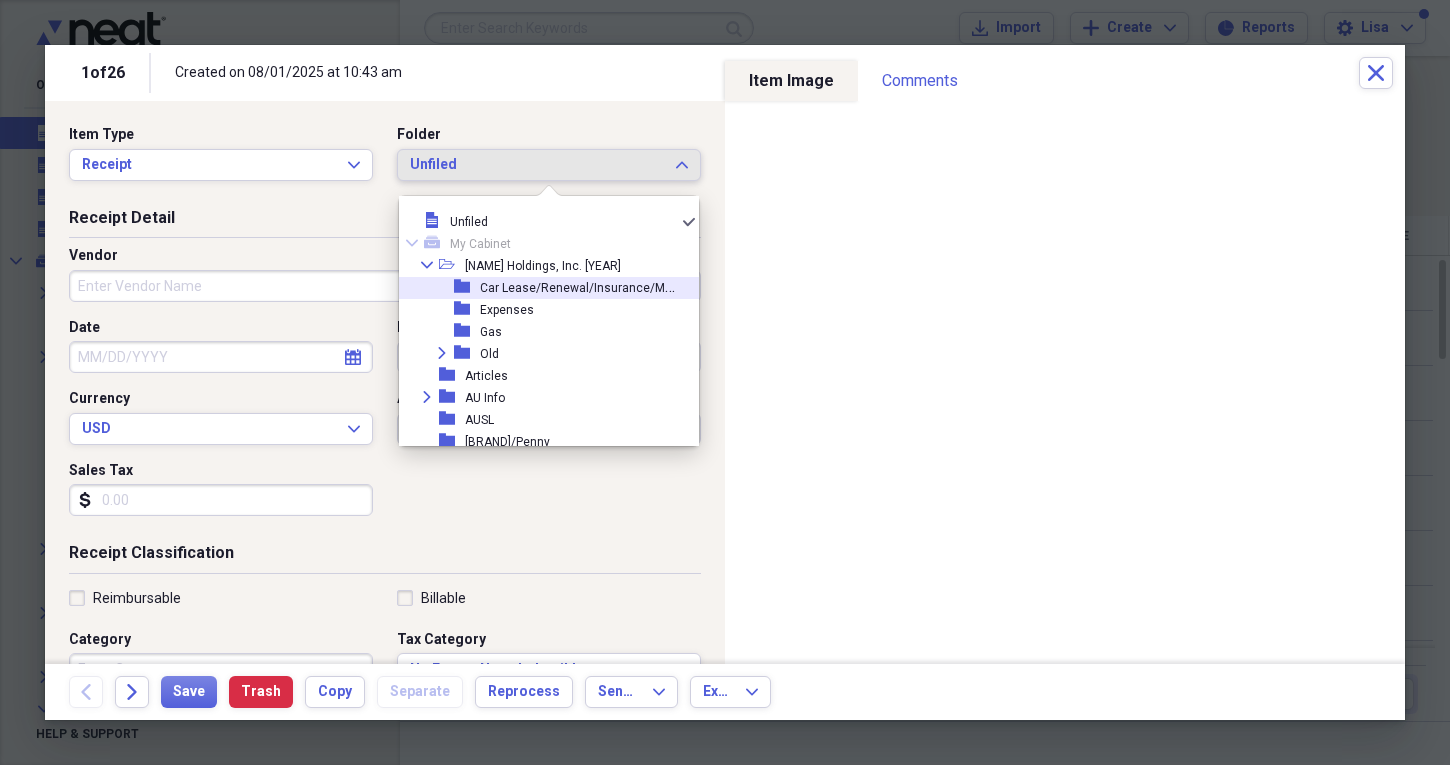 click on "Car Lease/Renewal/Insurance/Maintance" at bounding box center [597, 286] 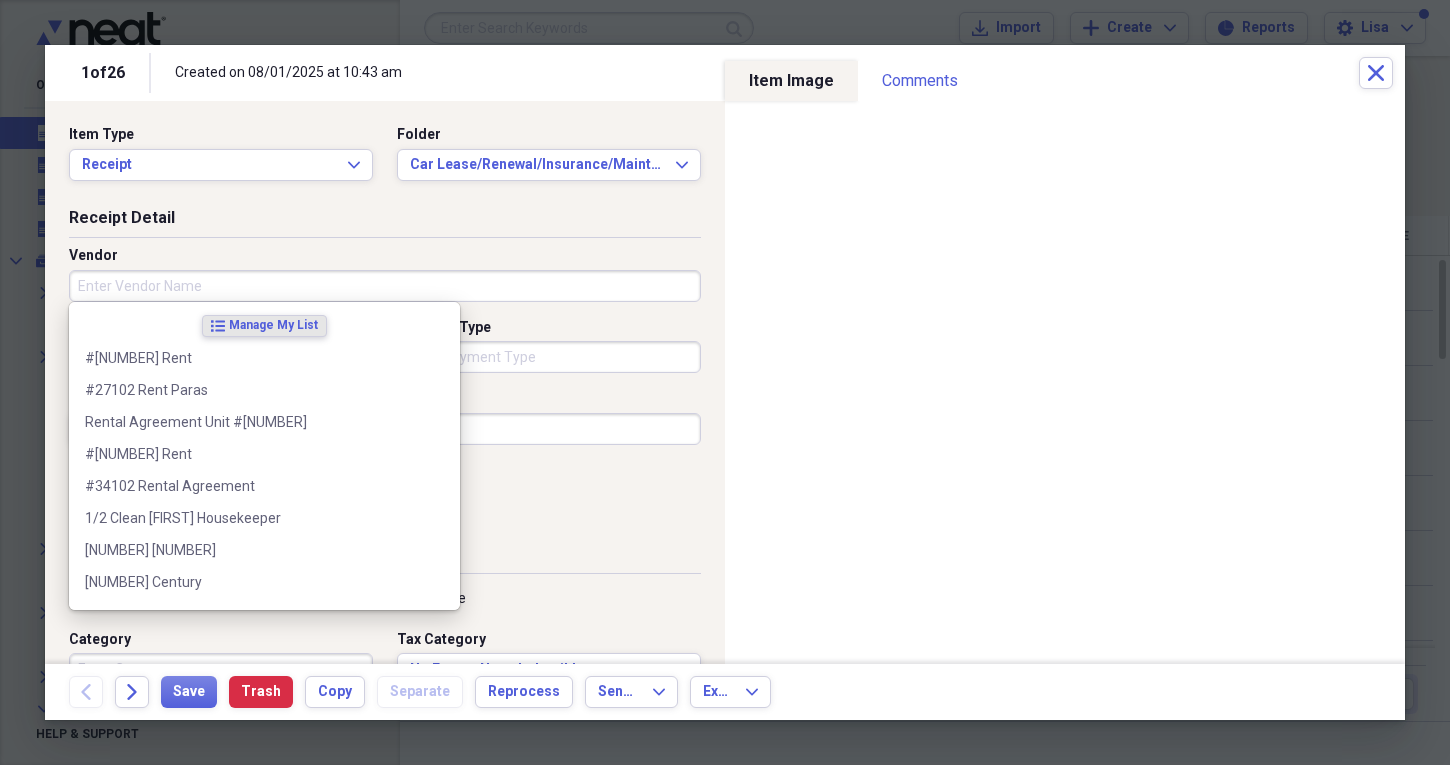 click on "Vendor" at bounding box center [385, 286] 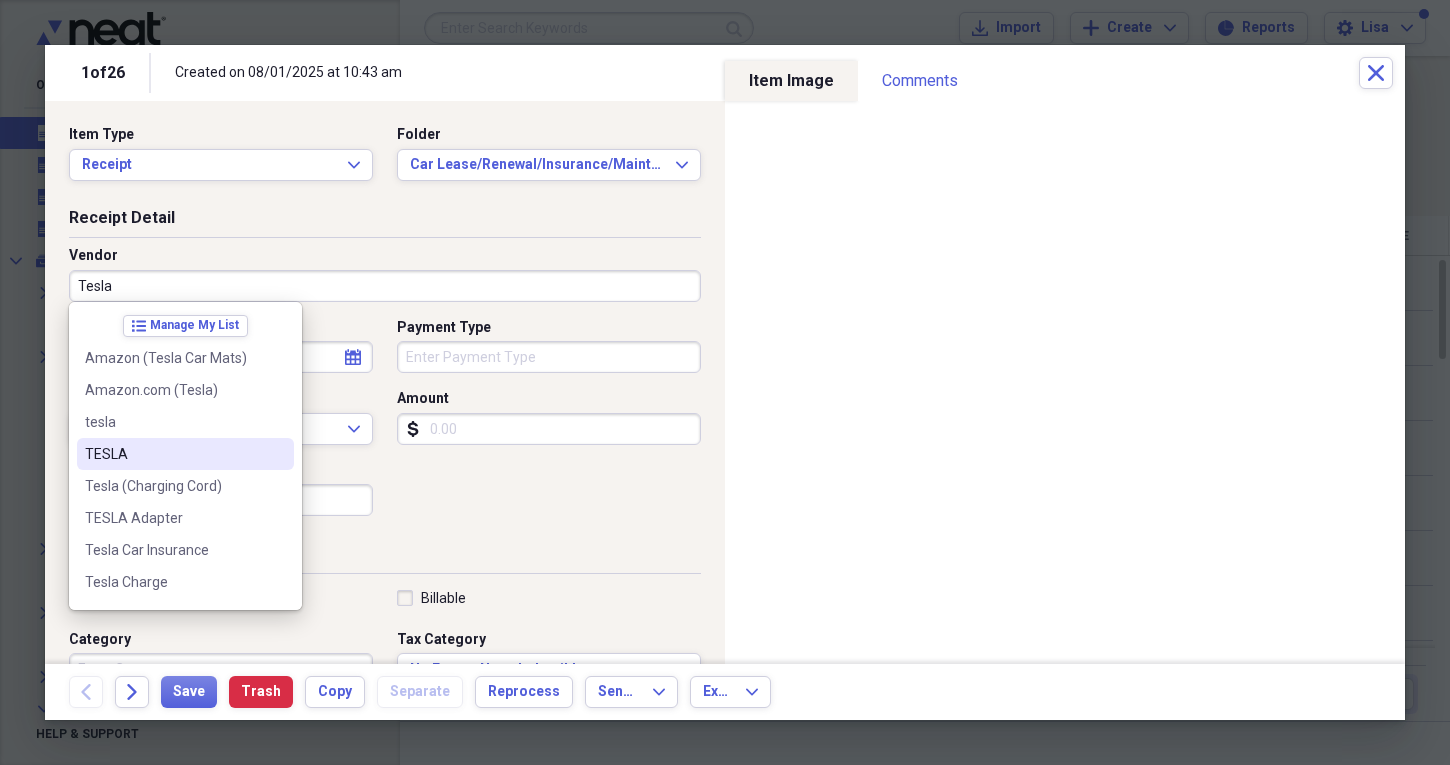 click on "TESLA" at bounding box center [173, 454] 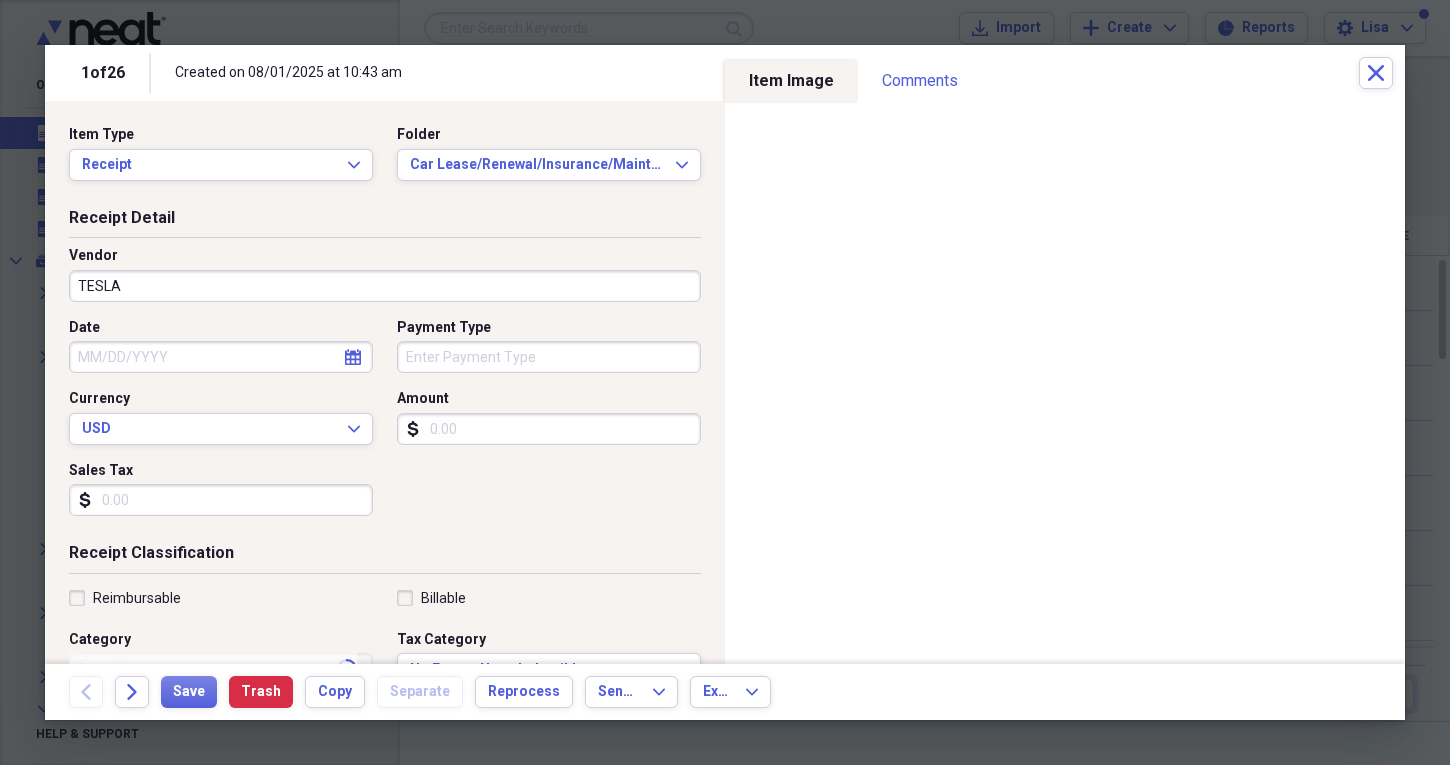 type on "Fuel/Auto" 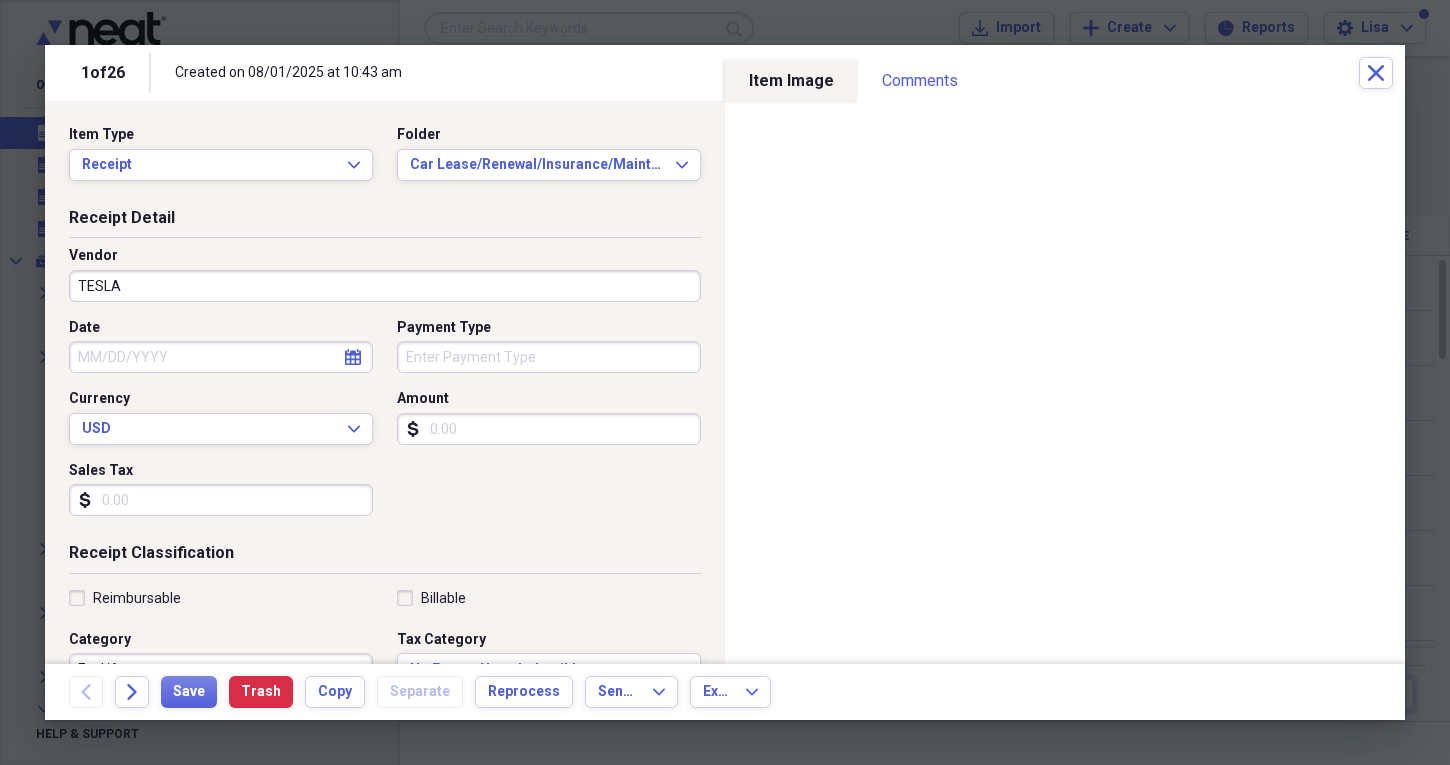 click 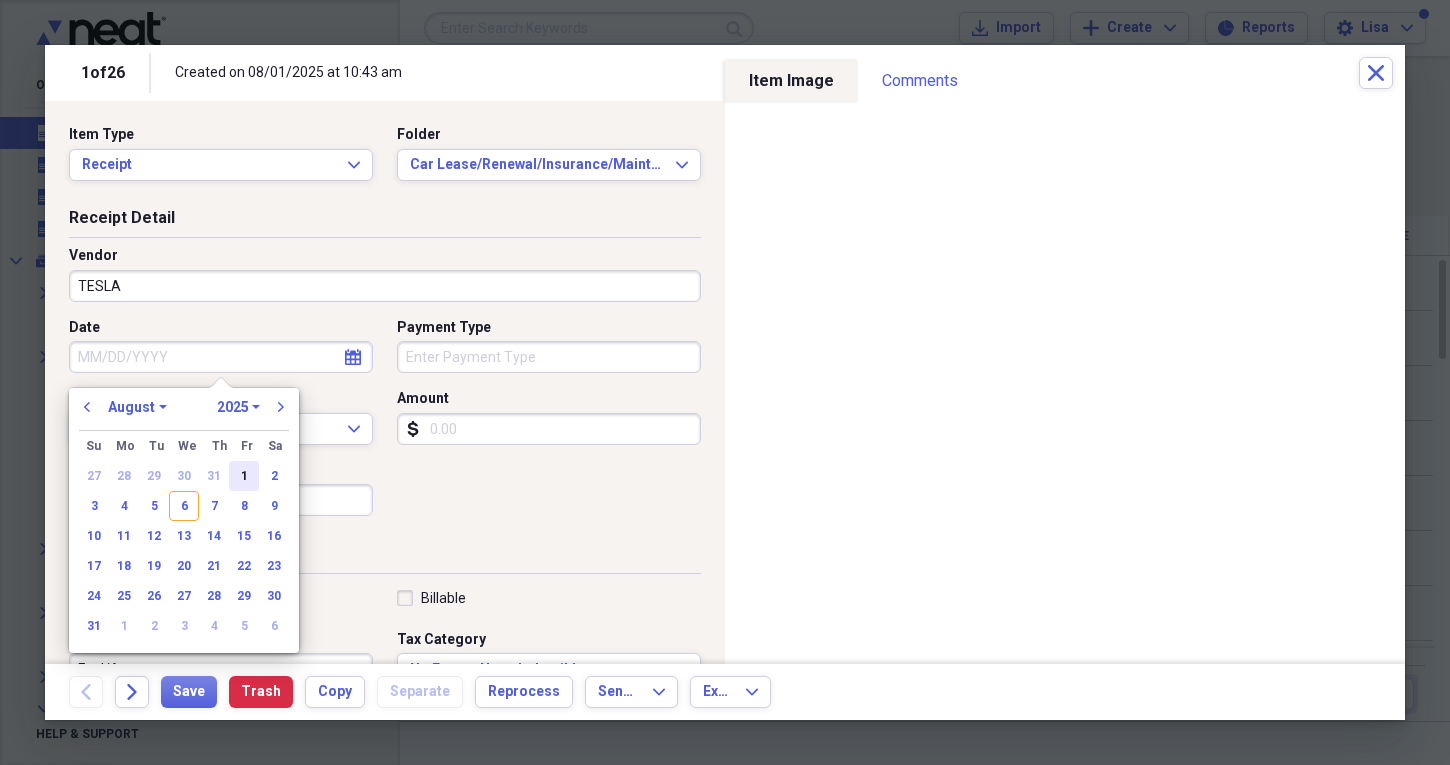 click on "1" at bounding box center (244, 476) 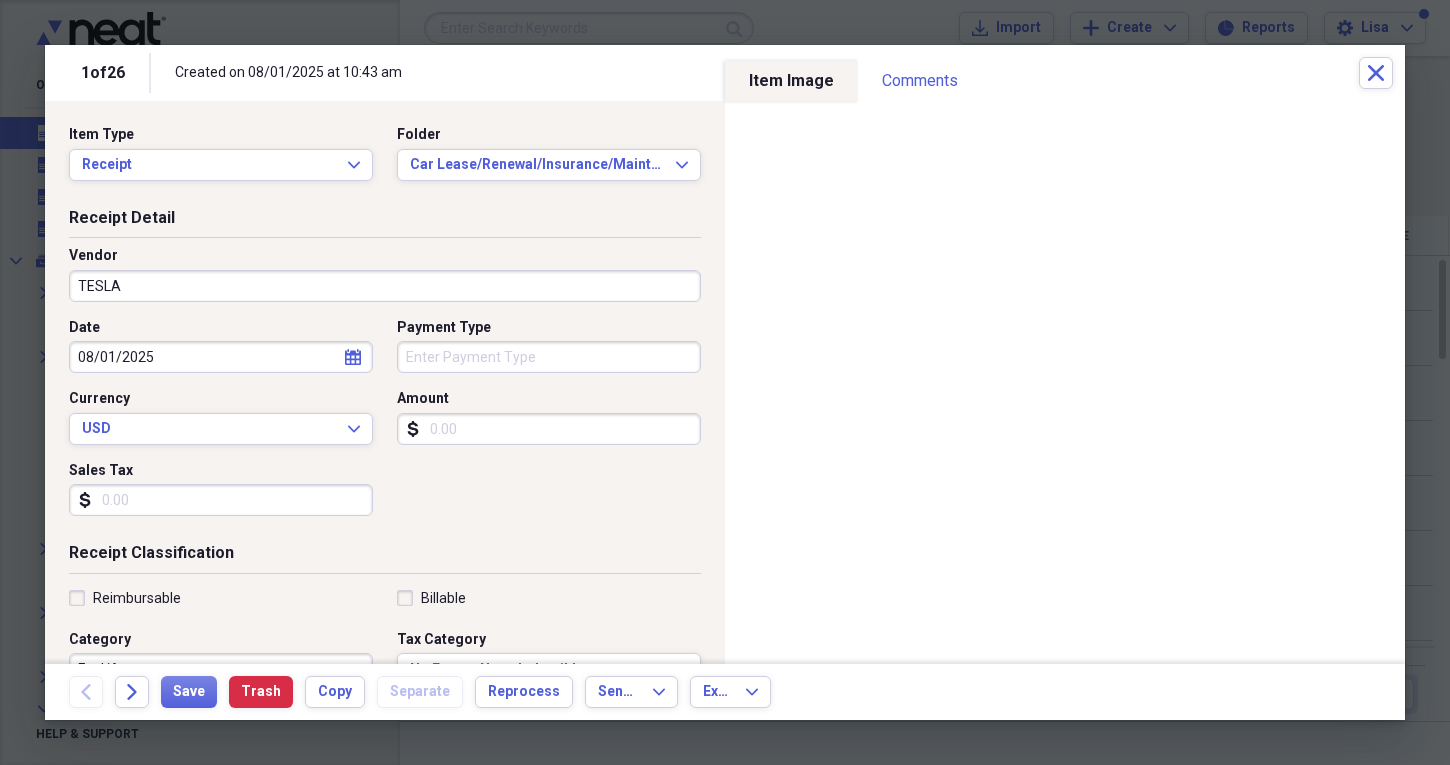 click on "Amount" at bounding box center (549, 429) 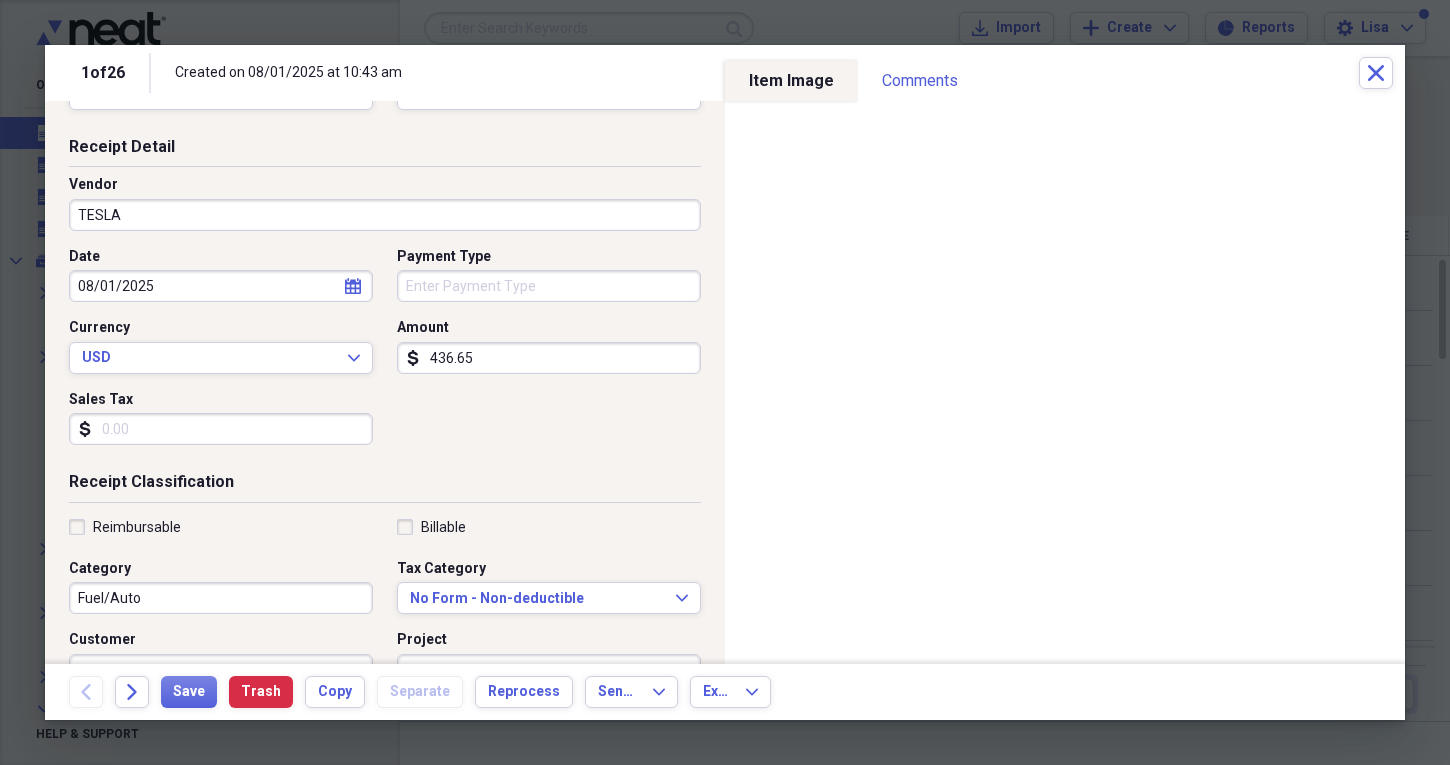 scroll, scrollTop: 88, scrollLeft: 0, axis: vertical 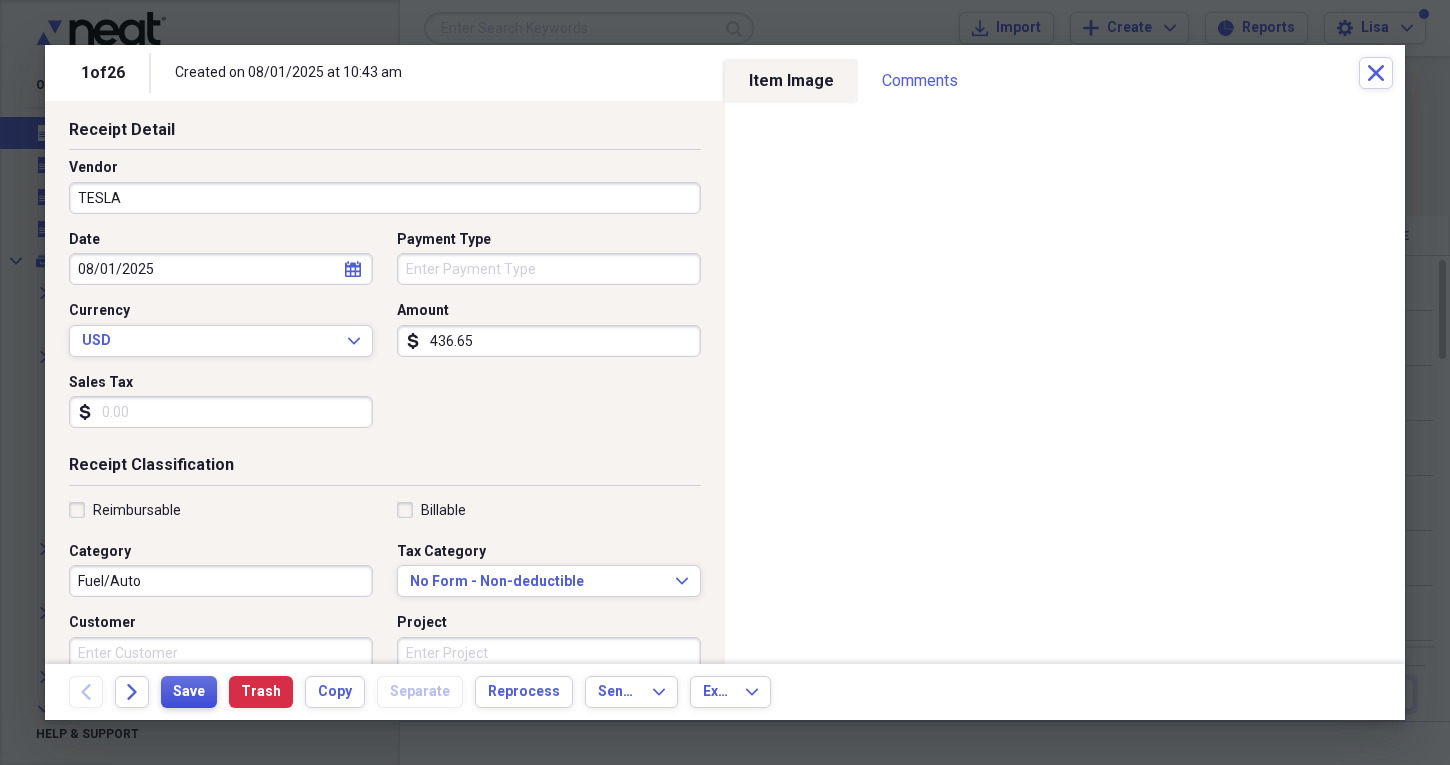 type on "436.65" 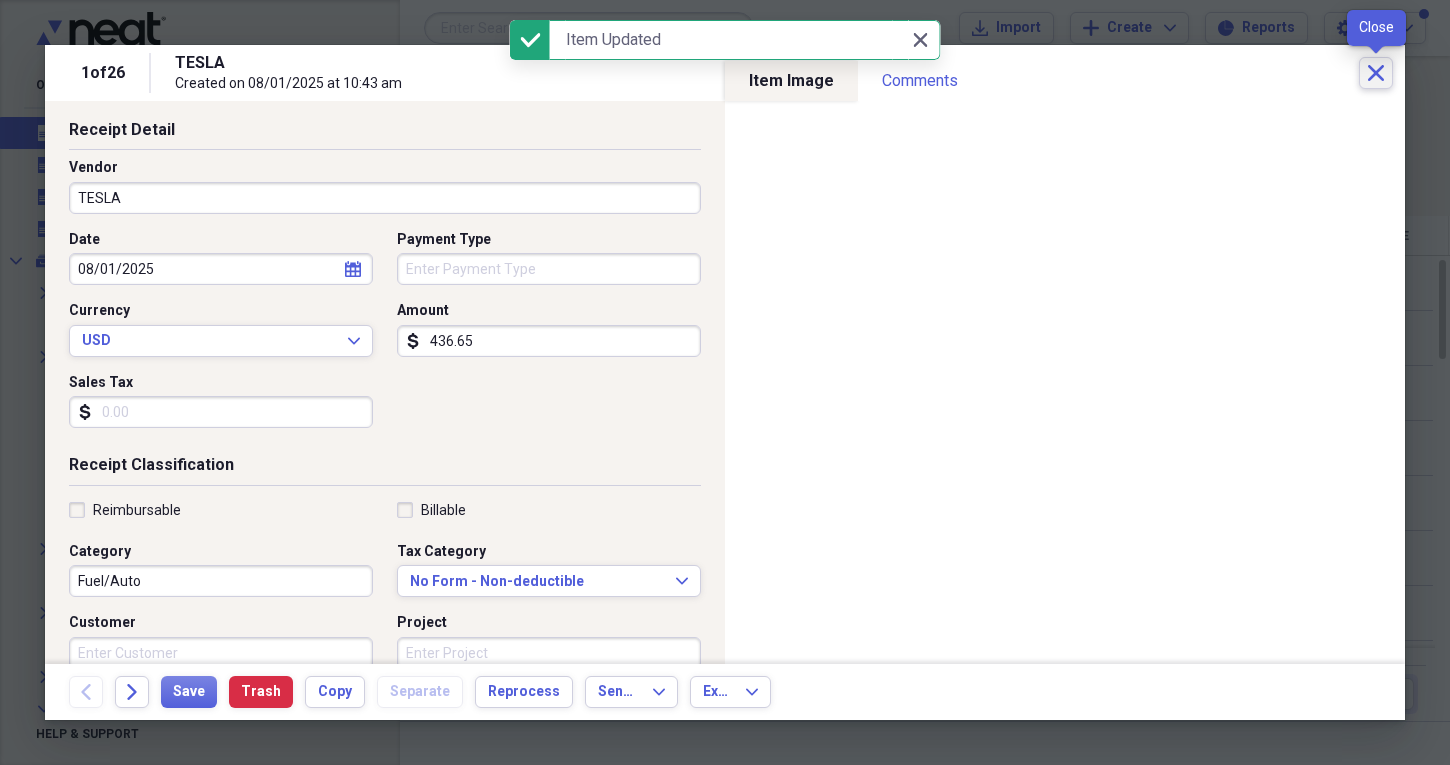 click on "Close" 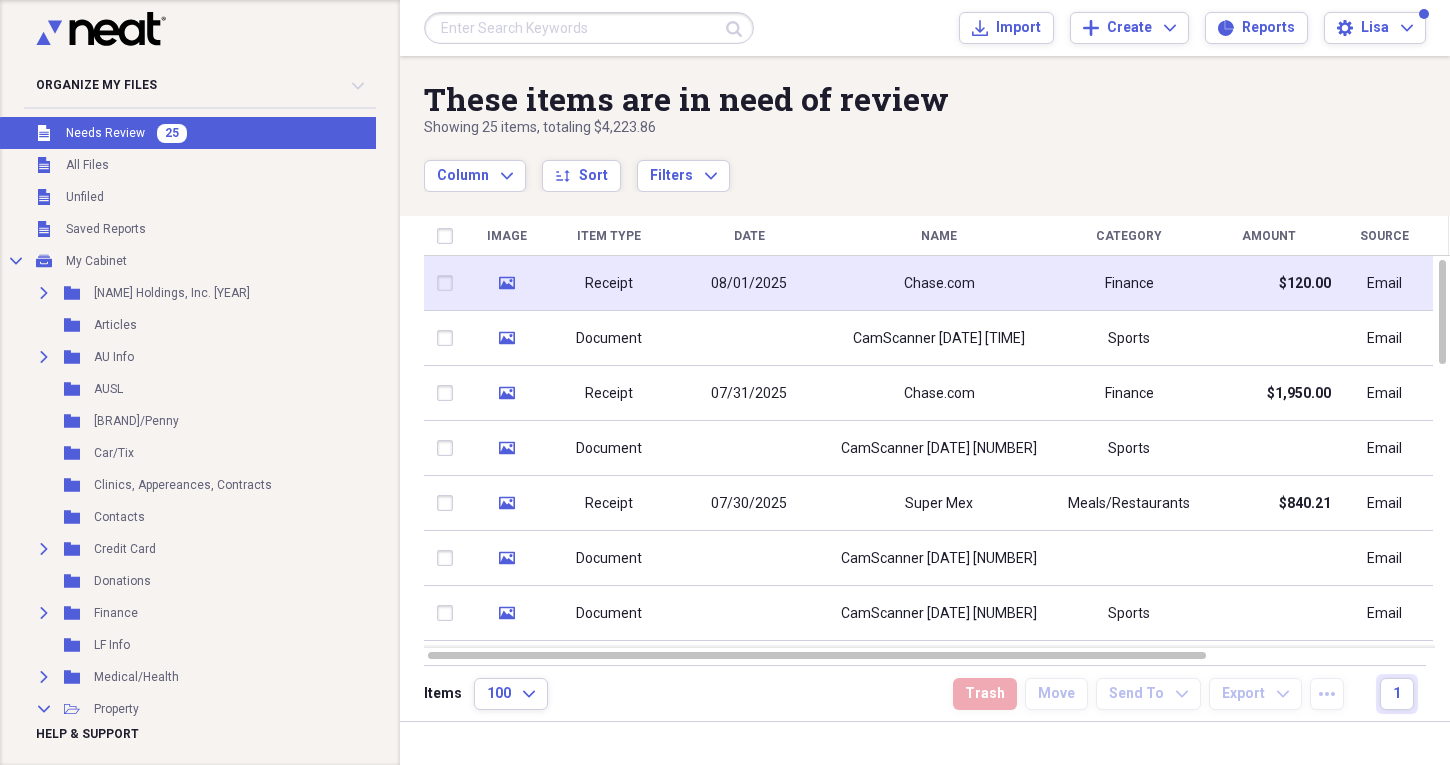click on "Chase.com" at bounding box center [939, 283] 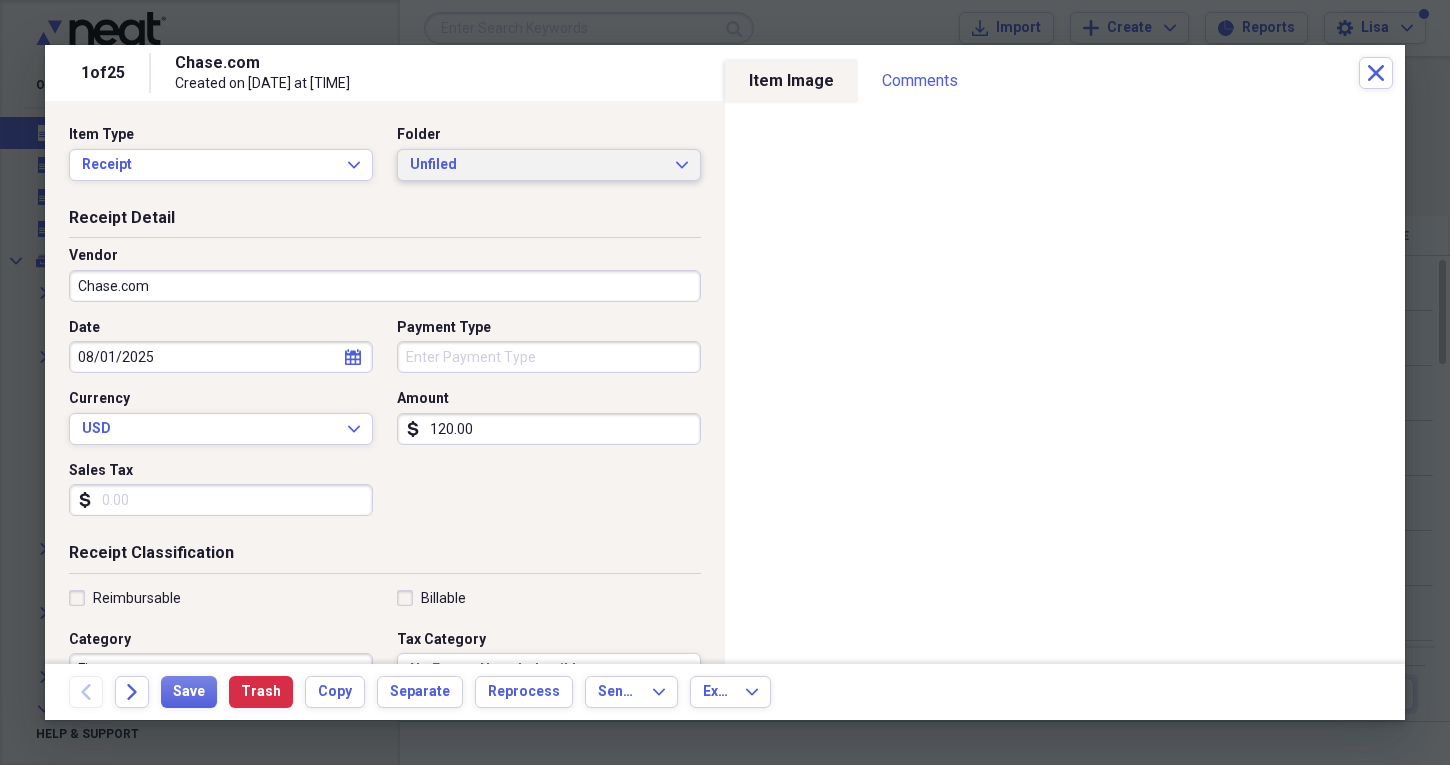 click on "Unfiled Expand" at bounding box center [549, 165] 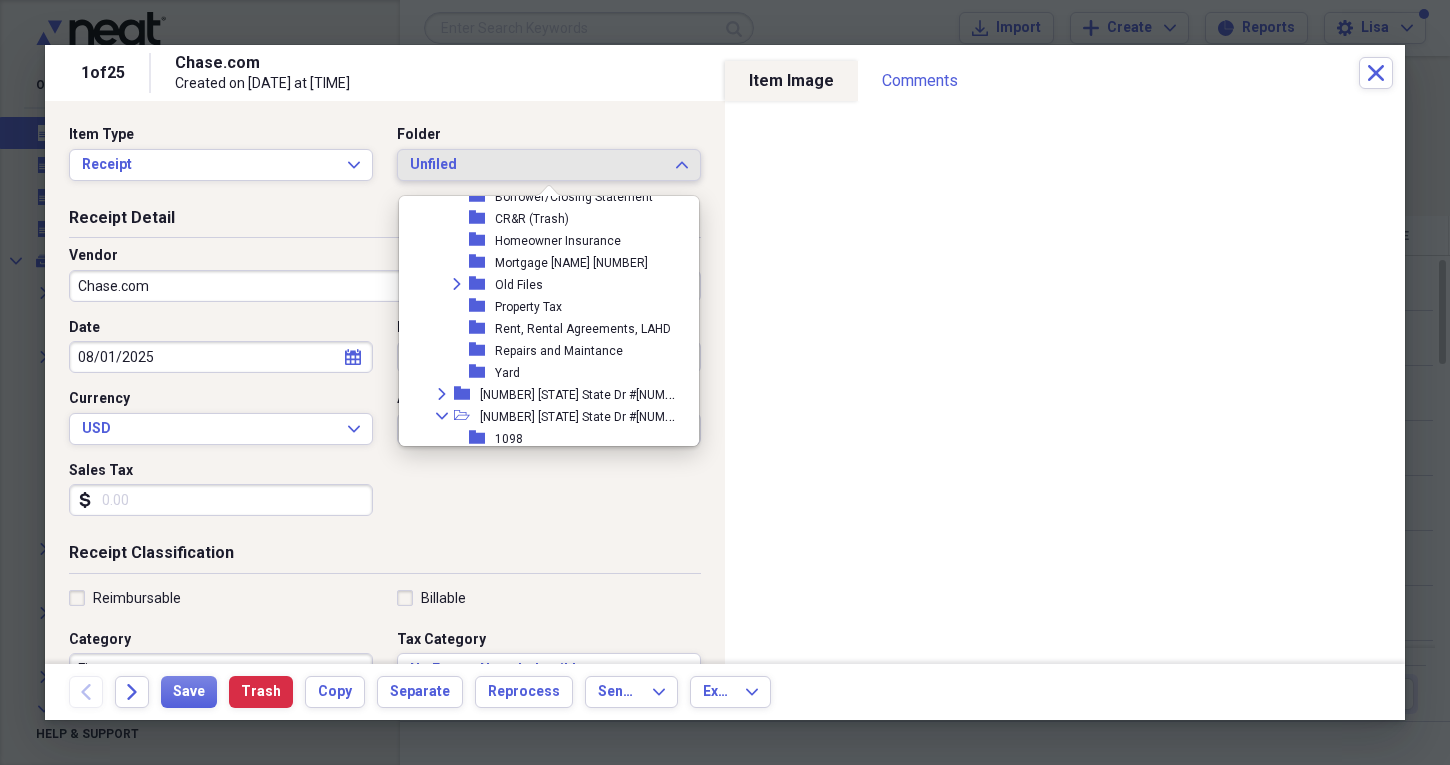 scroll, scrollTop: 709, scrollLeft: 0, axis: vertical 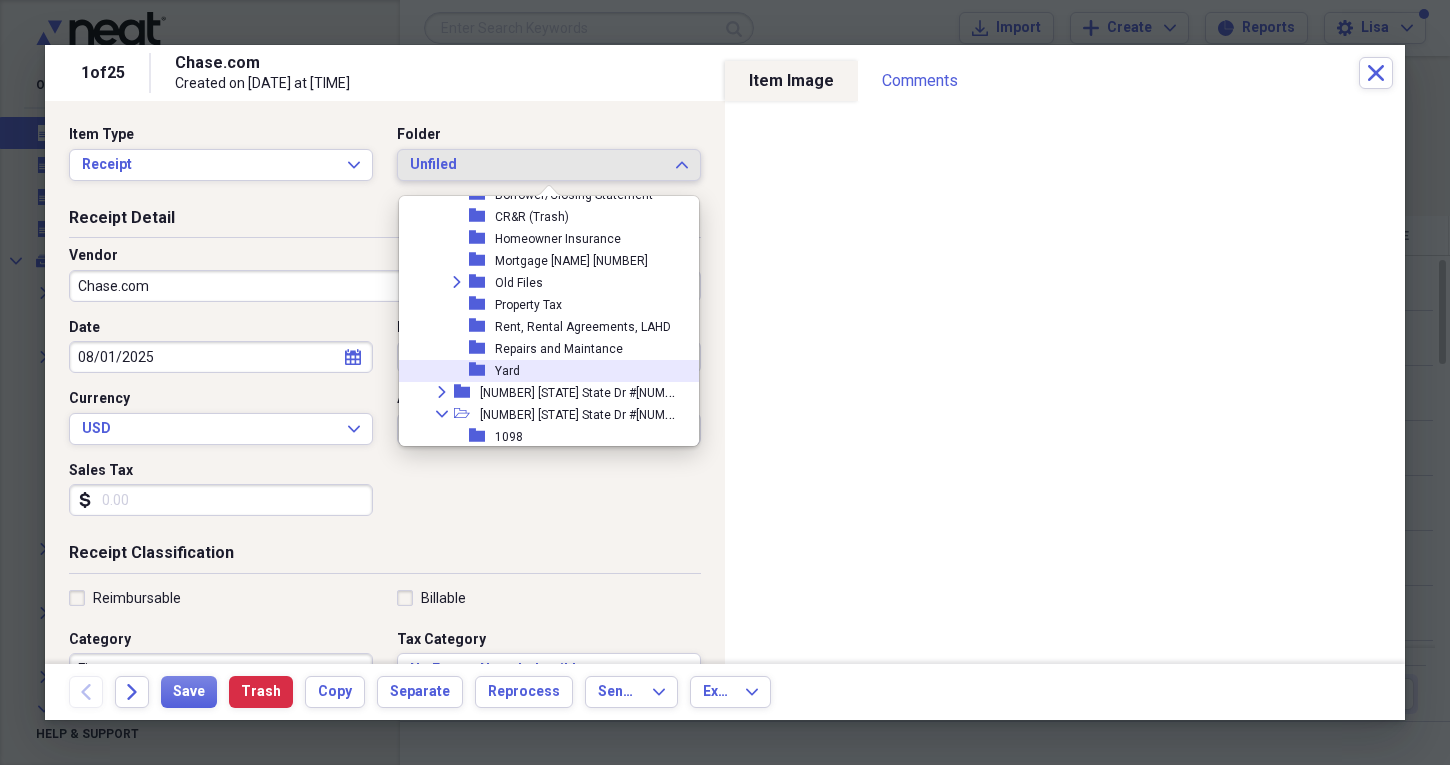 click on "Yard" at bounding box center [507, 371] 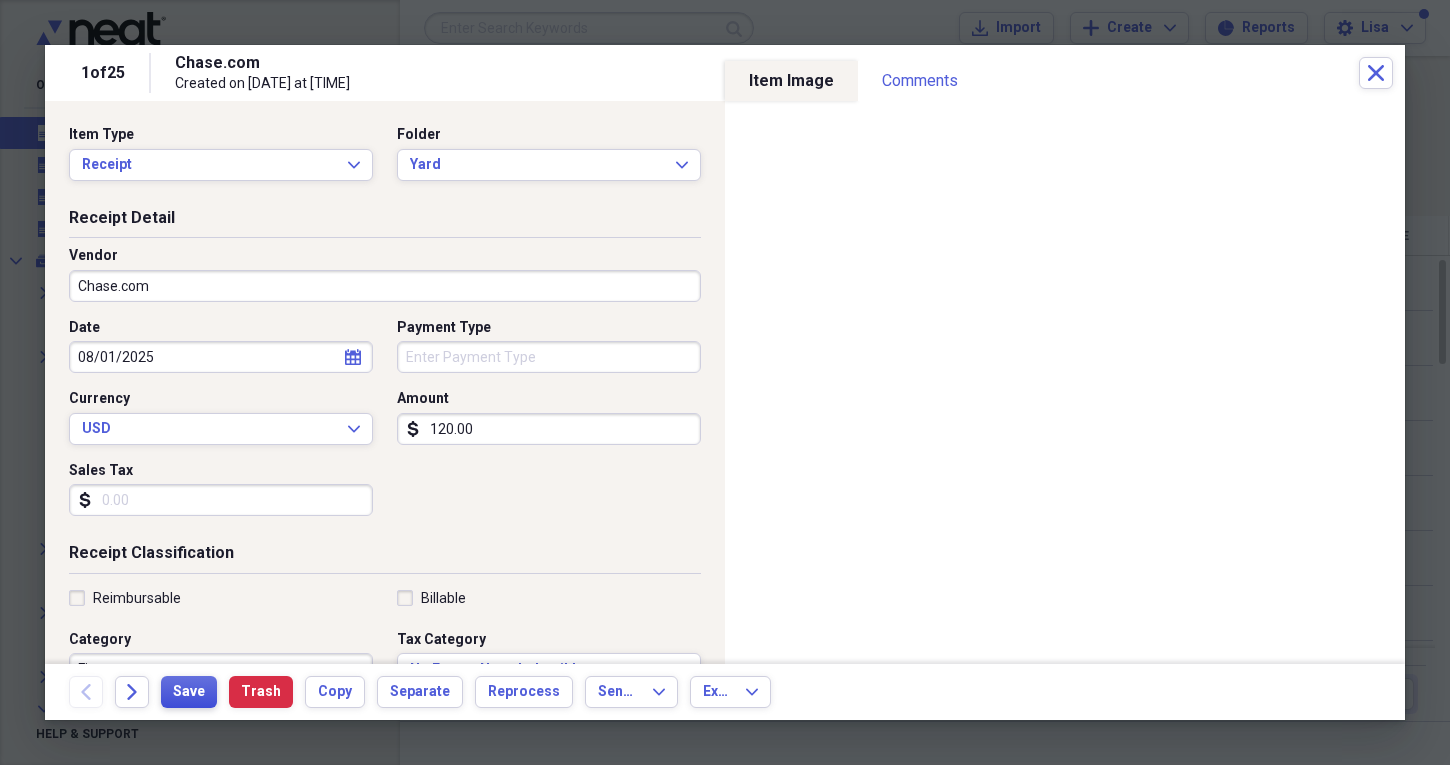 click on "Save" at bounding box center (189, 692) 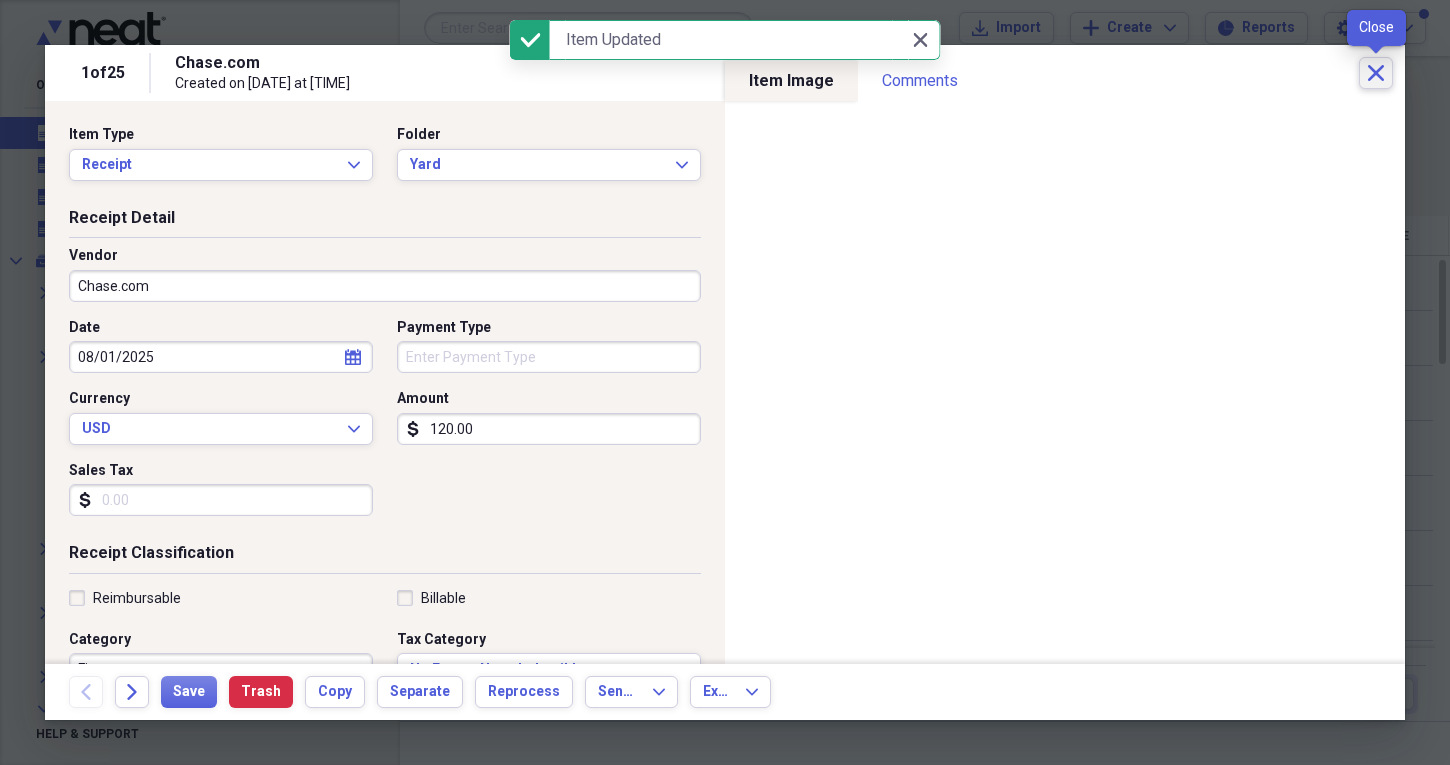 click 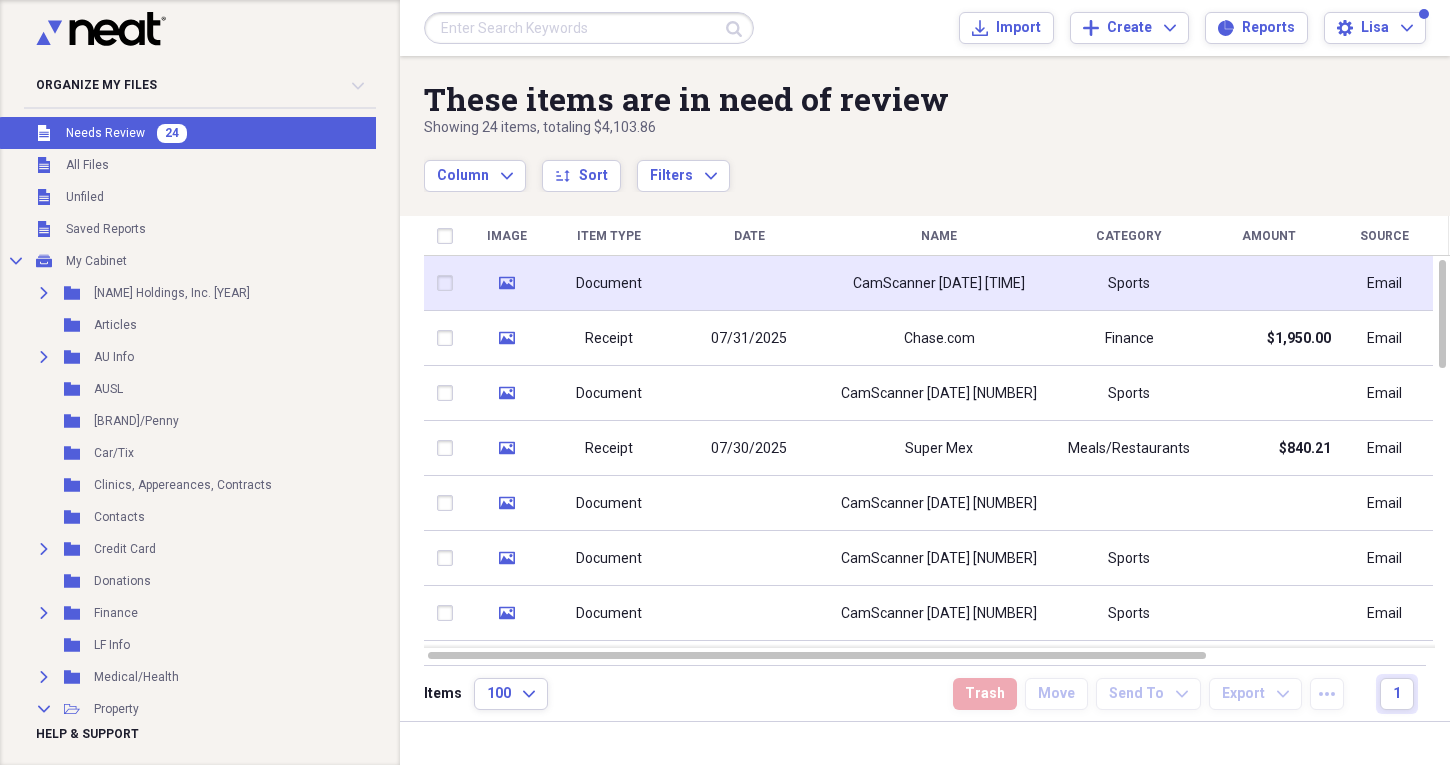 click on "CamScanner [DATE] [TIME]" at bounding box center (939, 283) 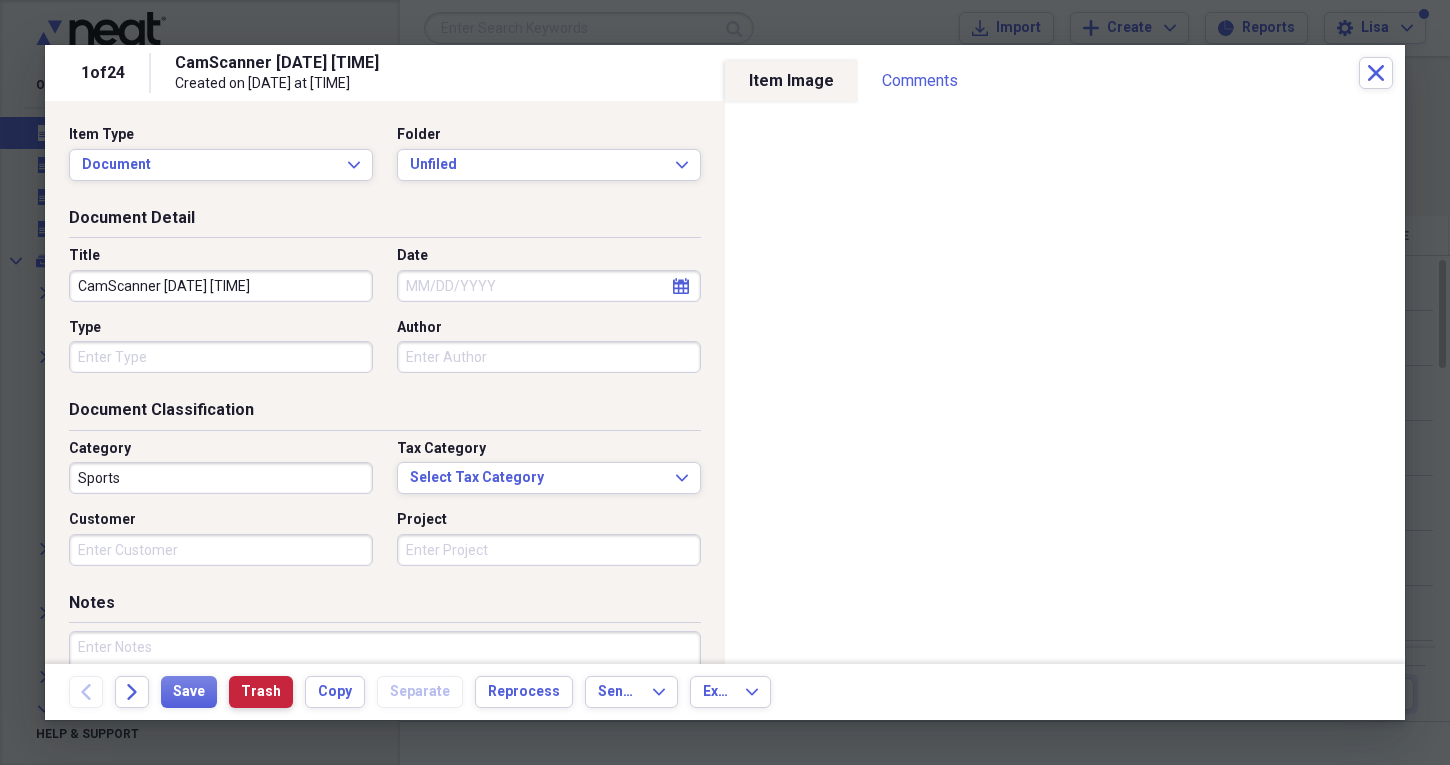 click on "Trash" at bounding box center (261, 692) 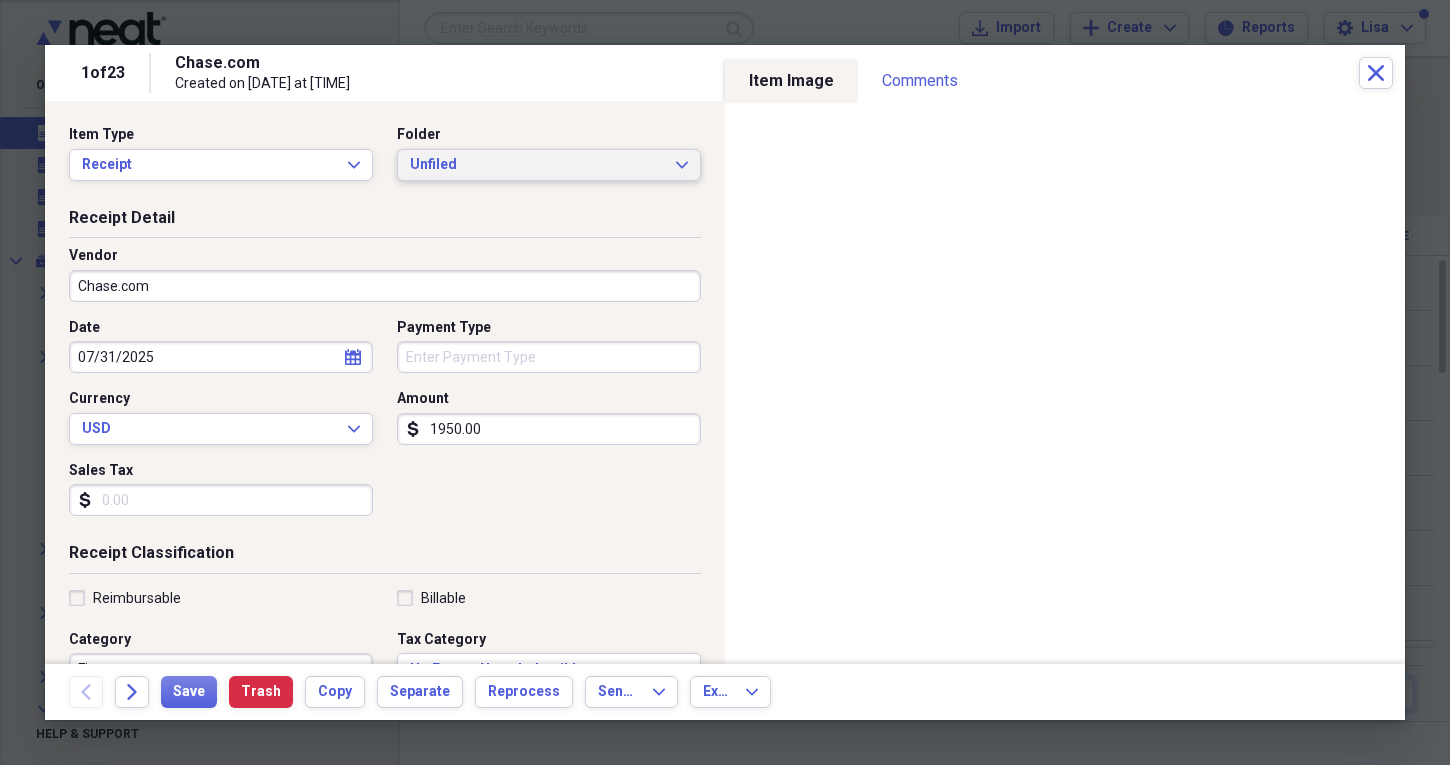 click on "Expand" 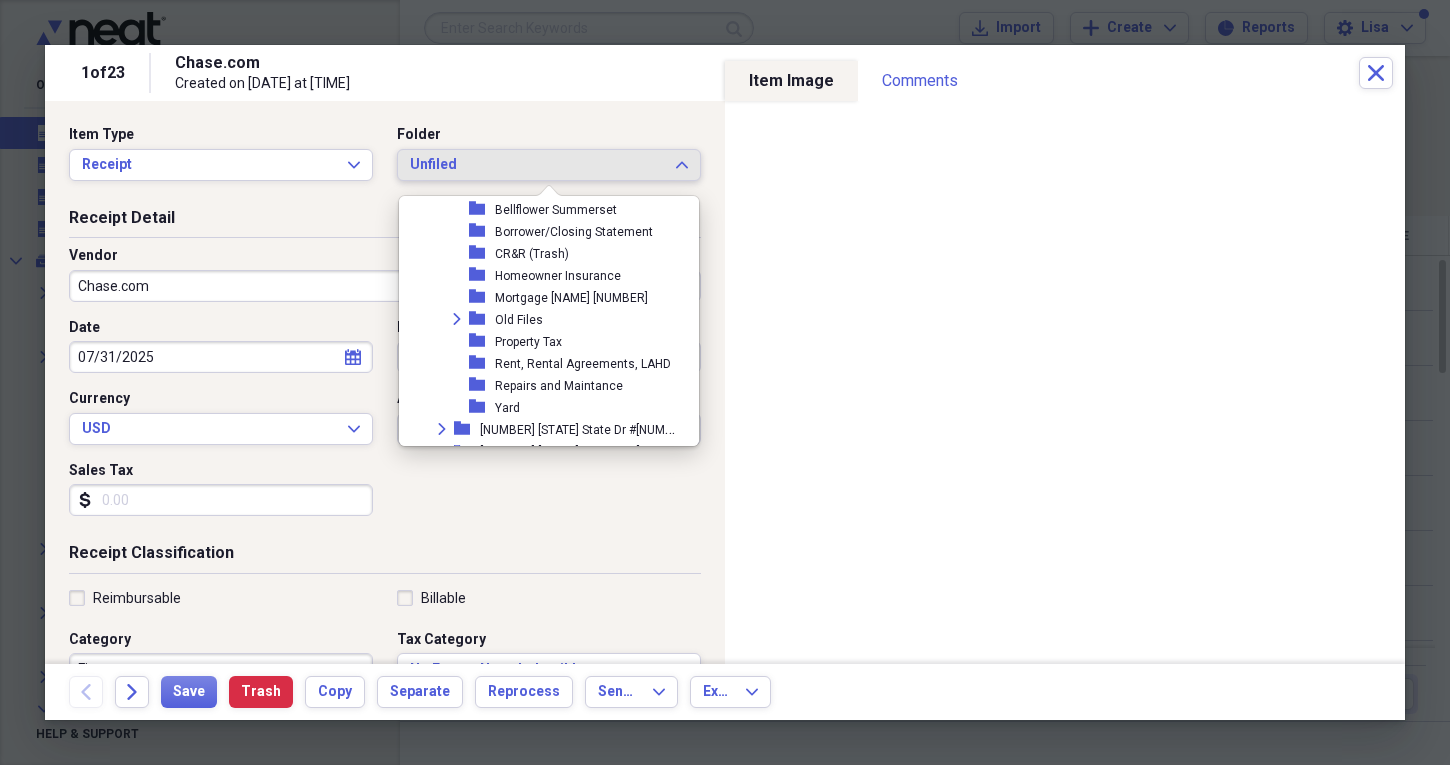 scroll, scrollTop: 680, scrollLeft: 0, axis: vertical 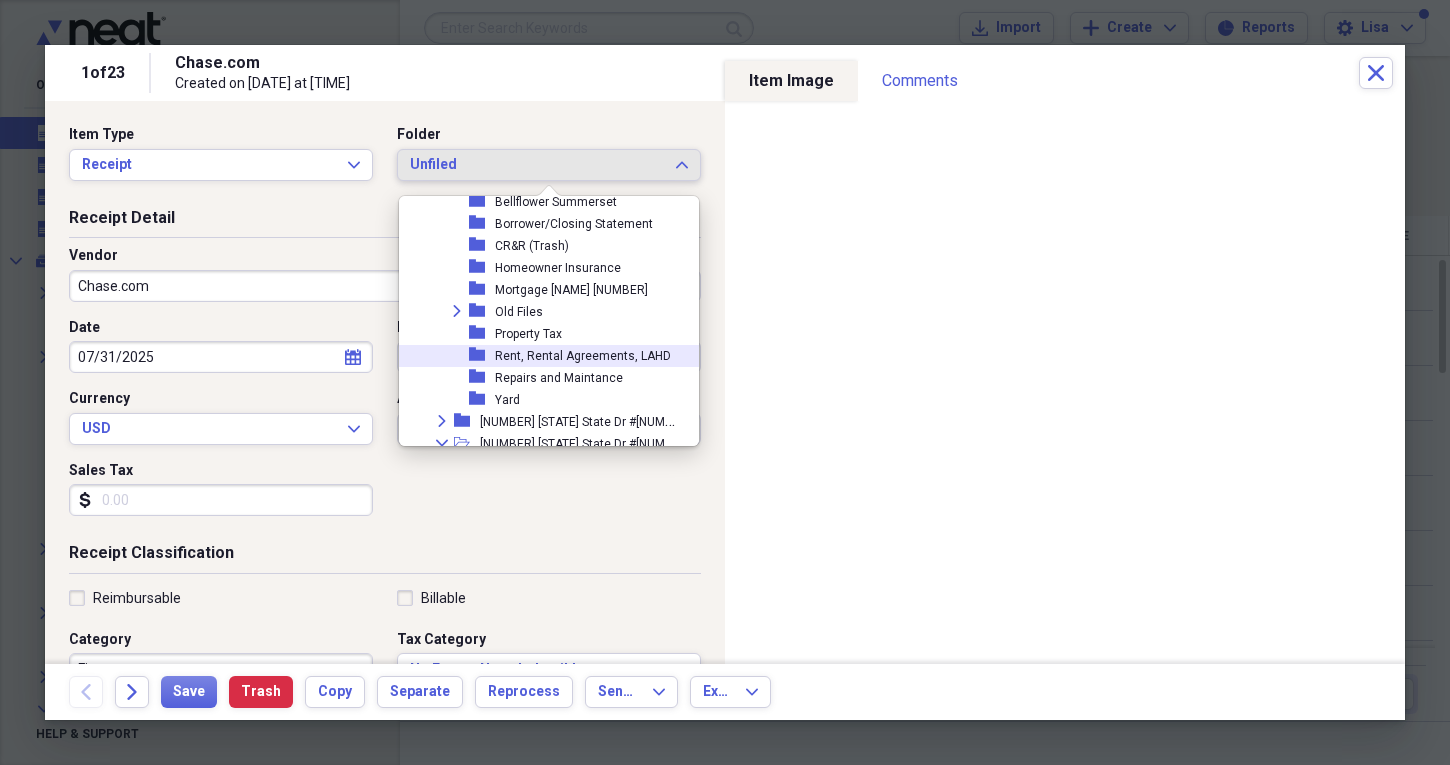 click on "Rent, Rental Agreements, LAHD" at bounding box center [583, 356] 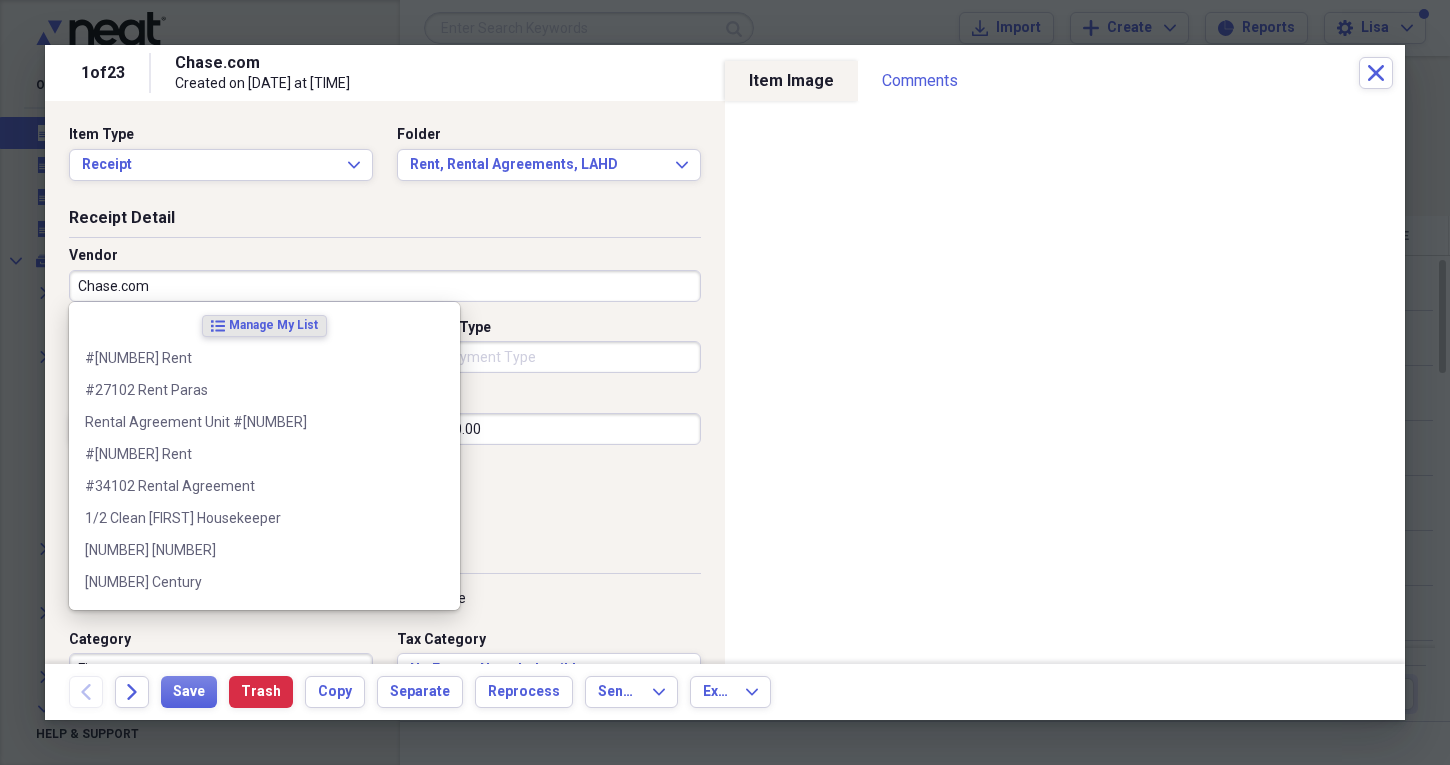 click on "Chase.com" at bounding box center (385, 286) 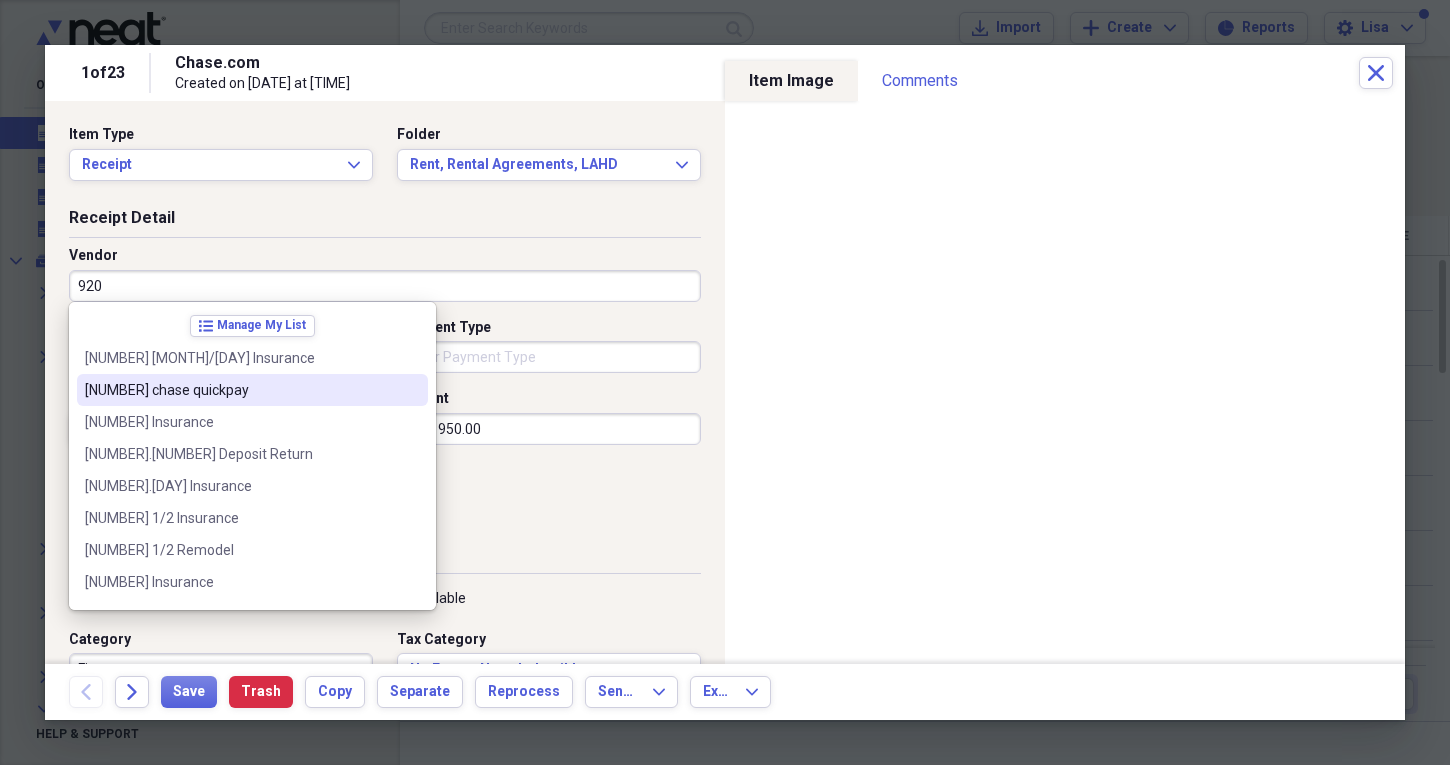 click on "[NUMBER] chase quickpay" at bounding box center [240, 390] 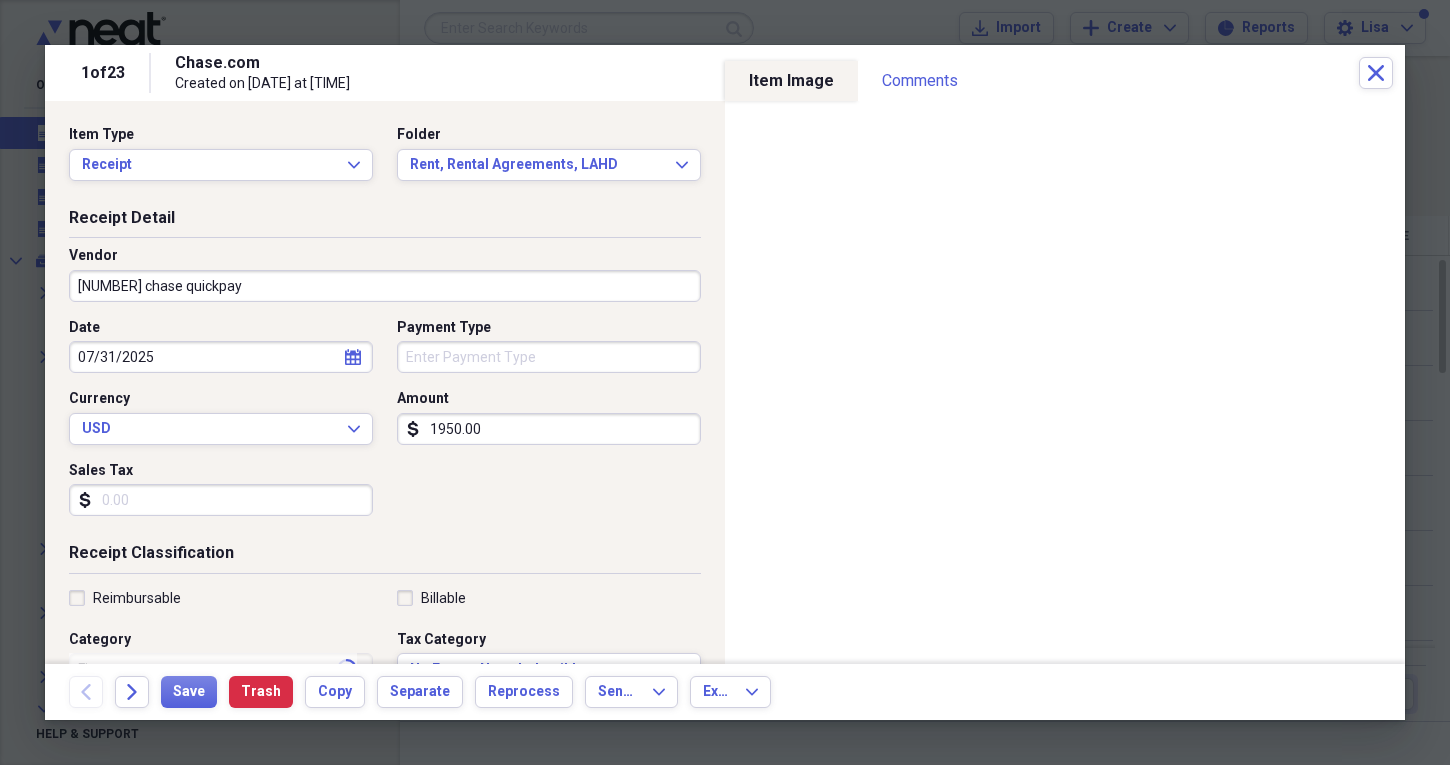 type on "Bellflower Units" 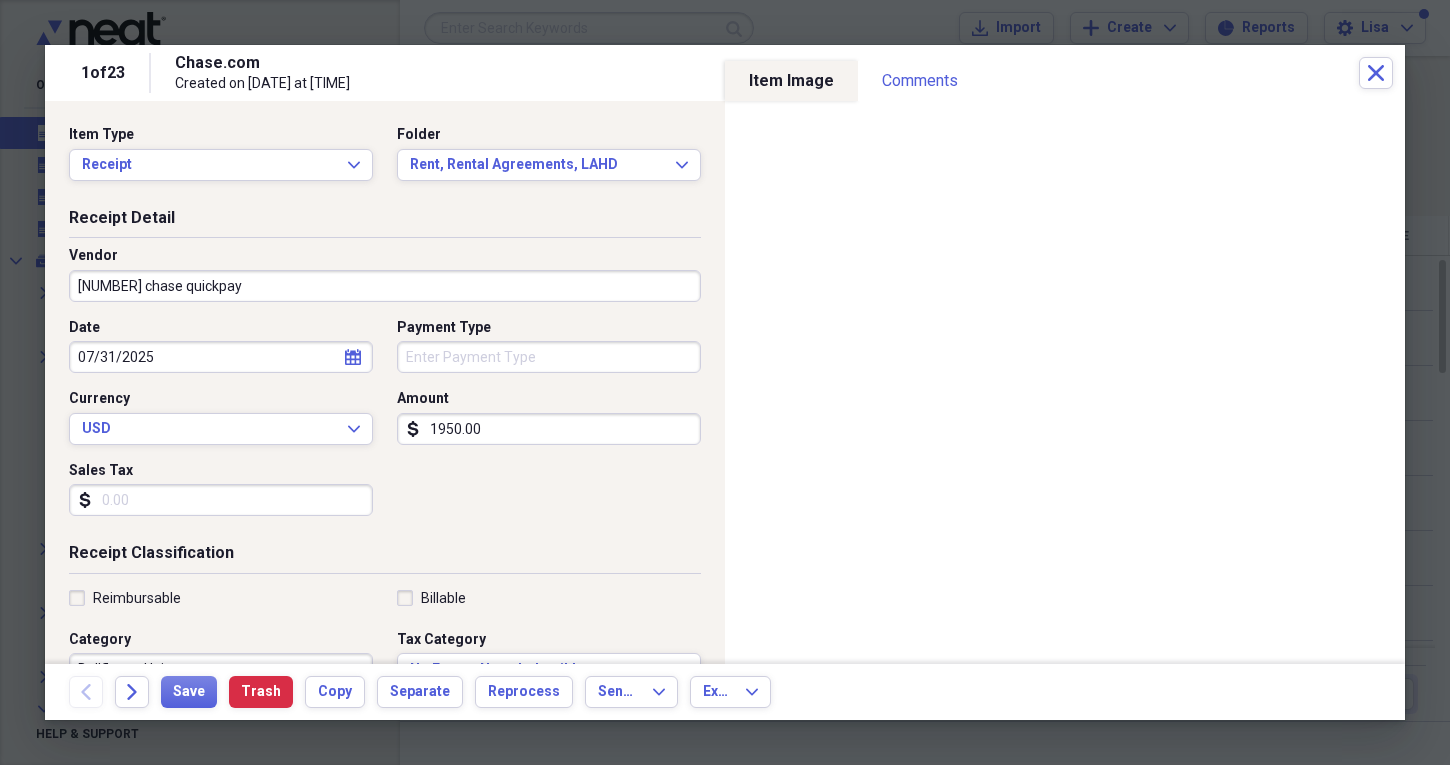 click 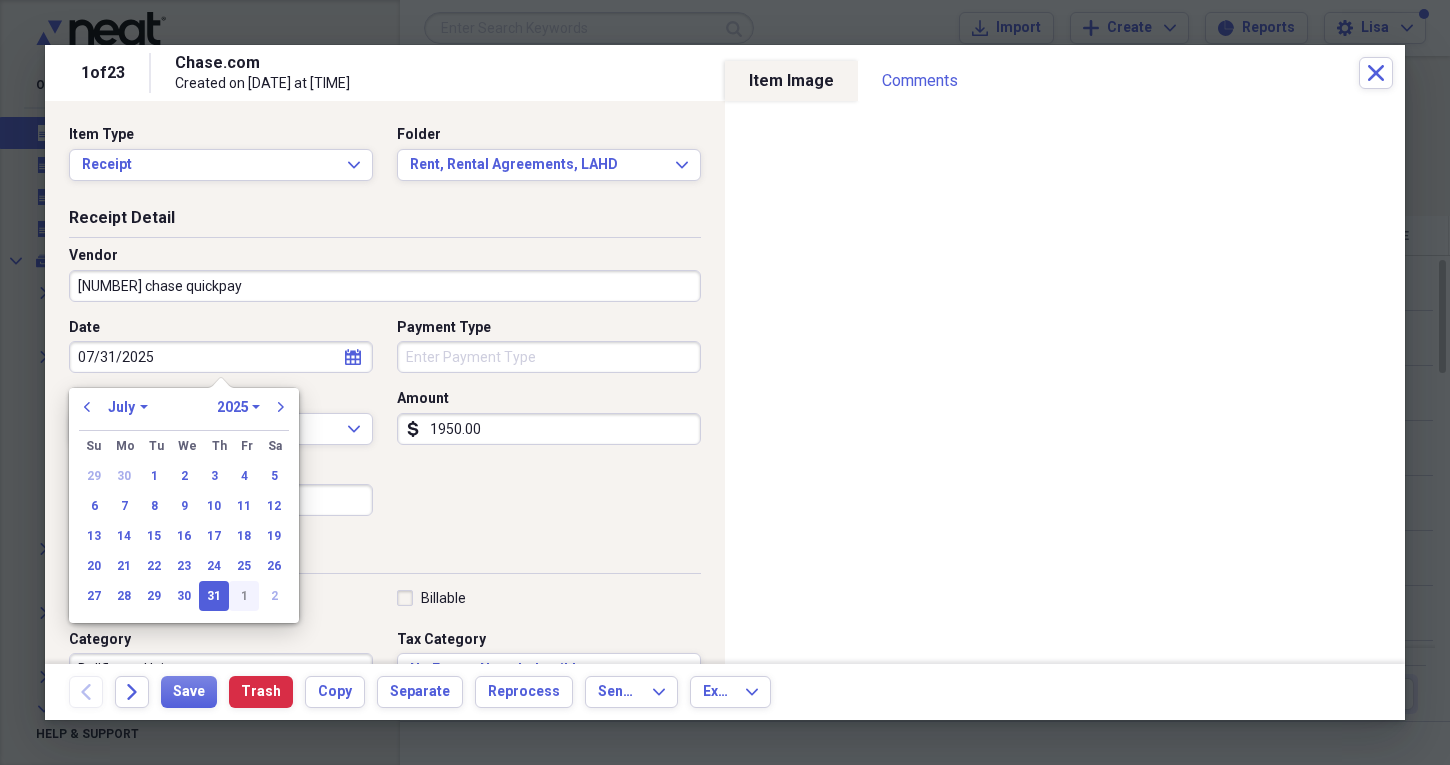 click on "1" at bounding box center (244, 596) 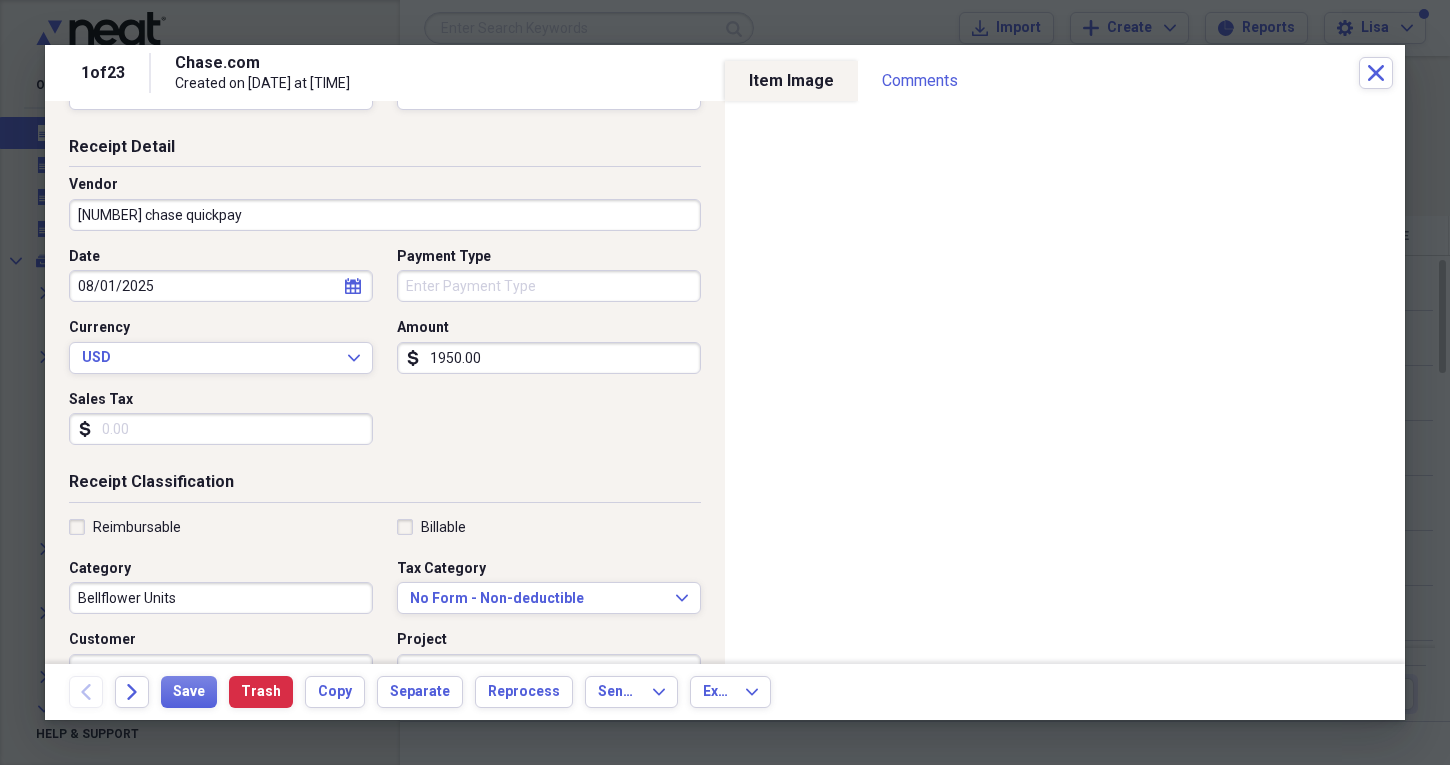 scroll, scrollTop: 88, scrollLeft: 0, axis: vertical 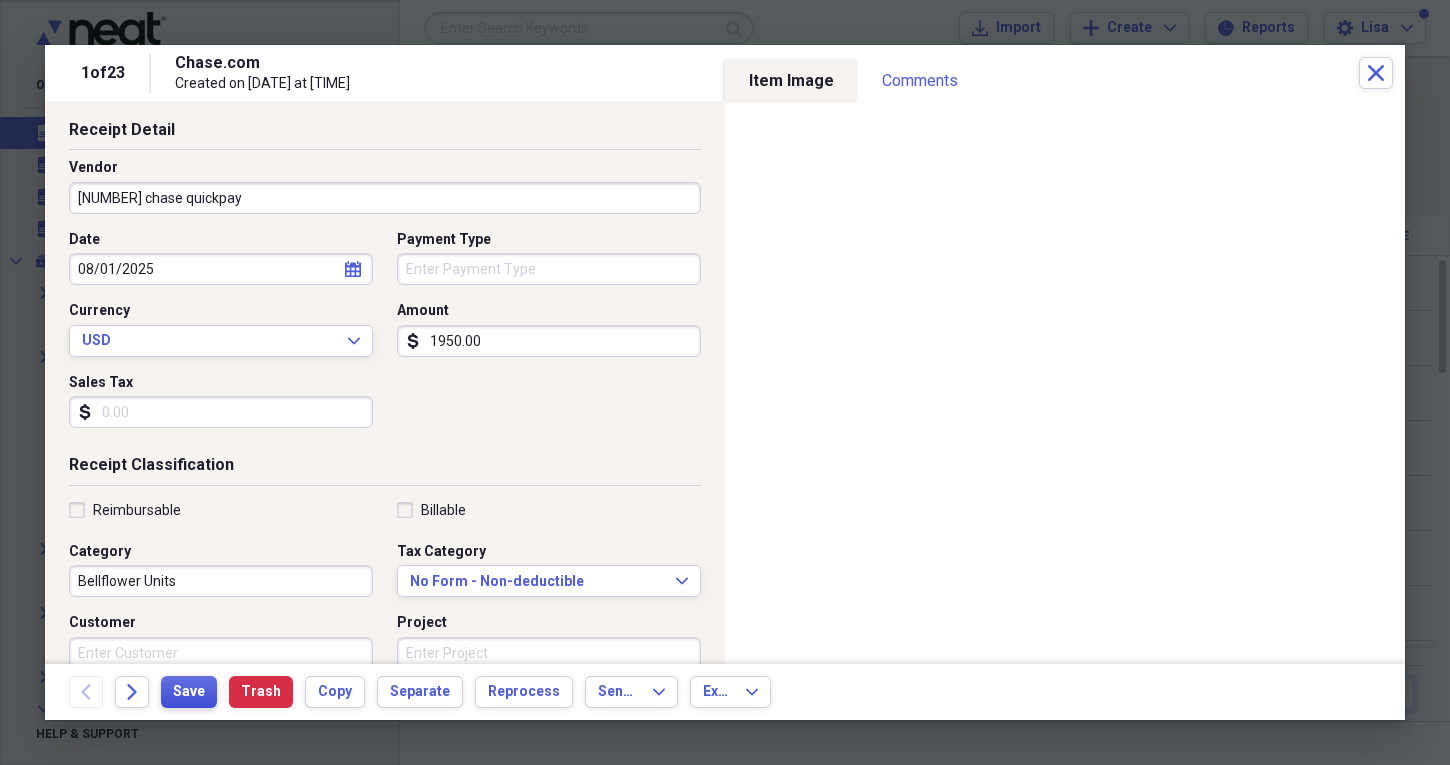 click on "Save" at bounding box center (189, 692) 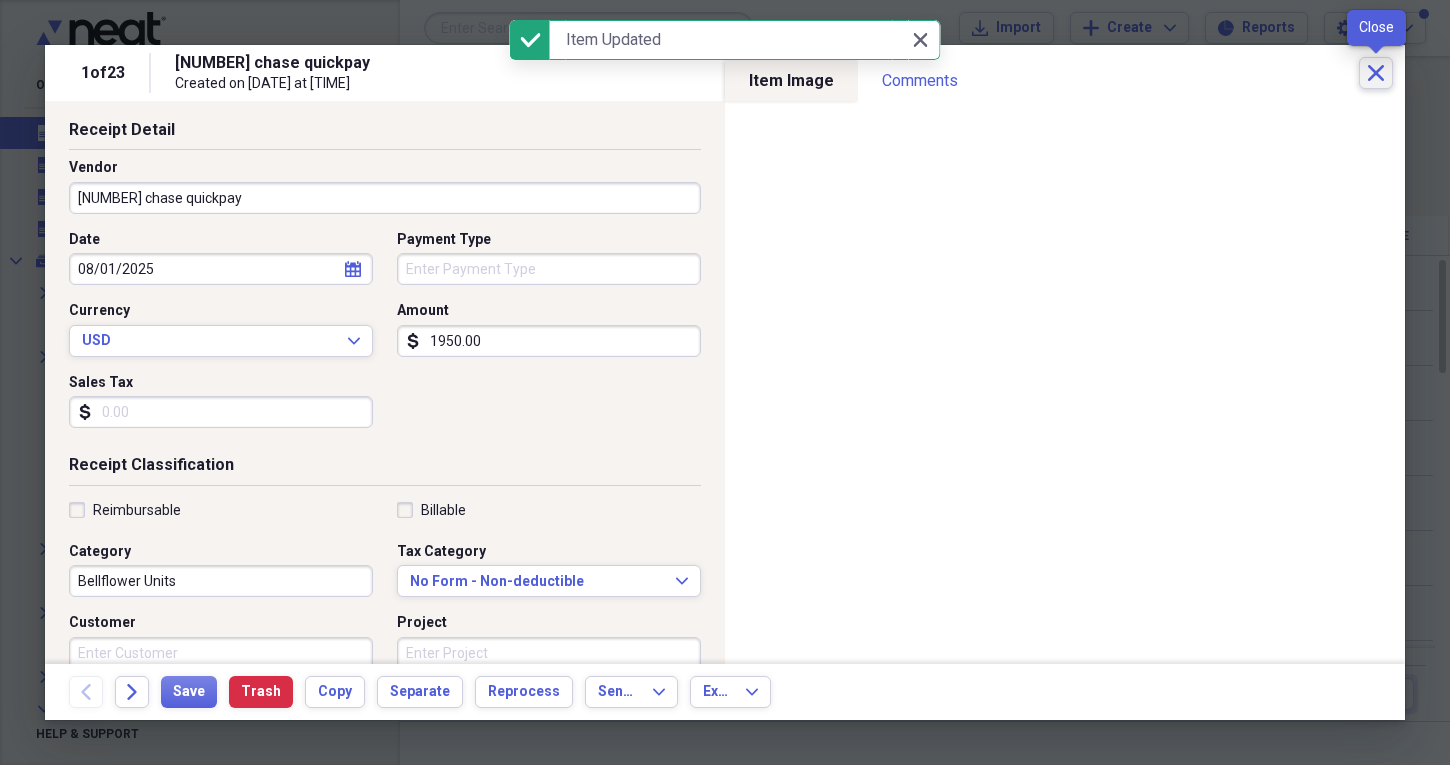 click 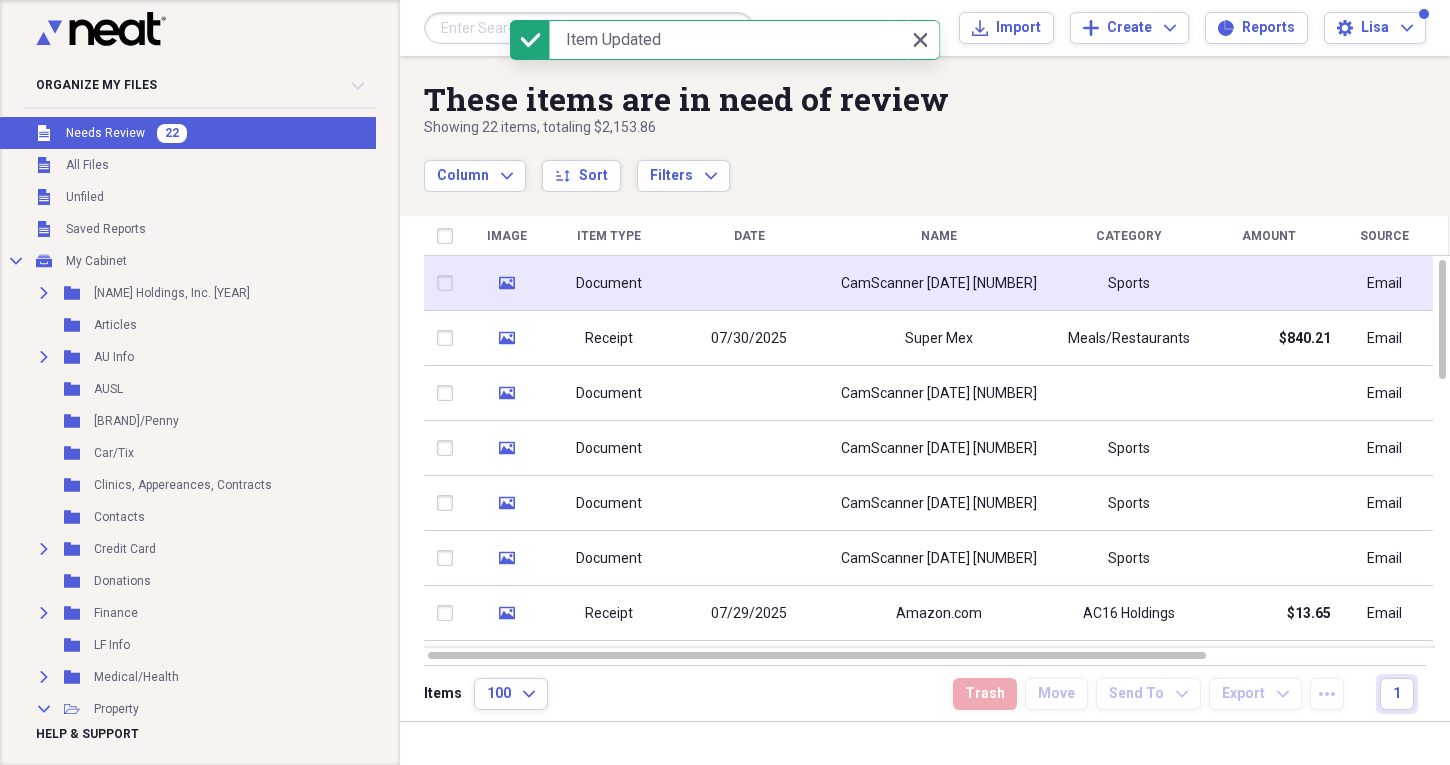 click on "CamScanner [DATE] [NUMBER]" at bounding box center [939, 283] 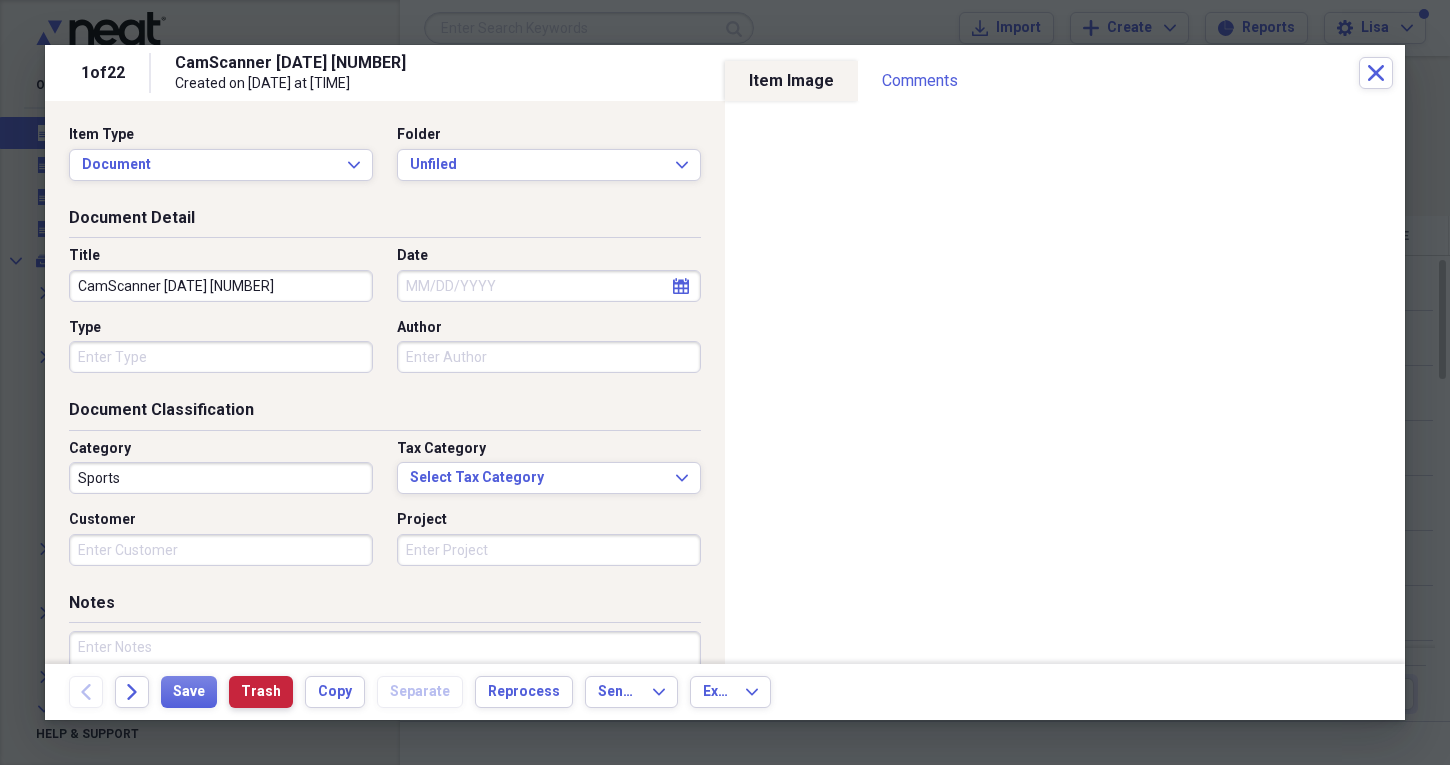 click on "Trash" at bounding box center [261, 692] 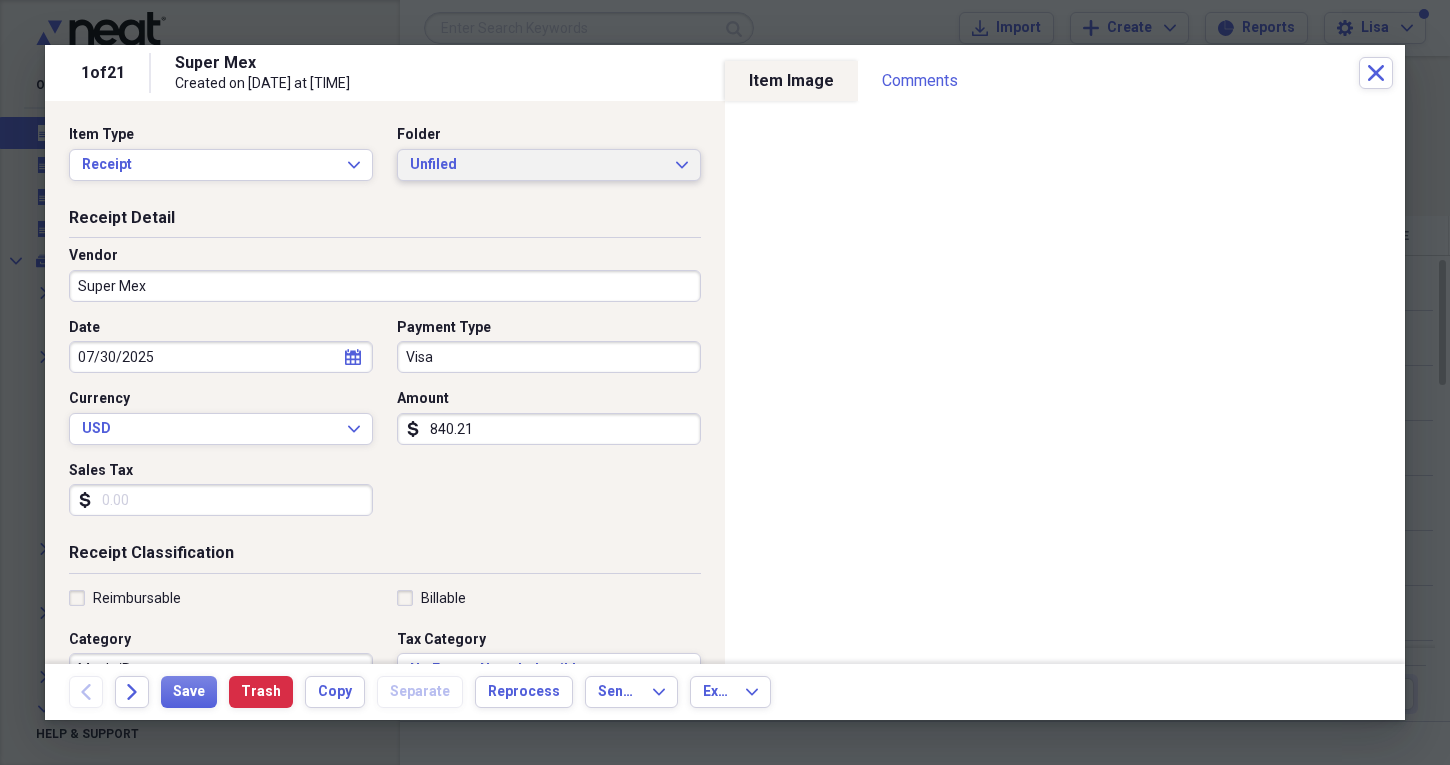 click on "Expand" 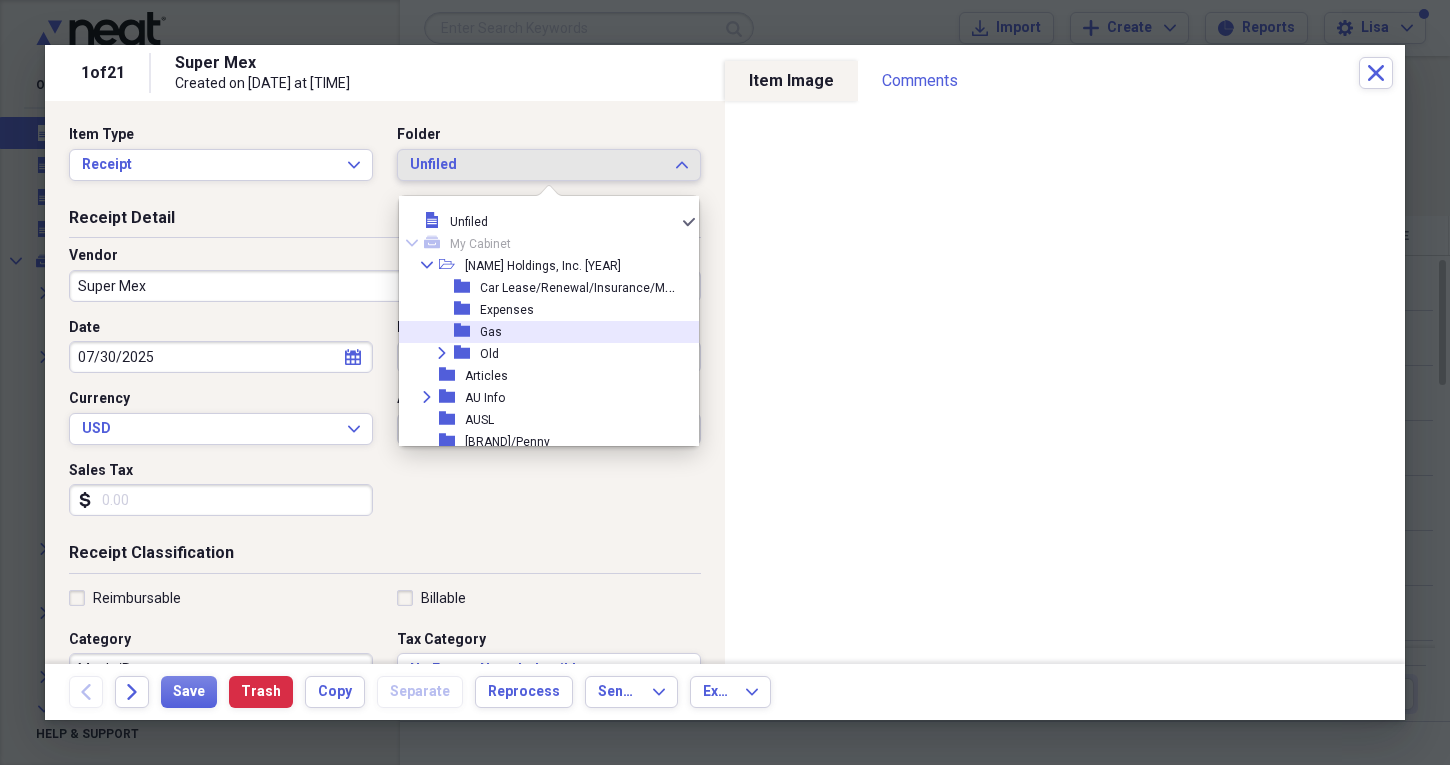 click on "Gas" at bounding box center (491, 332) 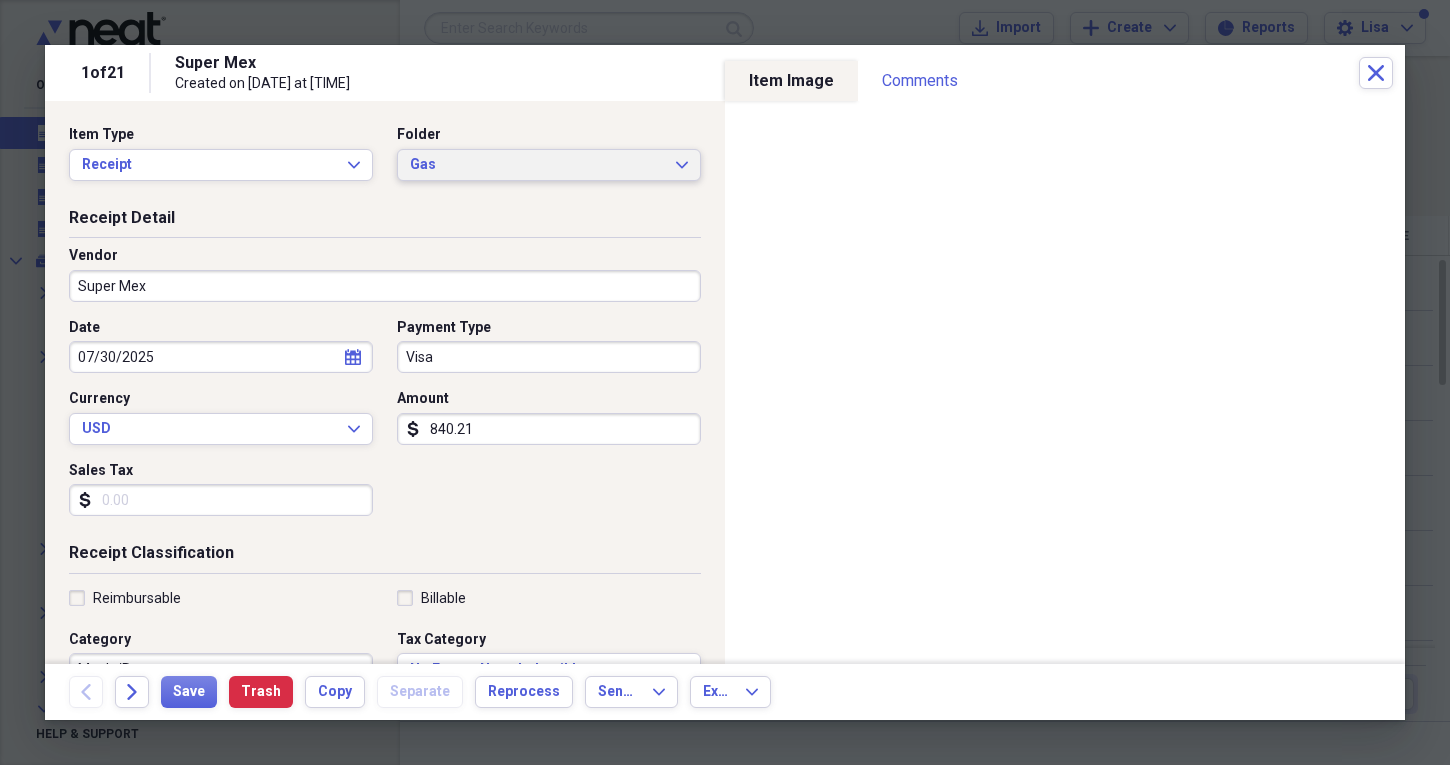 click on "Gas Expand" at bounding box center [549, 165] 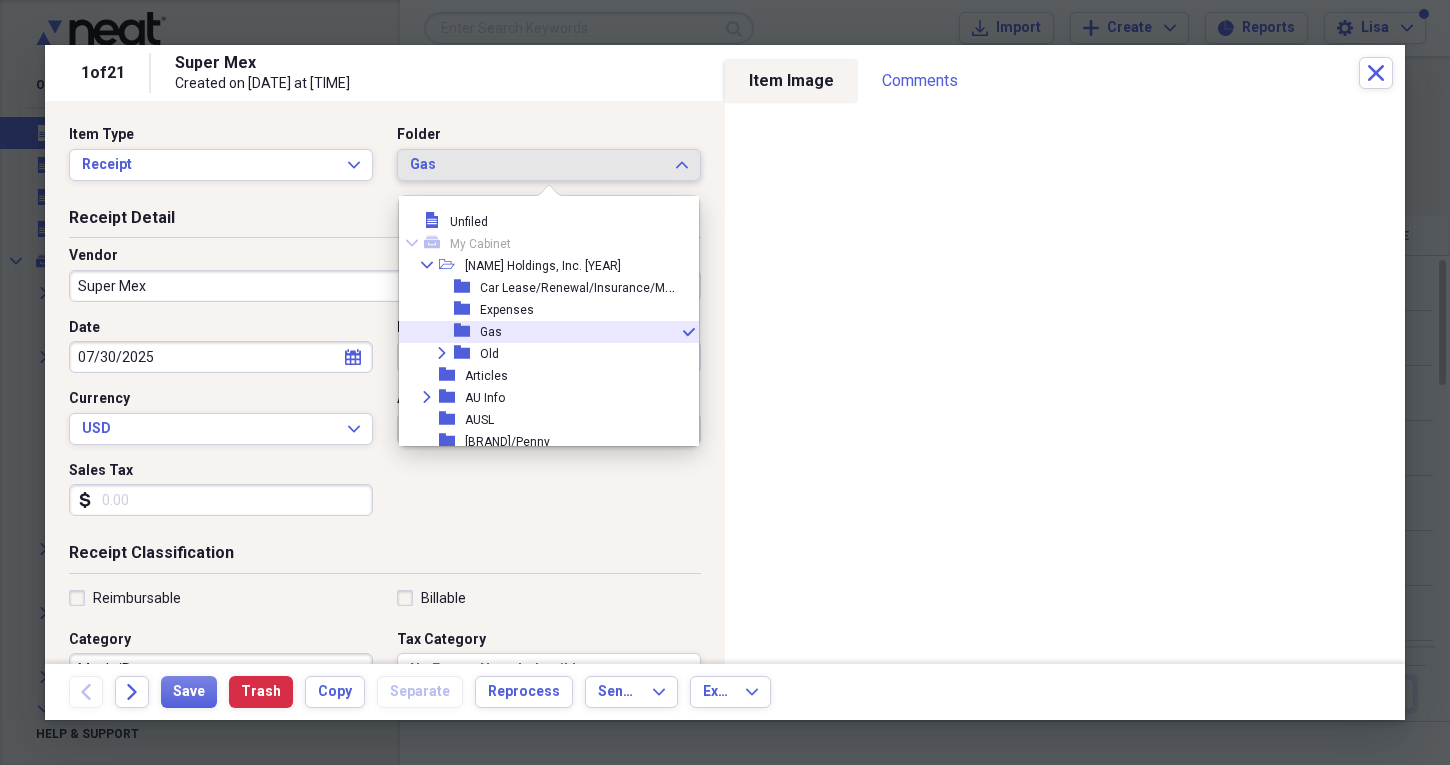 scroll, scrollTop: 11, scrollLeft: 0, axis: vertical 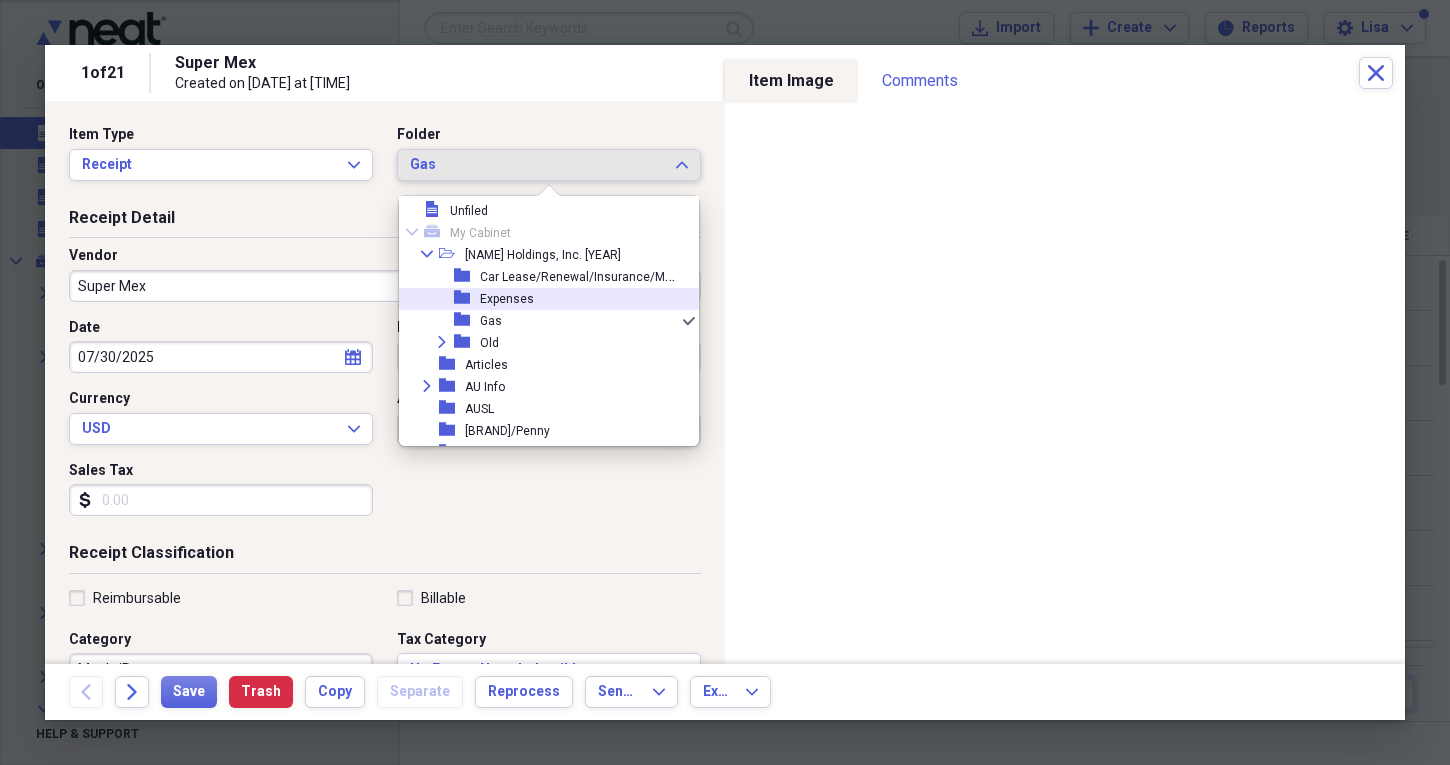 click on "folder Expenses" at bounding box center [541, 299] 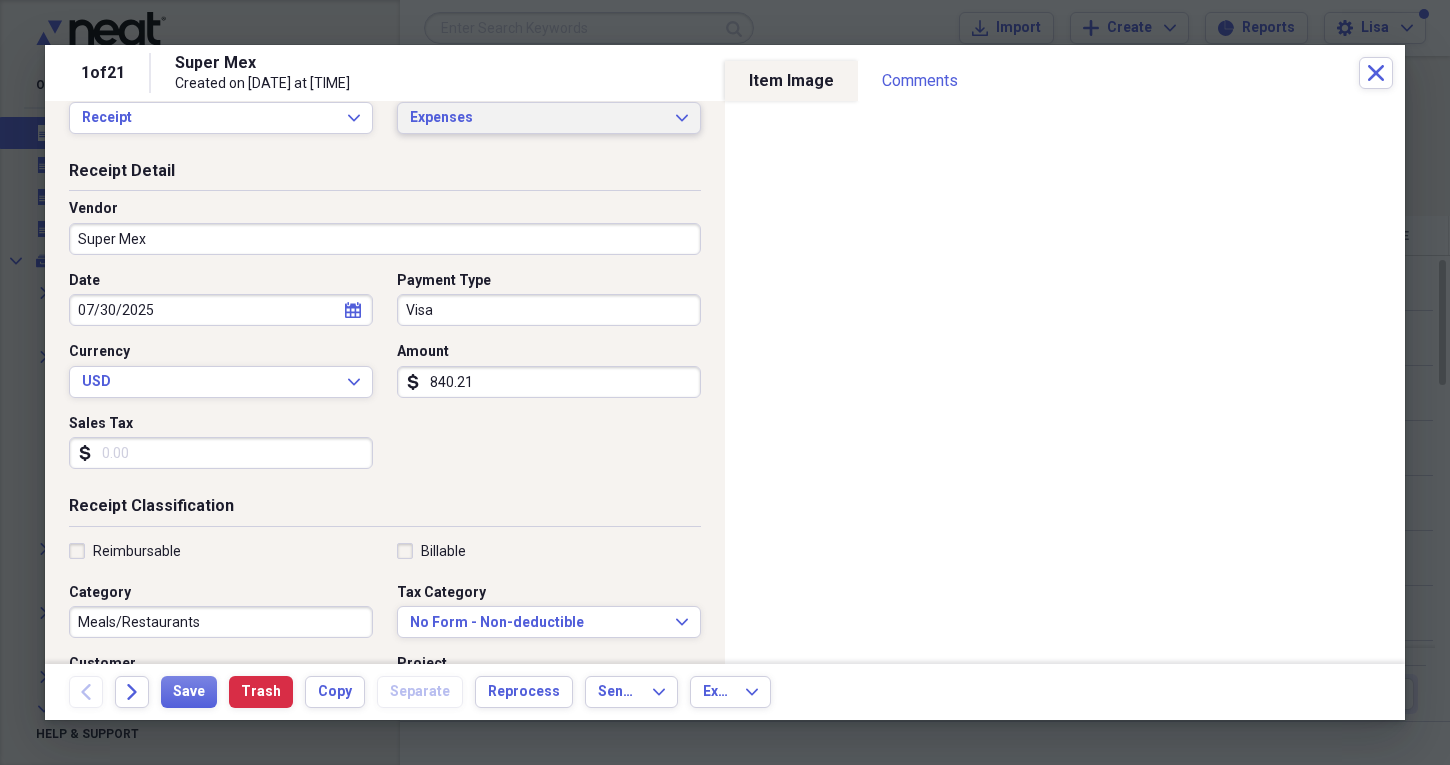 scroll, scrollTop: 48, scrollLeft: 0, axis: vertical 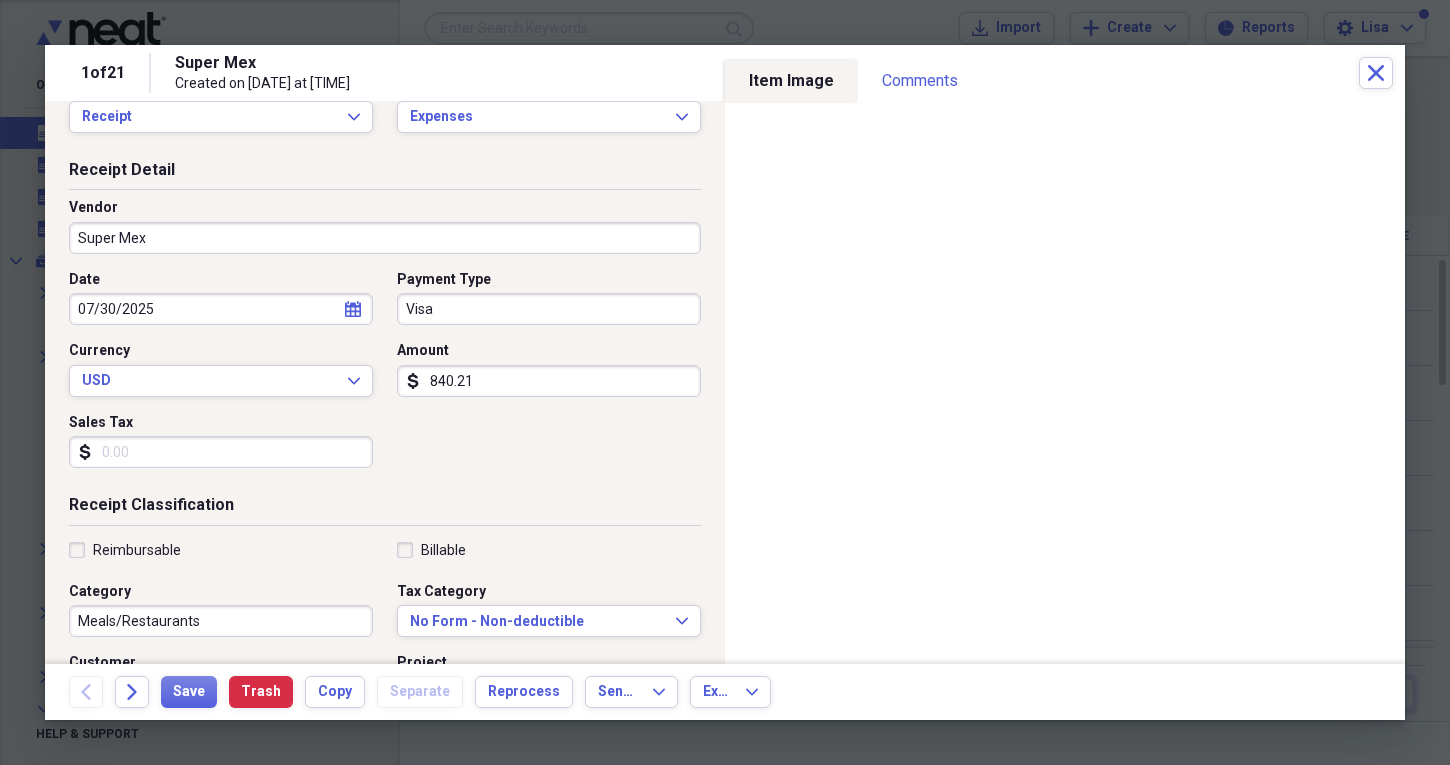 click on "840.21" at bounding box center (549, 381) 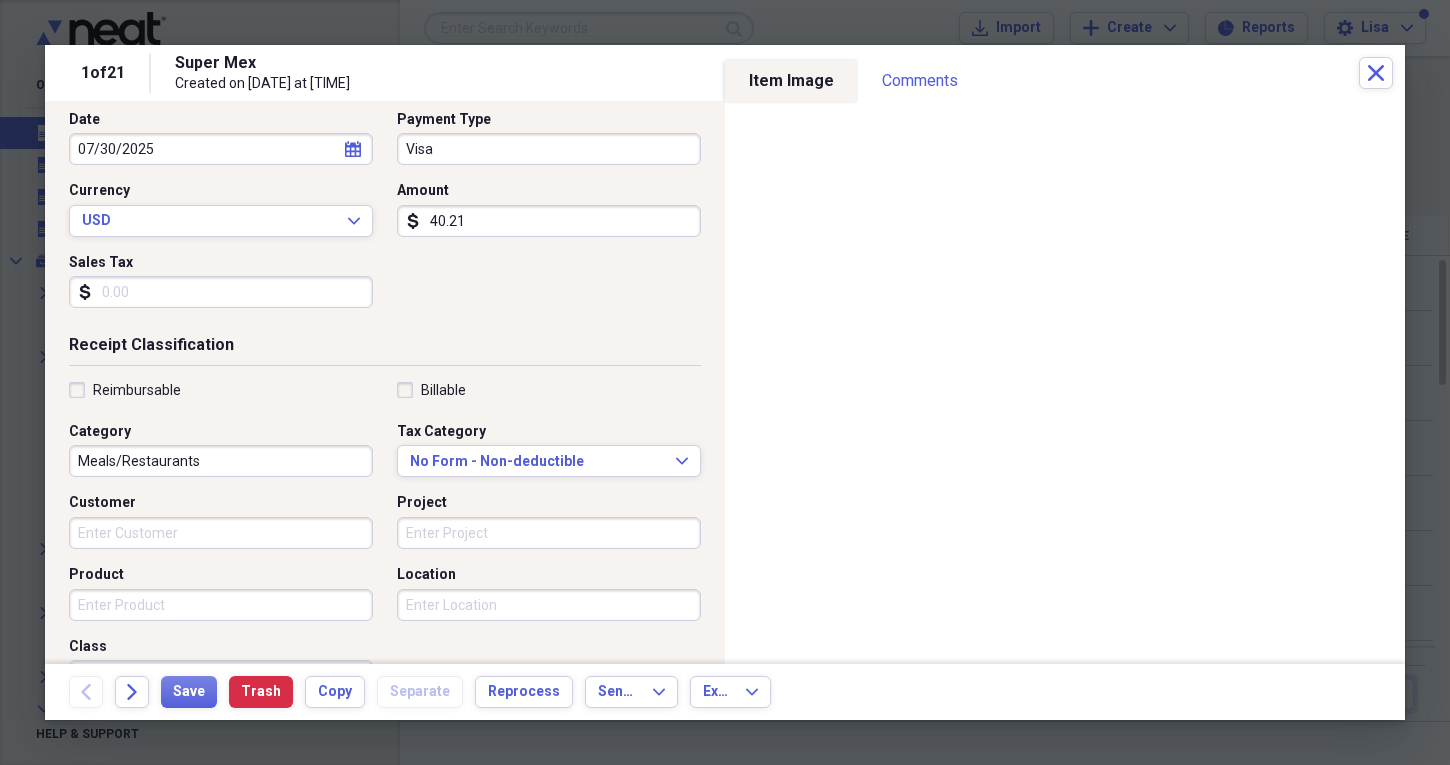 scroll, scrollTop: 216, scrollLeft: 0, axis: vertical 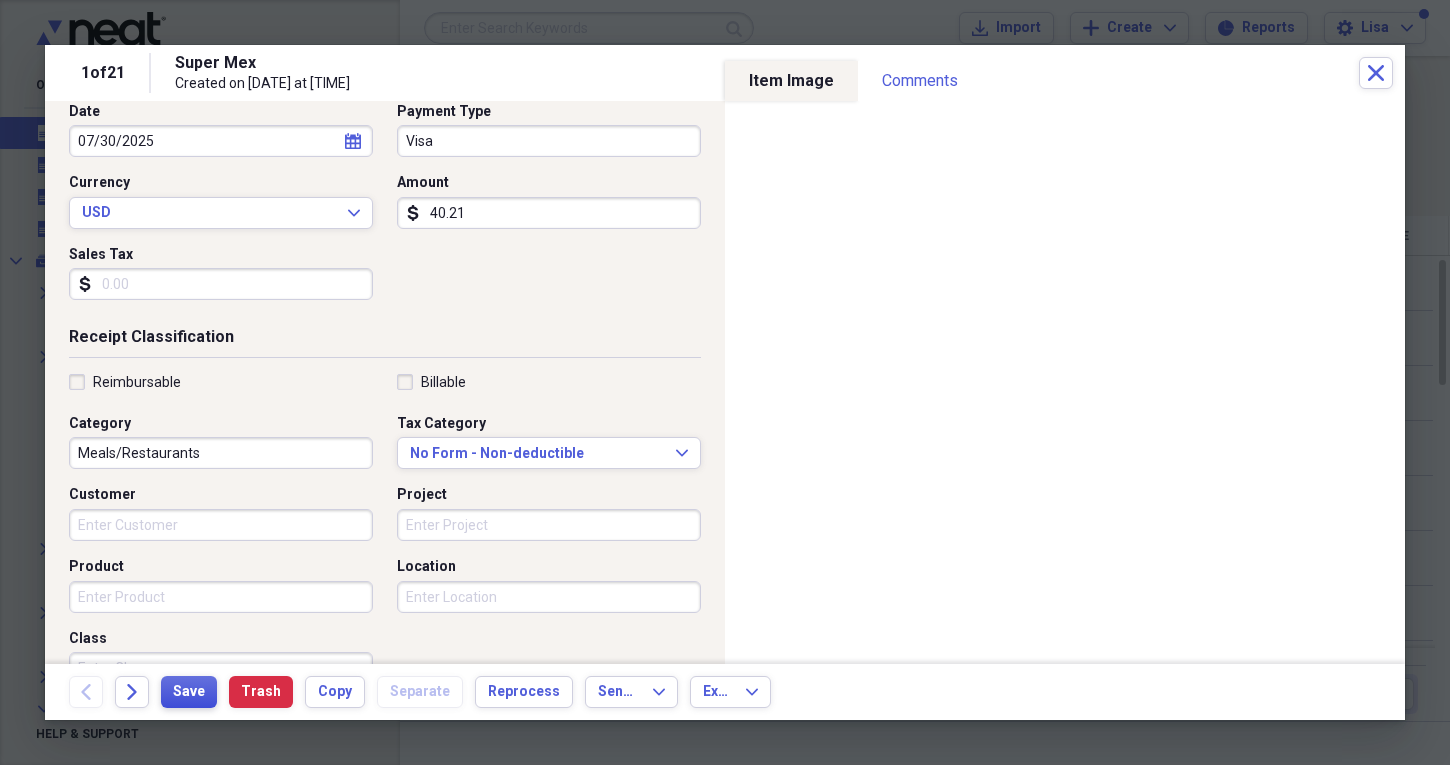 type on "40.21" 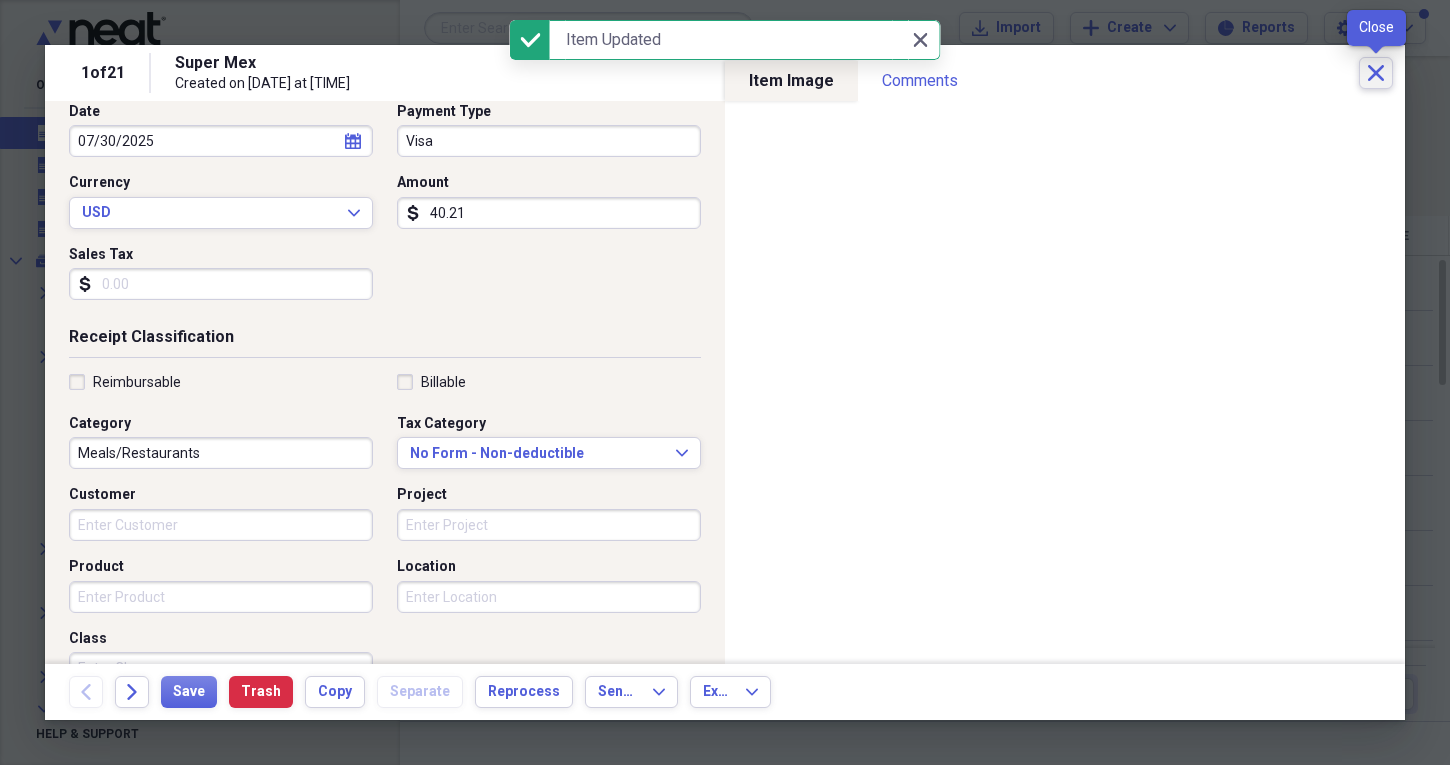 click 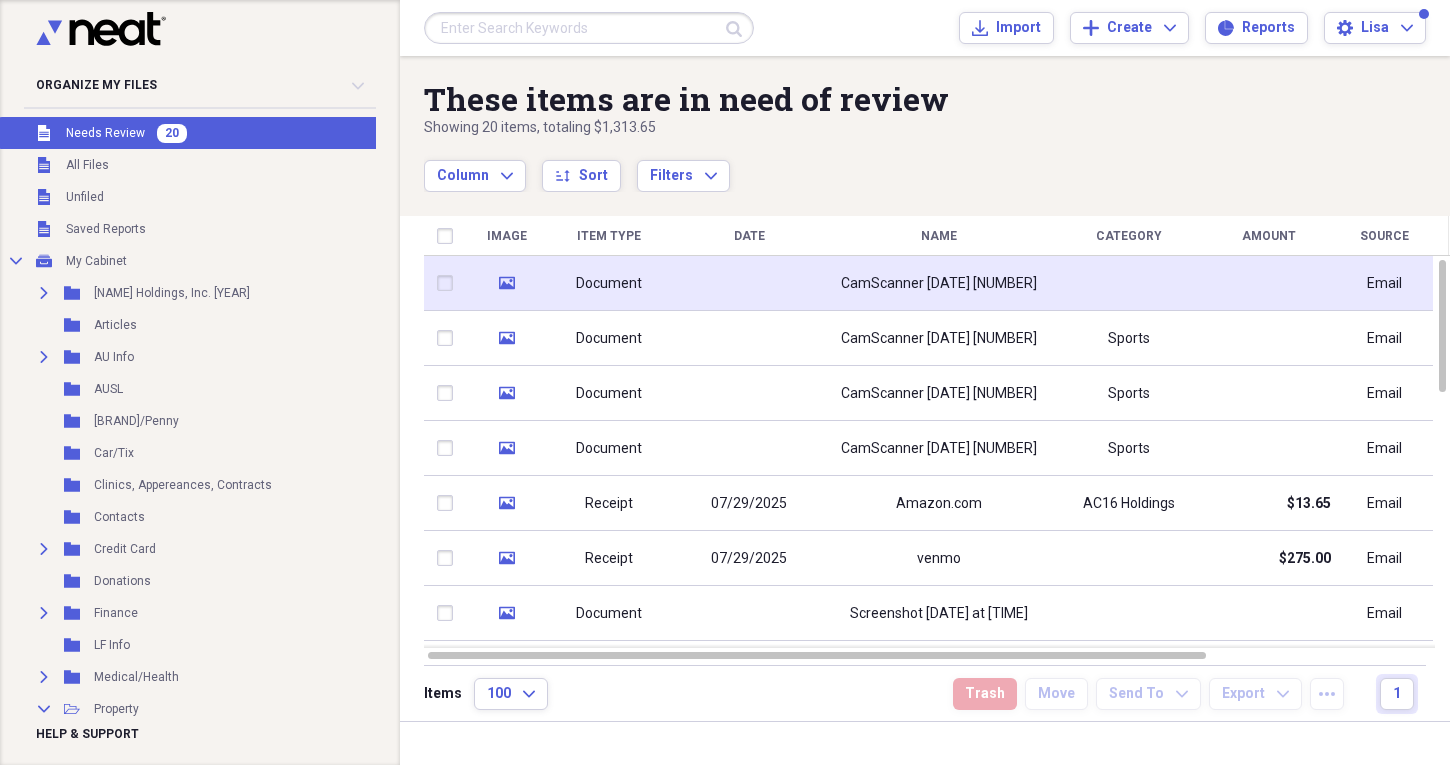 click on "CamScanner [DATE] [NUMBER]" at bounding box center [939, 284] 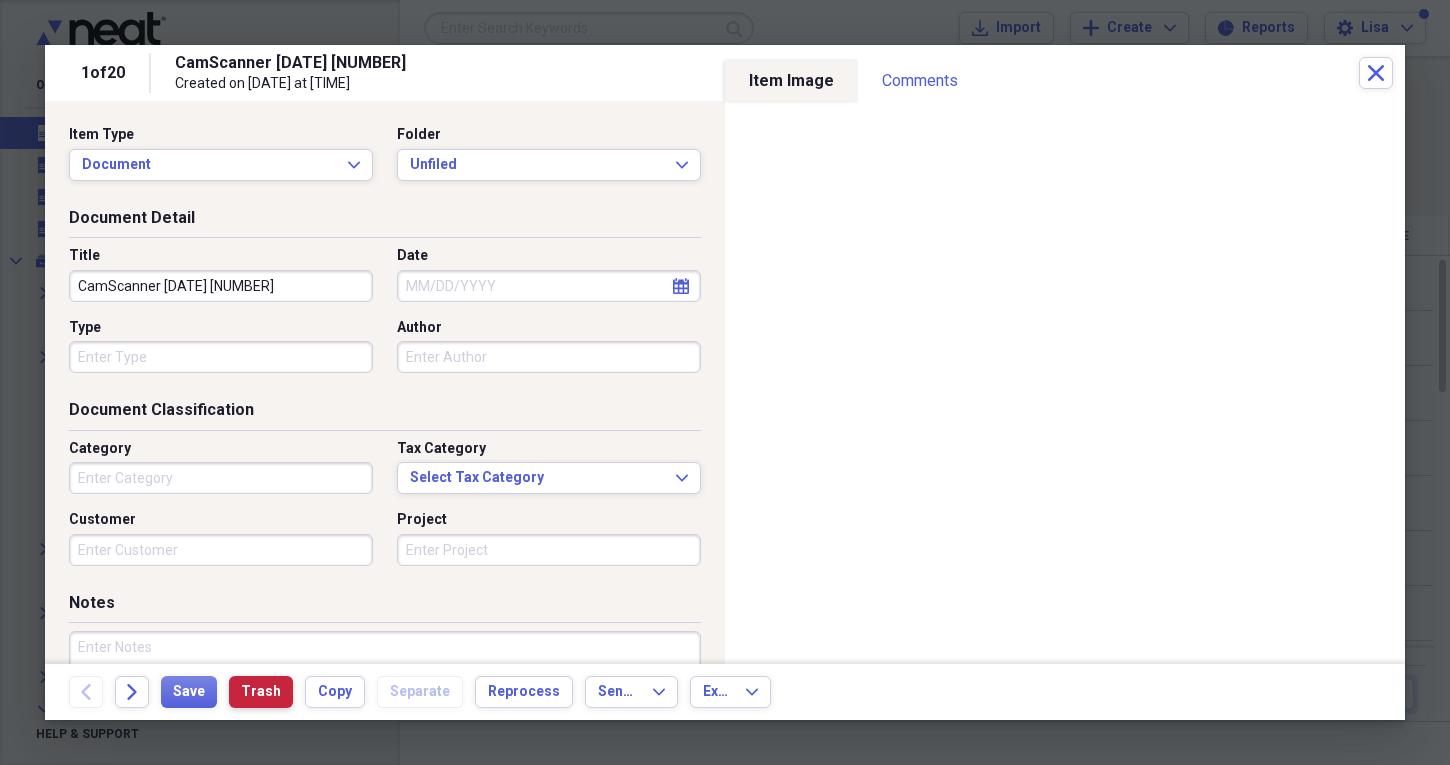click on "Trash" at bounding box center [261, 692] 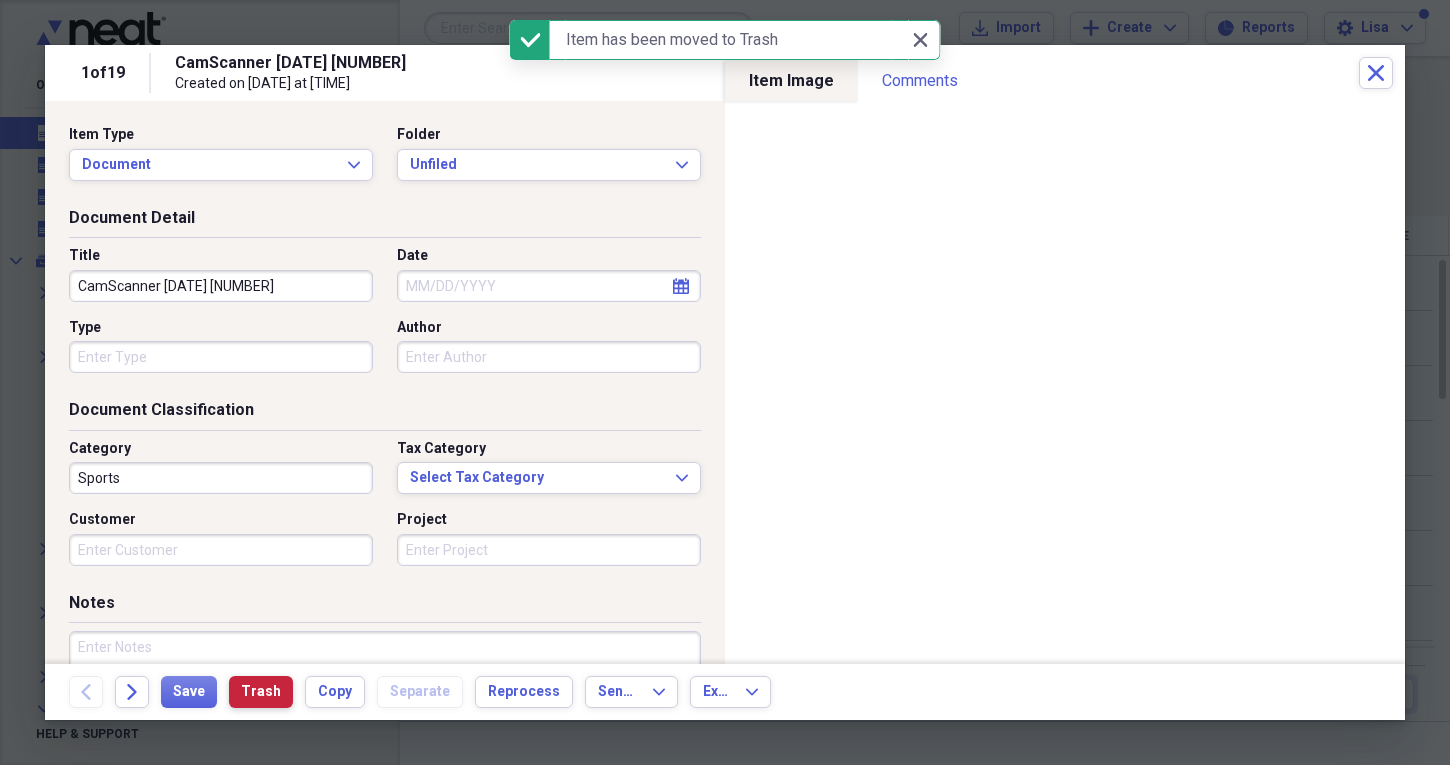 click on "Trash" at bounding box center (261, 692) 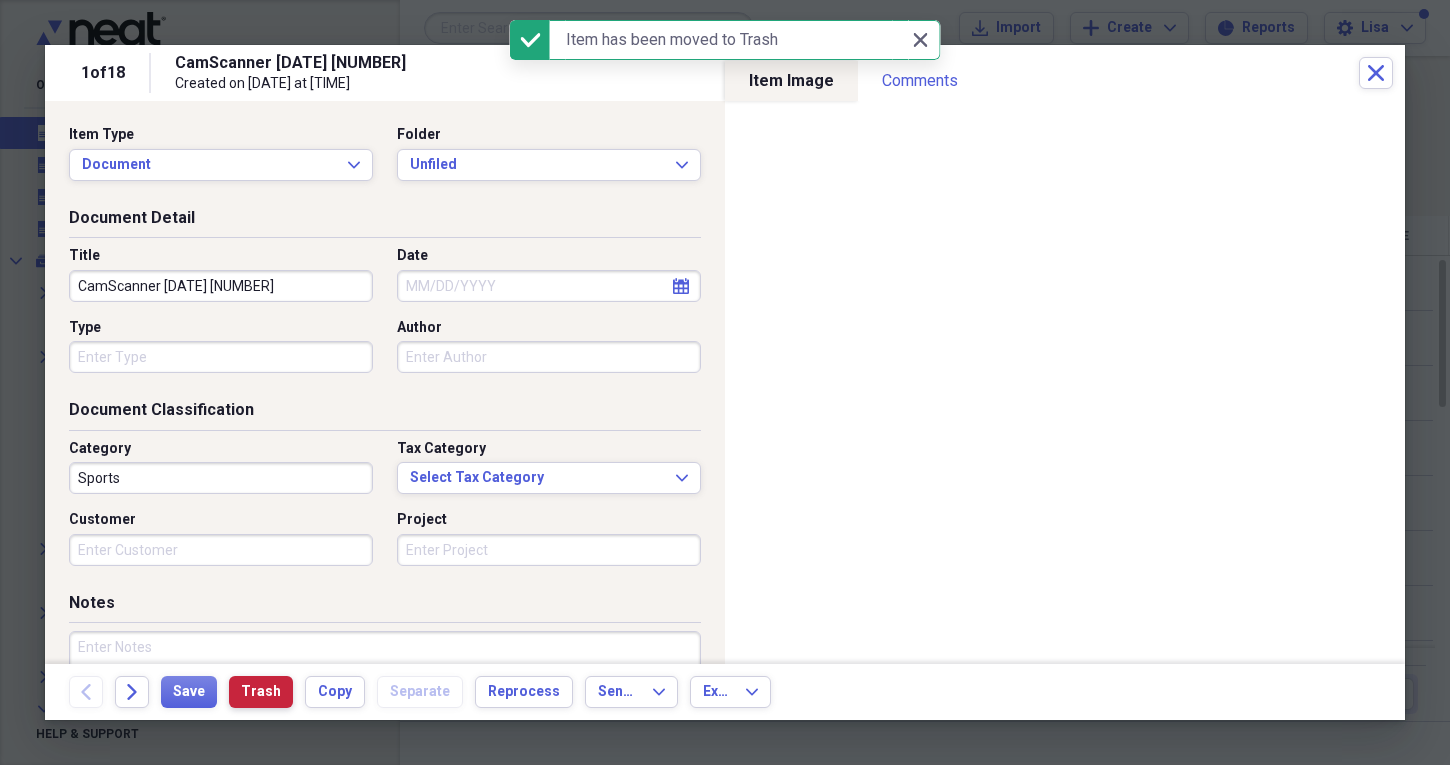 click on "Trash" at bounding box center [261, 692] 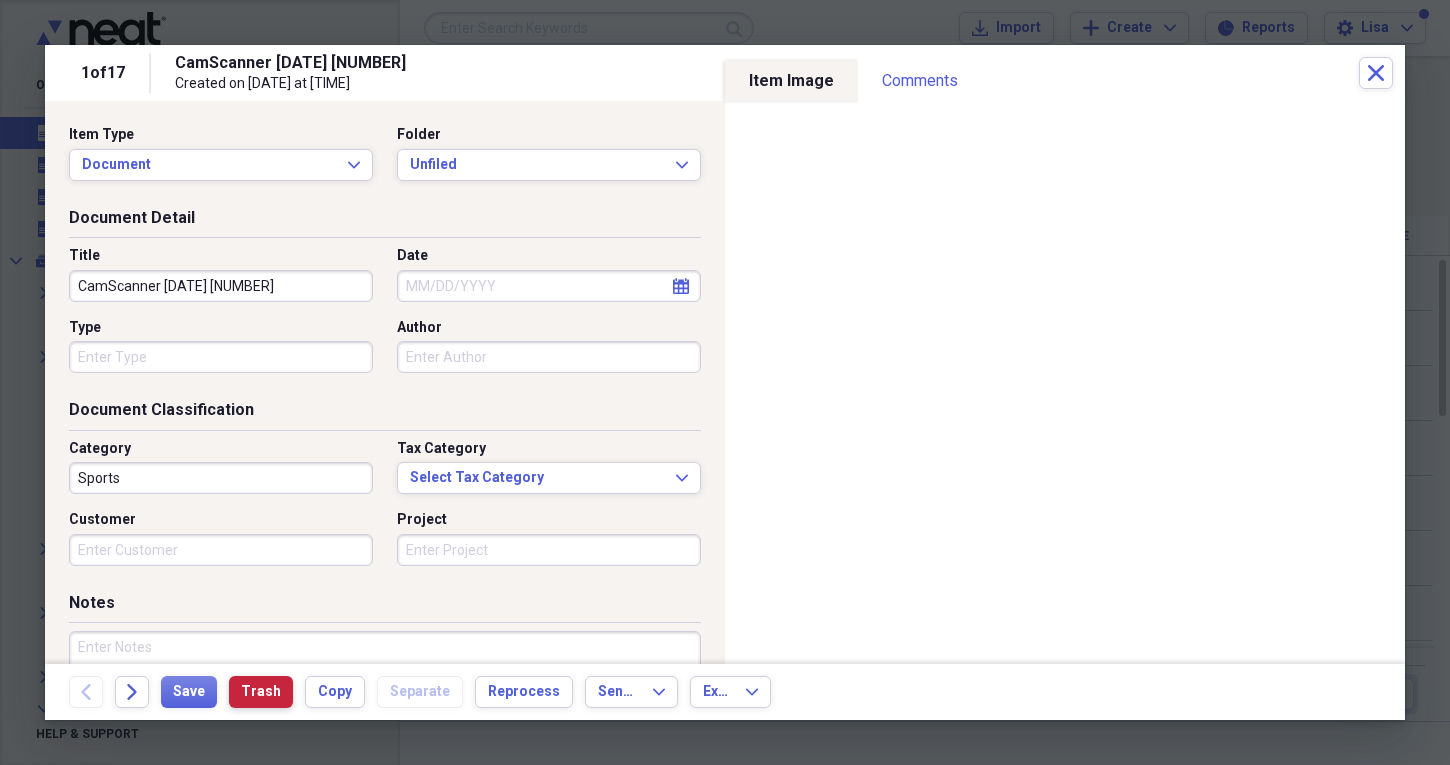 click on "Trash" at bounding box center (261, 692) 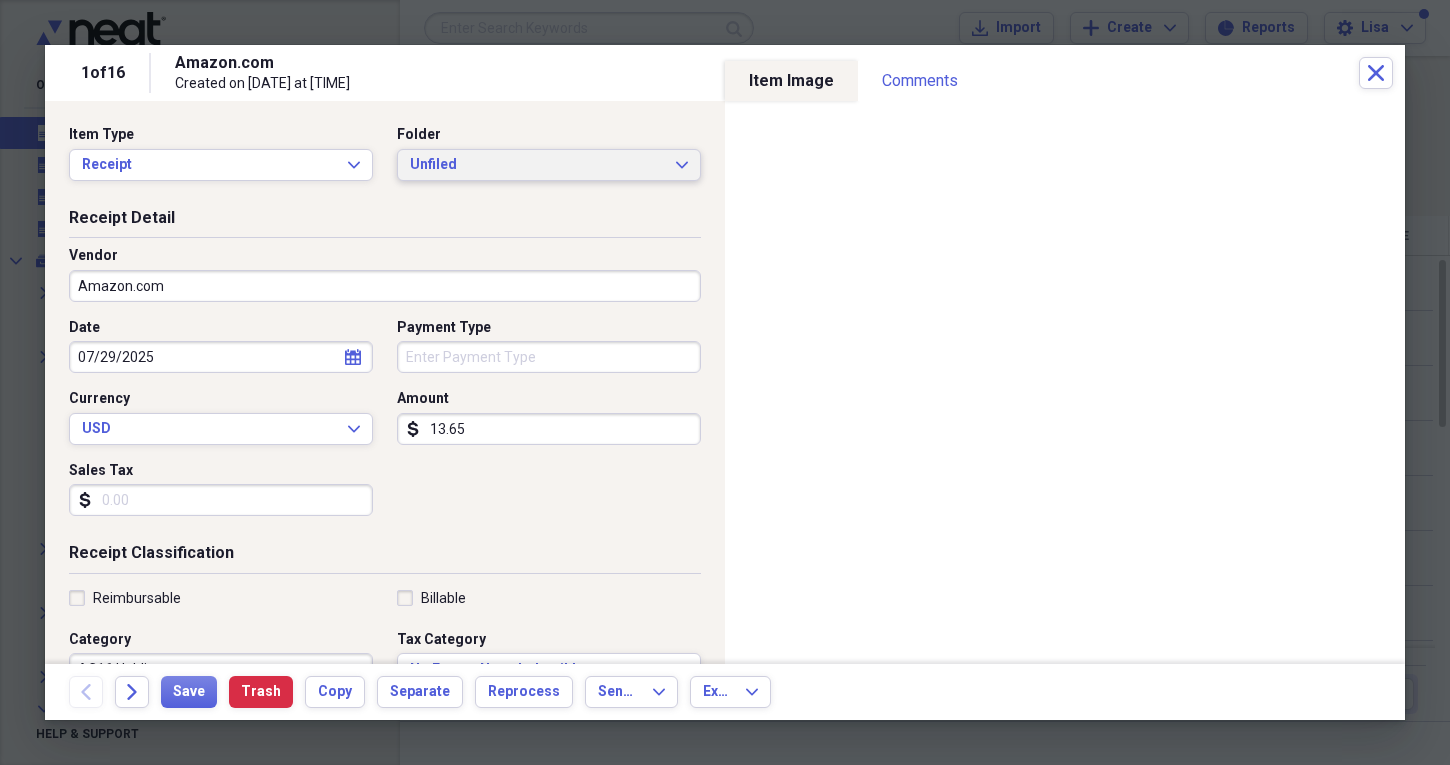 click on "Expand" 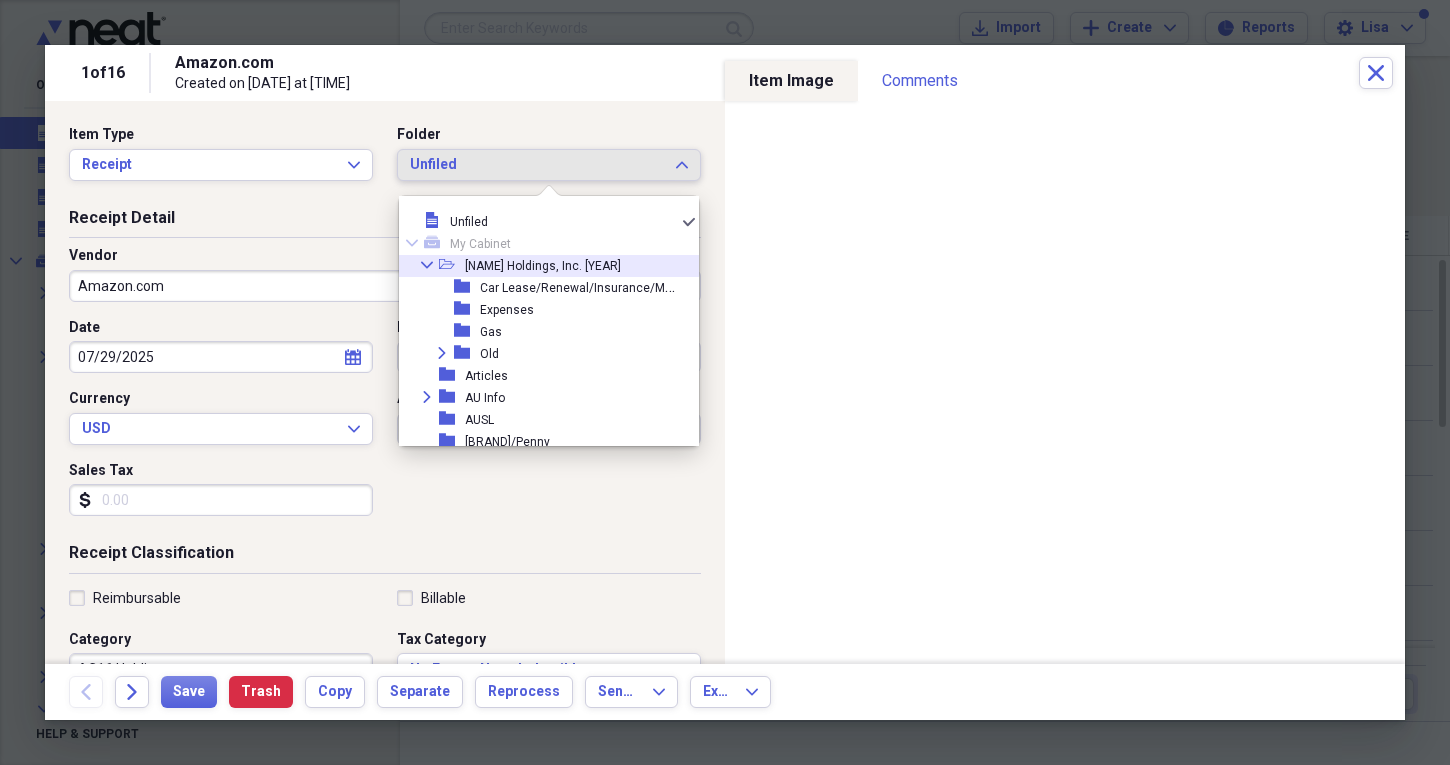 click on "Collapse" 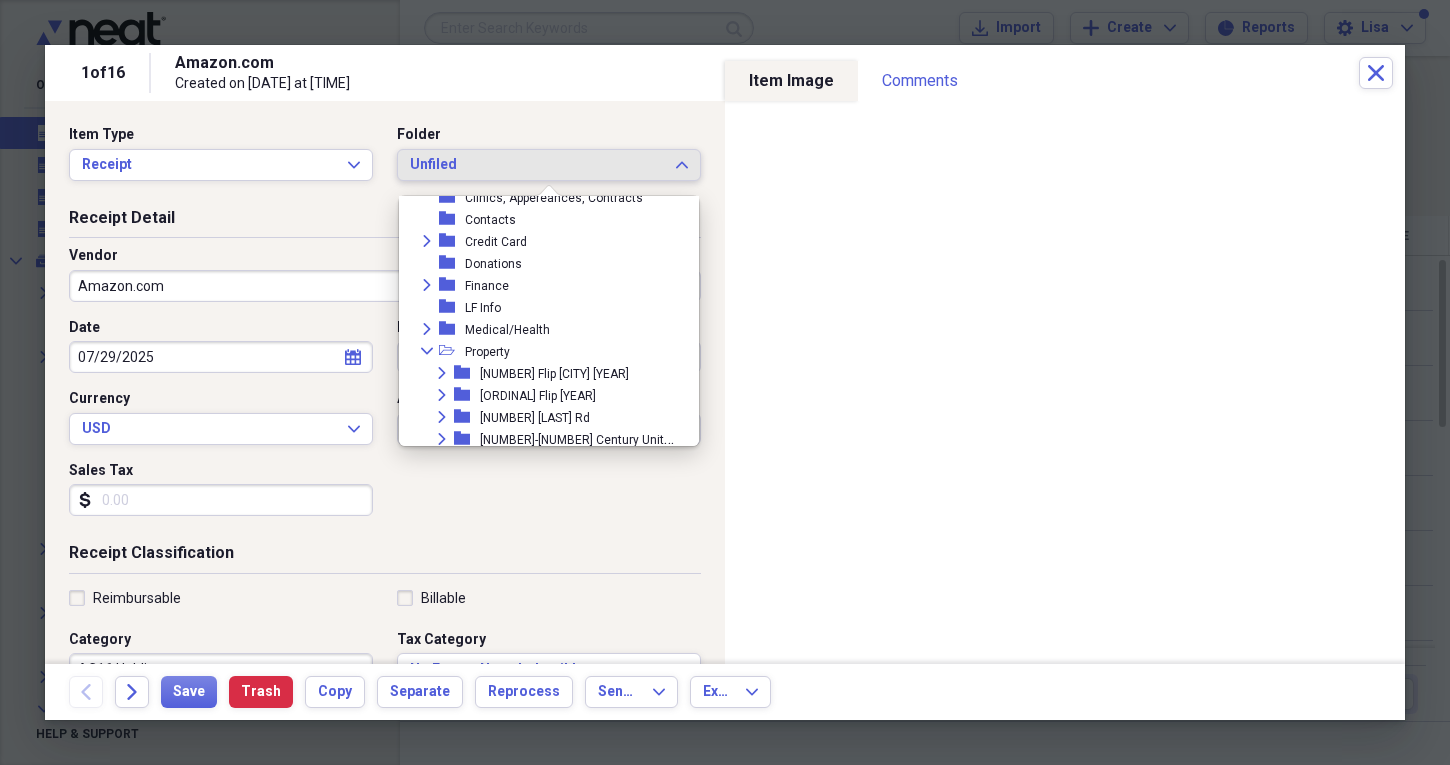 scroll, scrollTop: 219, scrollLeft: 0, axis: vertical 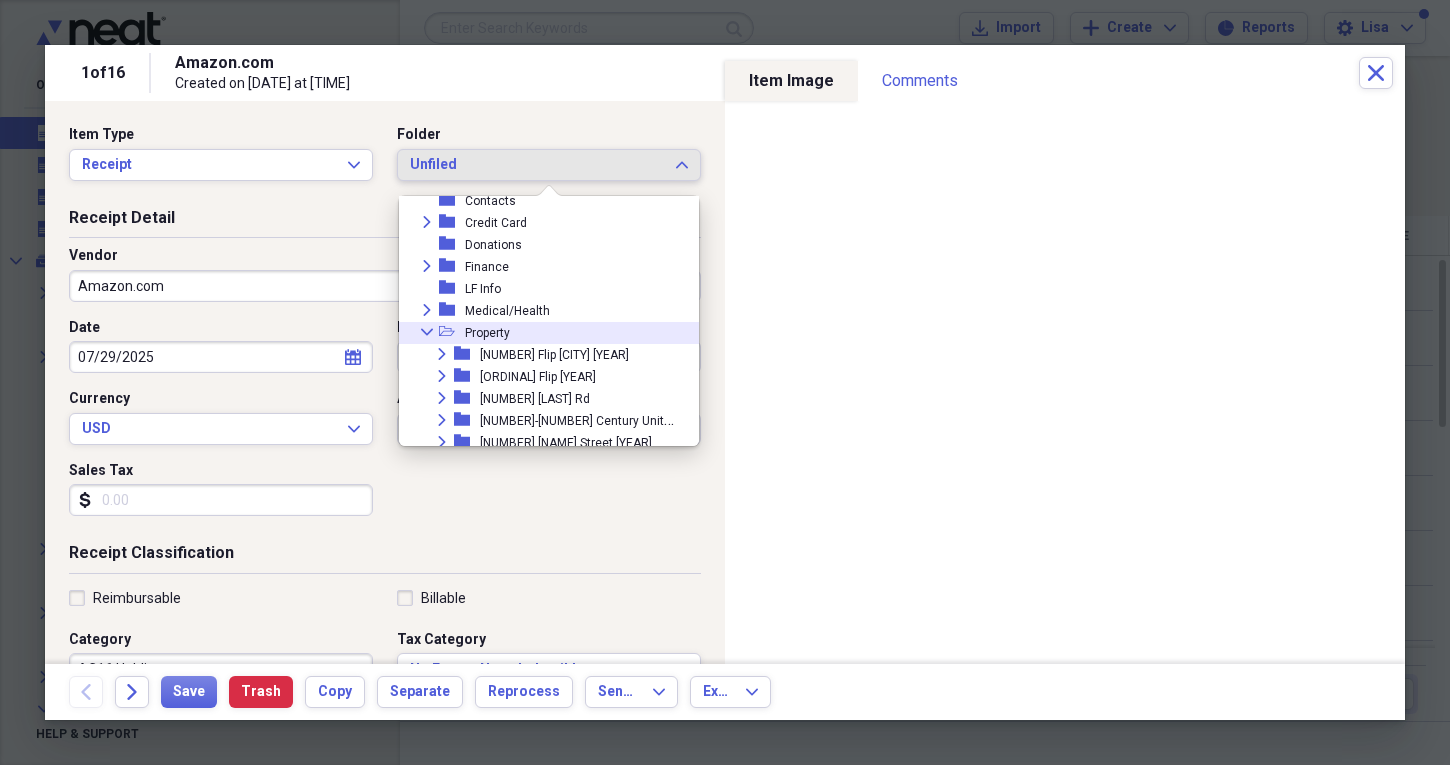 click on "Collapse" 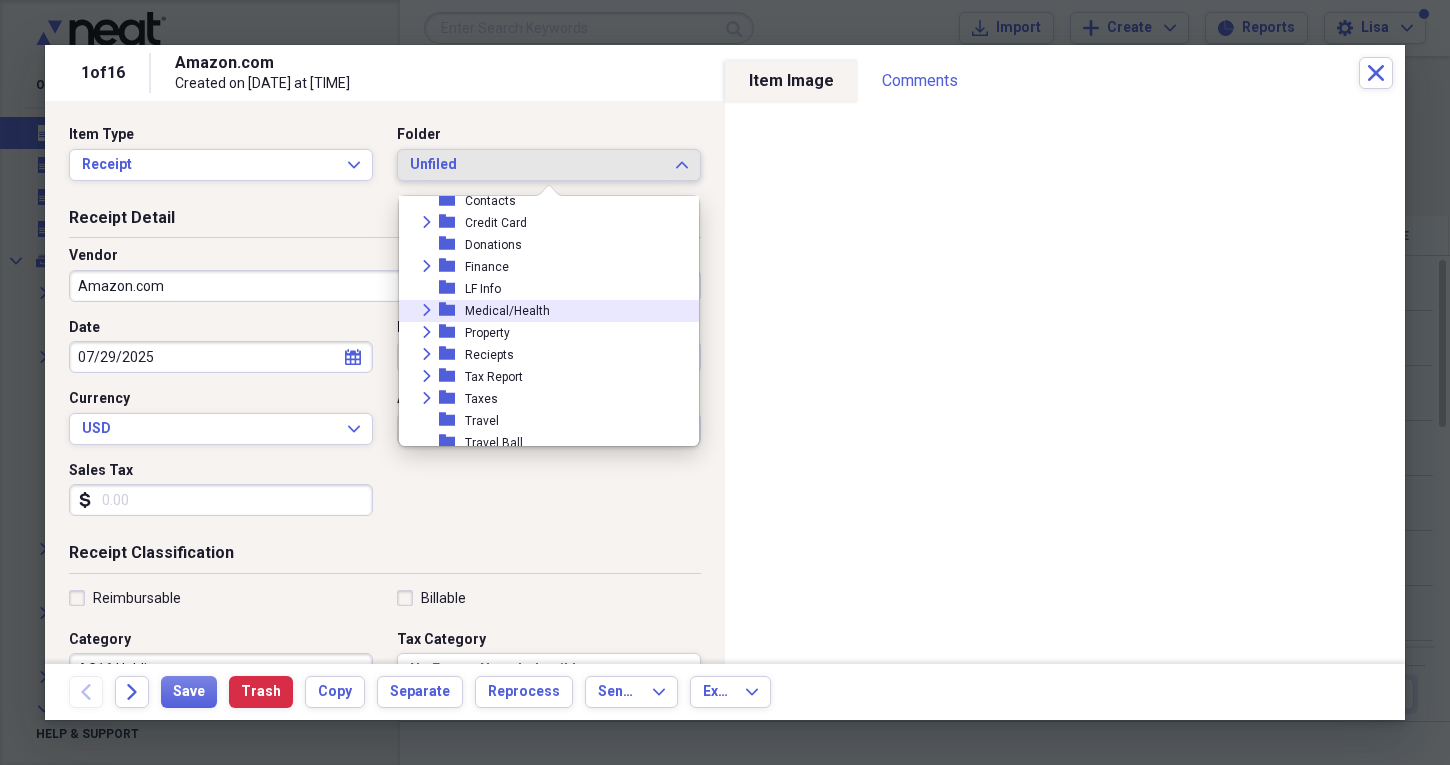 click on "Expand" 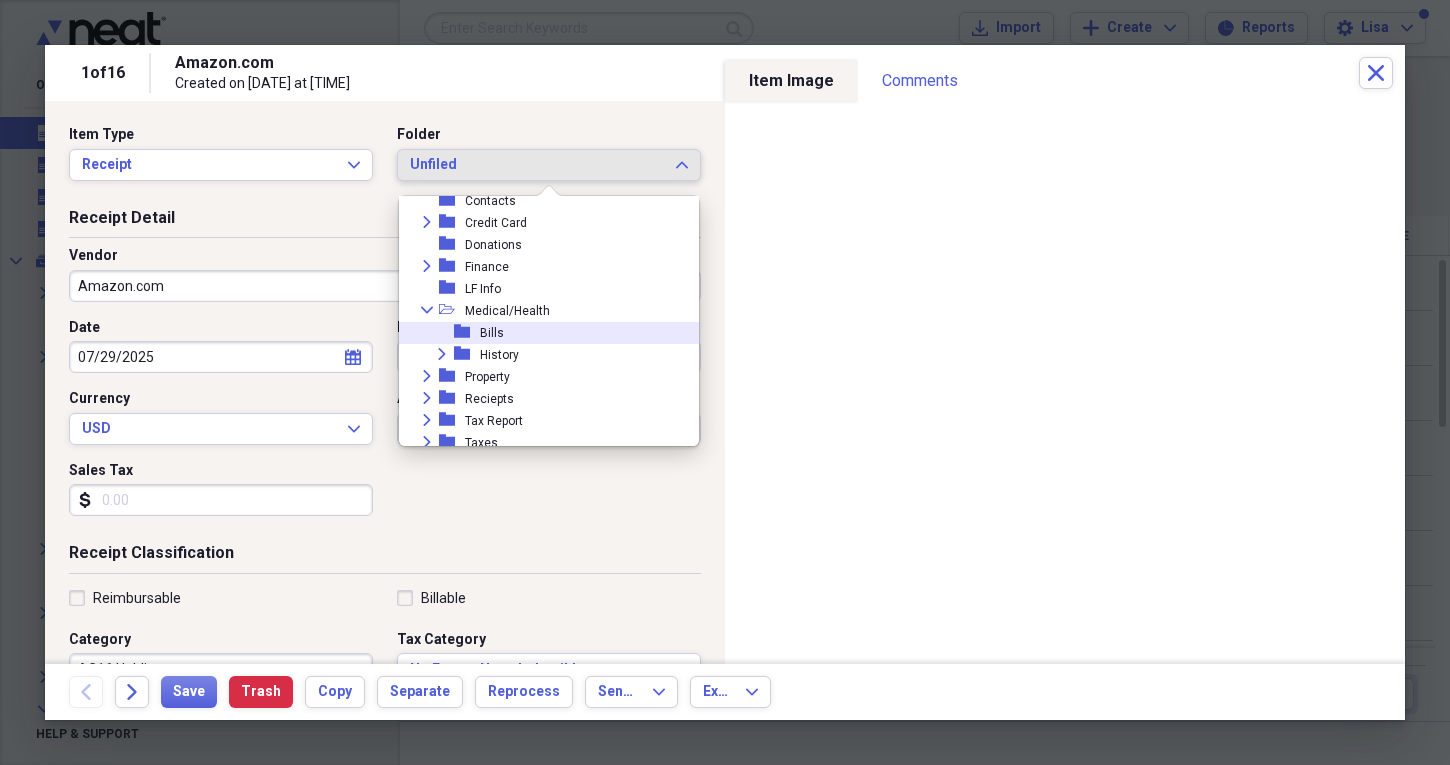 click on "Bills" at bounding box center (492, 333) 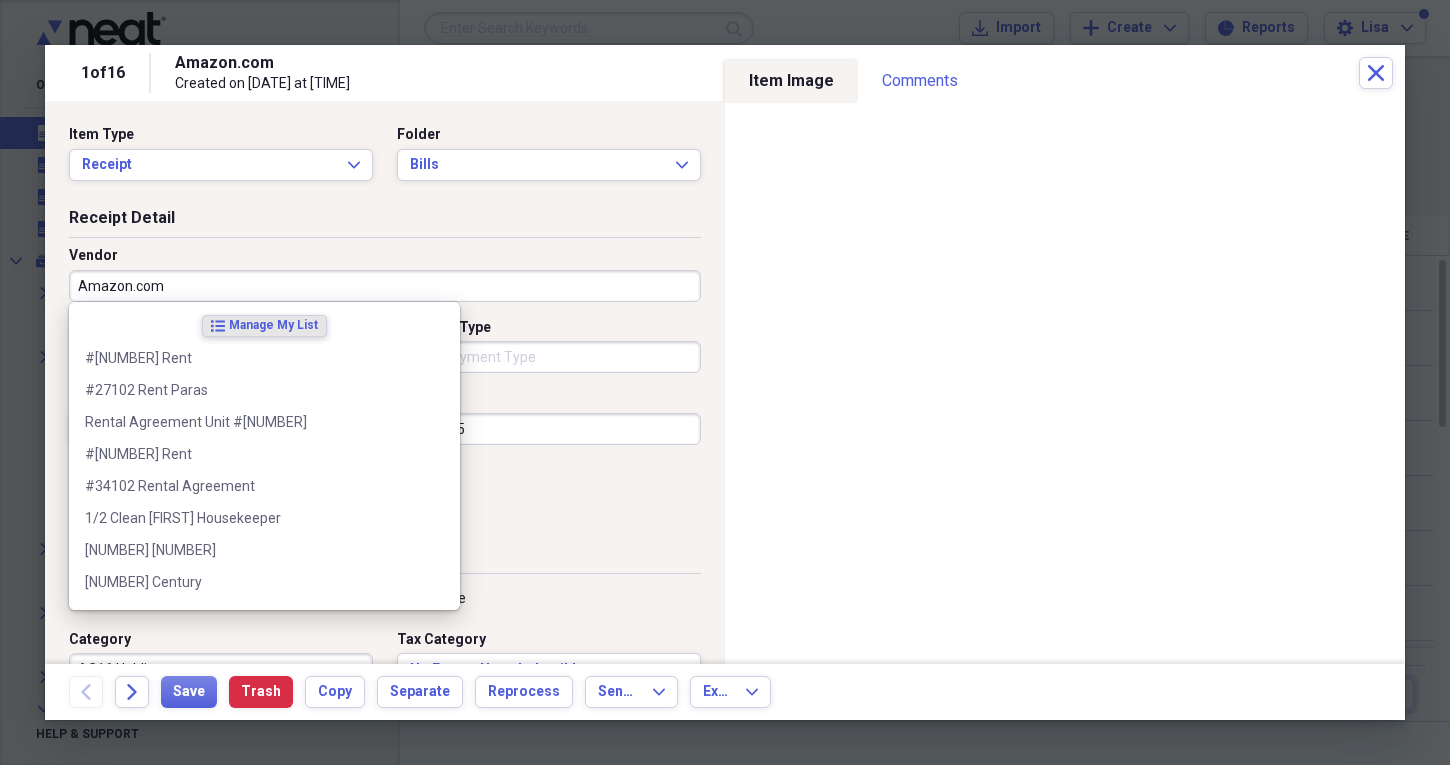 click on "Amazon.com" at bounding box center [385, 286] 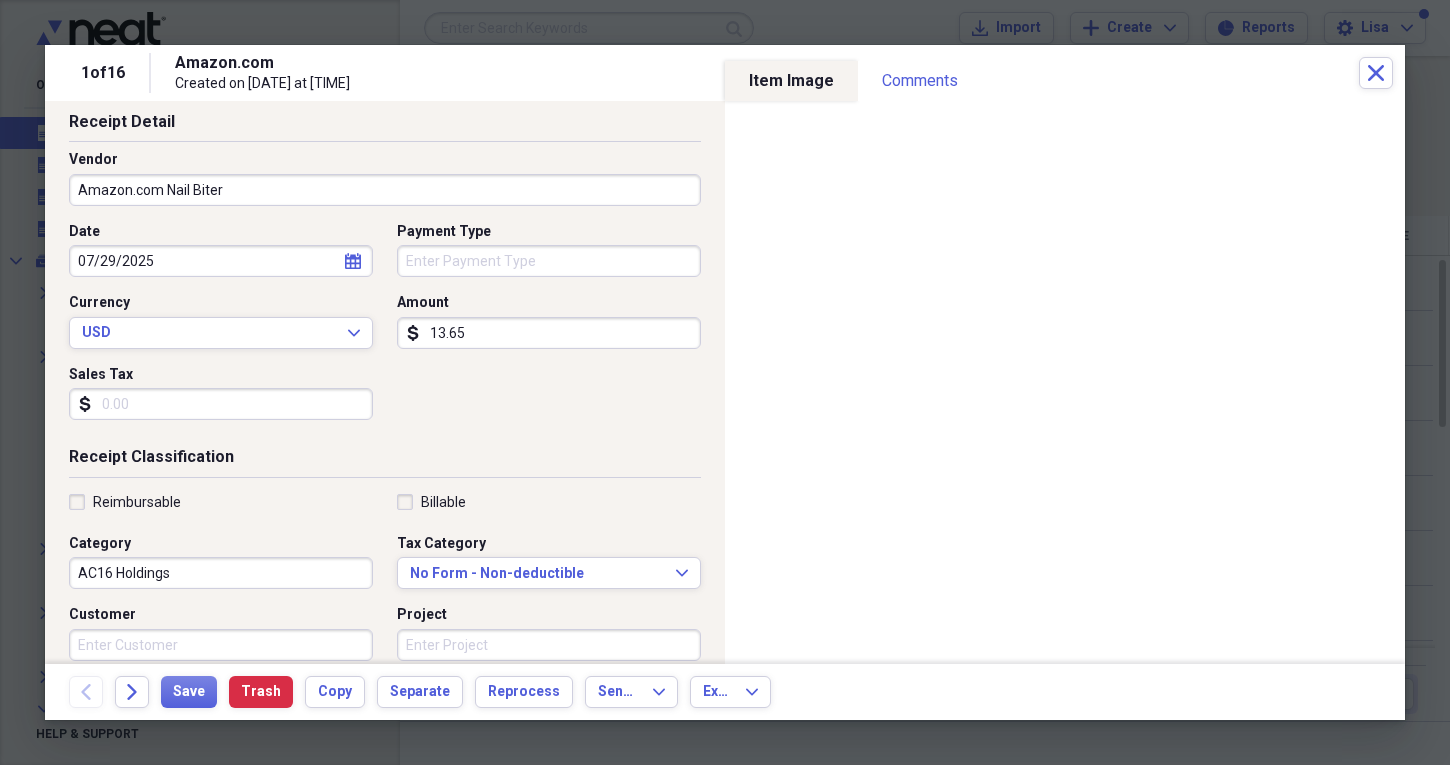 scroll, scrollTop: 102, scrollLeft: 0, axis: vertical 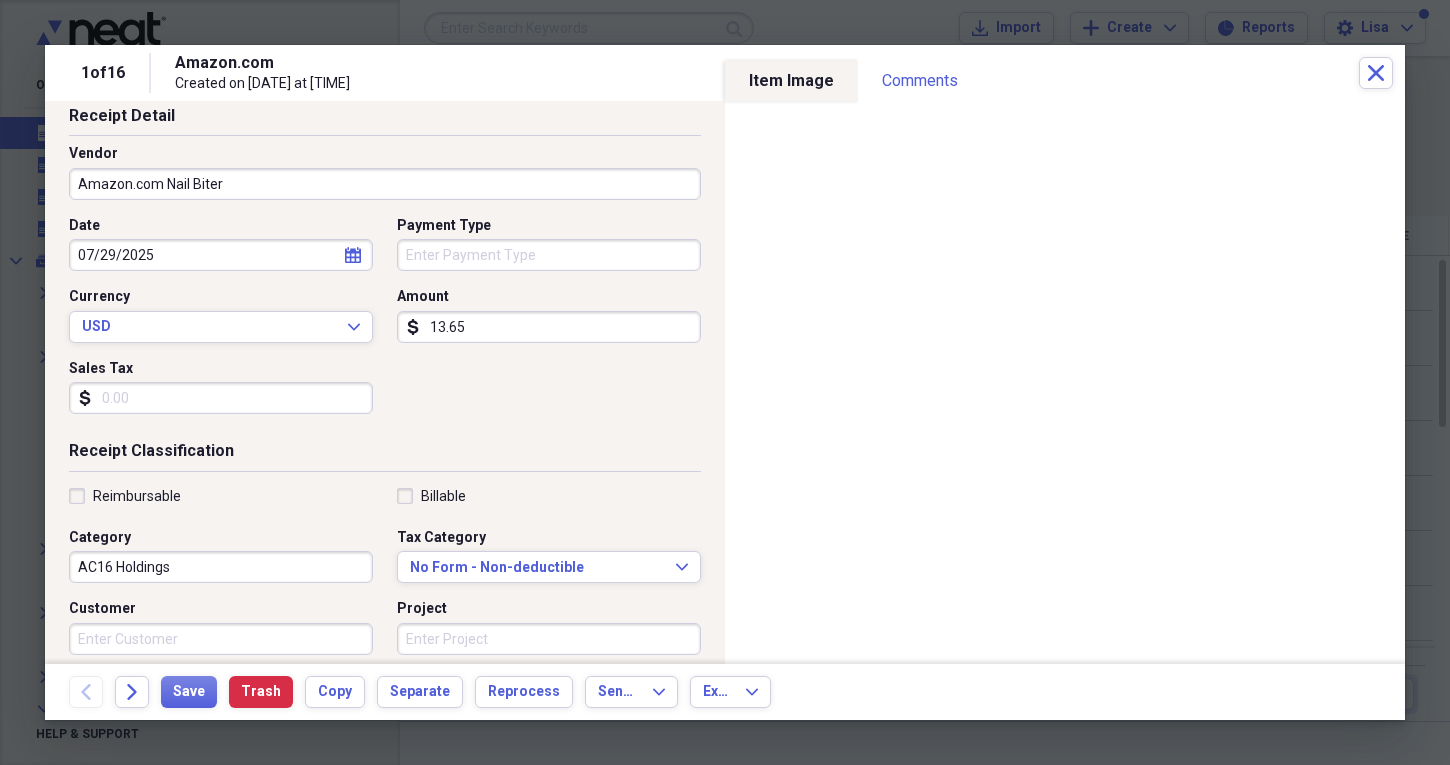 type on "Amazon.com Nail Biter" 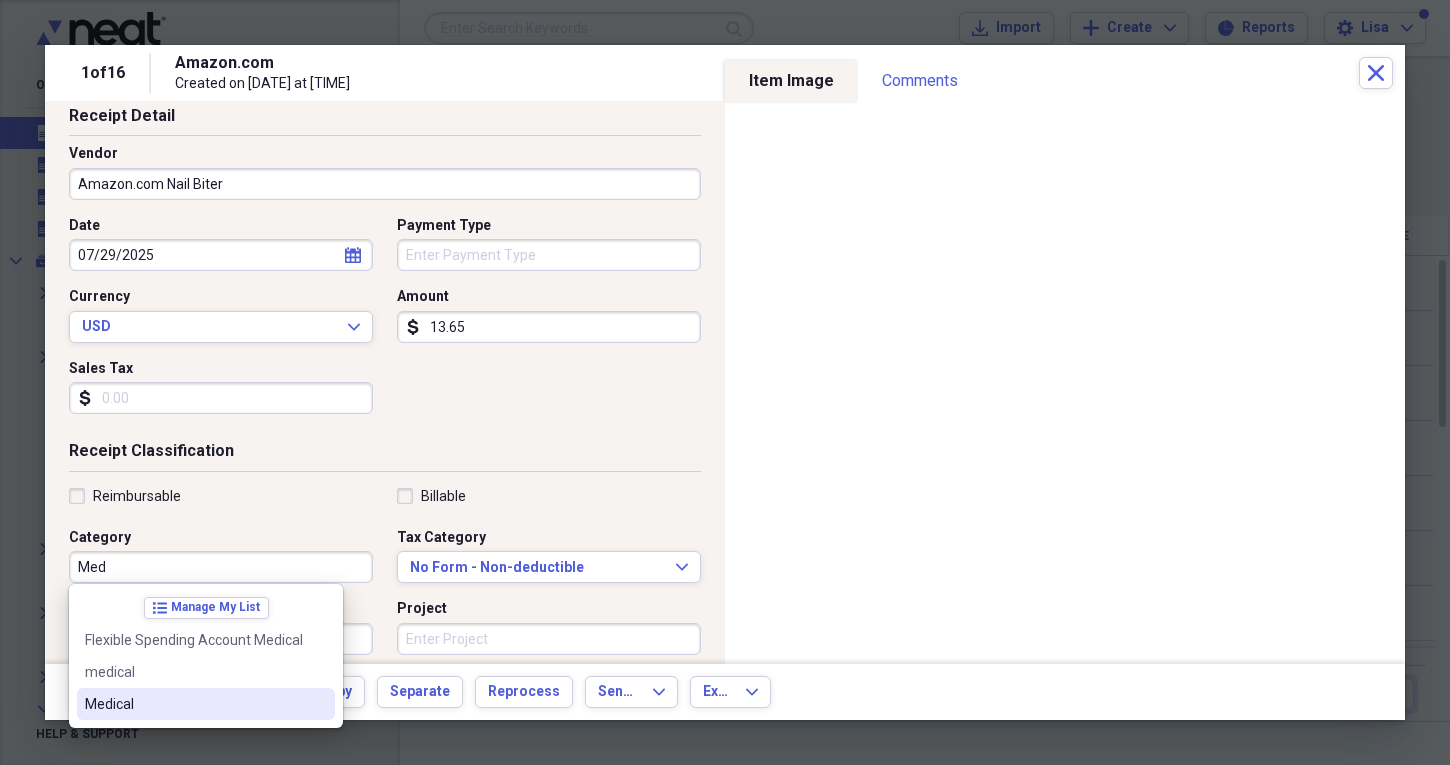 click on "Medical" at bounding box center (194, 704) 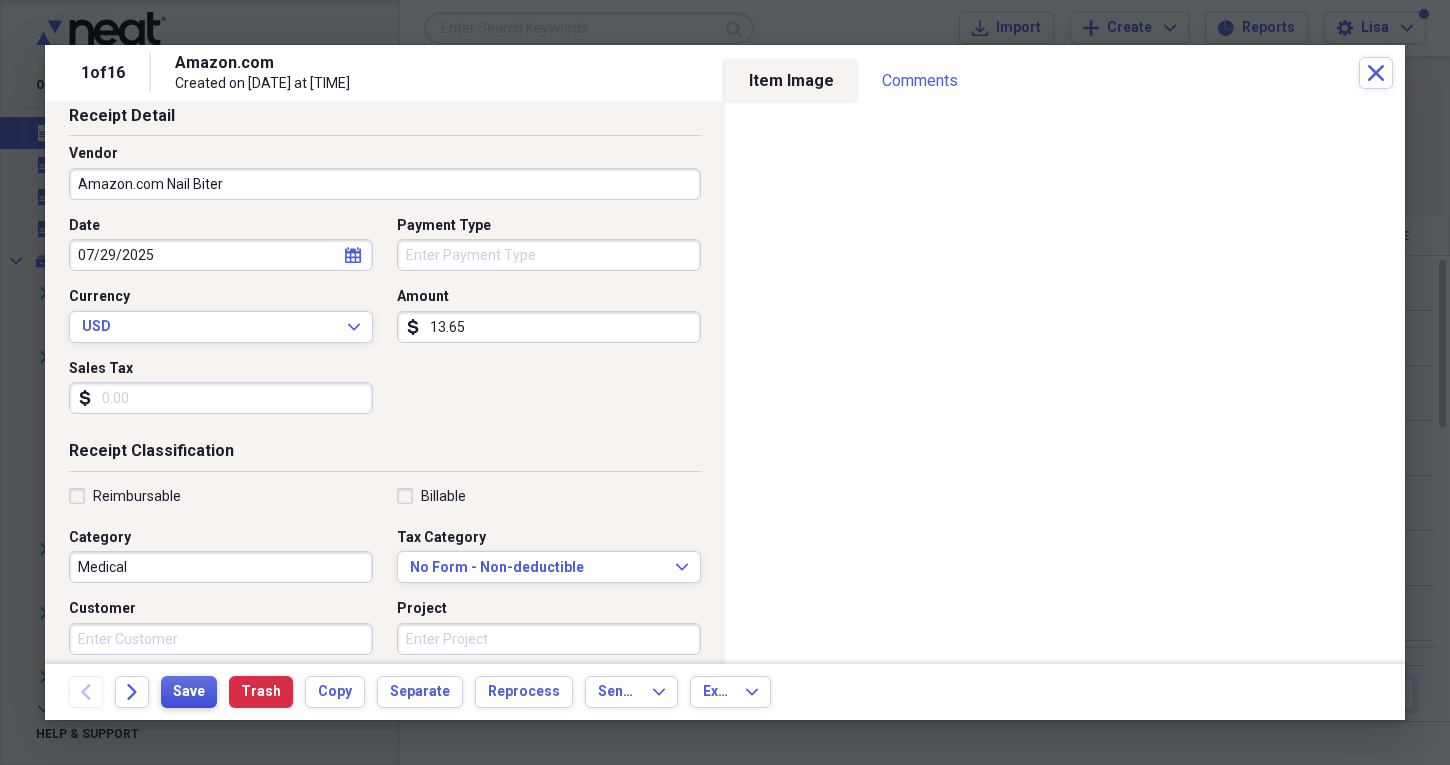 click on "Save" at bounding box center [189, 692] 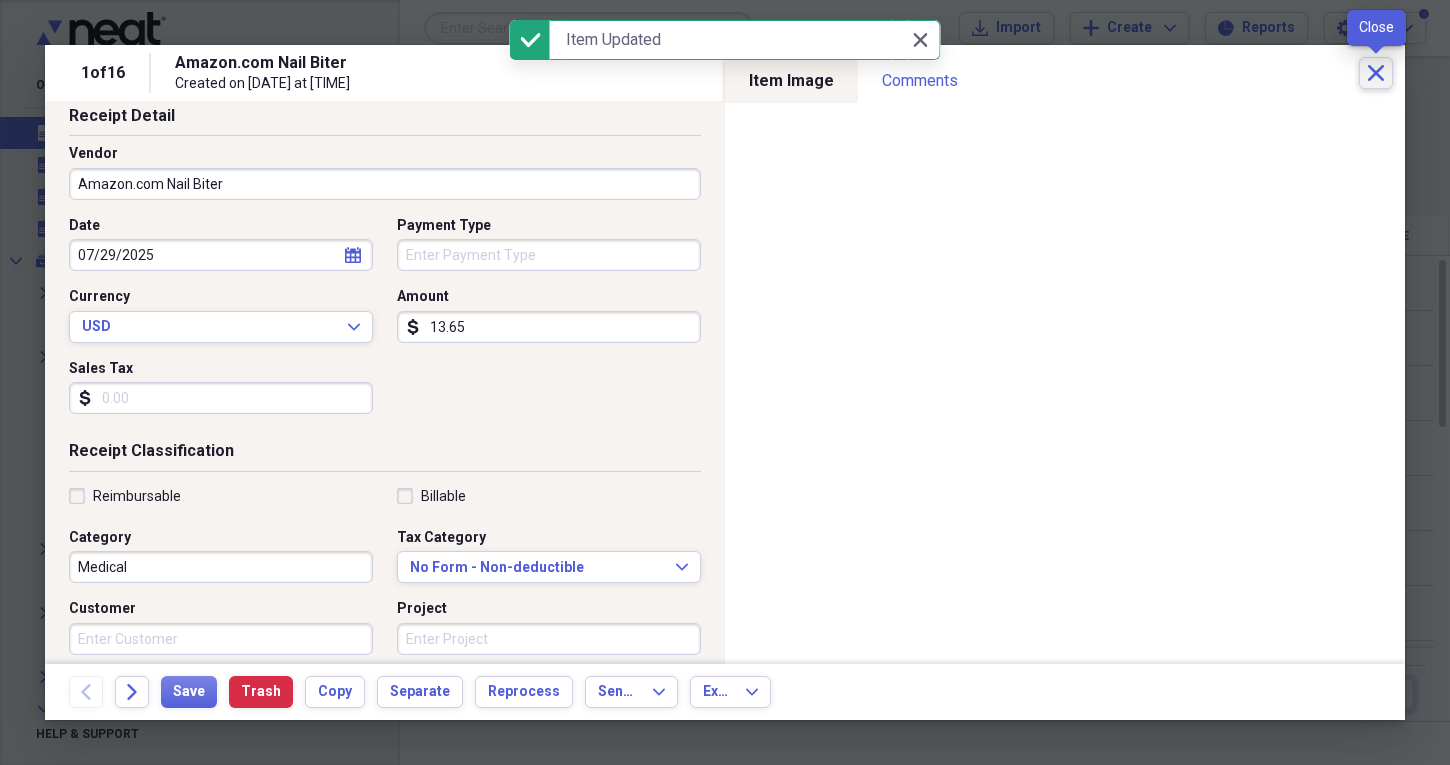 click on "Close" 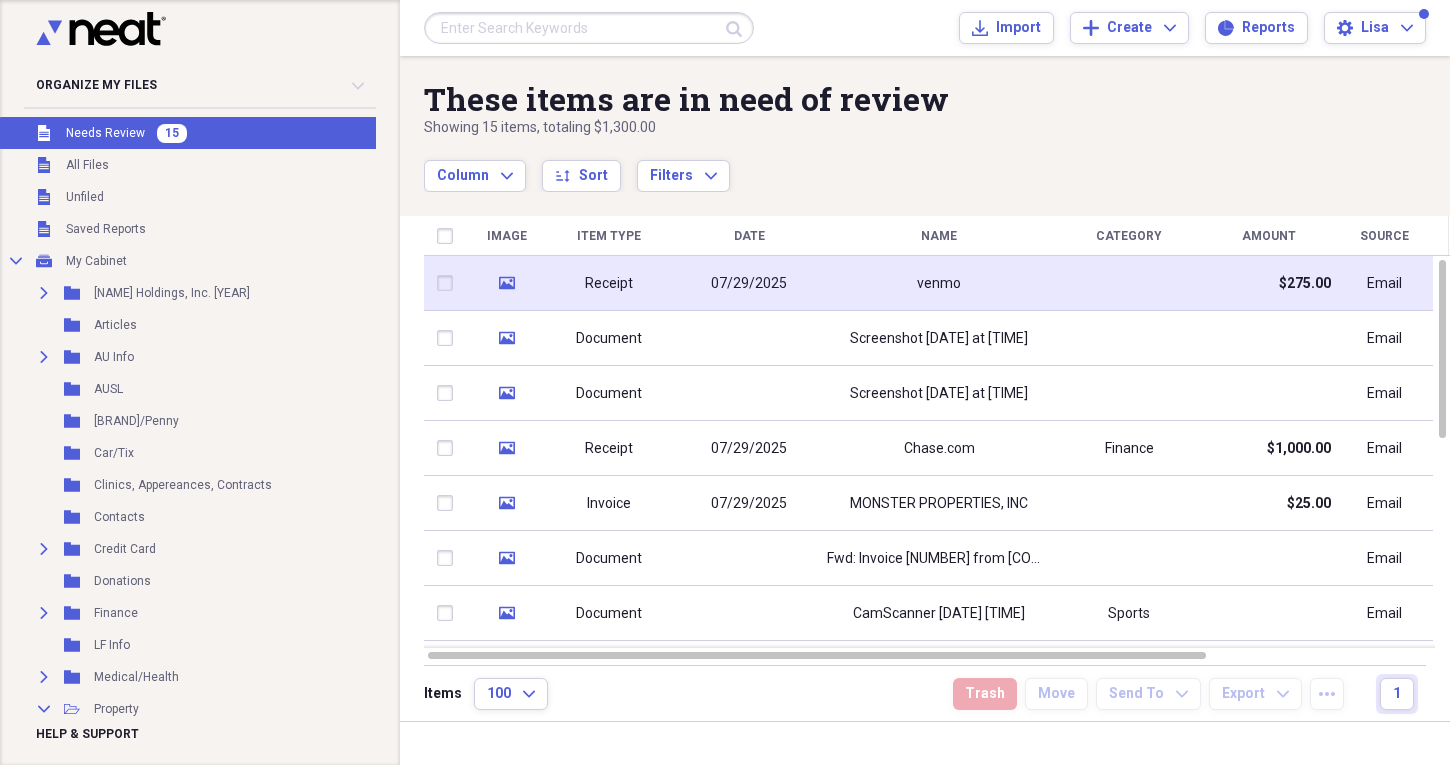 click on "venmo" at bounding box center [939, 283] 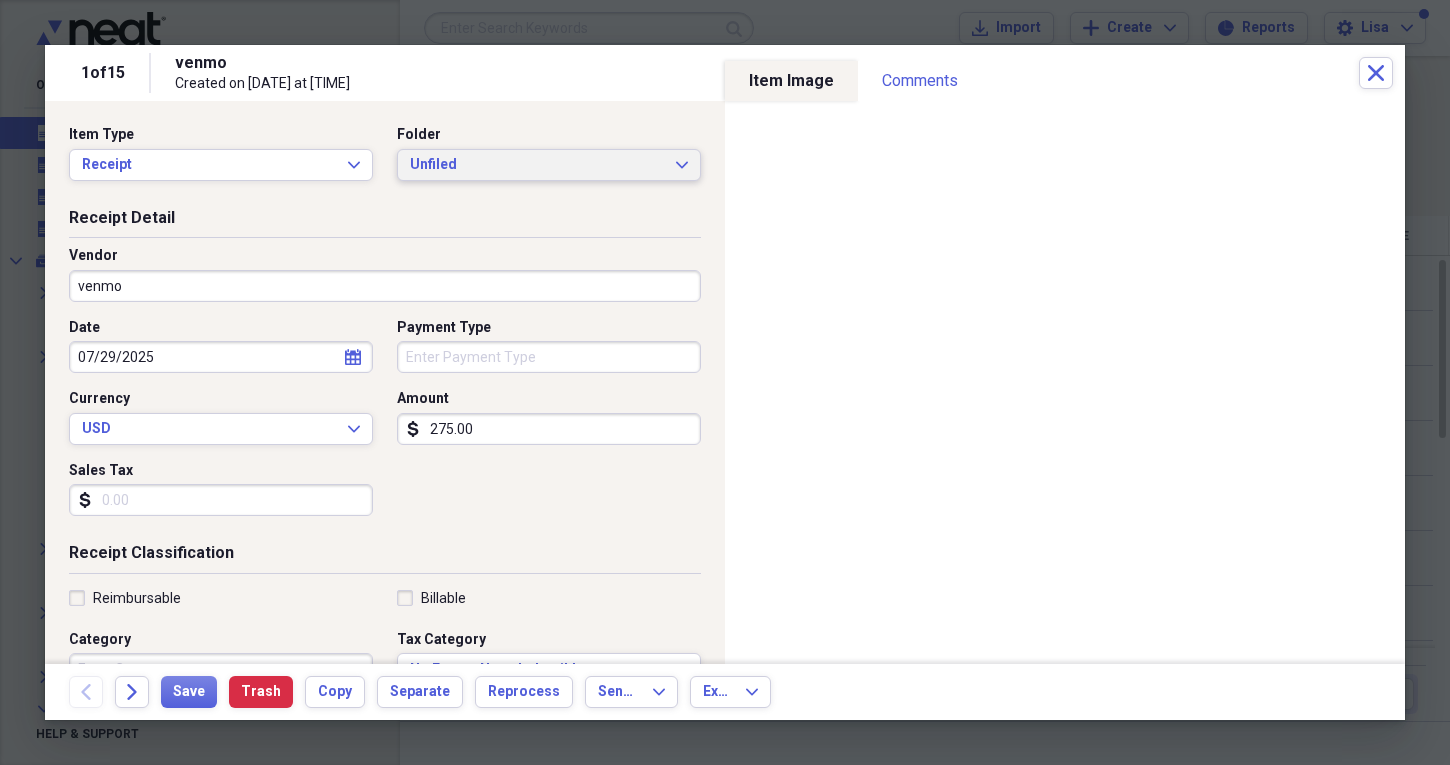 click on "Unfiled Expand" at bounding box center [549, 165] 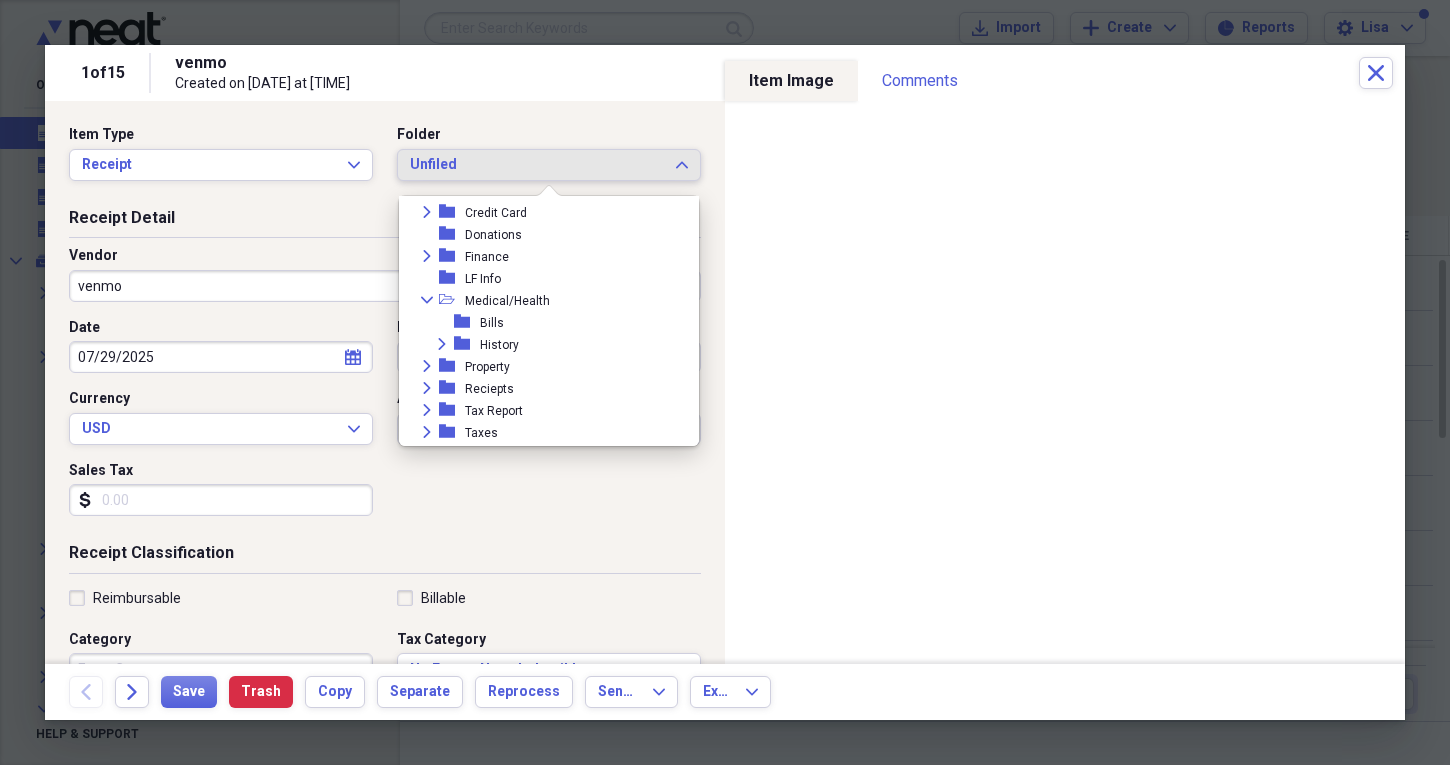 scroll, scrollTop: 233, scrollLeft: 0, axis: vertical 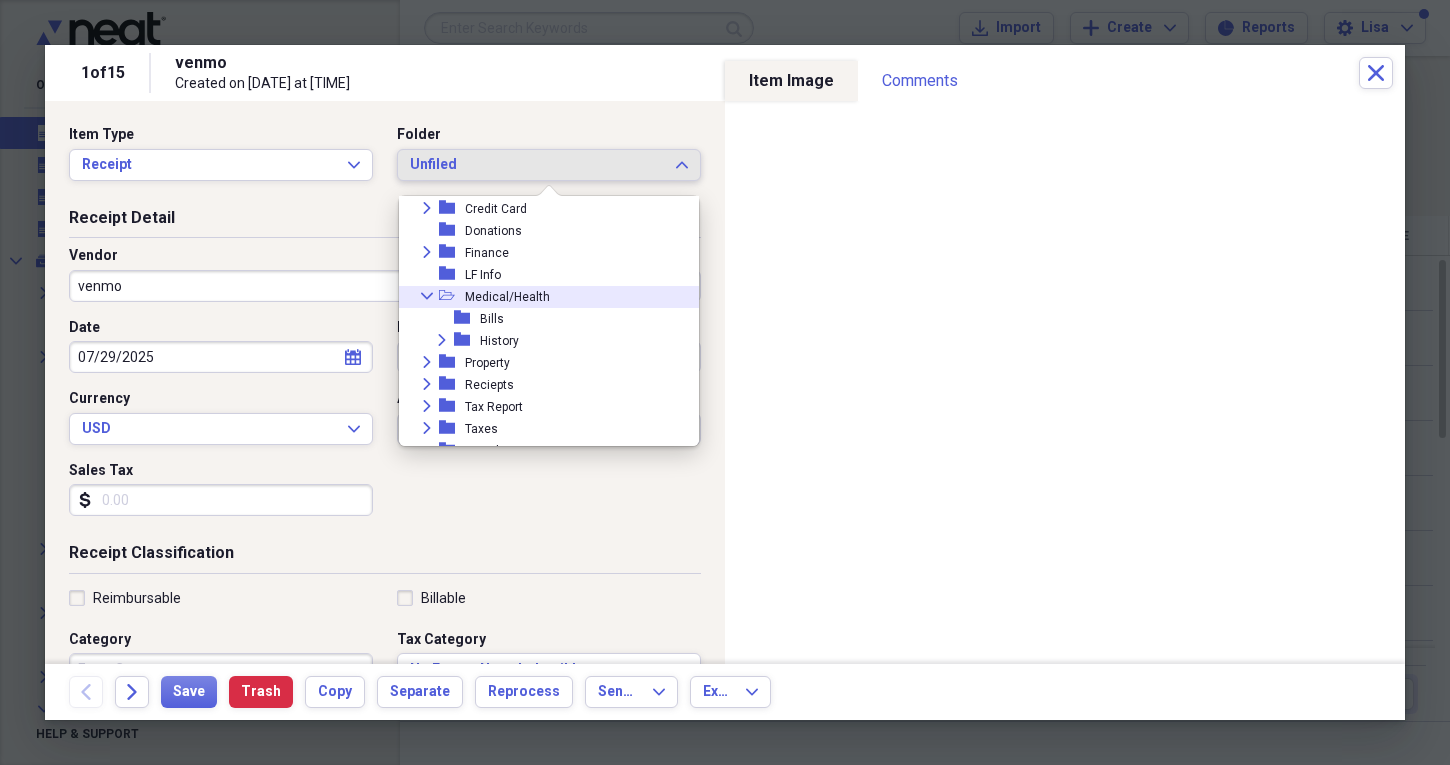 click on "Collapse" 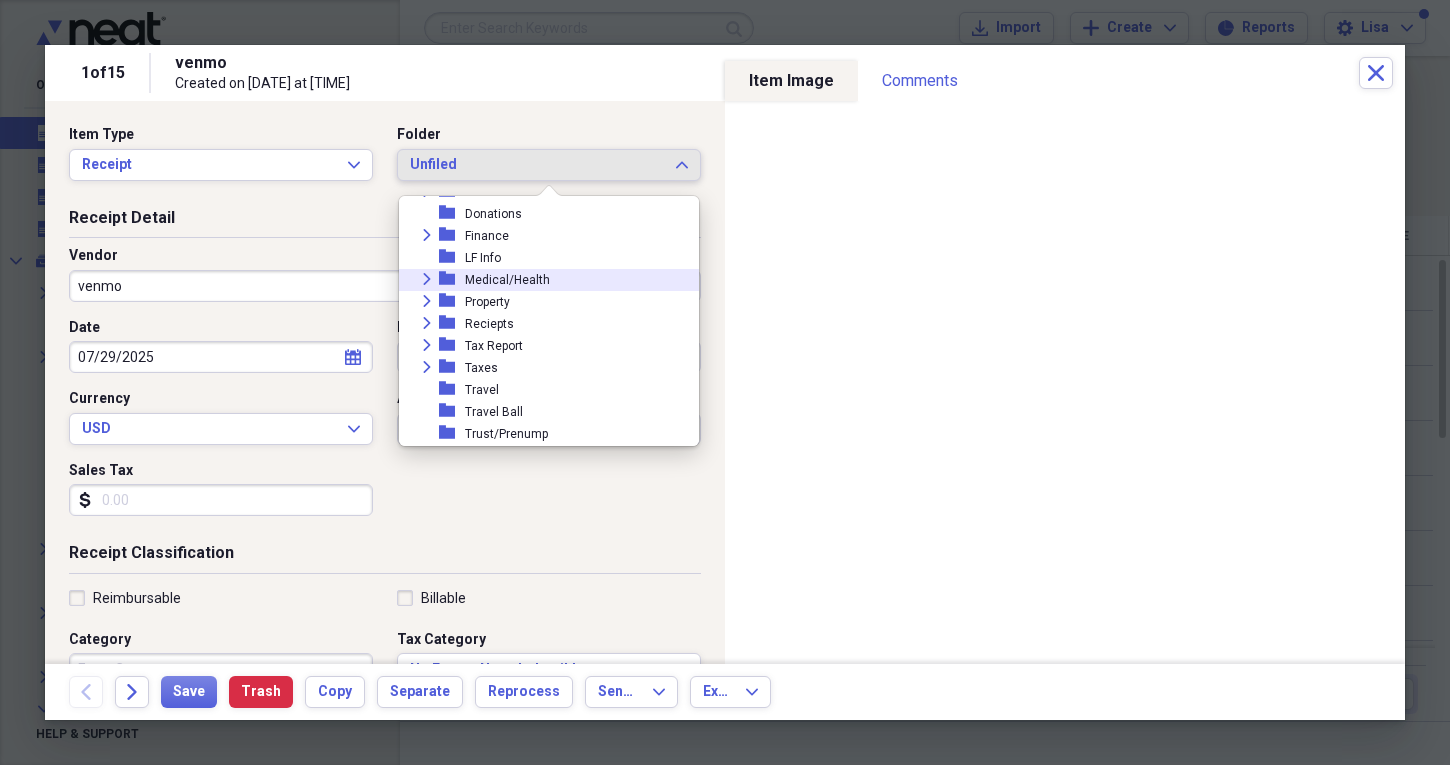 scroll, scrollTop: 337, scrollLeft: 0, axis: vertical 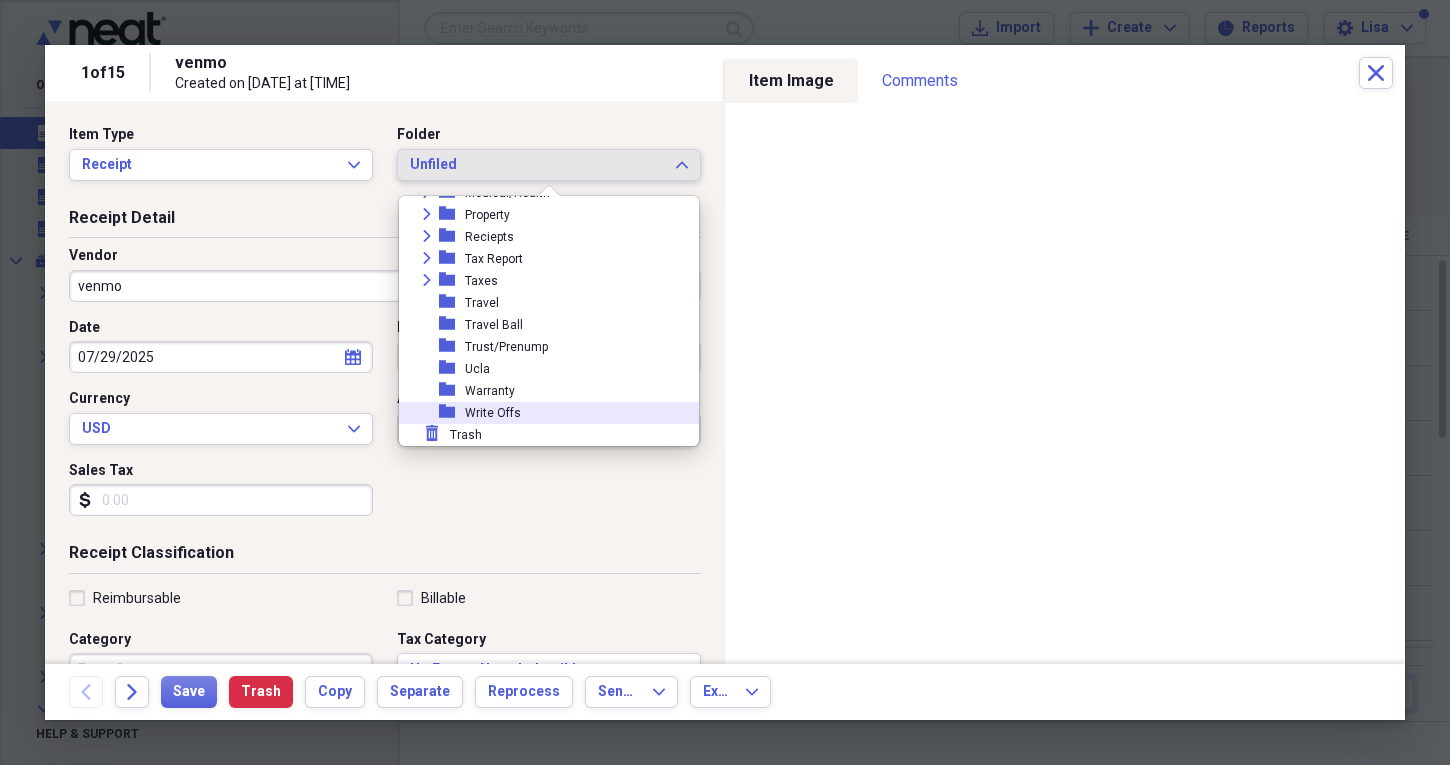 click on "Write Offs" at bounding box center [493, 413] 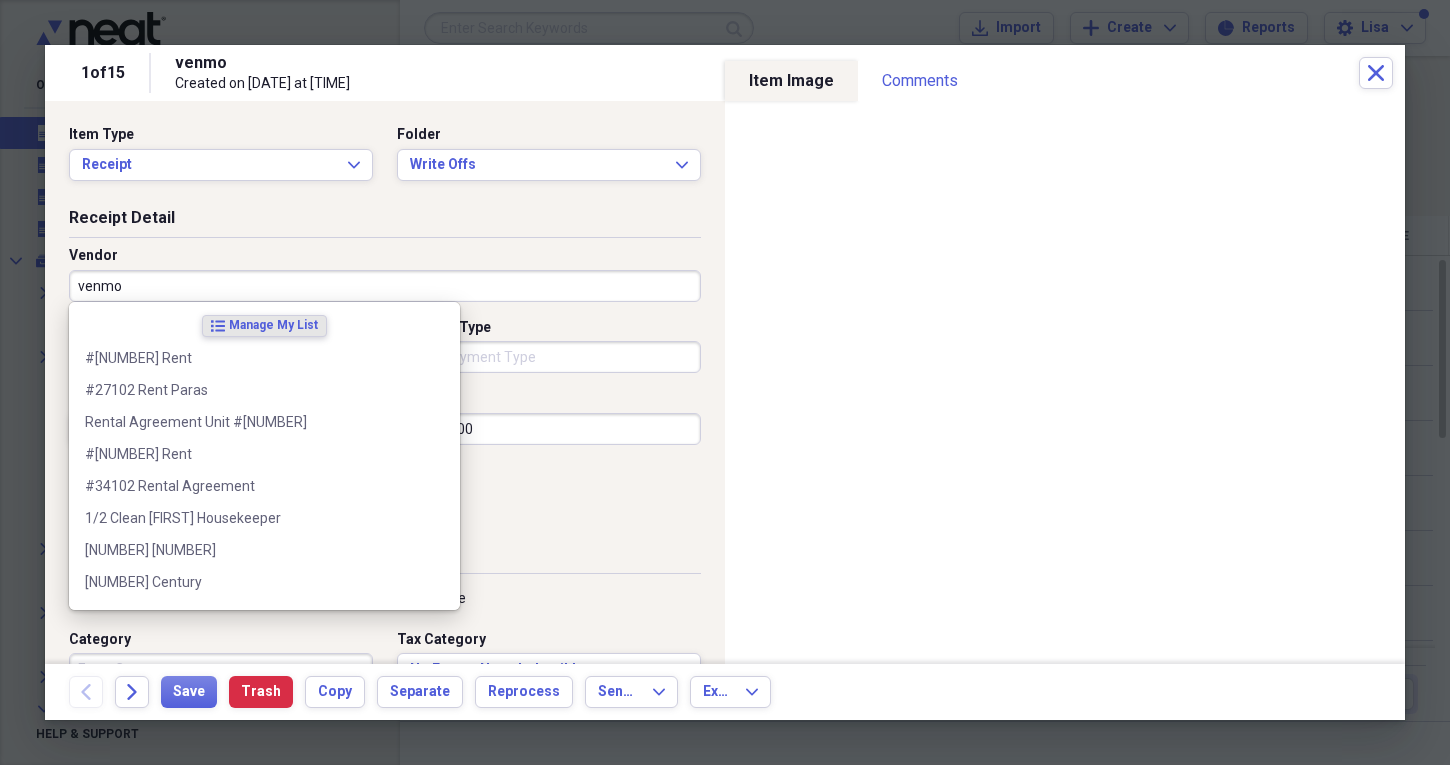click on "venmo" at bounding box center (385, 286) 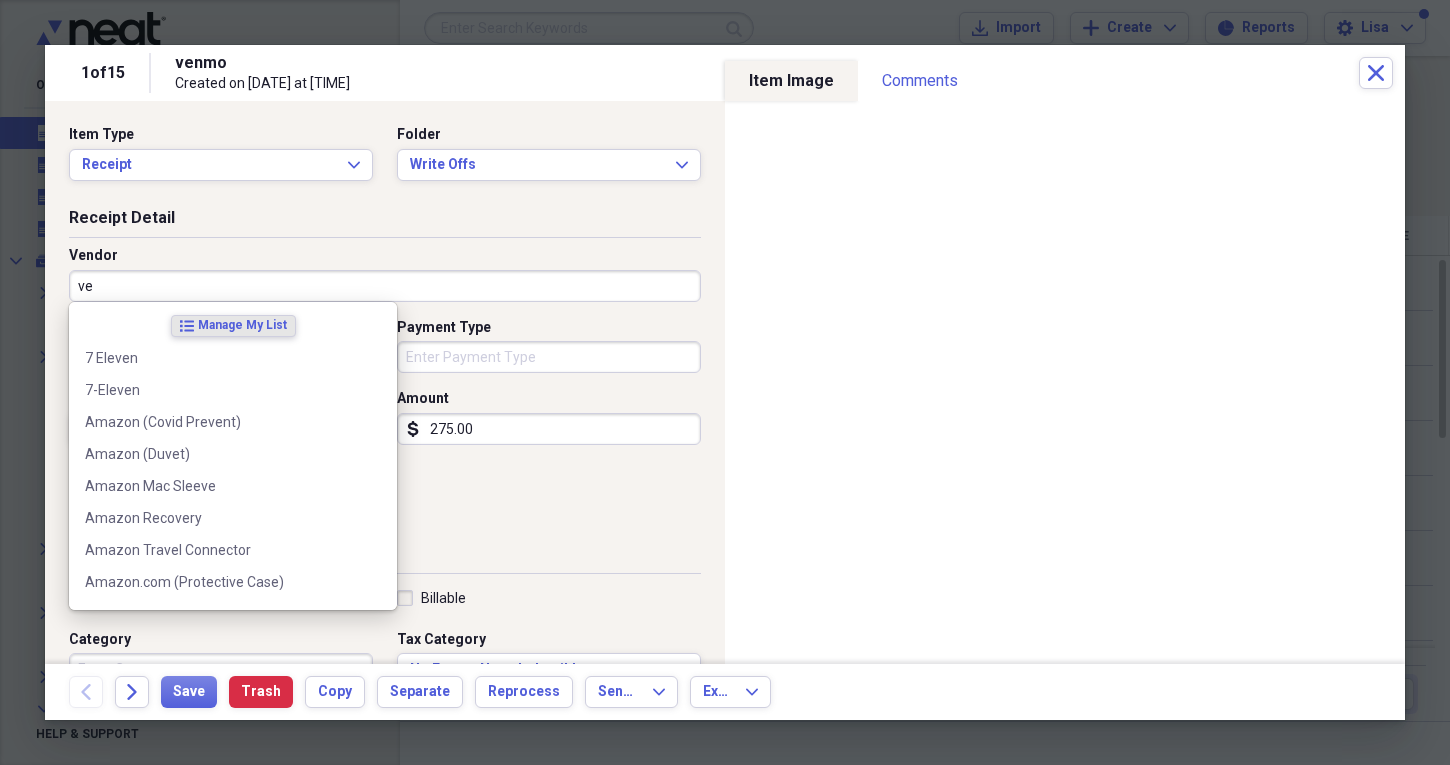 type on "v" 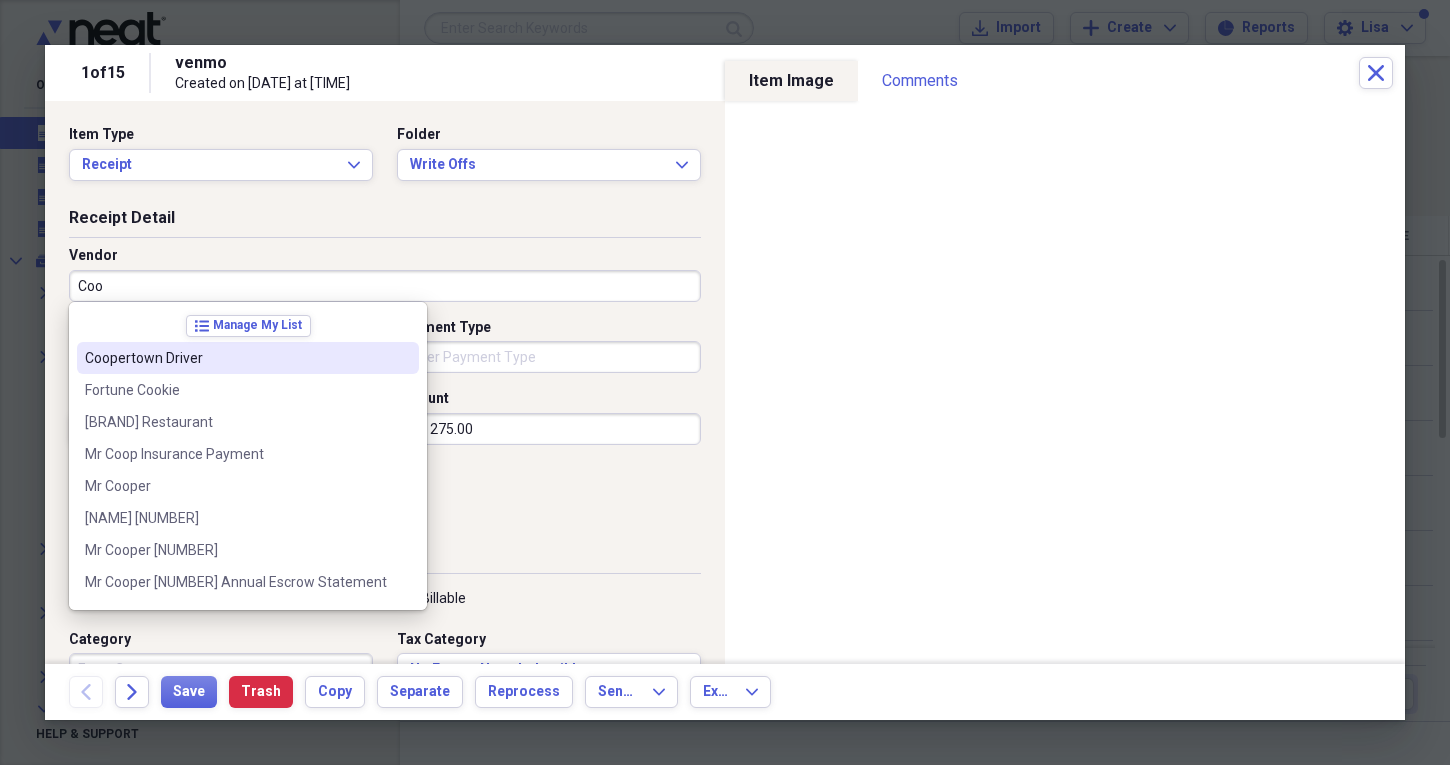 click on "Coopertown Driver" at bounding box center [236, 358] 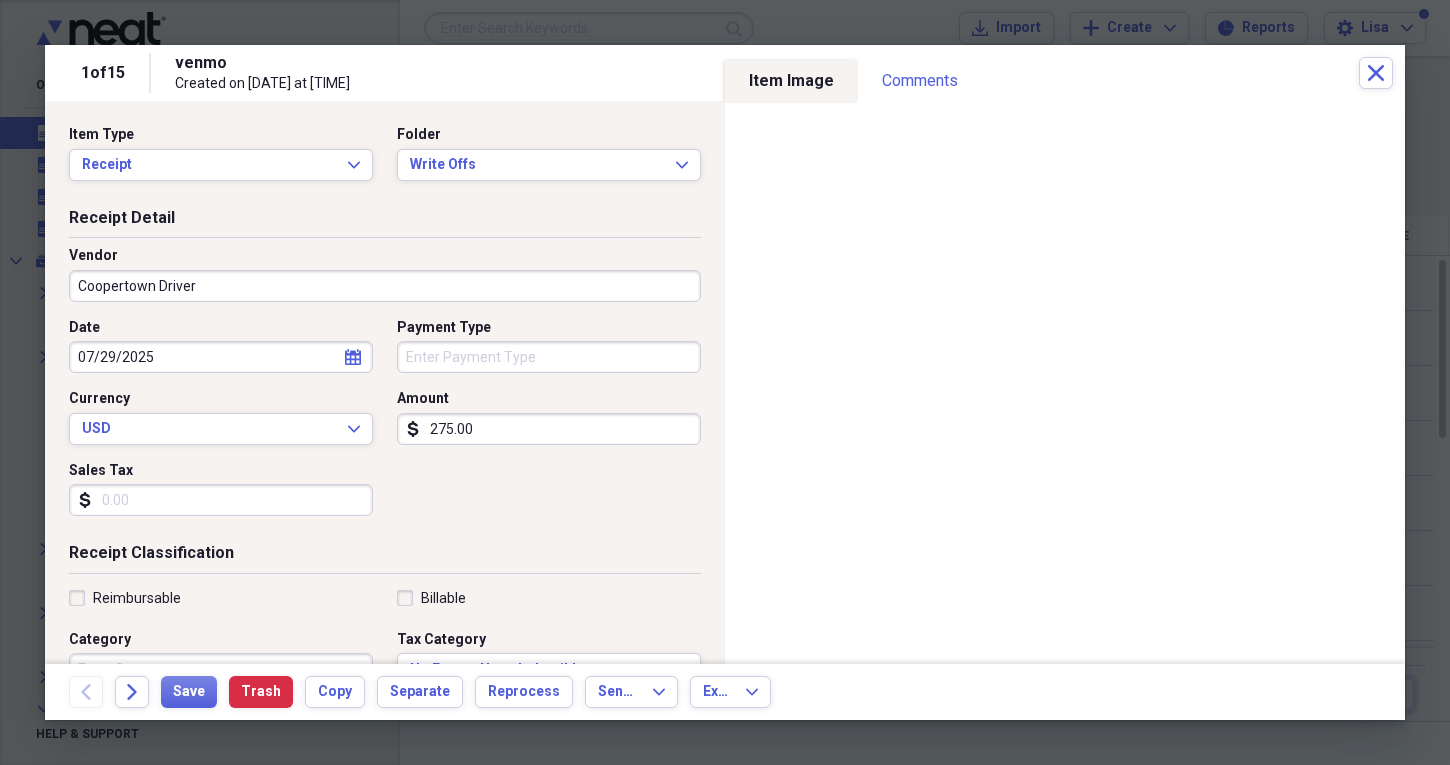 type on "Write Off" 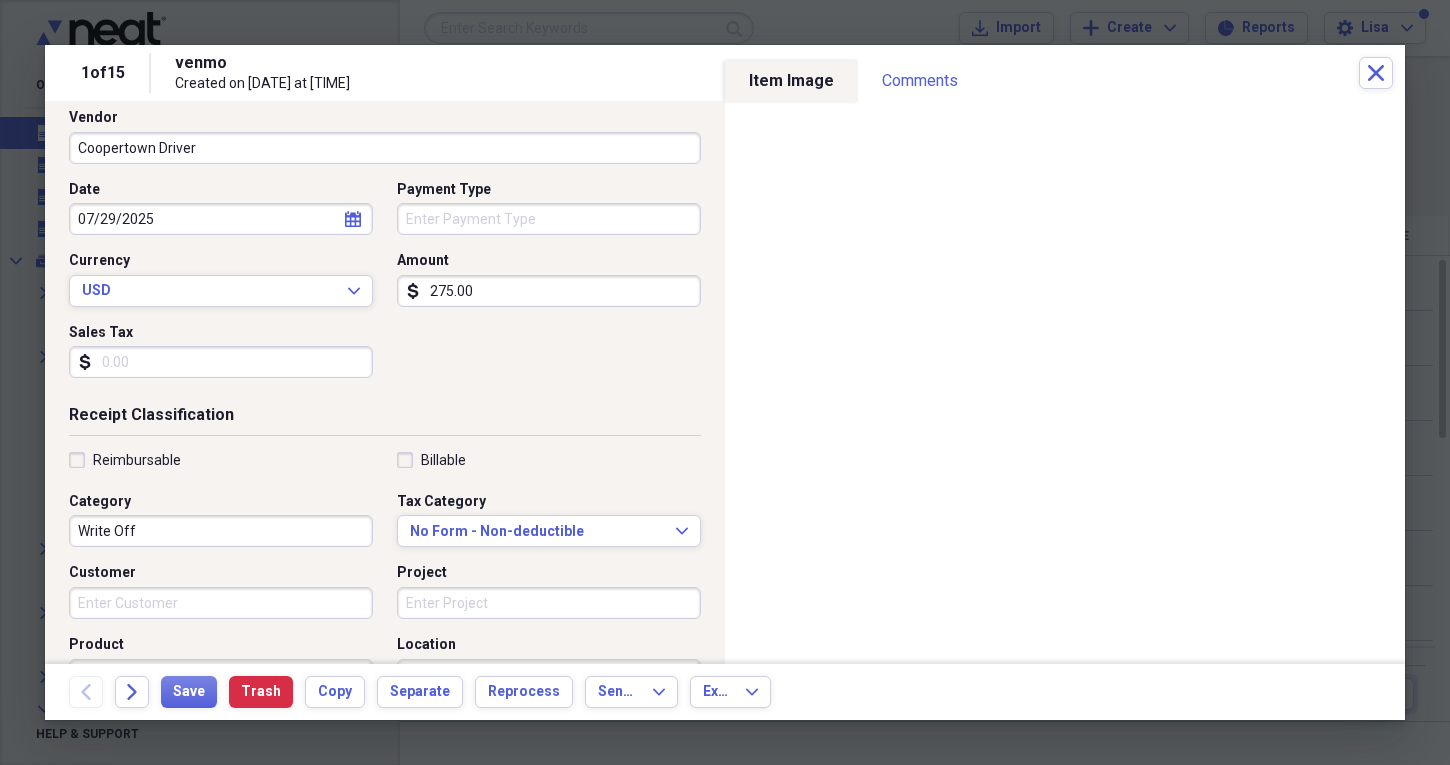 scroll, scrollTop: 152, scrollLeft: 0, axis: vertical 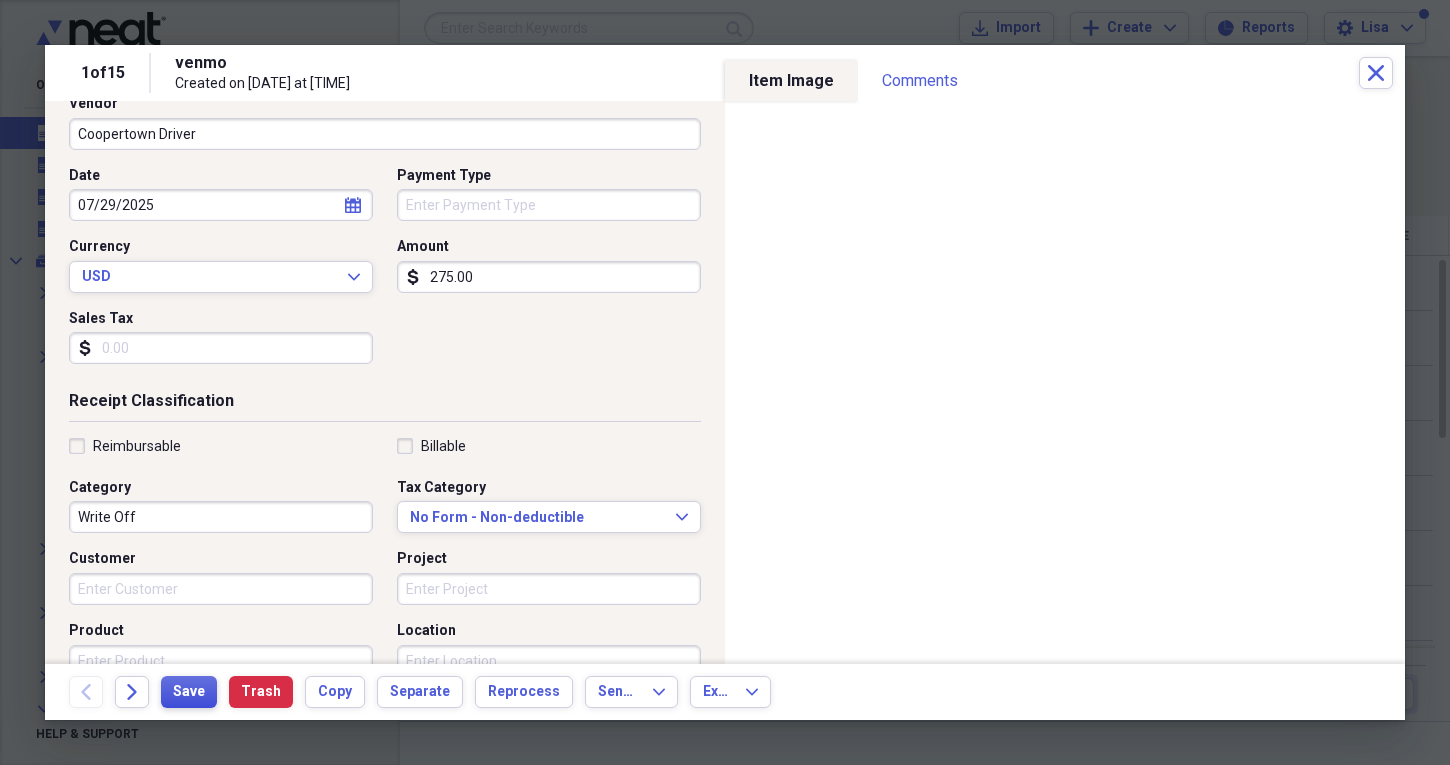 click on "Save" at bounding box center [189, 692] 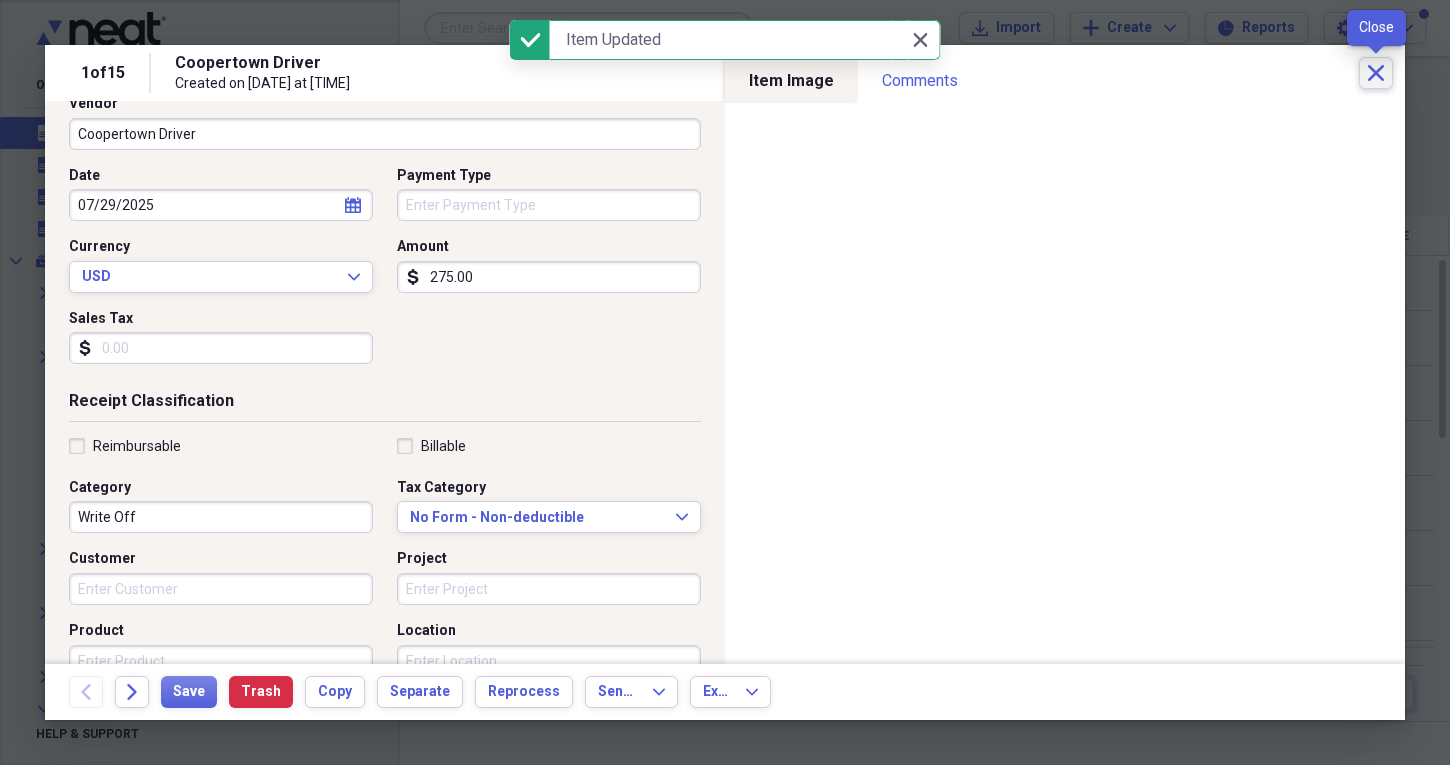 click on "Close" at bounding box center (1376, 73) 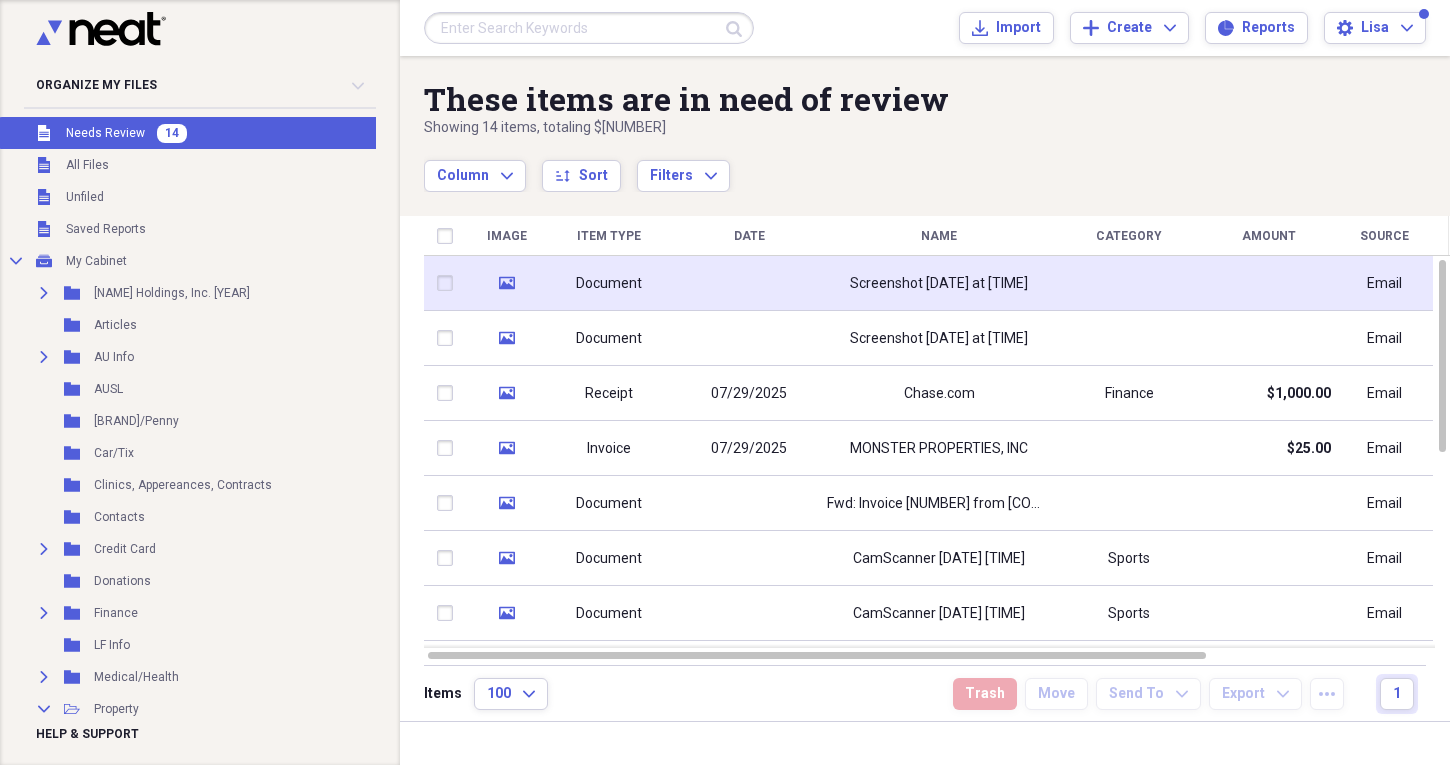 click on "Screenshot [DATE] at [TIME]" at bounding box center (939, 284) 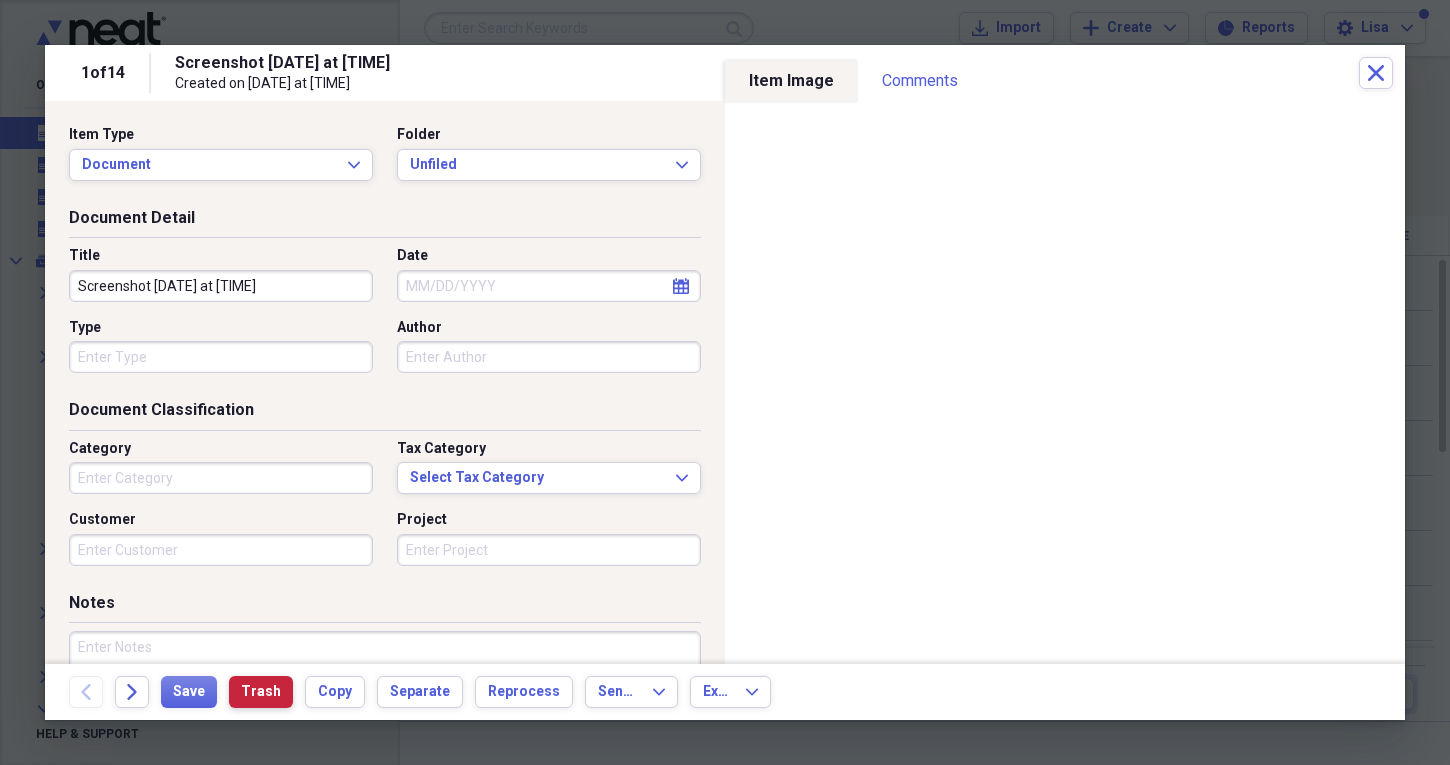 click on "Trash" at bounding box center [261, 692] 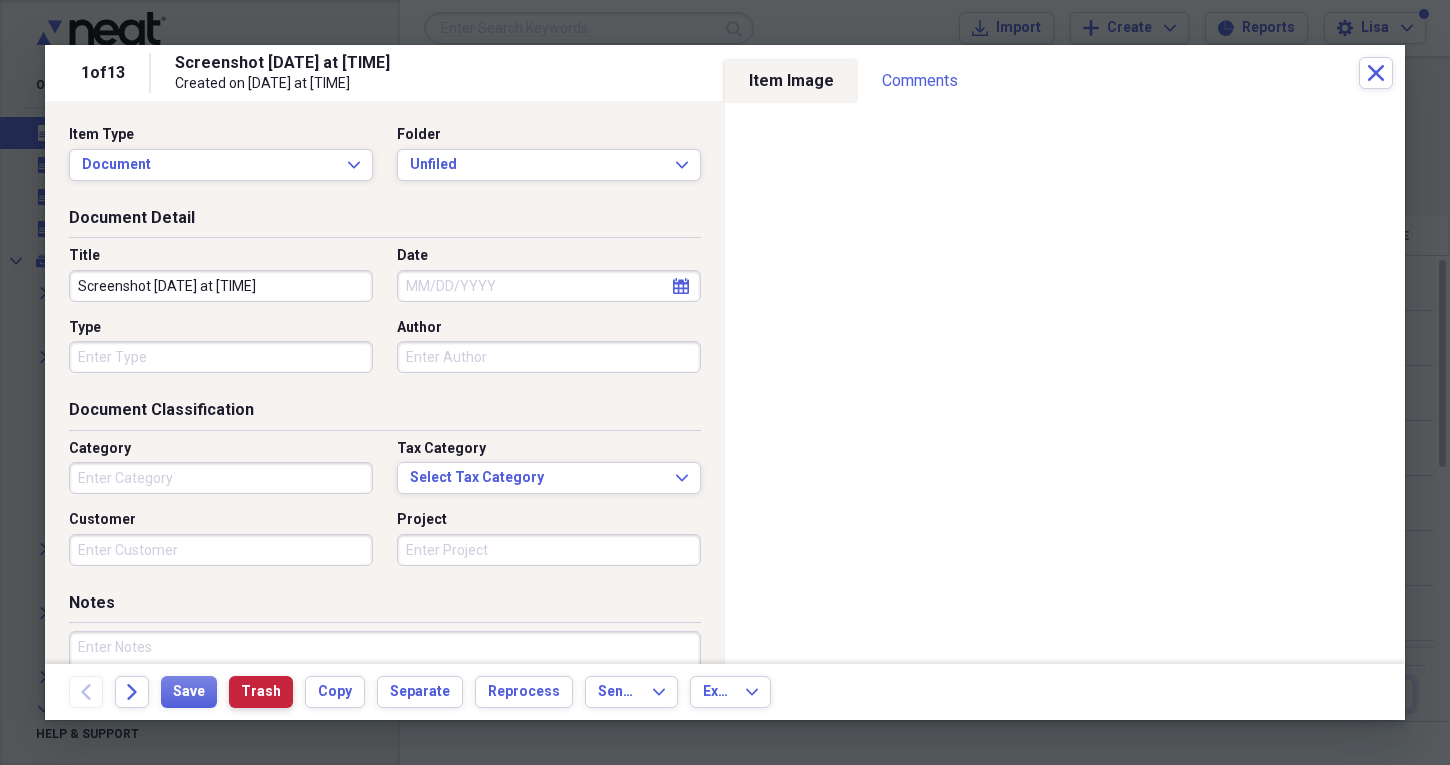 click on "Trash" at bounding box center (261, 692) 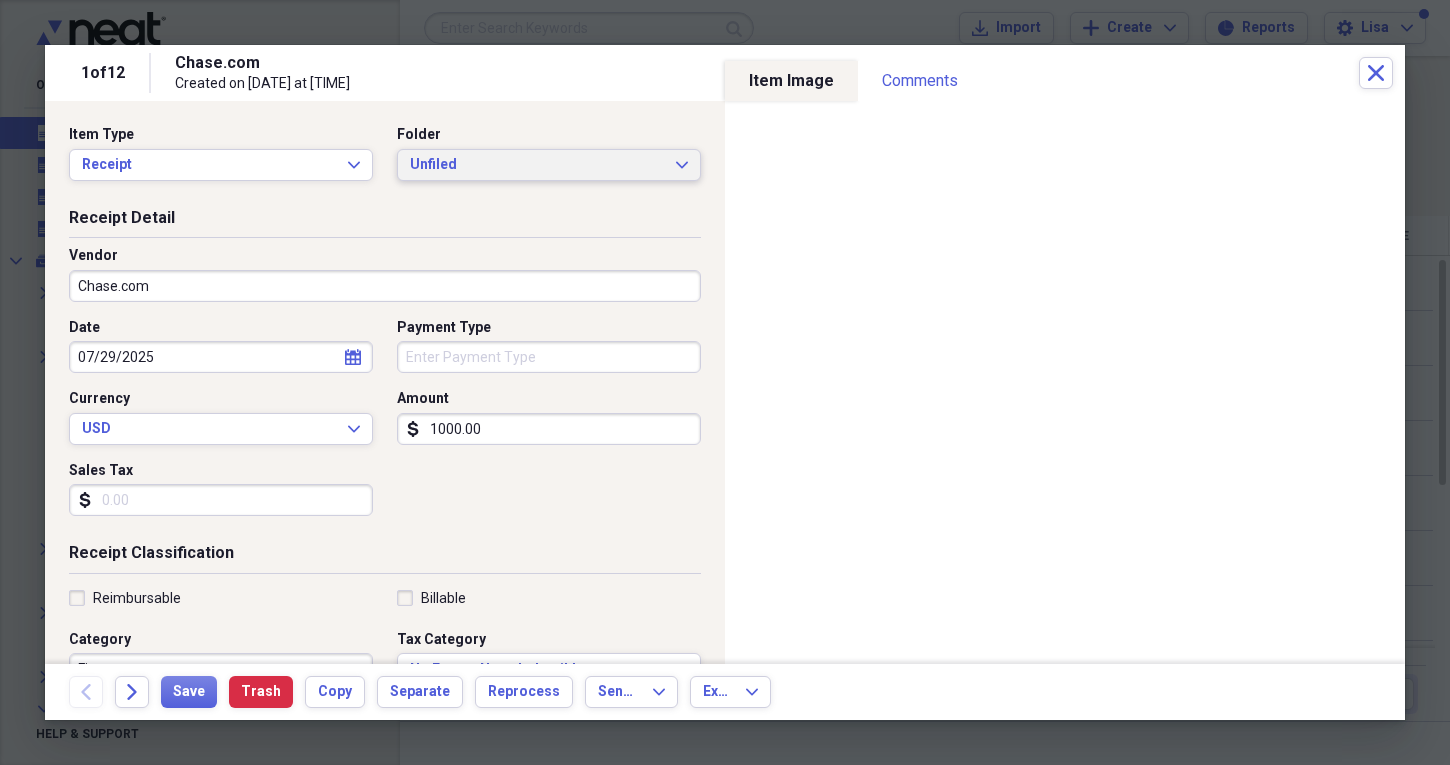 click 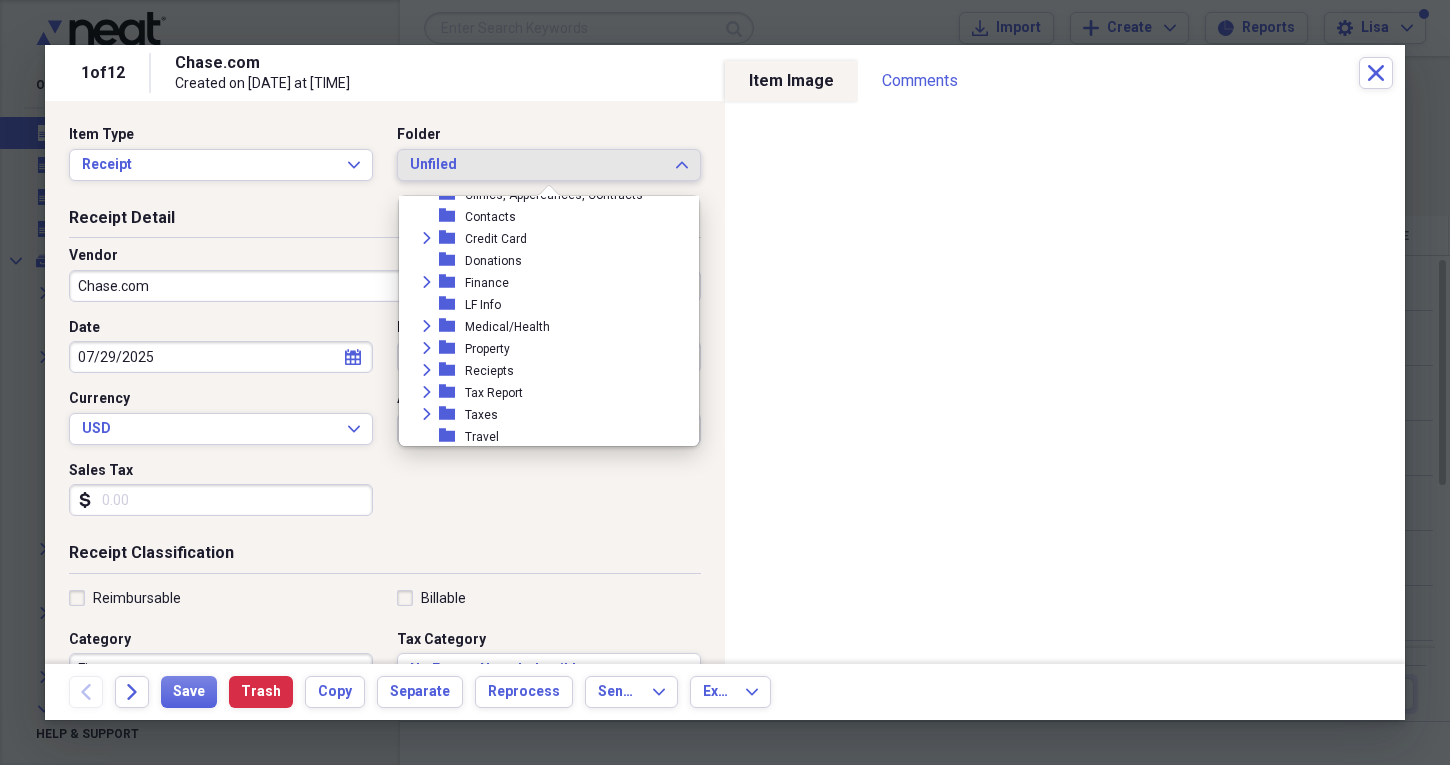 scroll, scrollTop: 224, scrollLeft: 0, axis: vertical 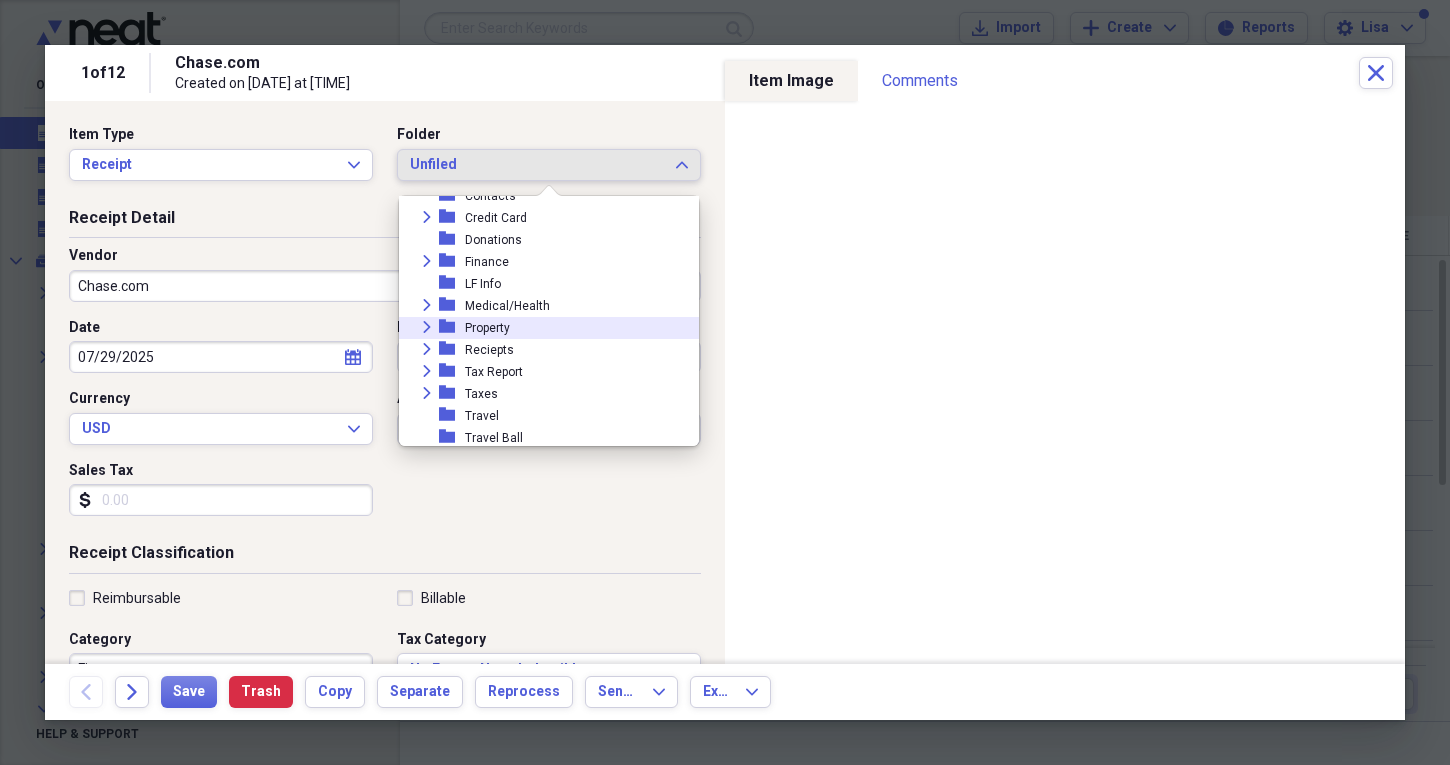 click on "Expand" 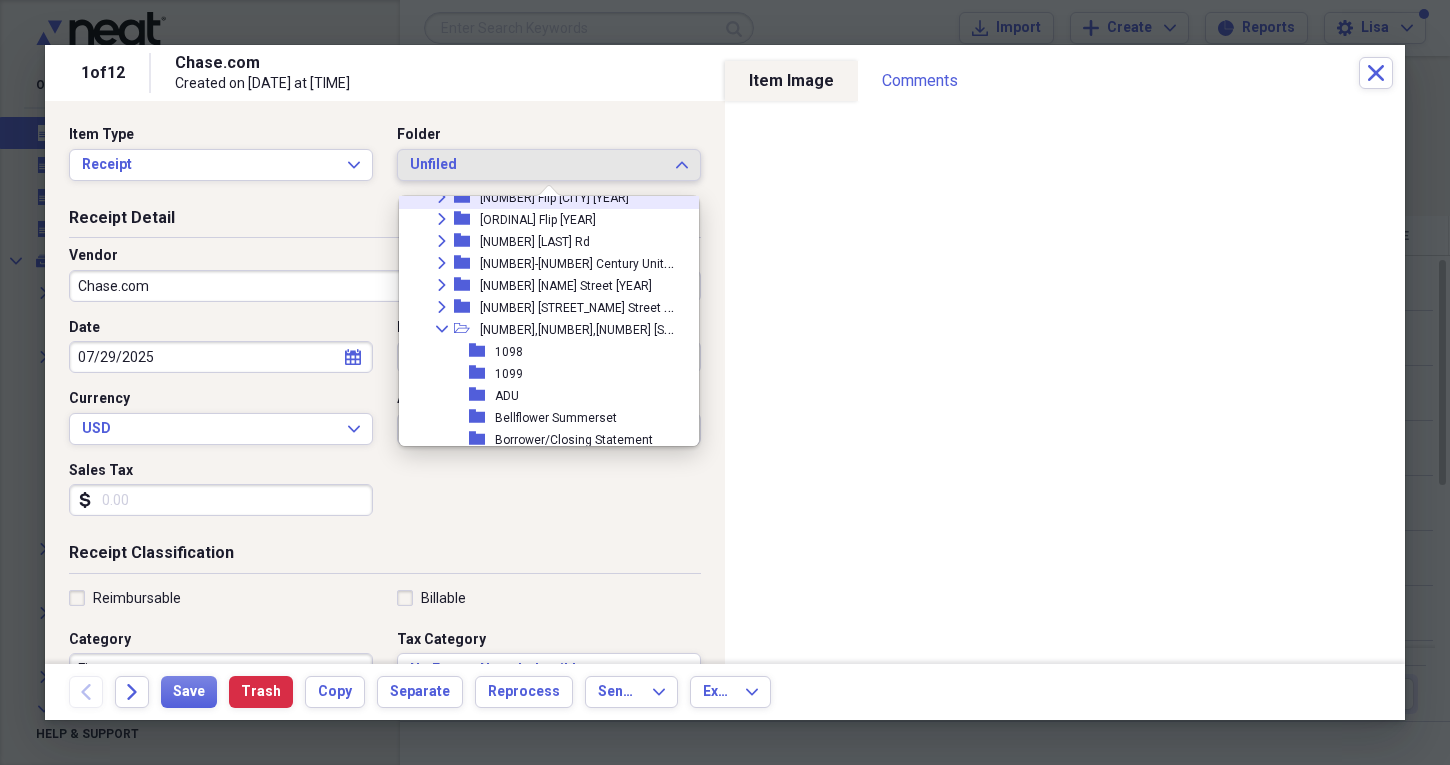 scroll, scrollTop: 386, scrollLeft: 0, axis: vertical 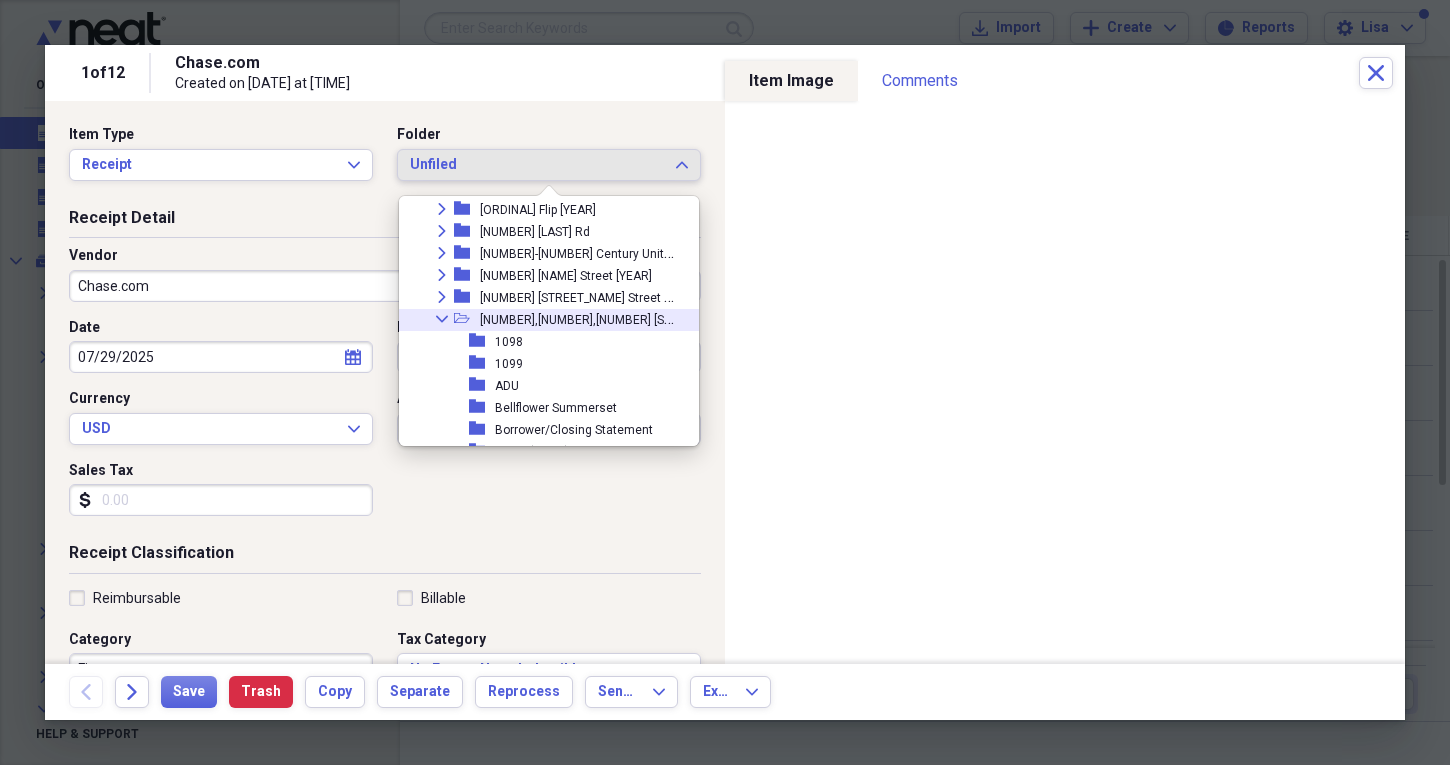 click 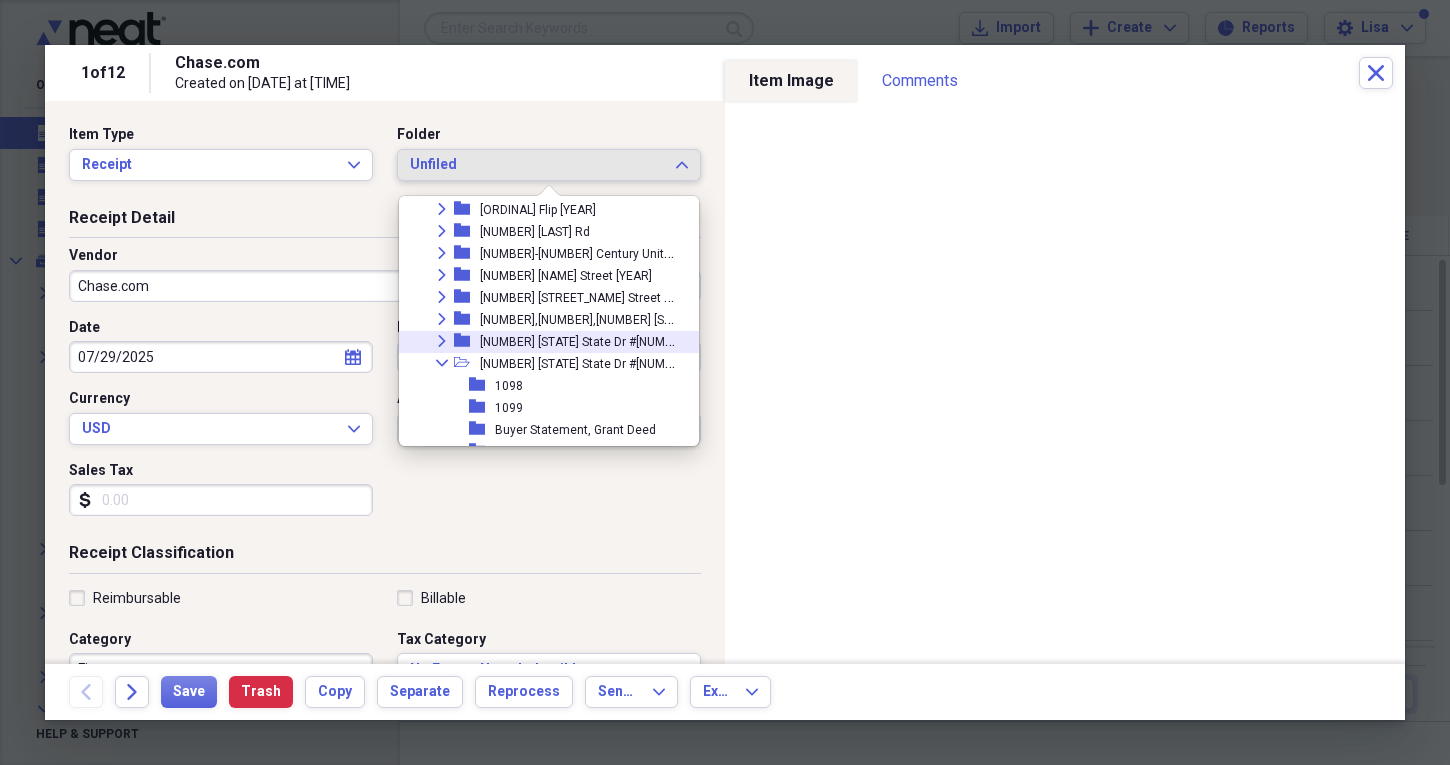 click on "Expand" 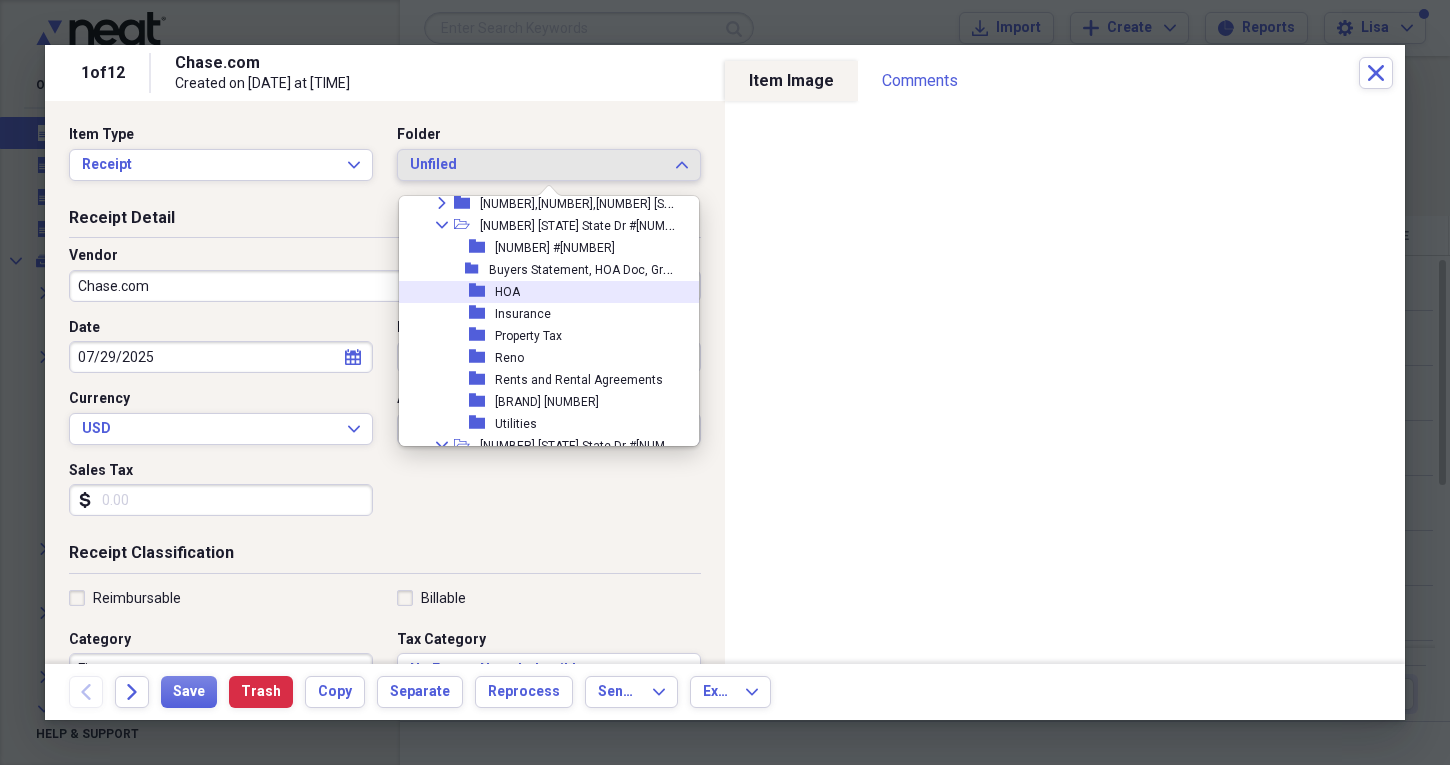 scroll, scrollTop: 508, scrollLeft: 0, axis: vertical 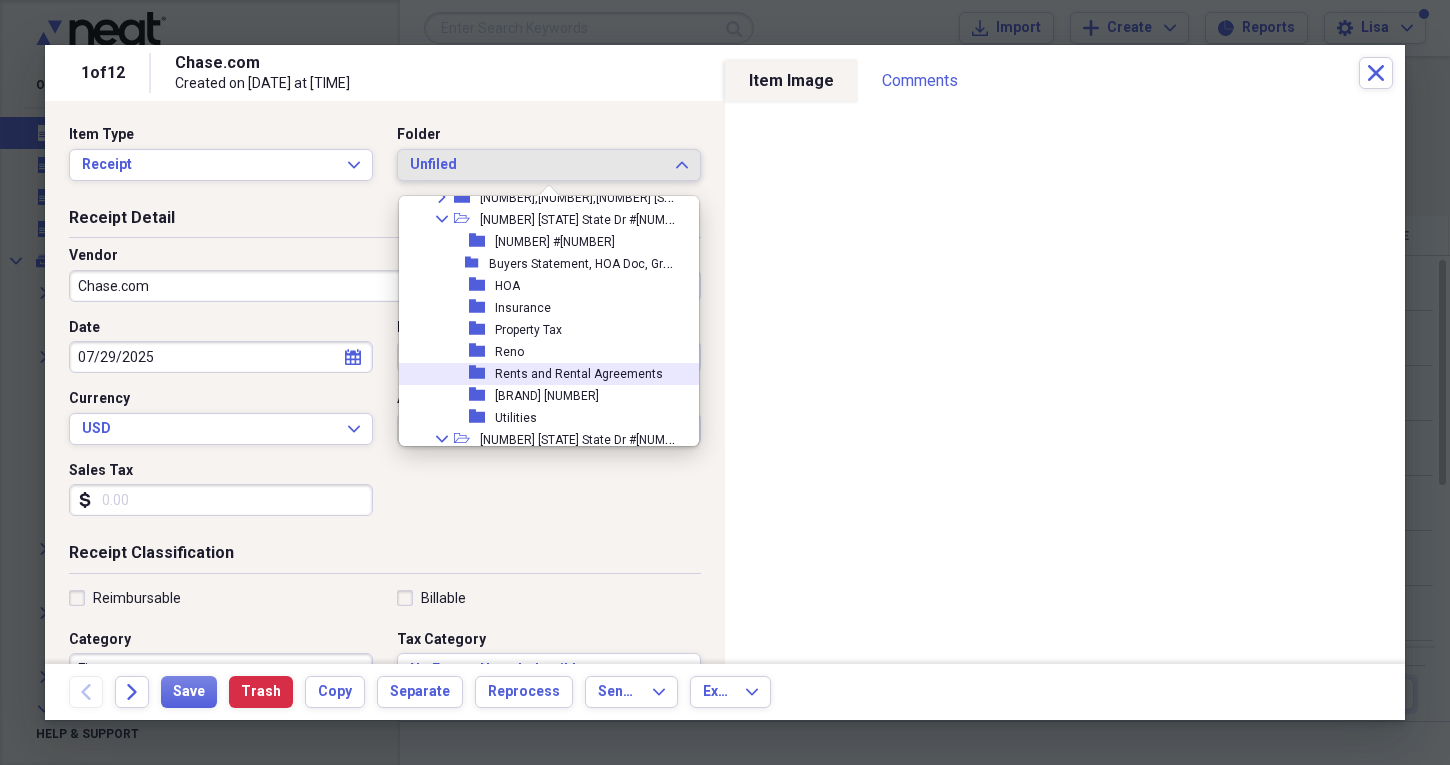 click on "Rents and Rental Agreements" at bounding box center (579, 374) 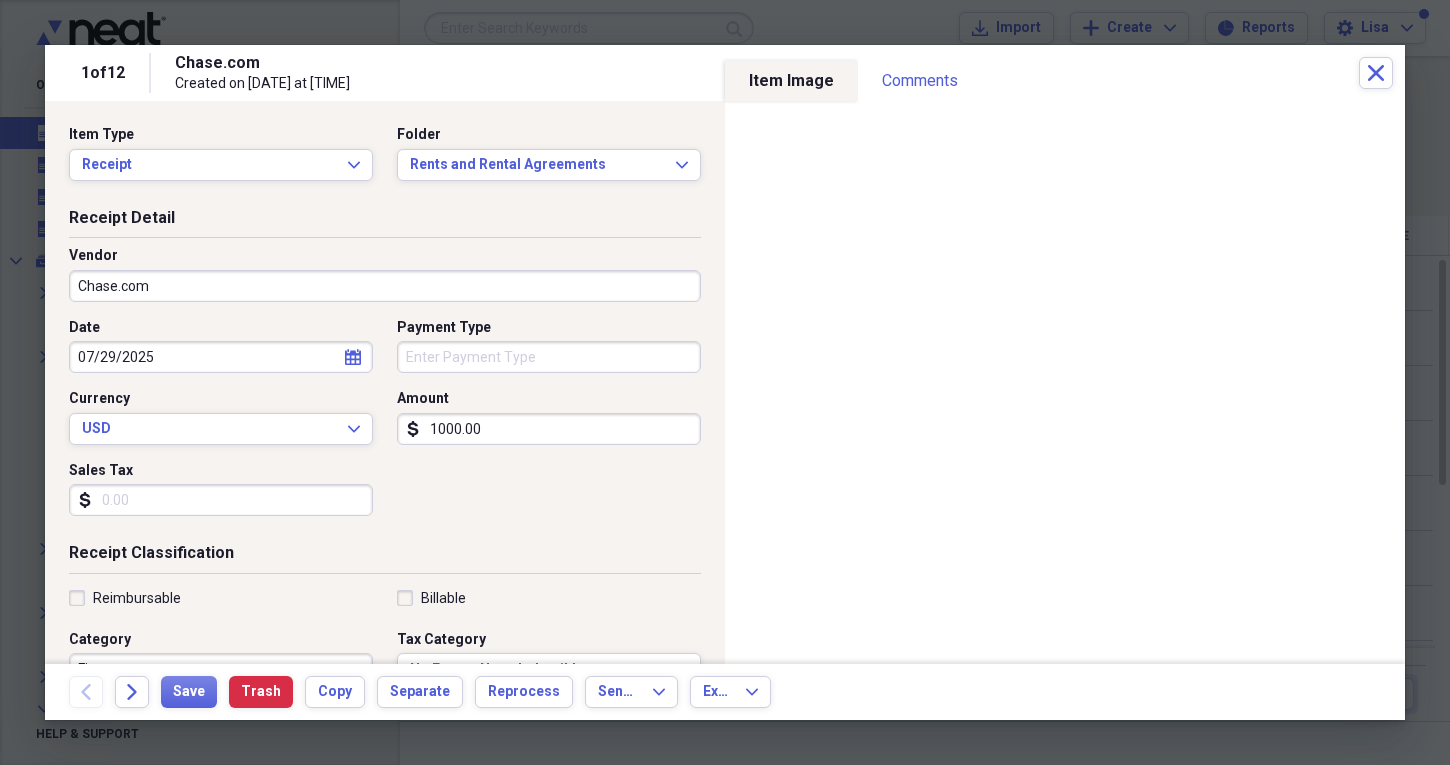 click on "Chase.com" at bounding box center [385, 286] 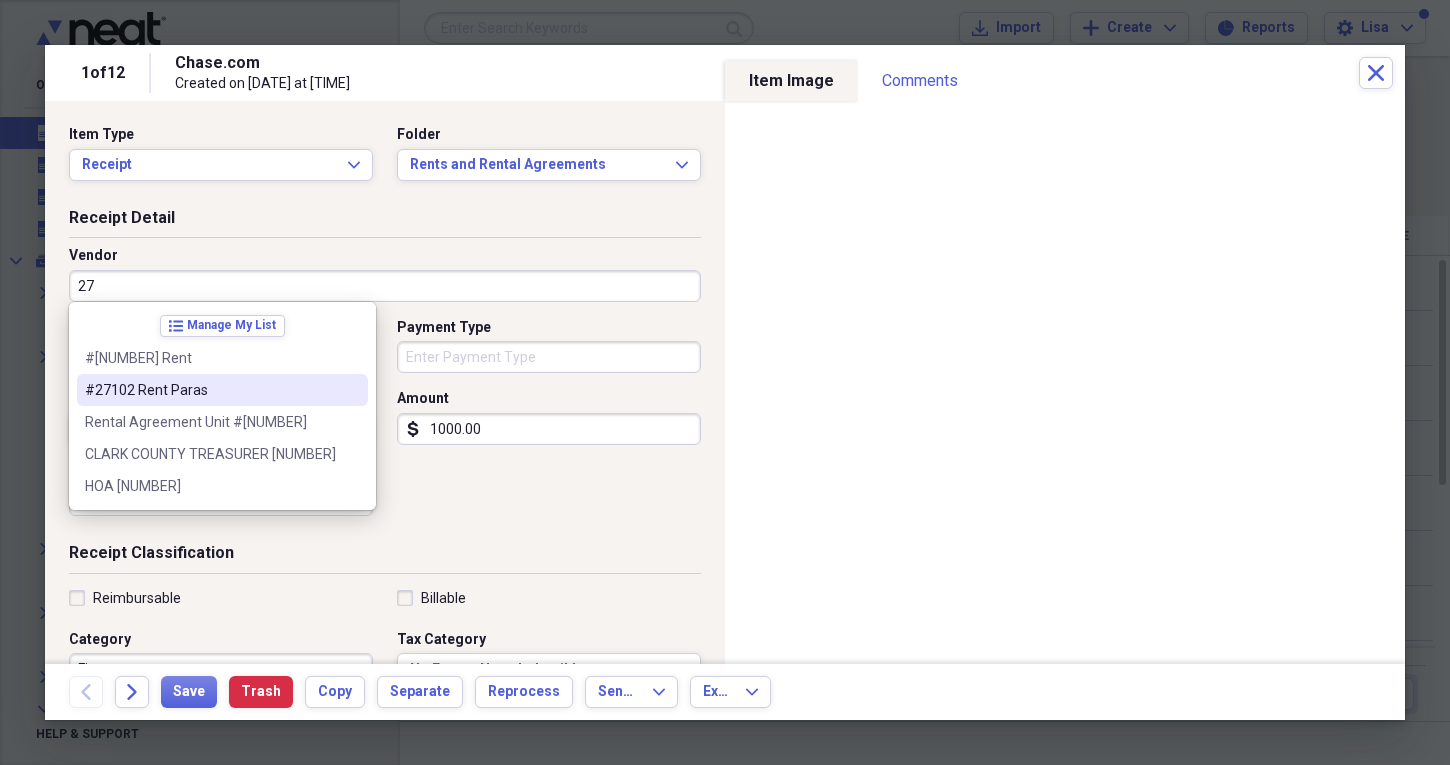 click on "#27102 Rent Paras" at bounding box center (210, 390) 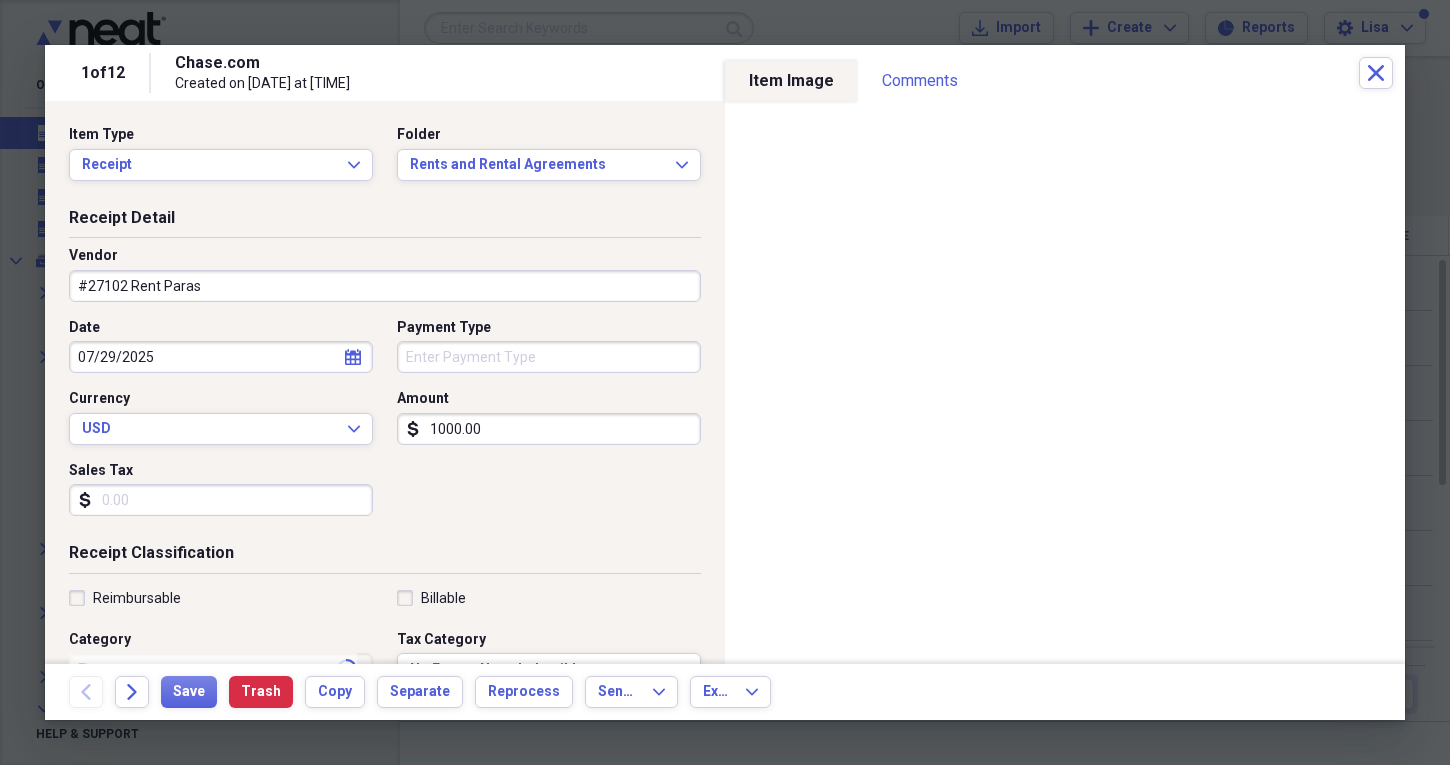 type on "Nevada St #[NUMBER]" 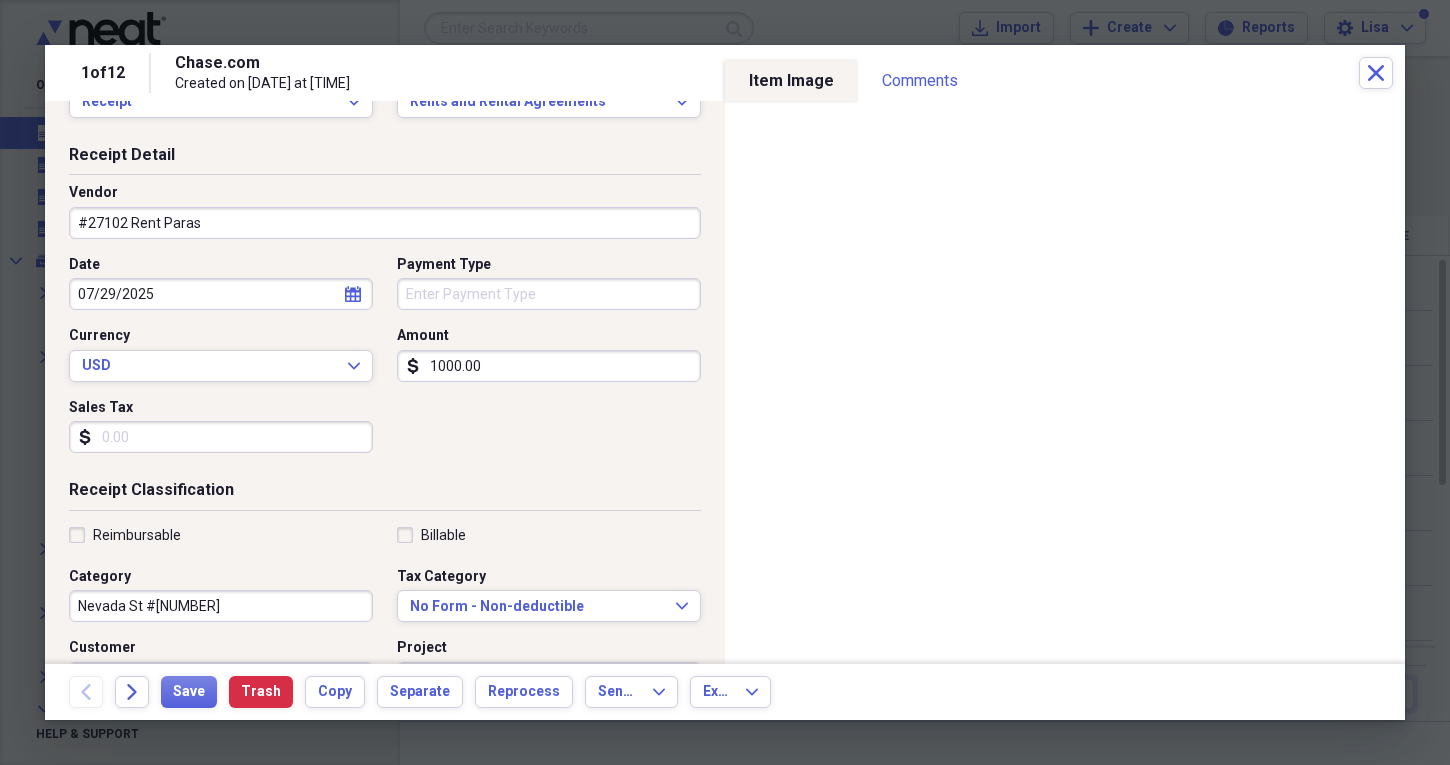 scroll, scrollTop: 68, scrollLeft: 0, axis: vertical 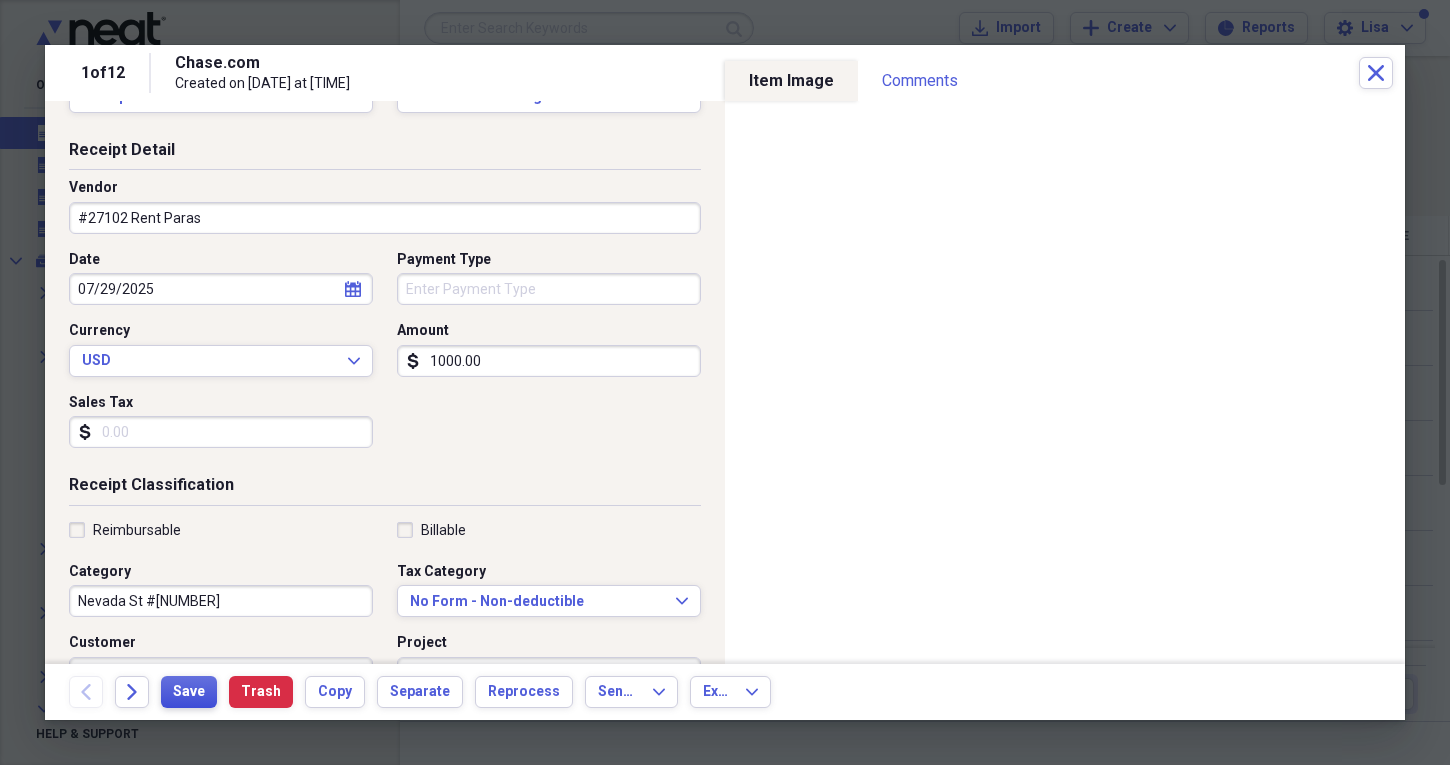 click on "Save" at bounding box center (189, 692) 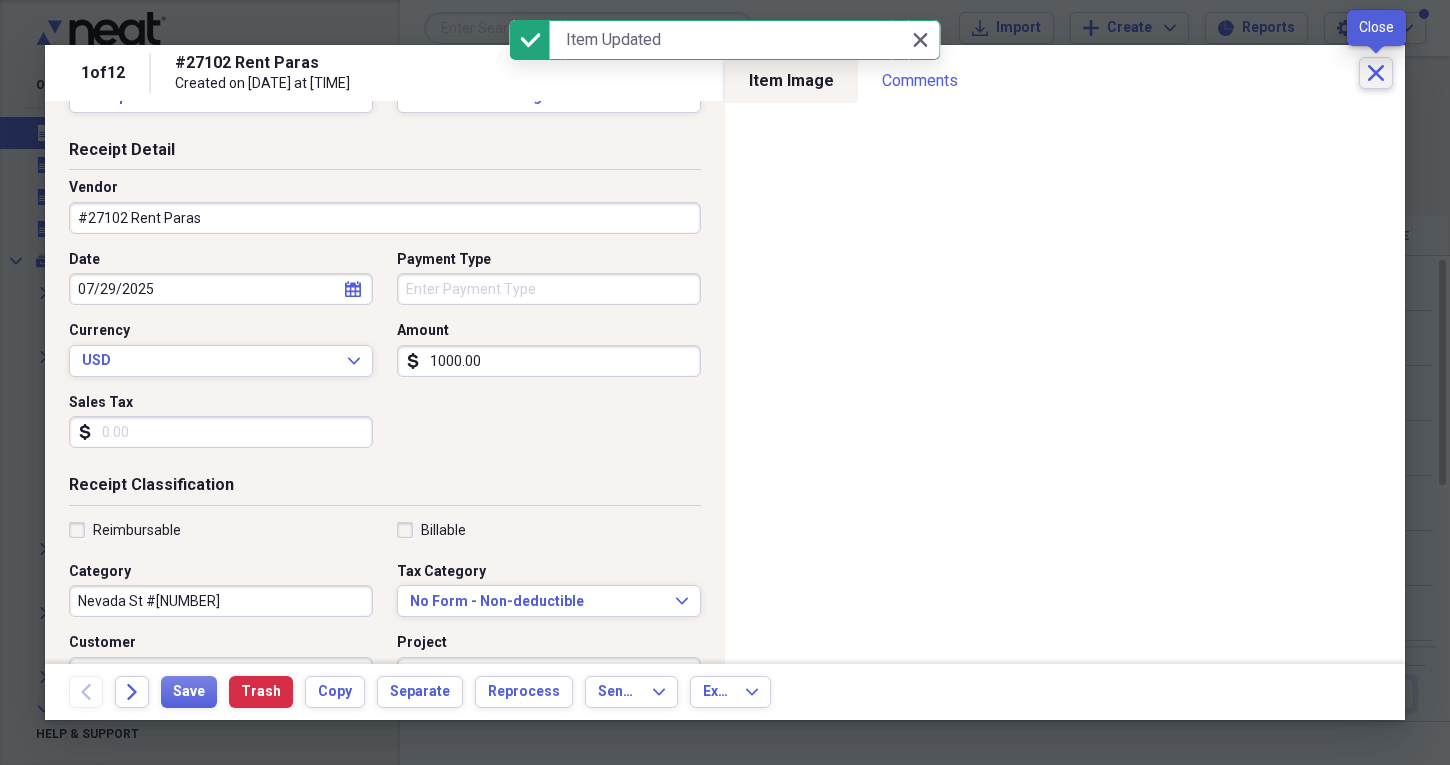 click on "Close" 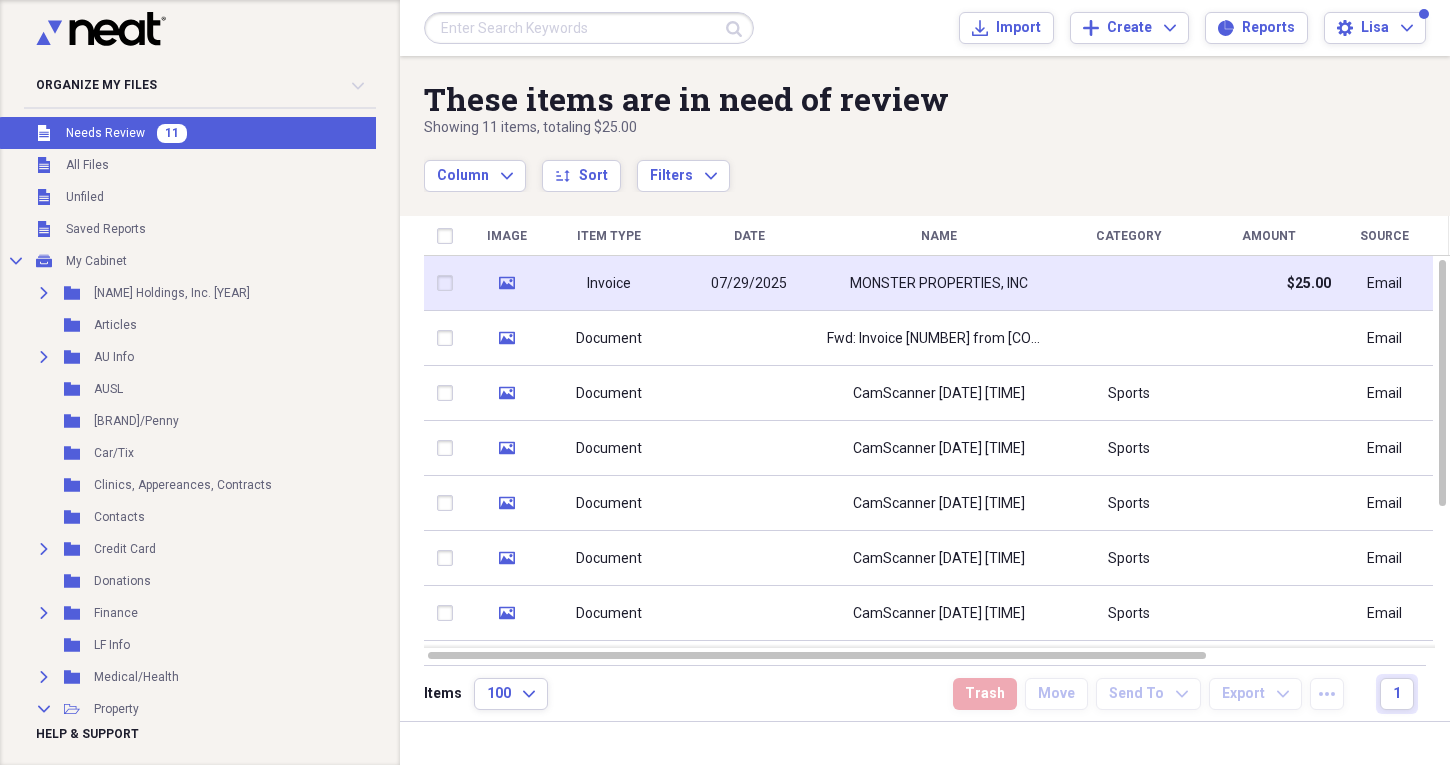 click on "MONSTER PROPERTIES, INC" at bounding box center (939, 284) 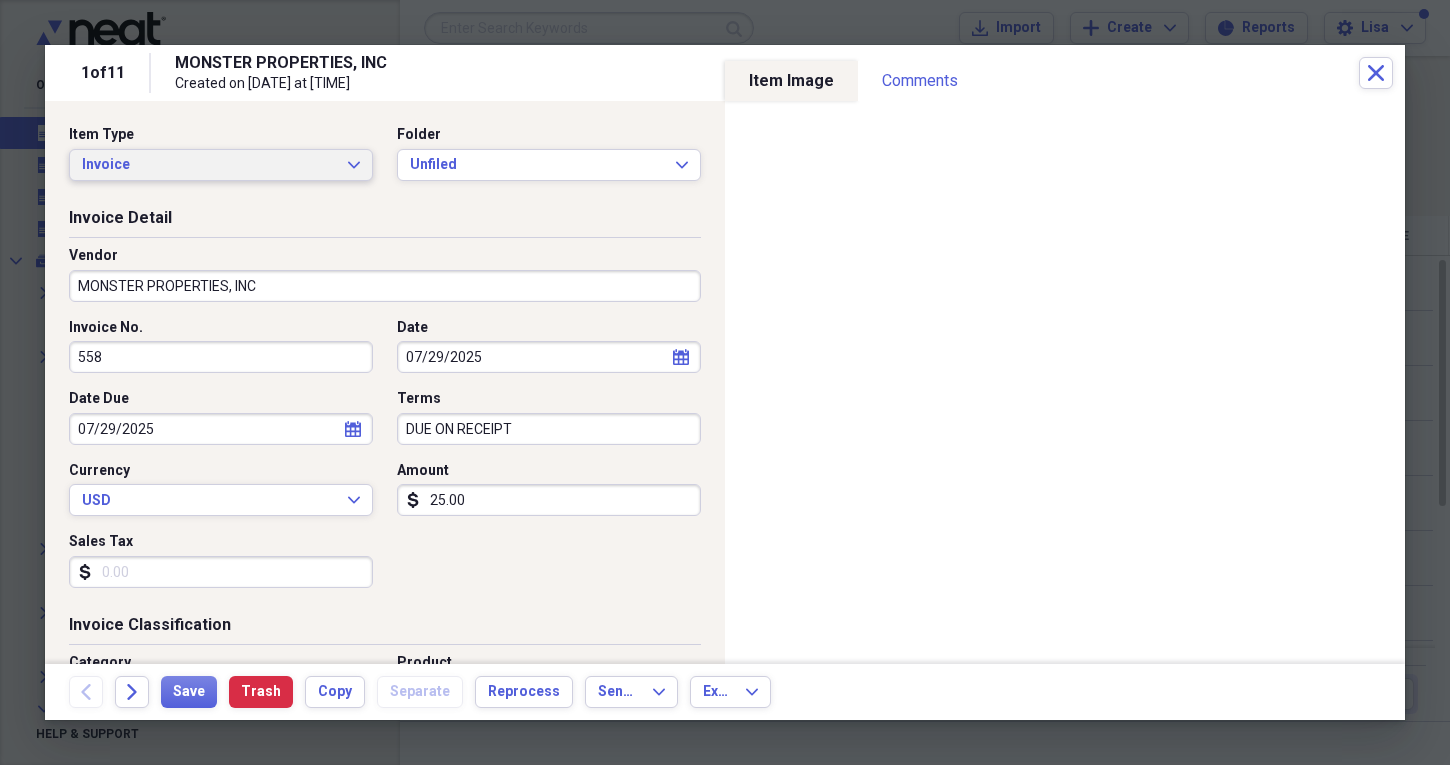 click on "Expand" 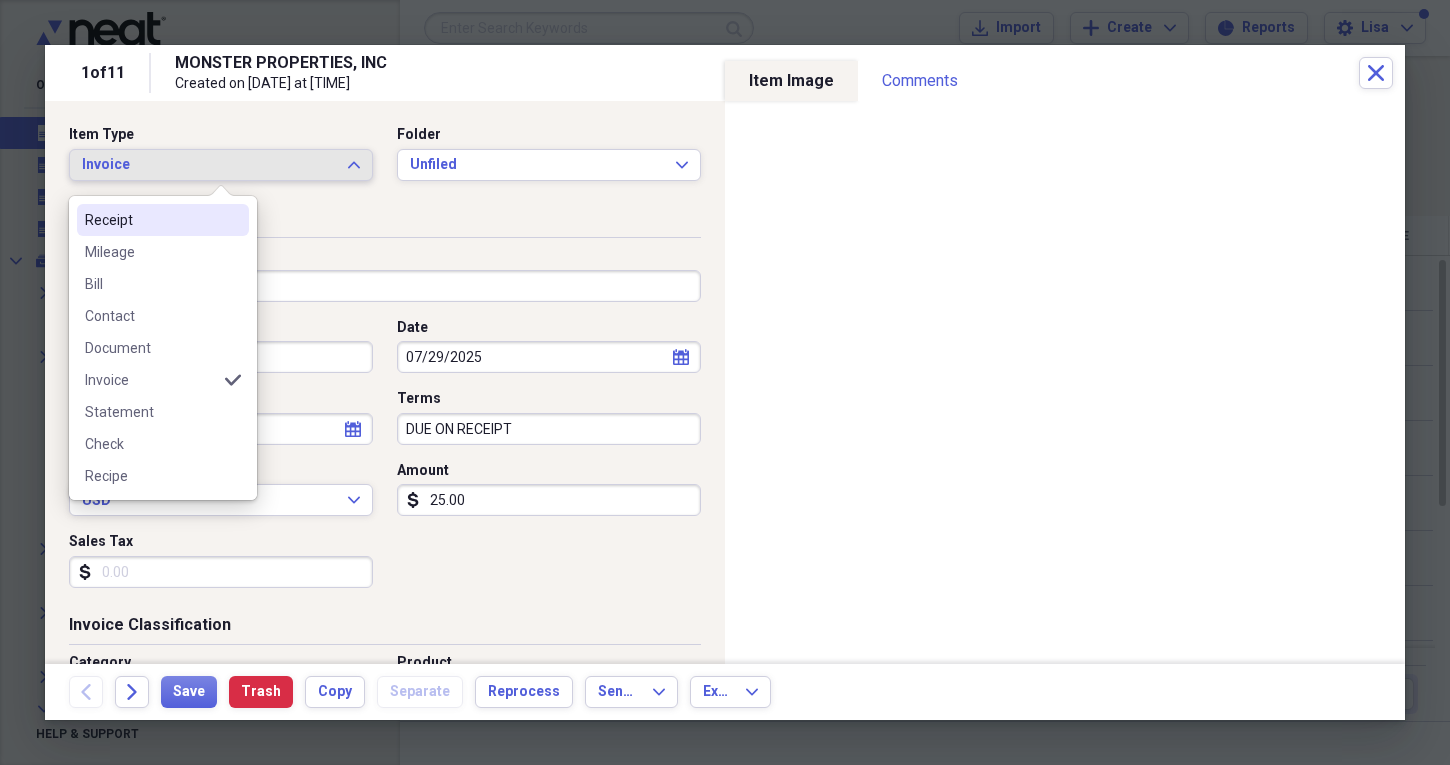 click on "Receipt" at bounding box center (151, 220) 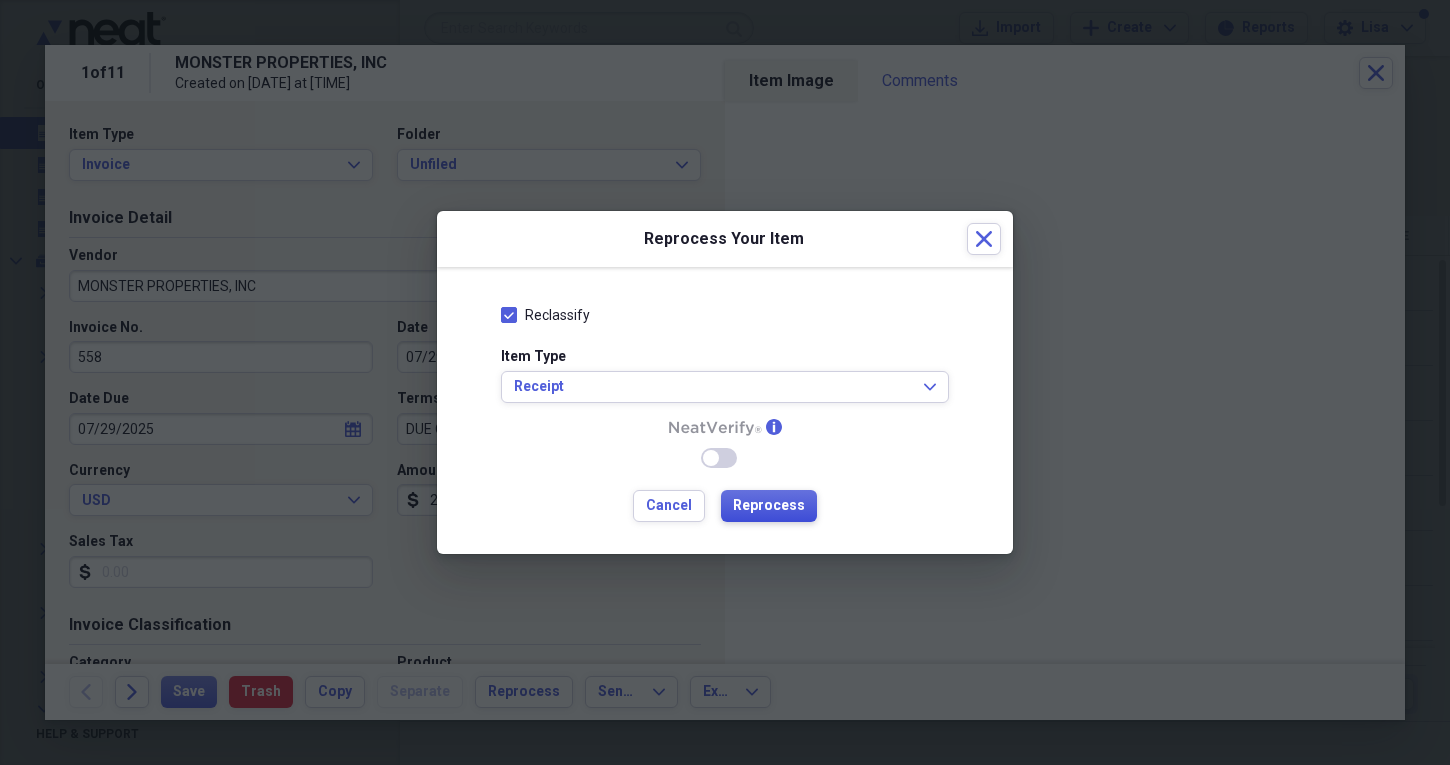 click on "Reprocess" at bounding box center (769, 506) 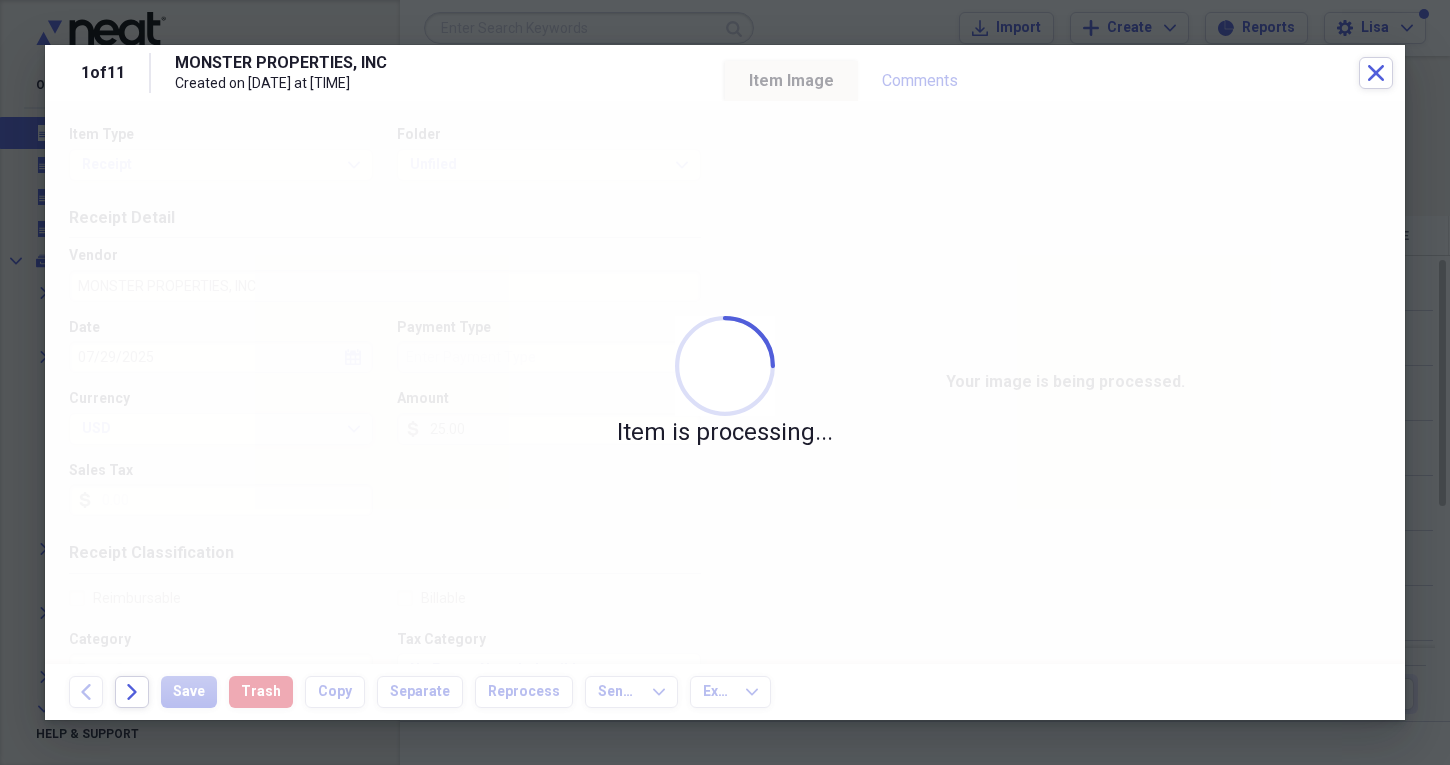 type on "Monster Properties" 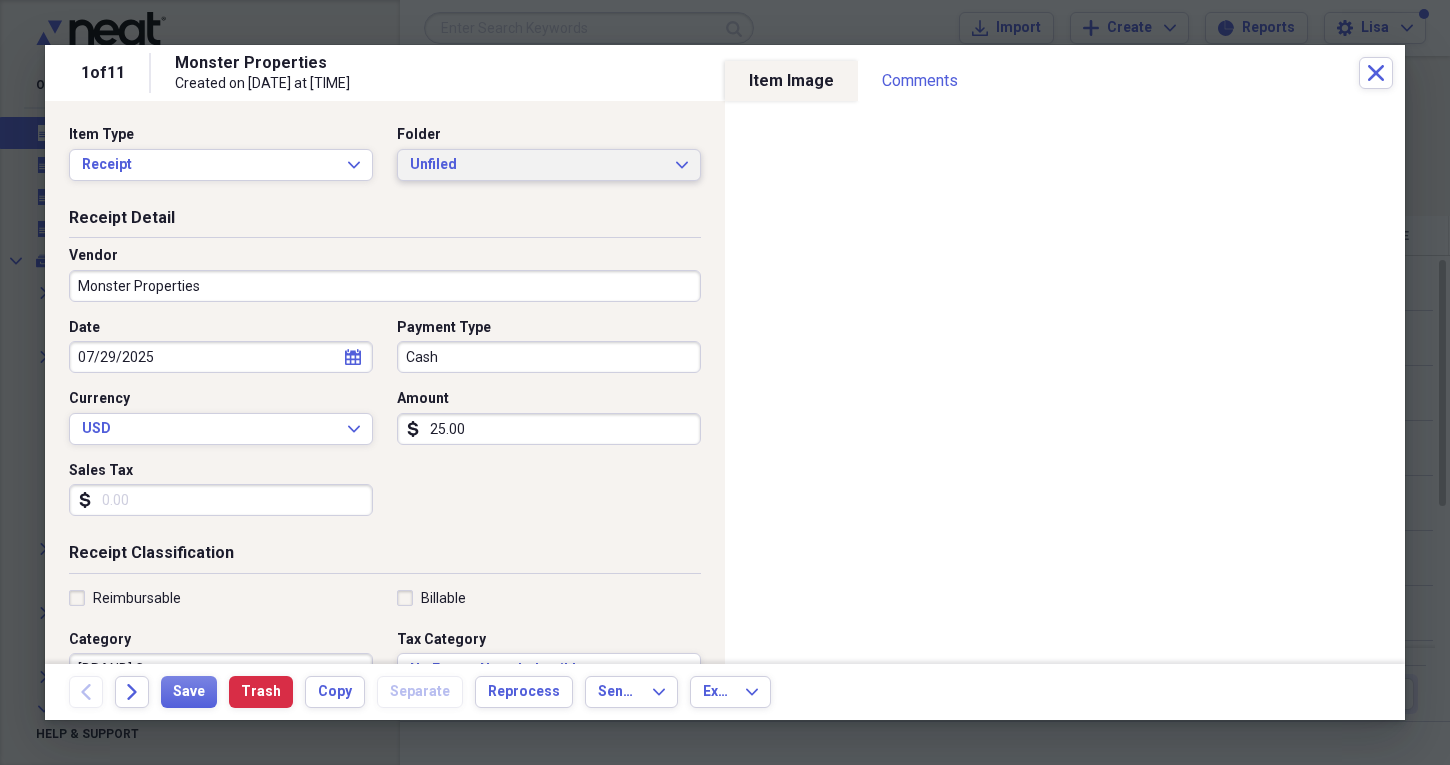 click on "Expand" 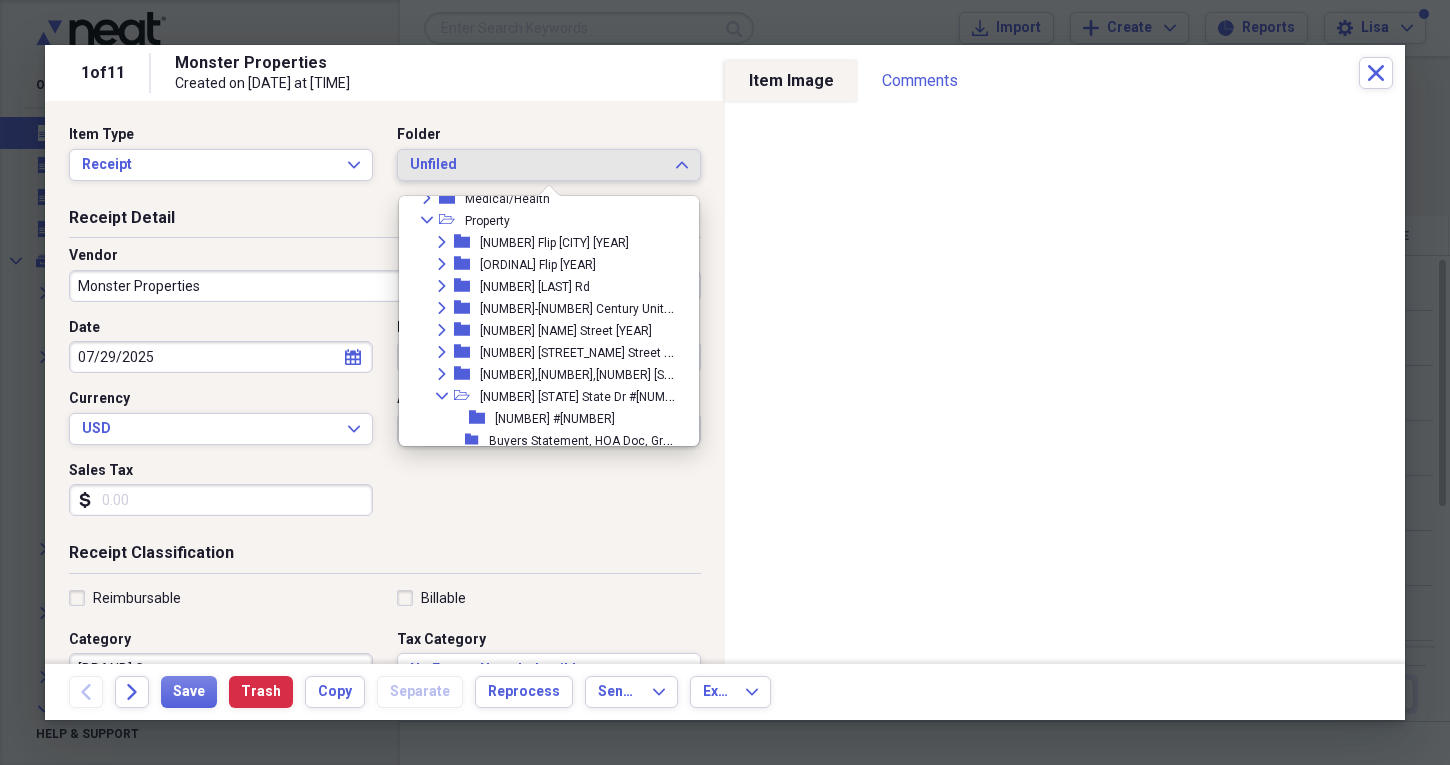 scroll, scrollTop: 338, scrollLeft: 0, axis: vertical 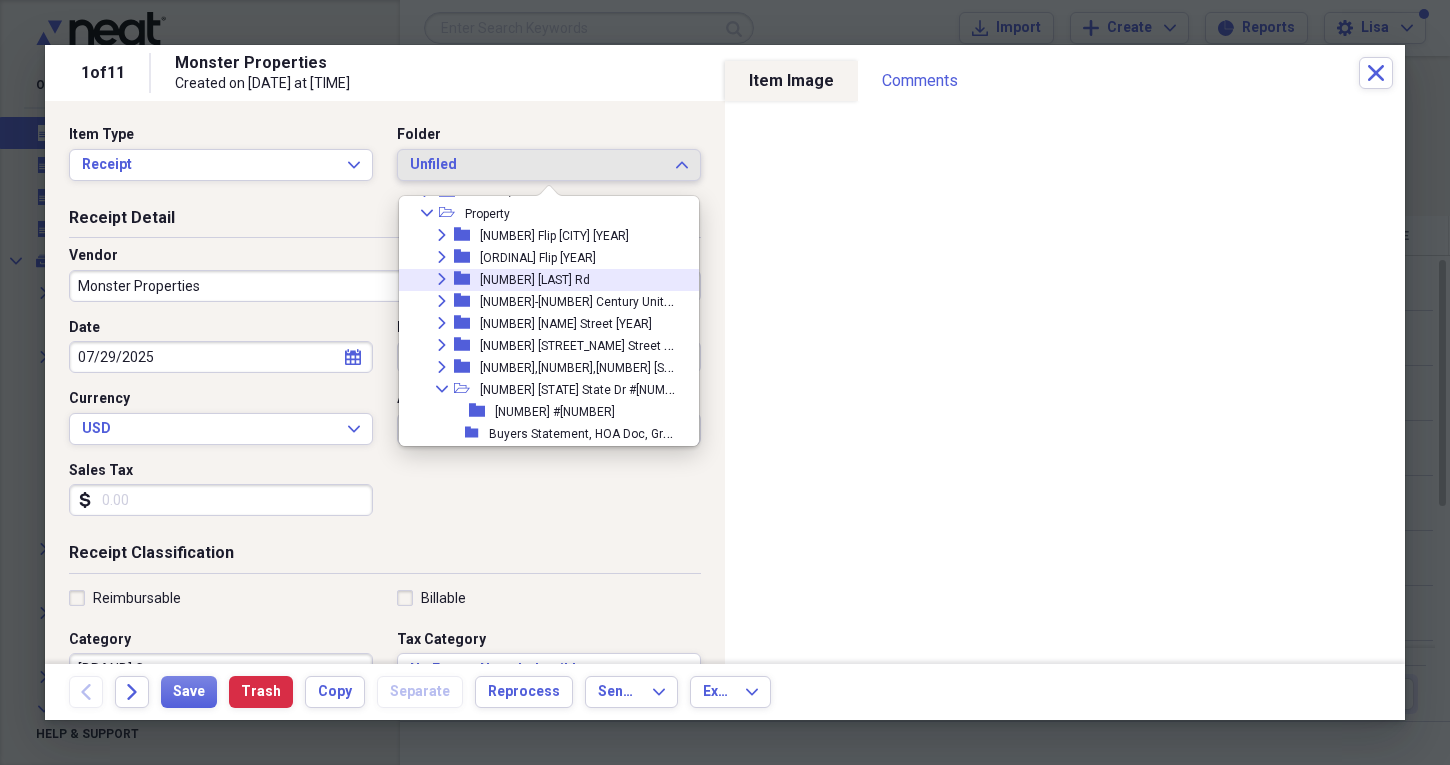 click 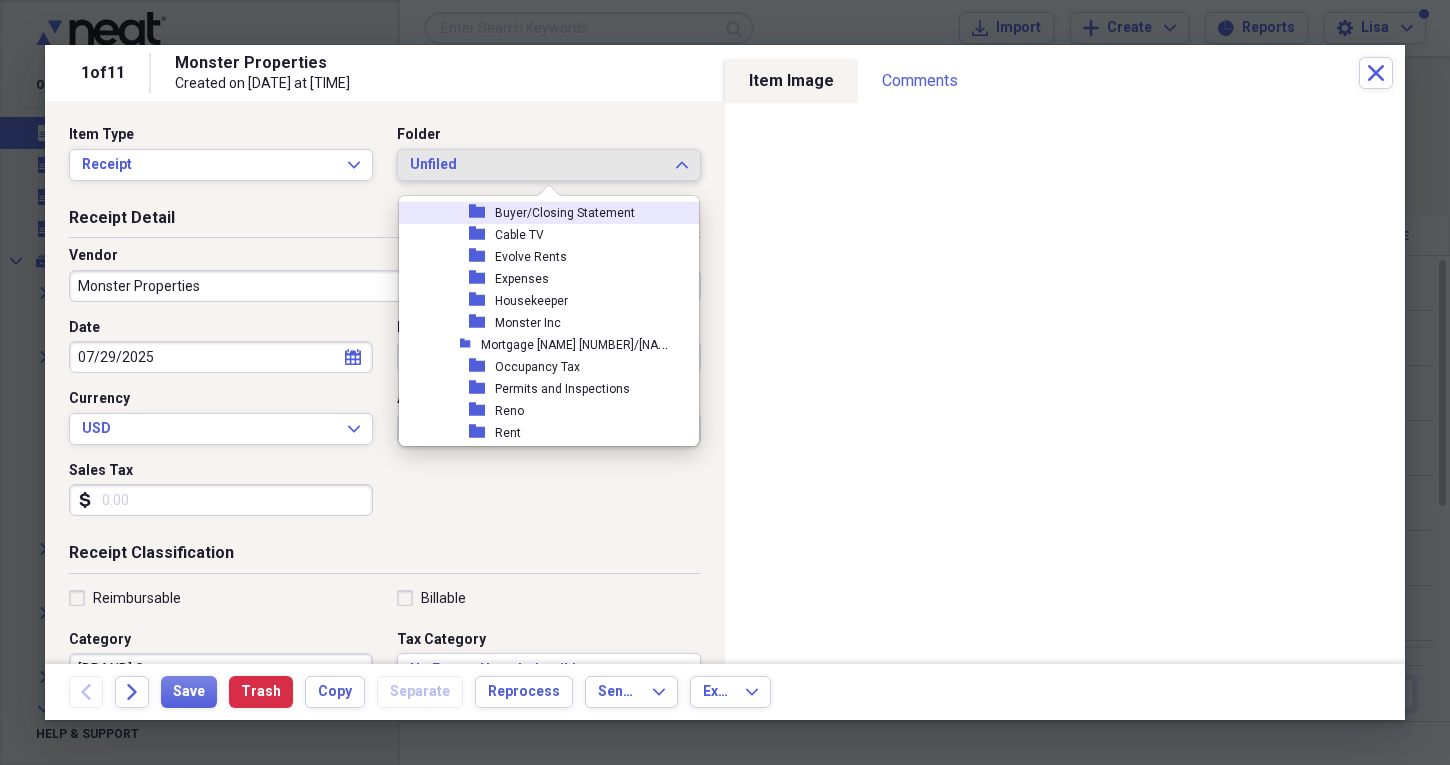 scroll, scrollTop: 491, scrollLeft: 0, axis: vertical 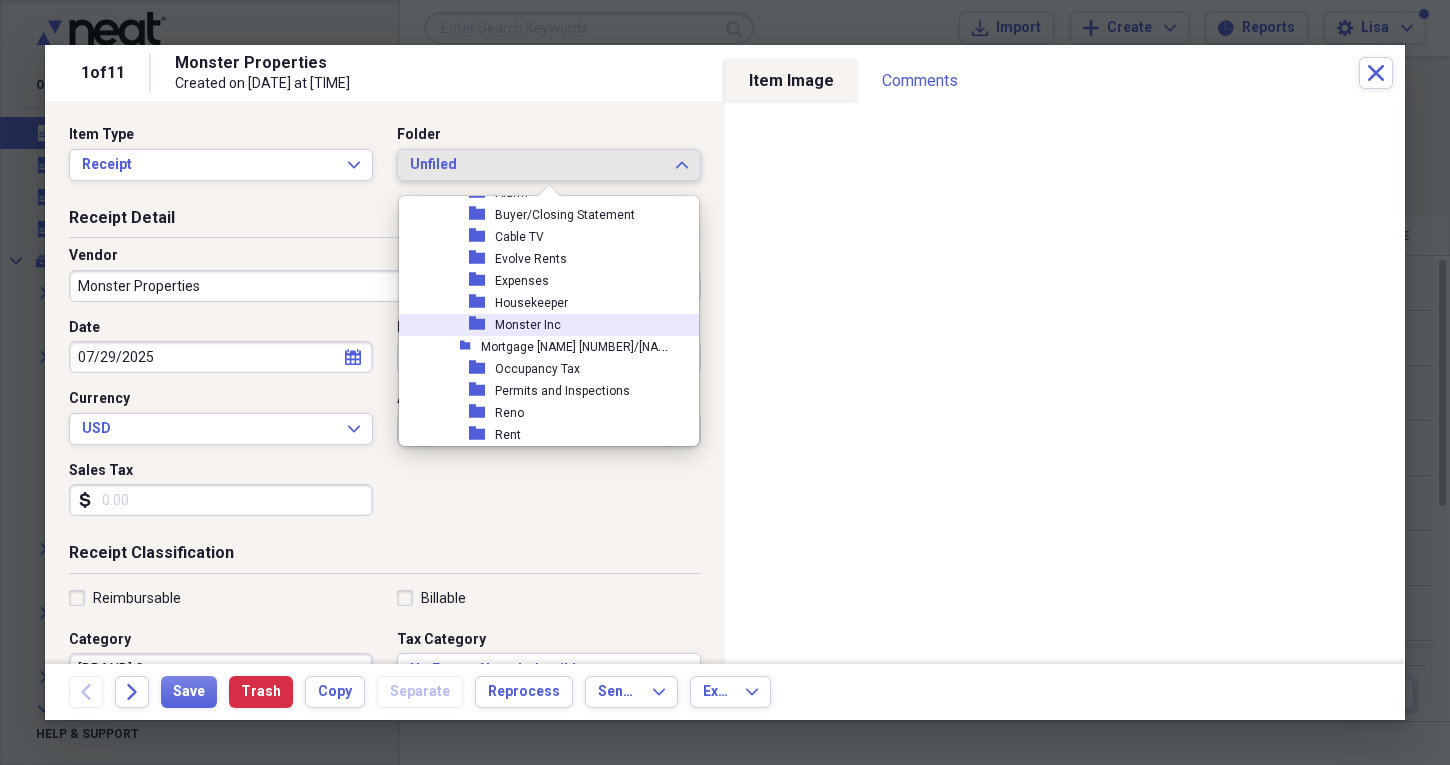 click on "Monster Inc" at bounding box center [528, 325] 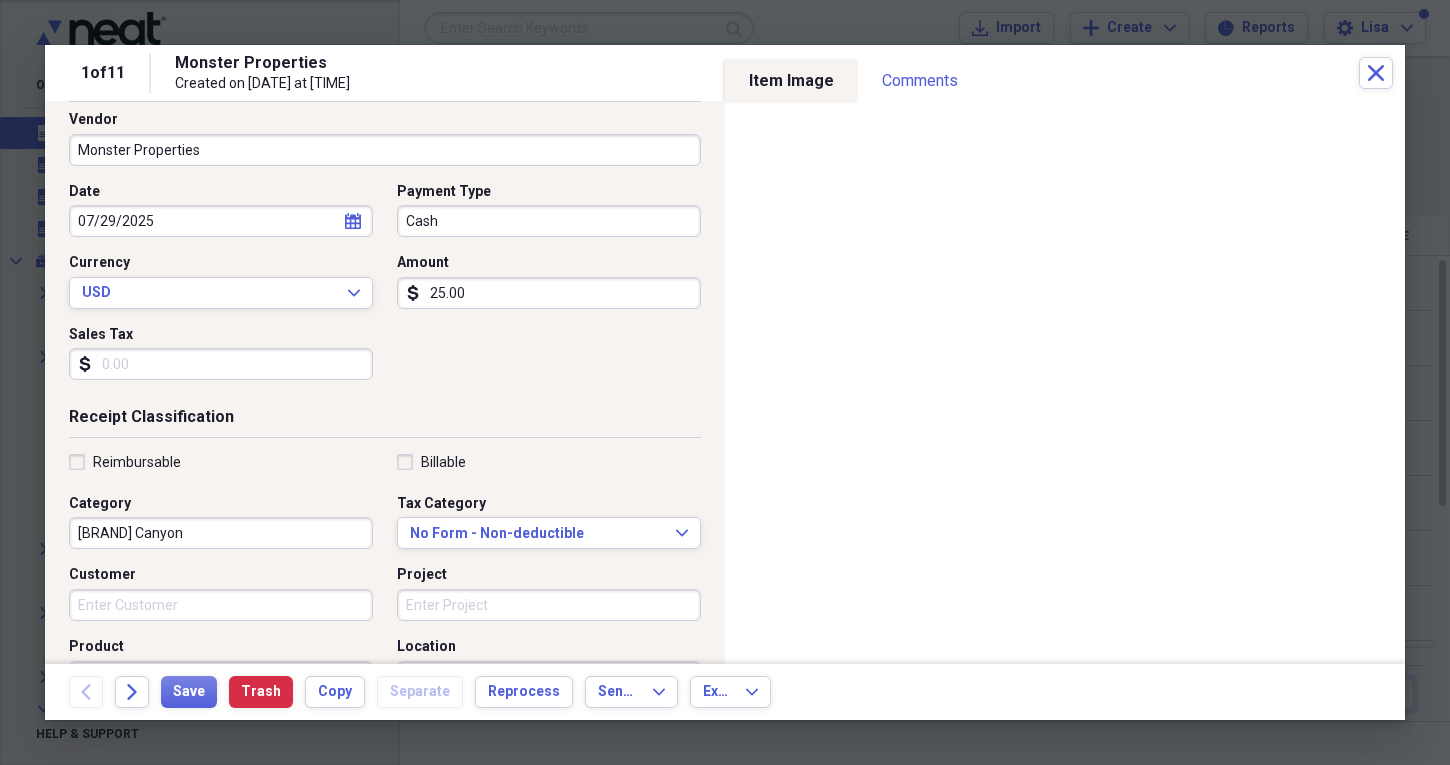 scroll, scrollTop: 139, scrollLeft: 0, axis: vertical 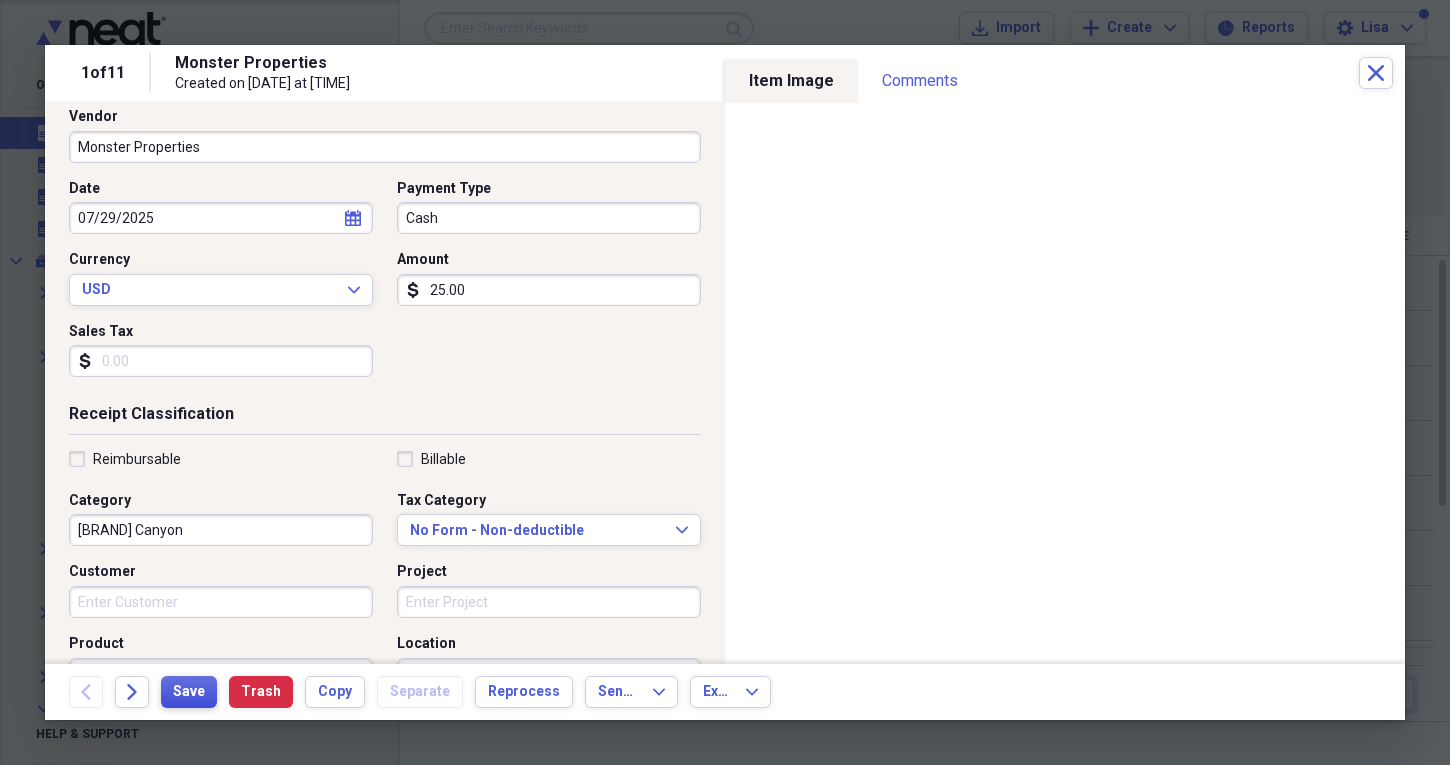 click on "Save" at bounding box center [189, 692] 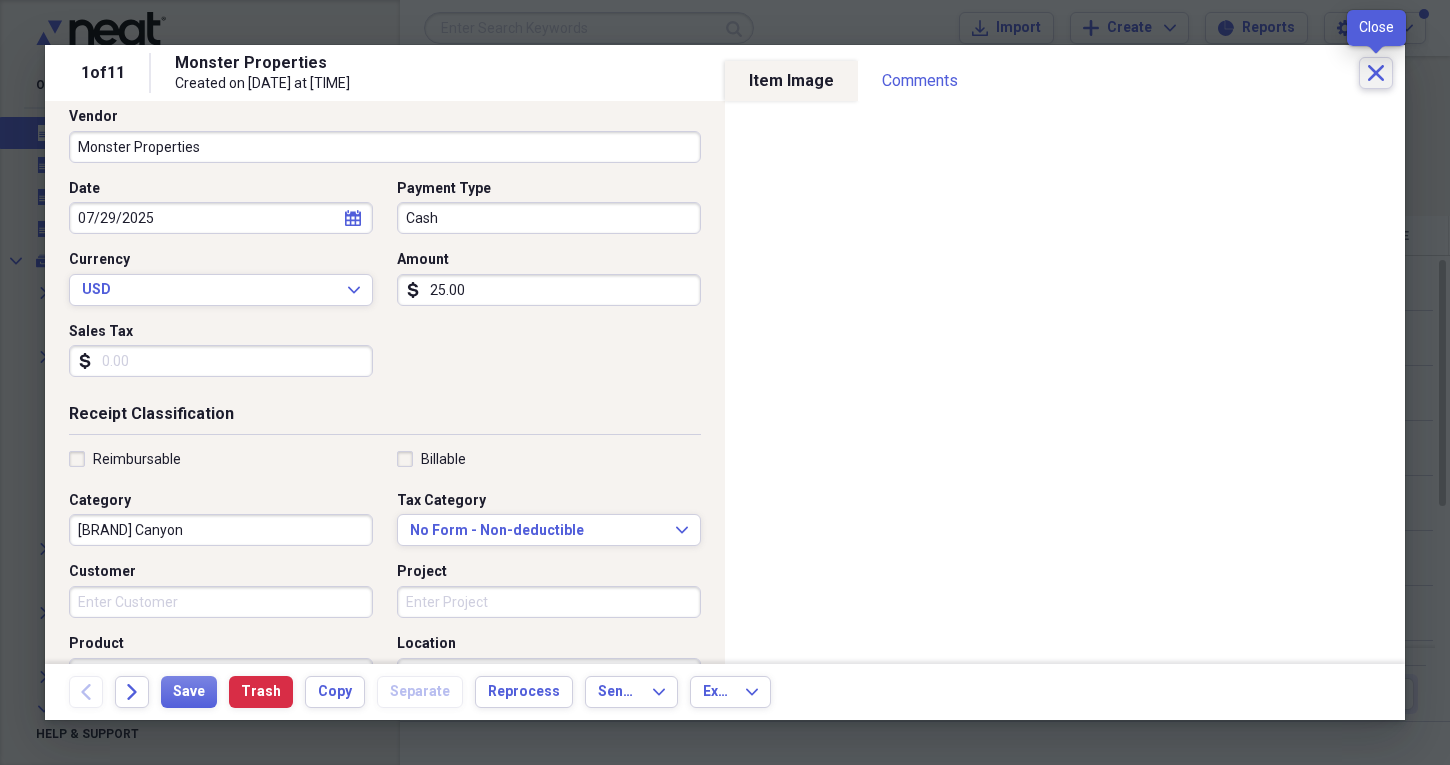 click on "Close" 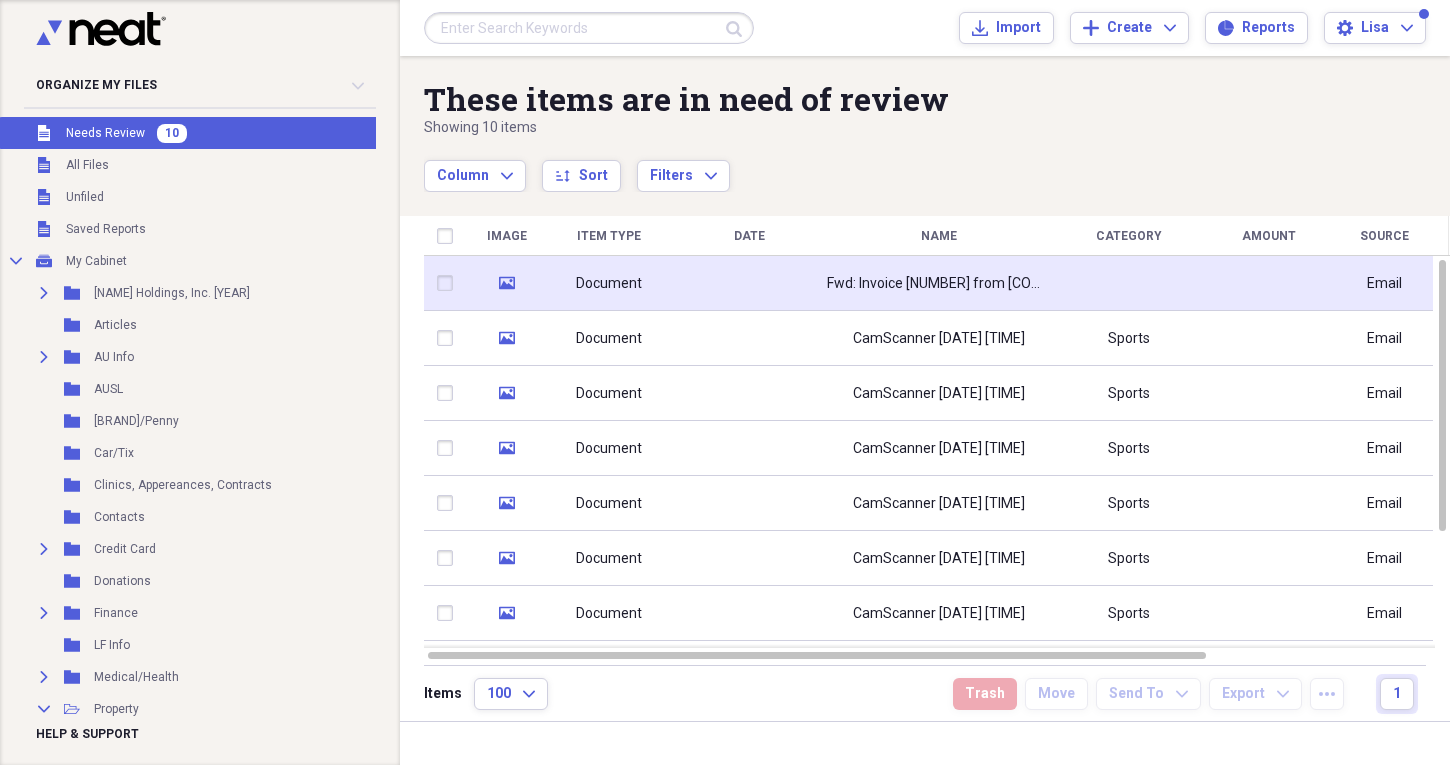 click on "Fwd: Invoice [NUMBER] from [COMPANY]" at bounding box center (939, 283) 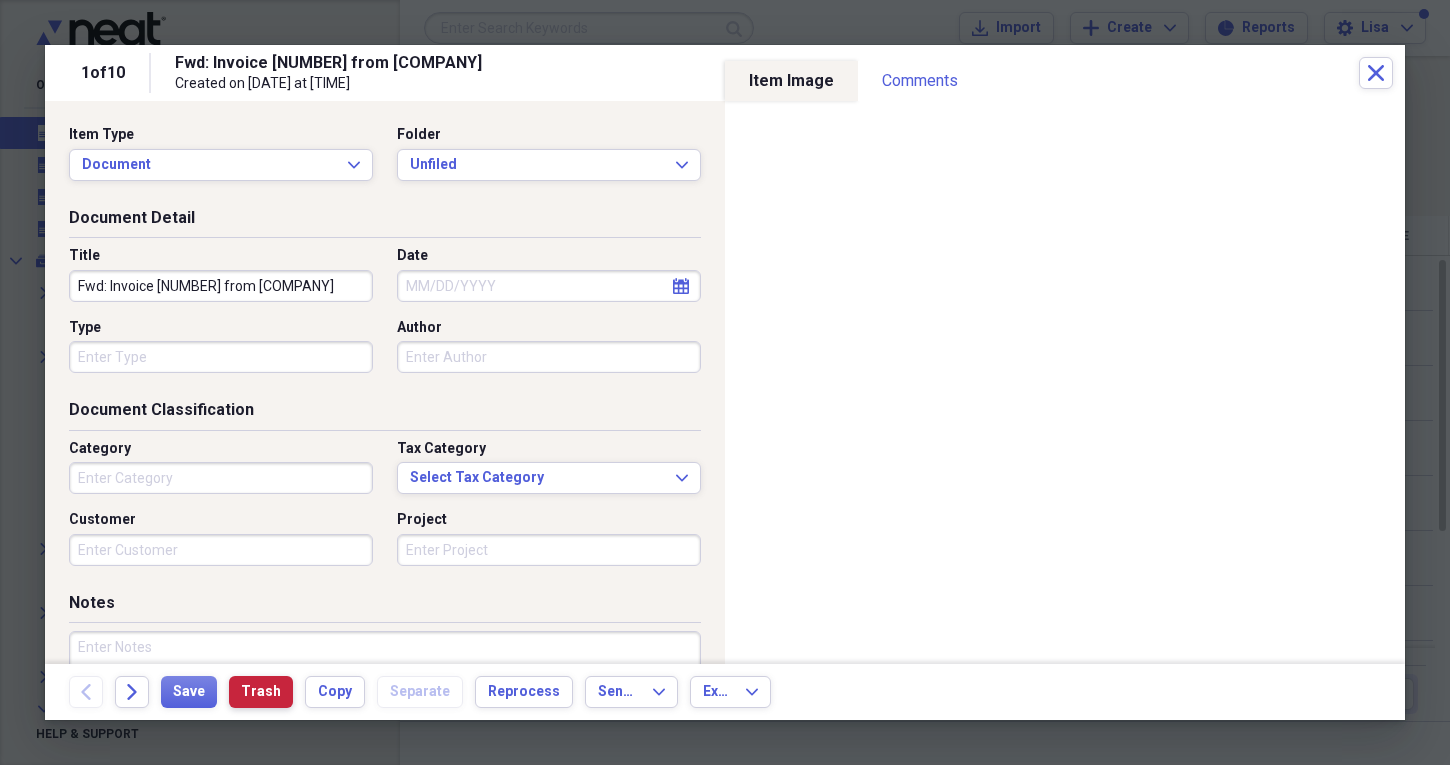 click on "Trash" at bounding box center (261, 692) 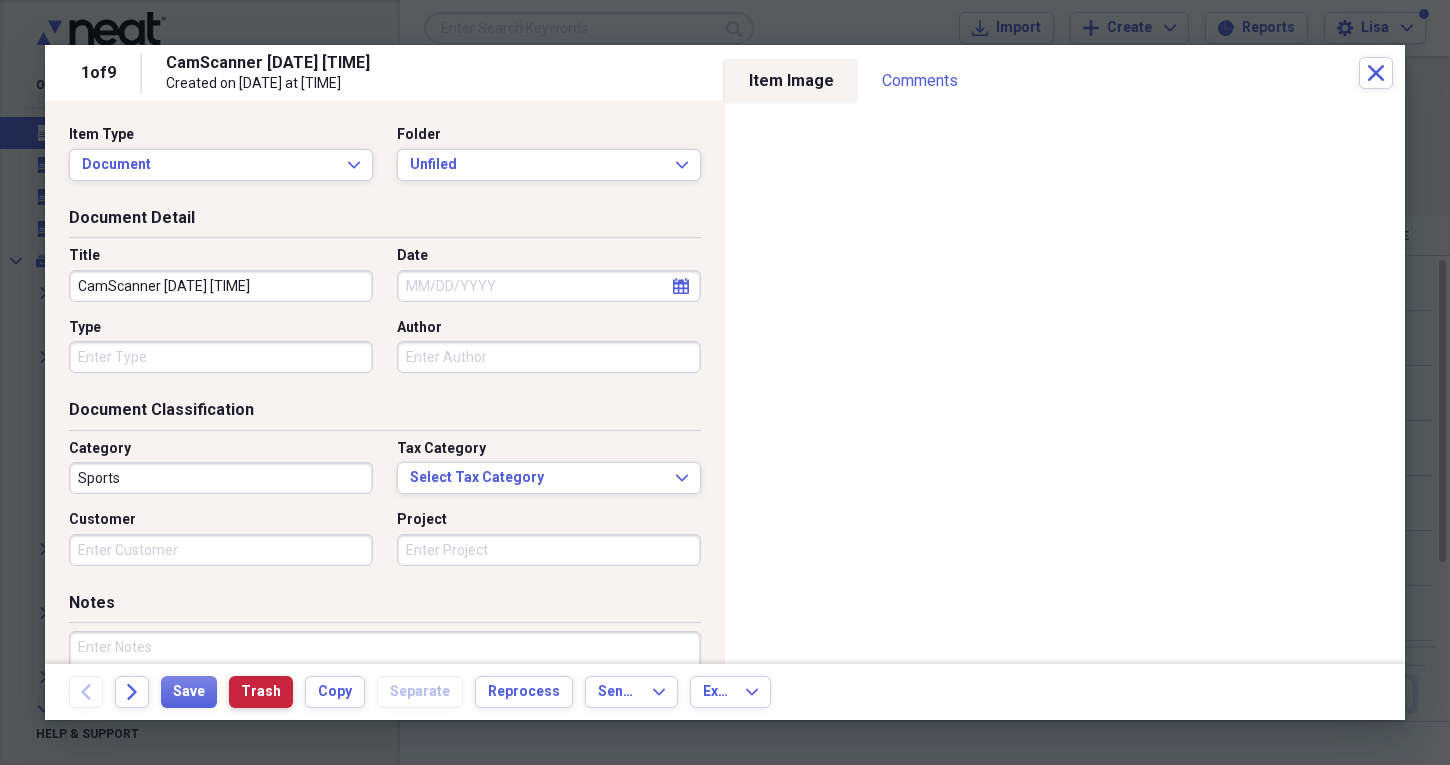 click on "Trash" at bounding box center [261, 692] 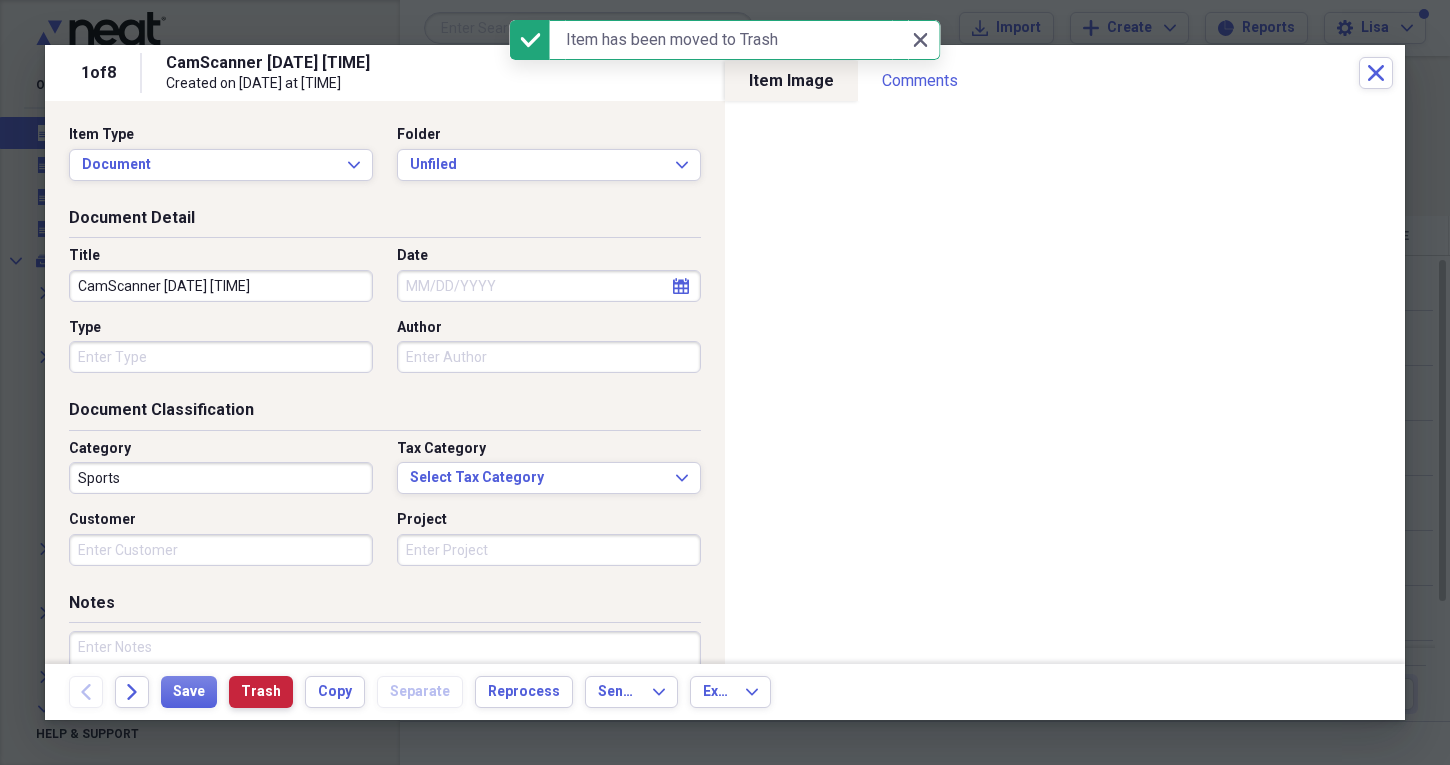 click on "Trash" at bounding box center [261, 692] 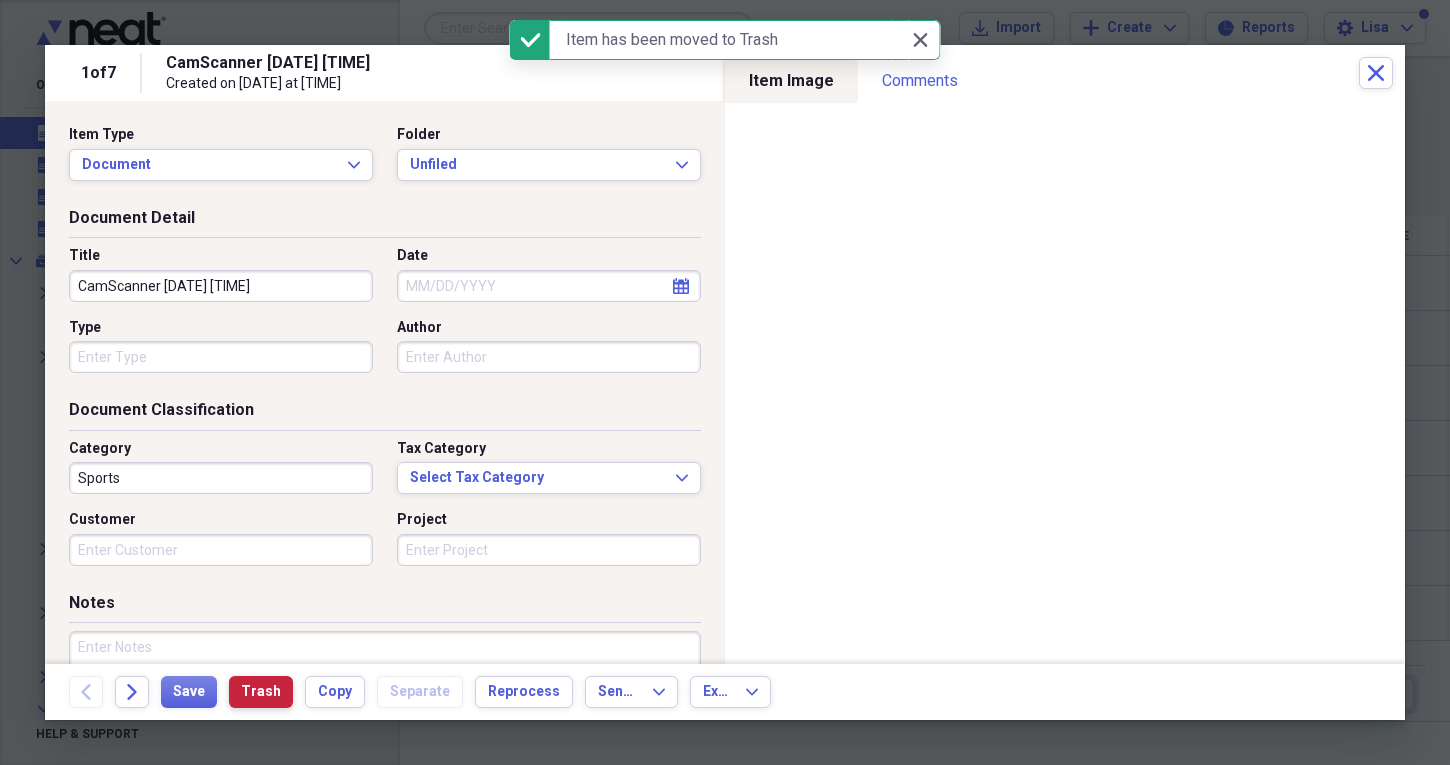 click on "Trash" at bounding box center (261, 692) 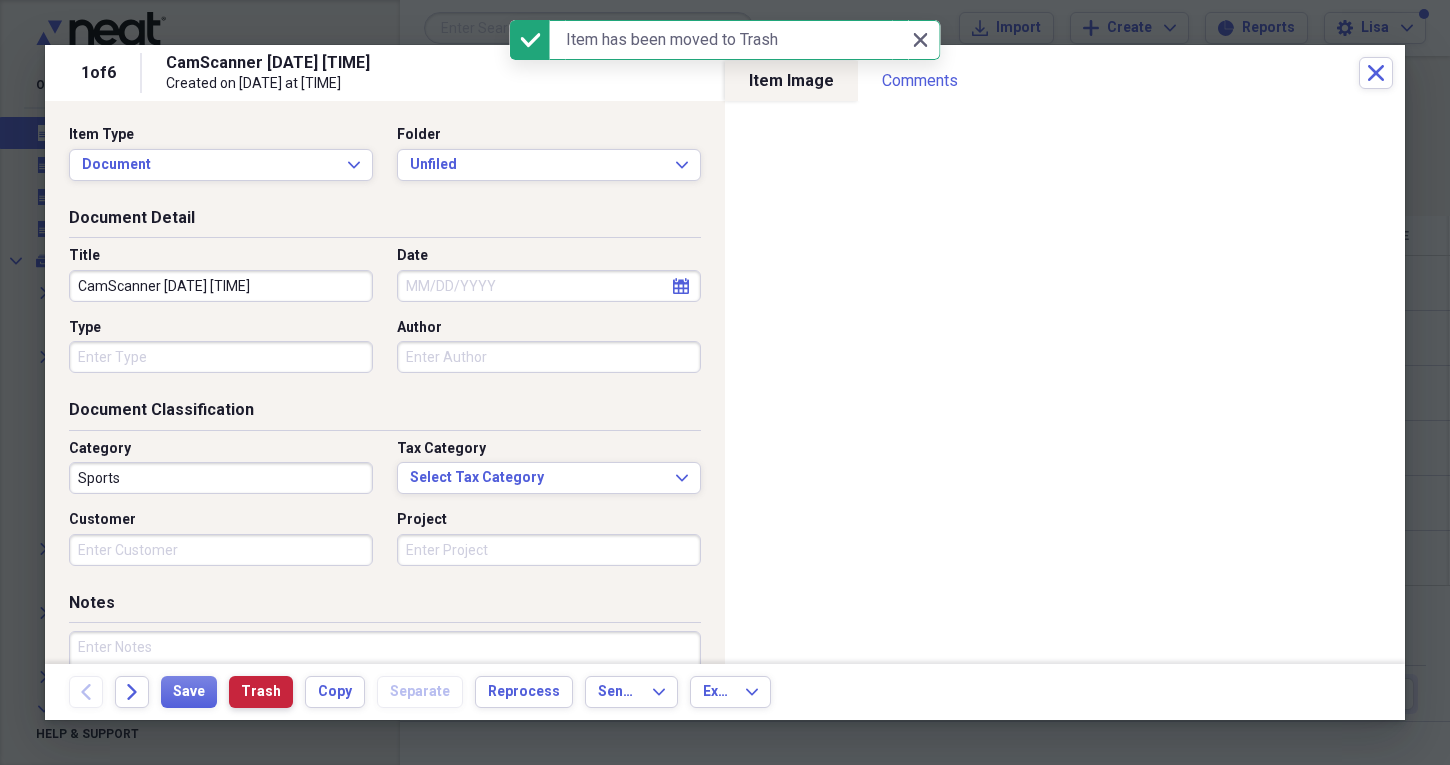 click on "Trash" at bounding box center (261, 692) 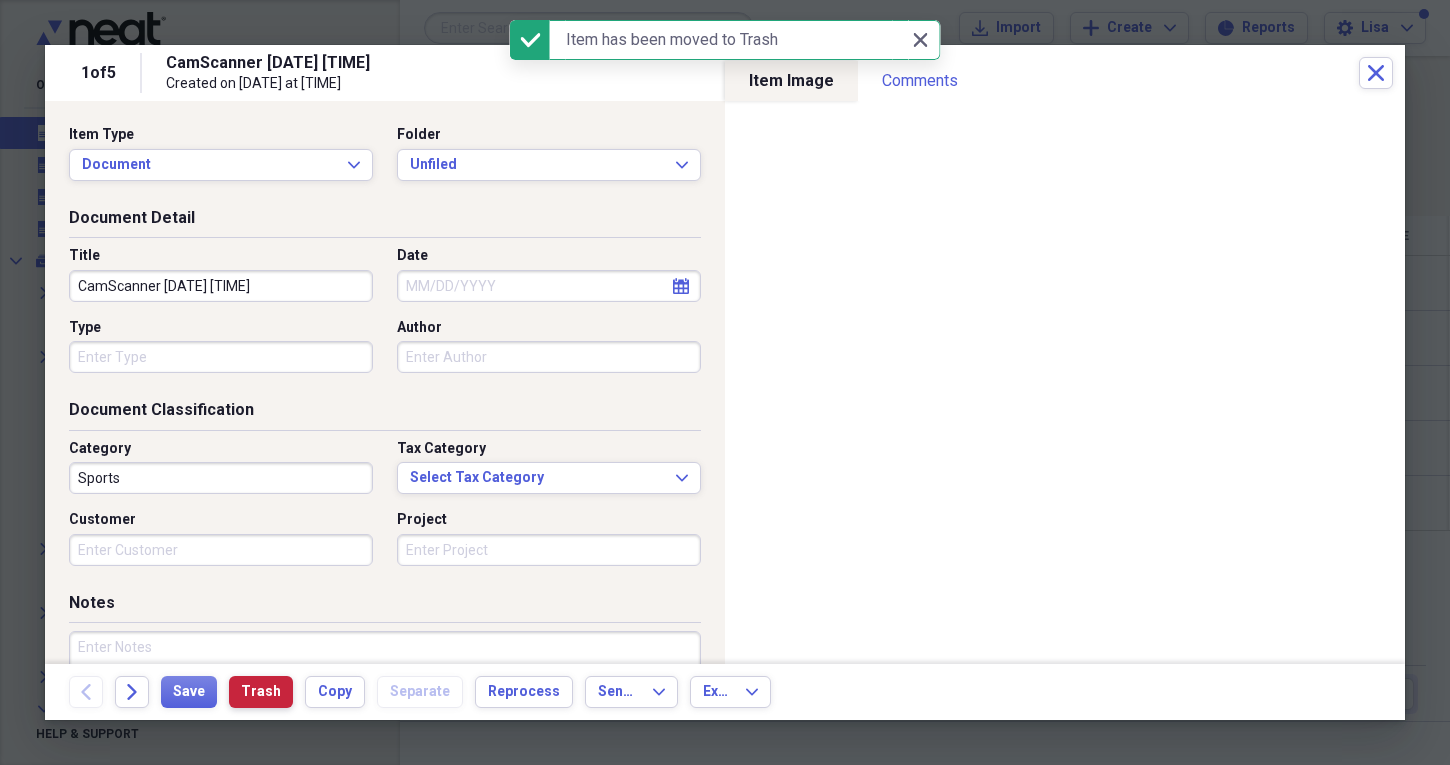 click on "Trash" at bounding box center [261, 692] 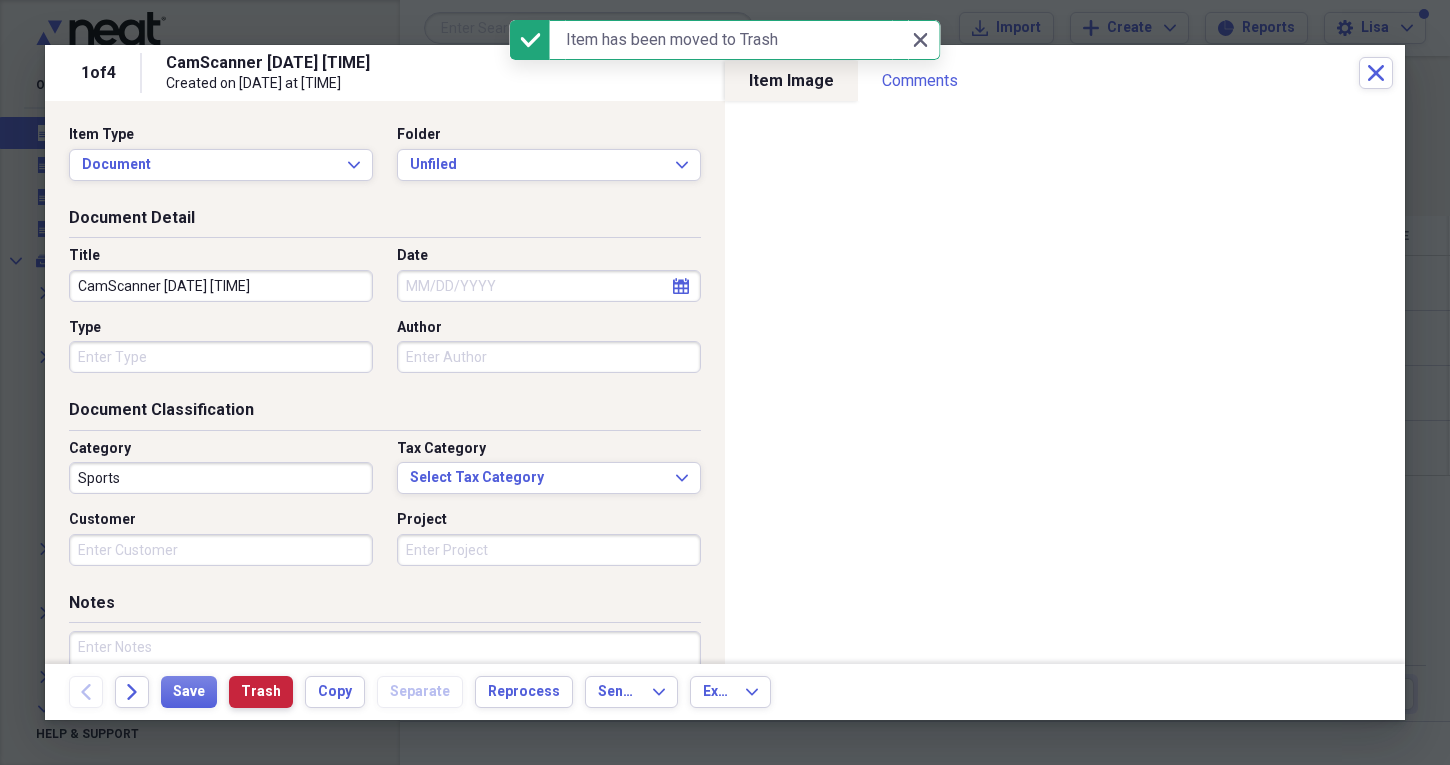 click on "Trash" at bounding box center [261, 692] 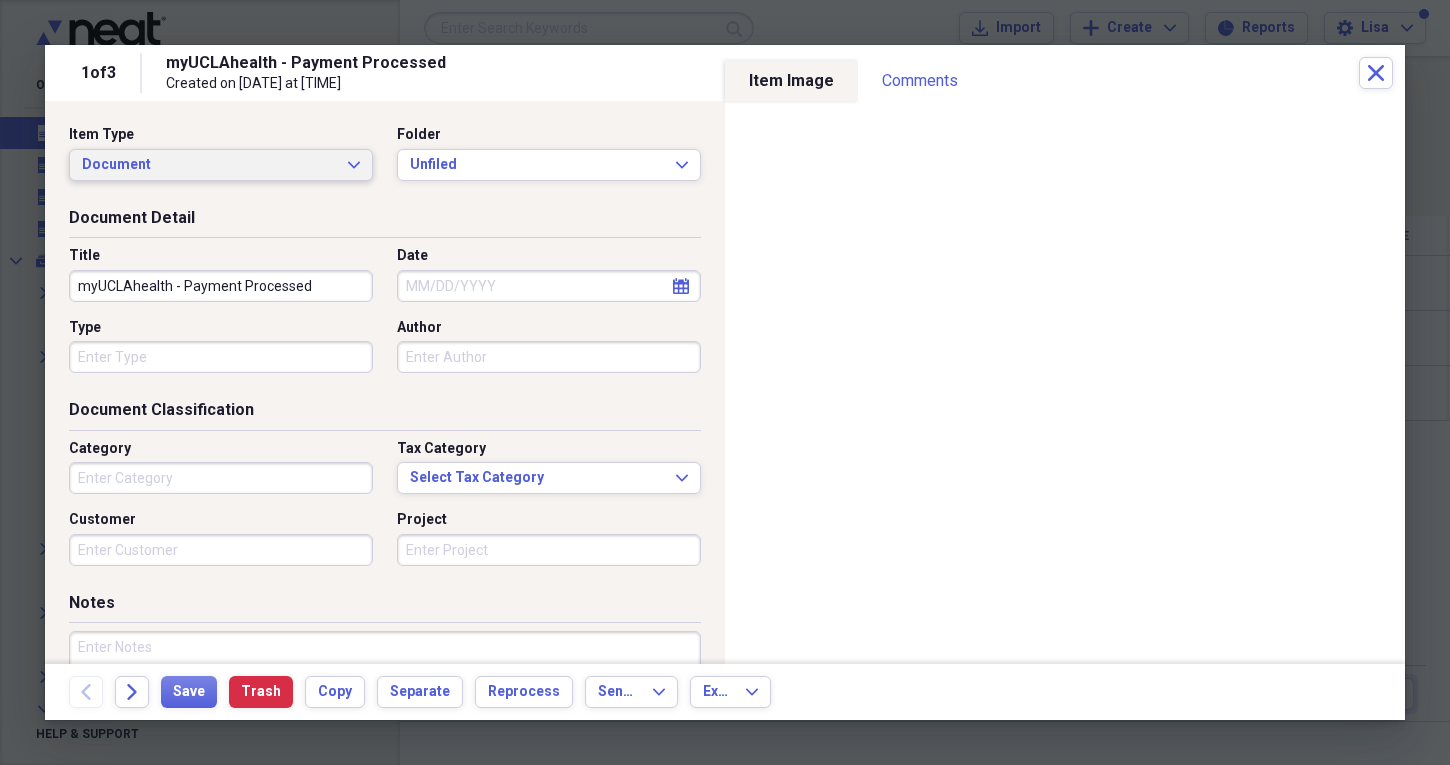 click on "Expand" 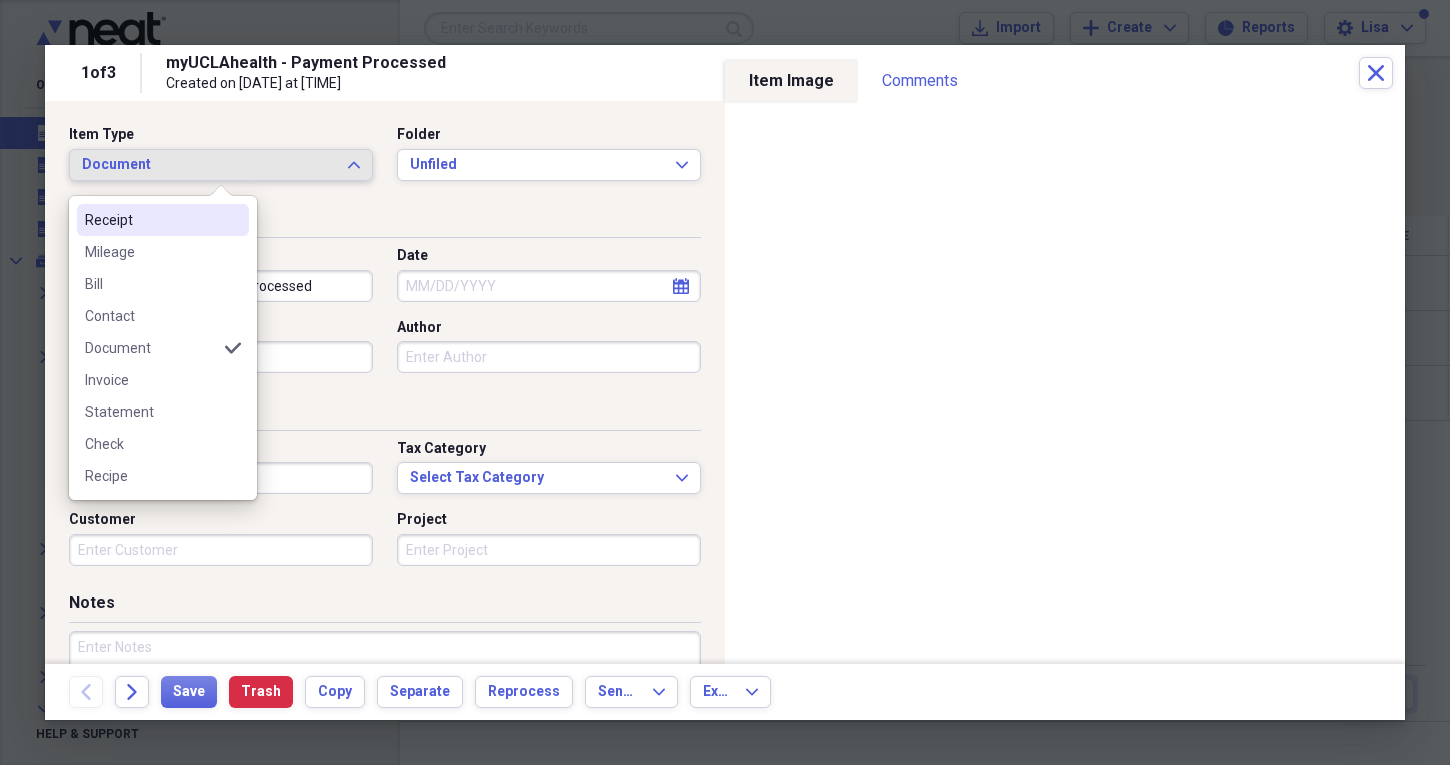 click on "Receipt" at bounding box center [151, 220] 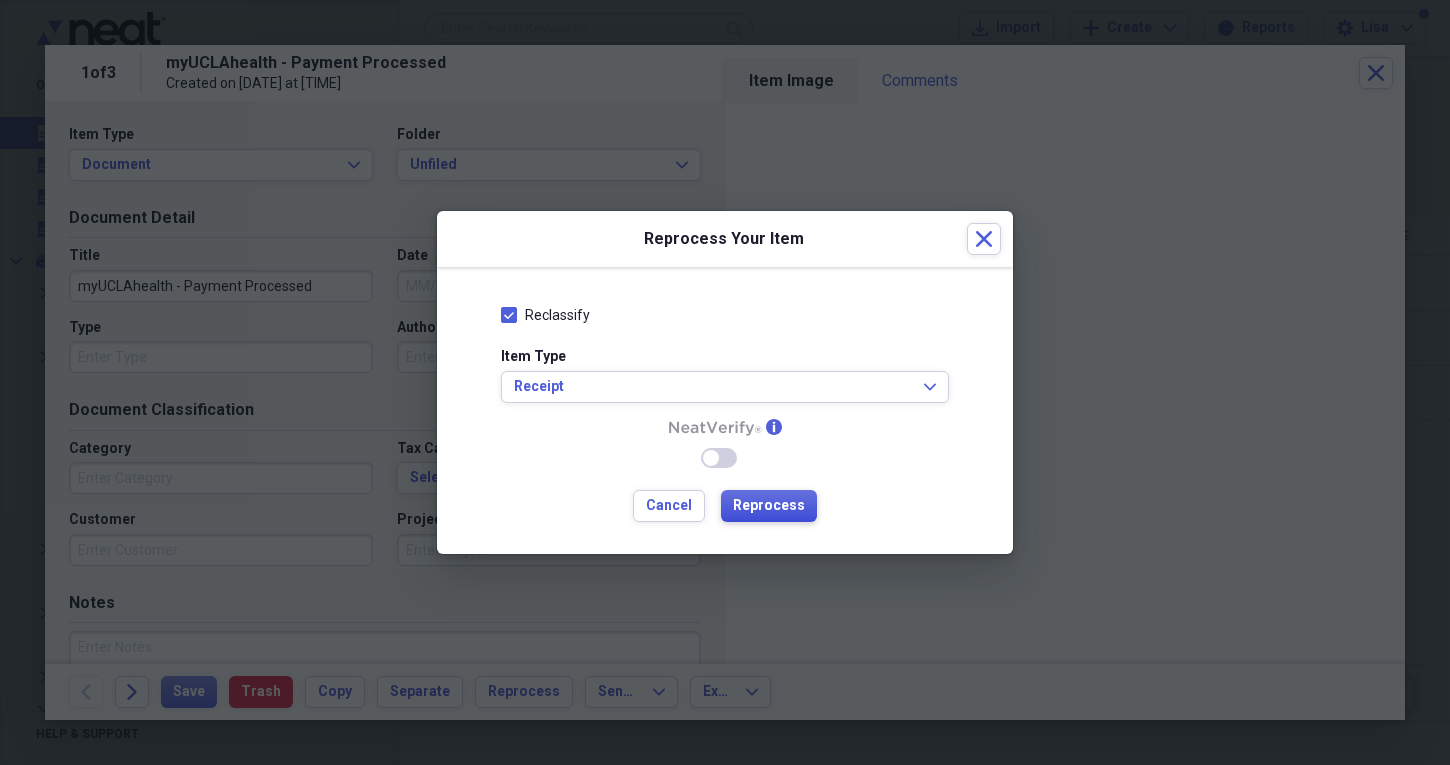 click on "Reprocess" at bounding box center (769, 506) 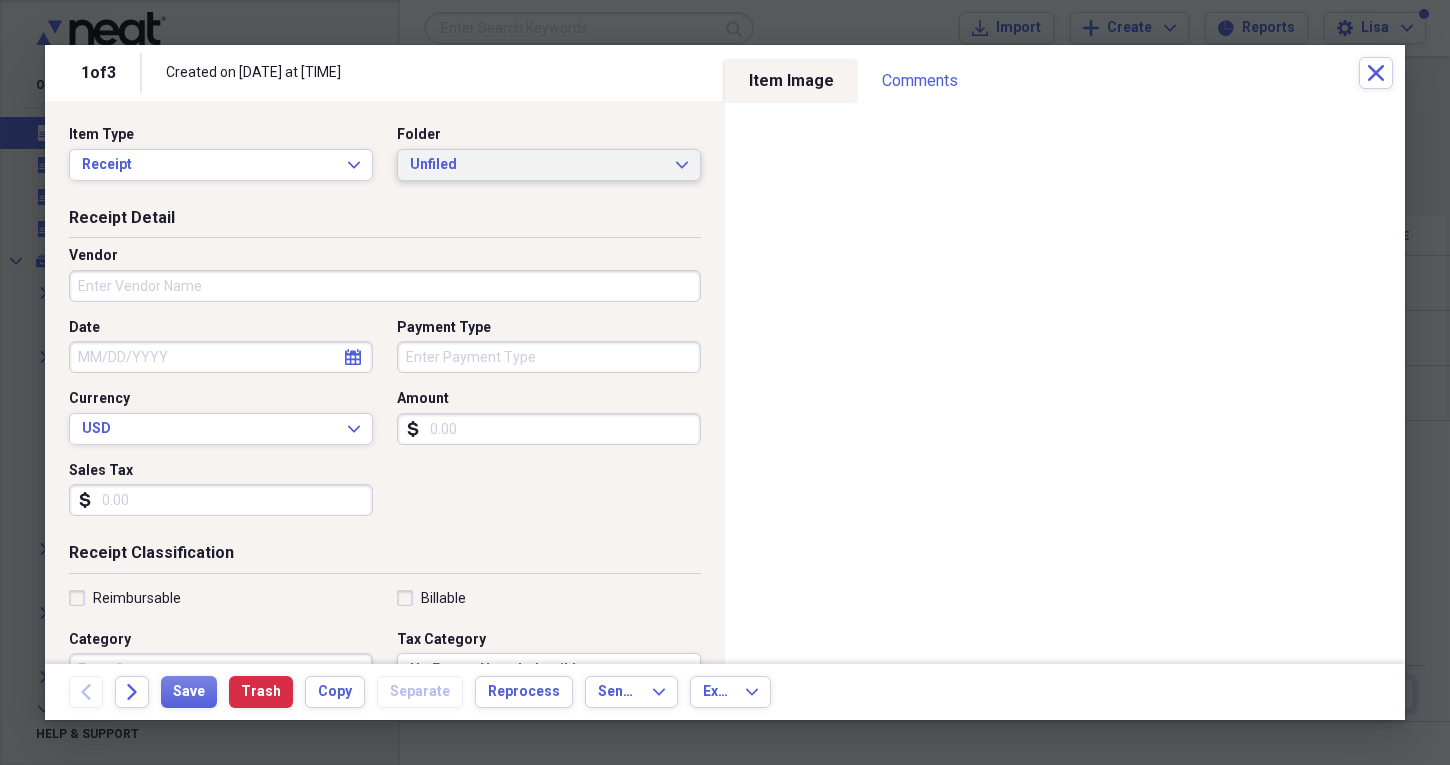 click on "Expand" 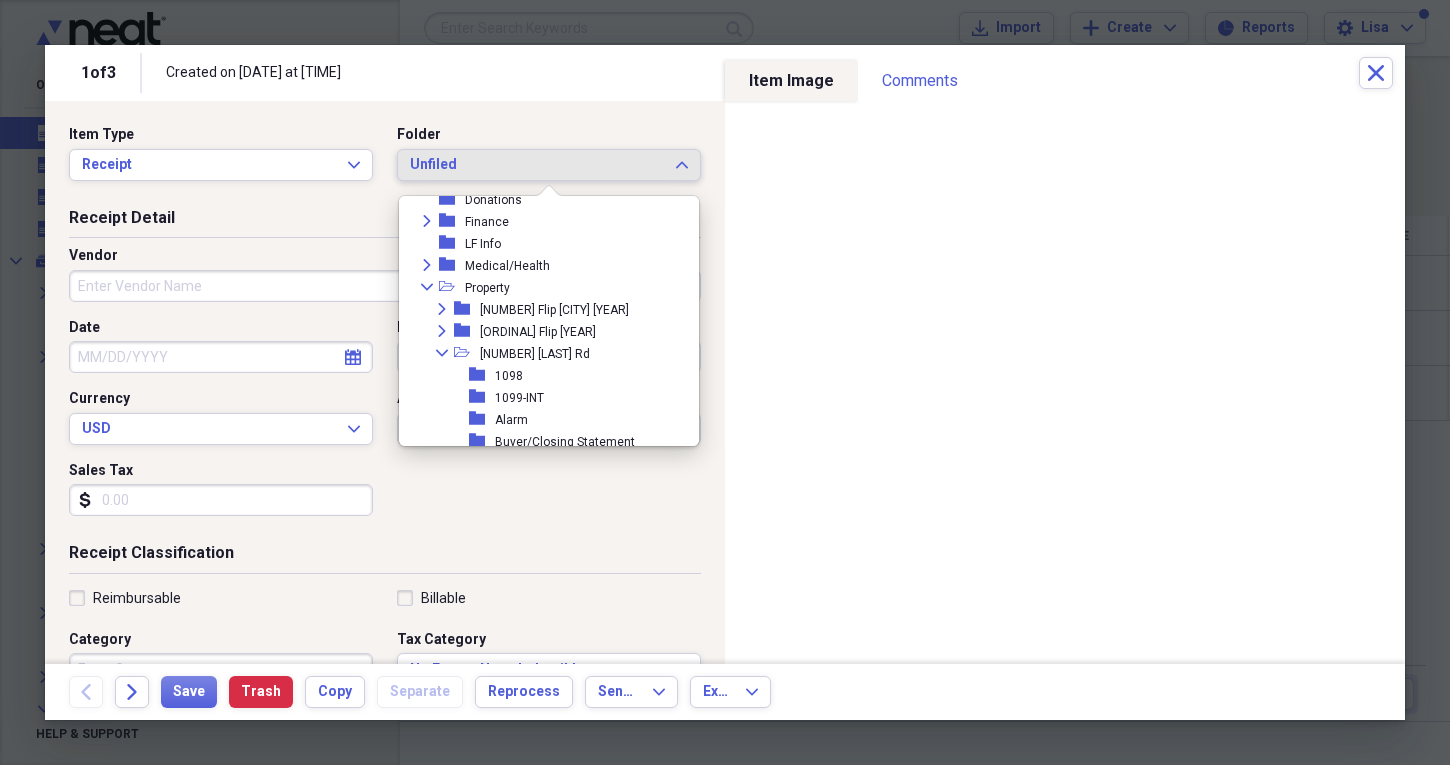 scroll, scrollTop: 265, scrollLeft: 0, axis: vertical 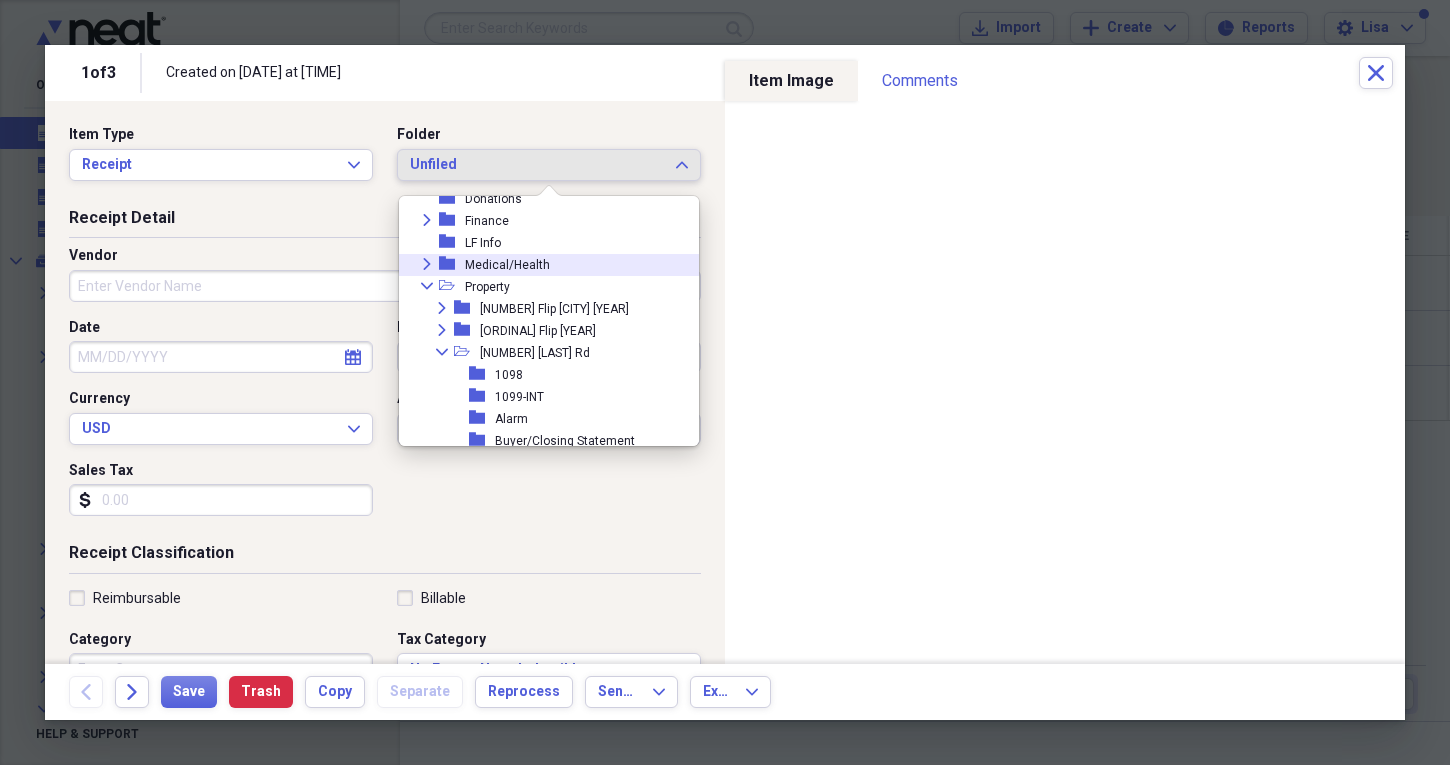 click on "Expand" 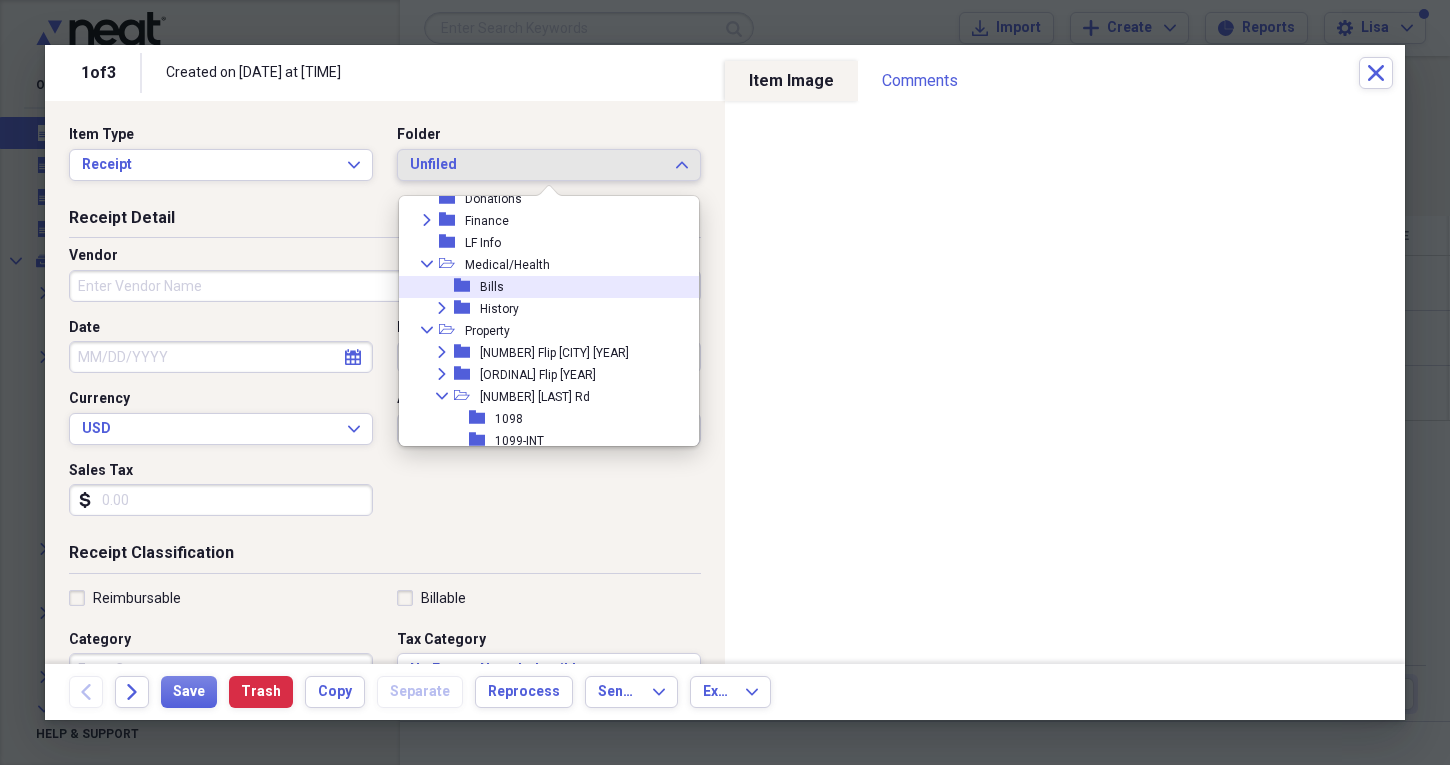click on "Bills" at bounding box center [492, 287] 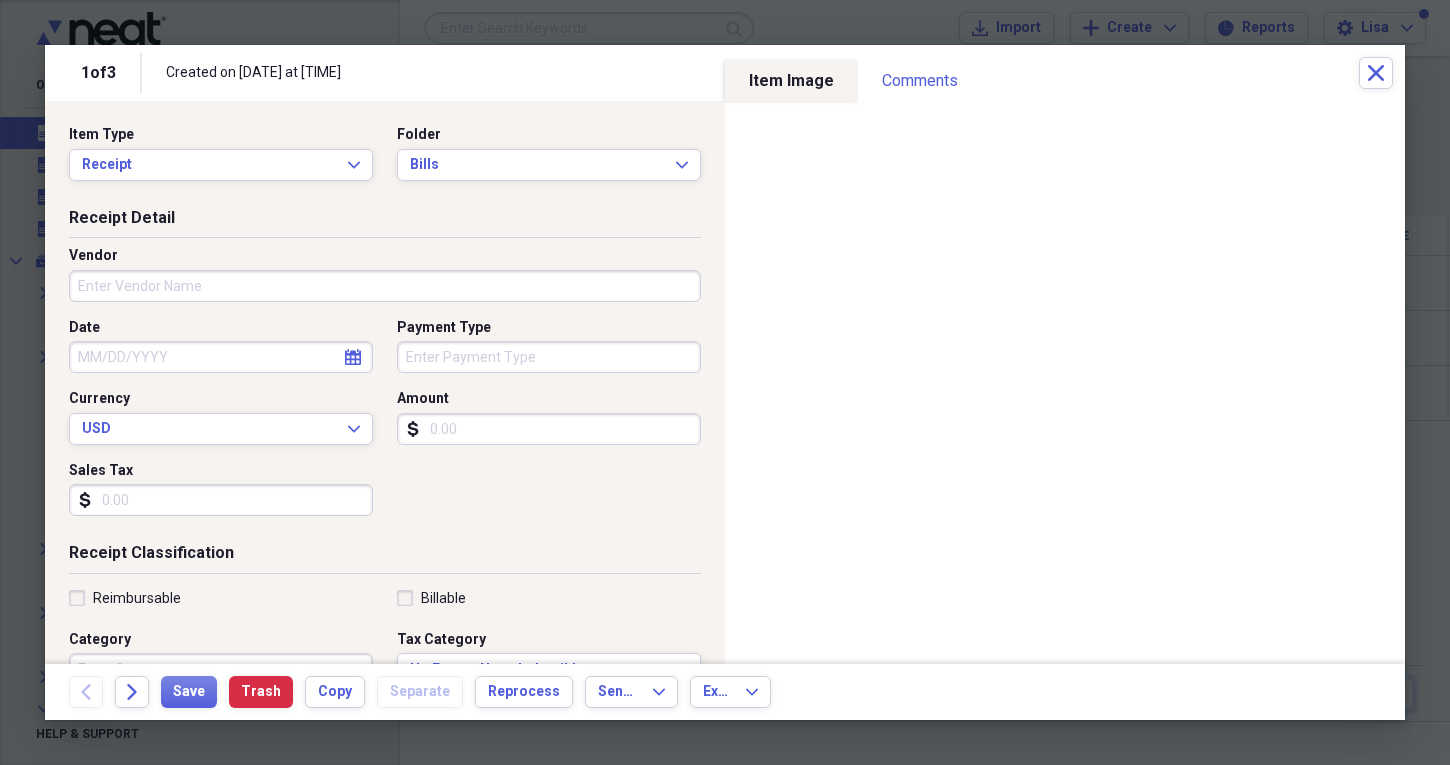click on "Vendor" at bounding box center [385, 286] 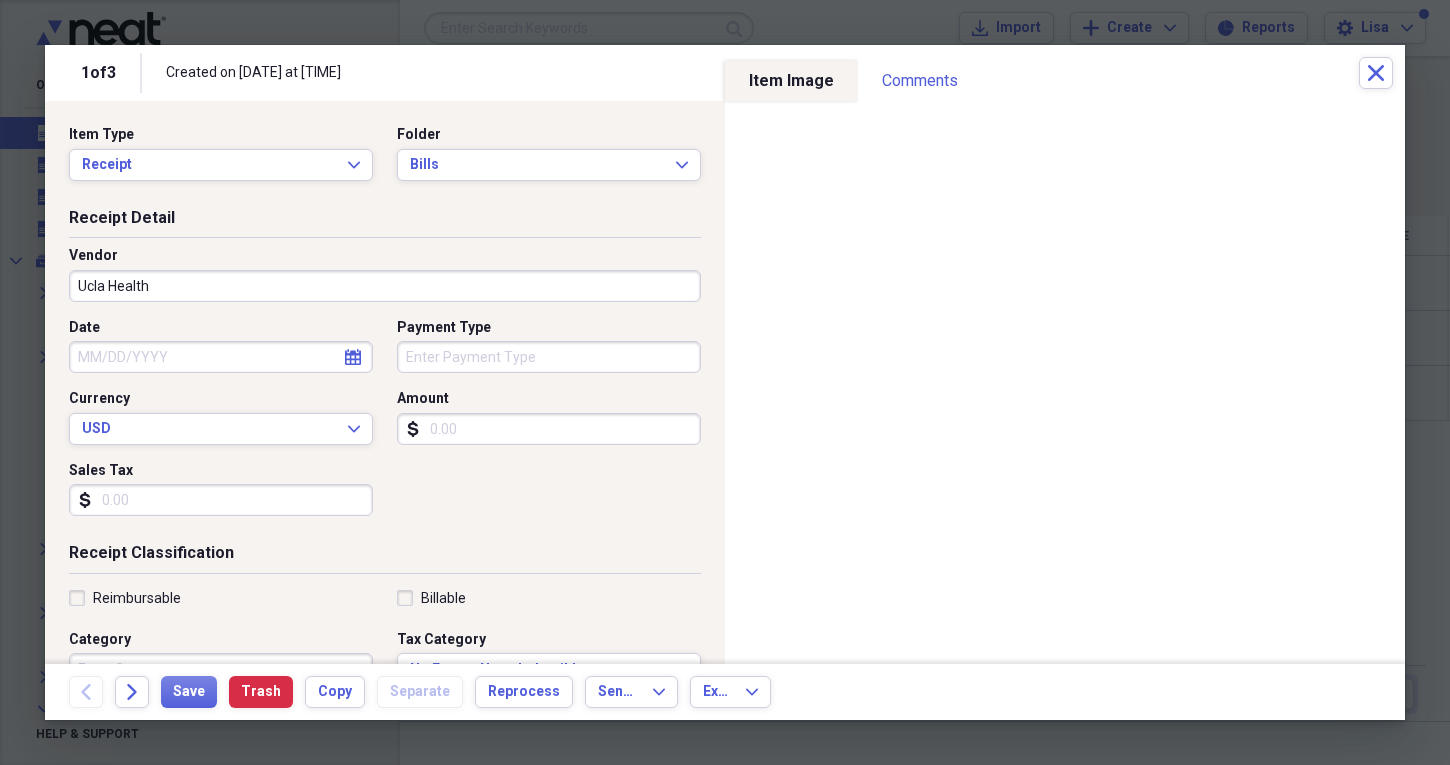 type on "Ucla Health" 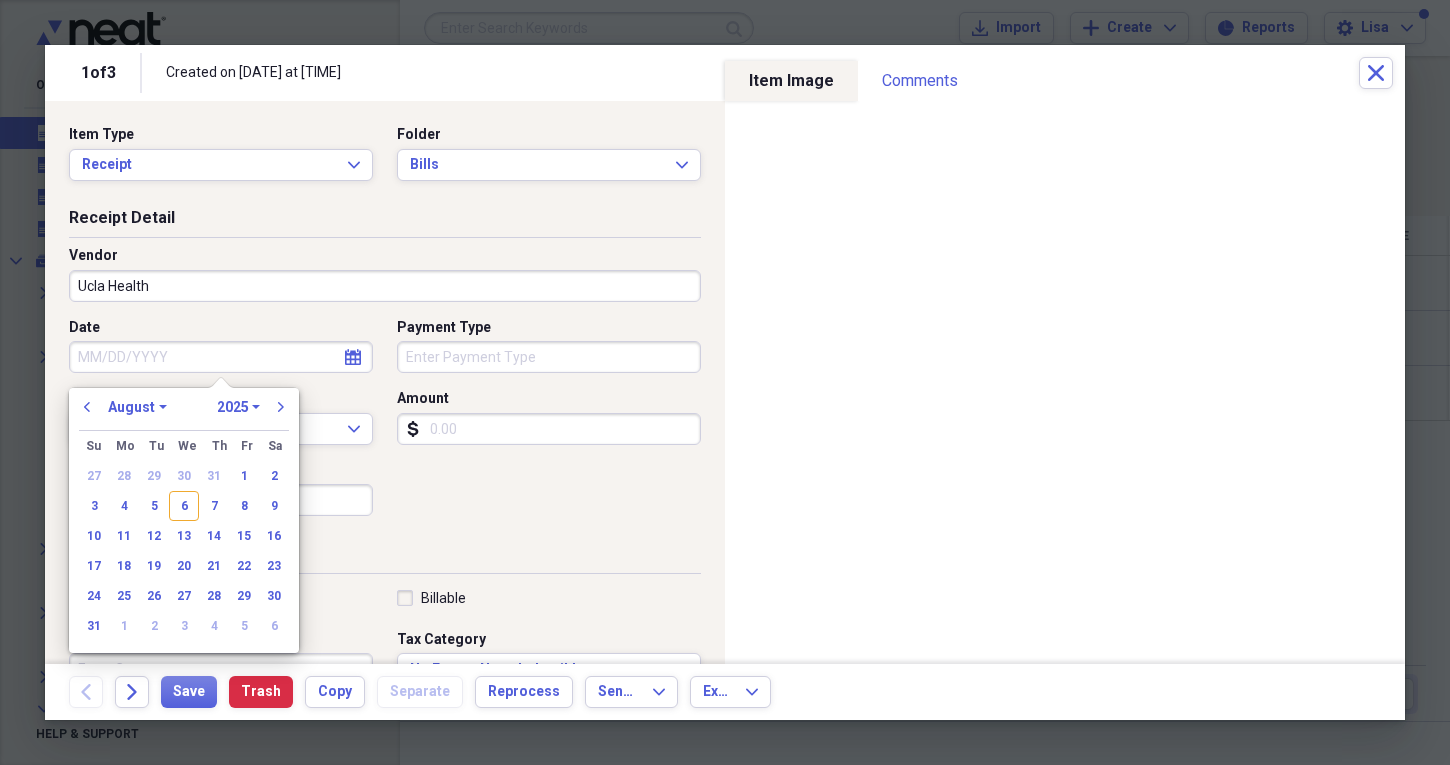 click on "January February March April May June July August September October November December" at bounding box center [137, 407] 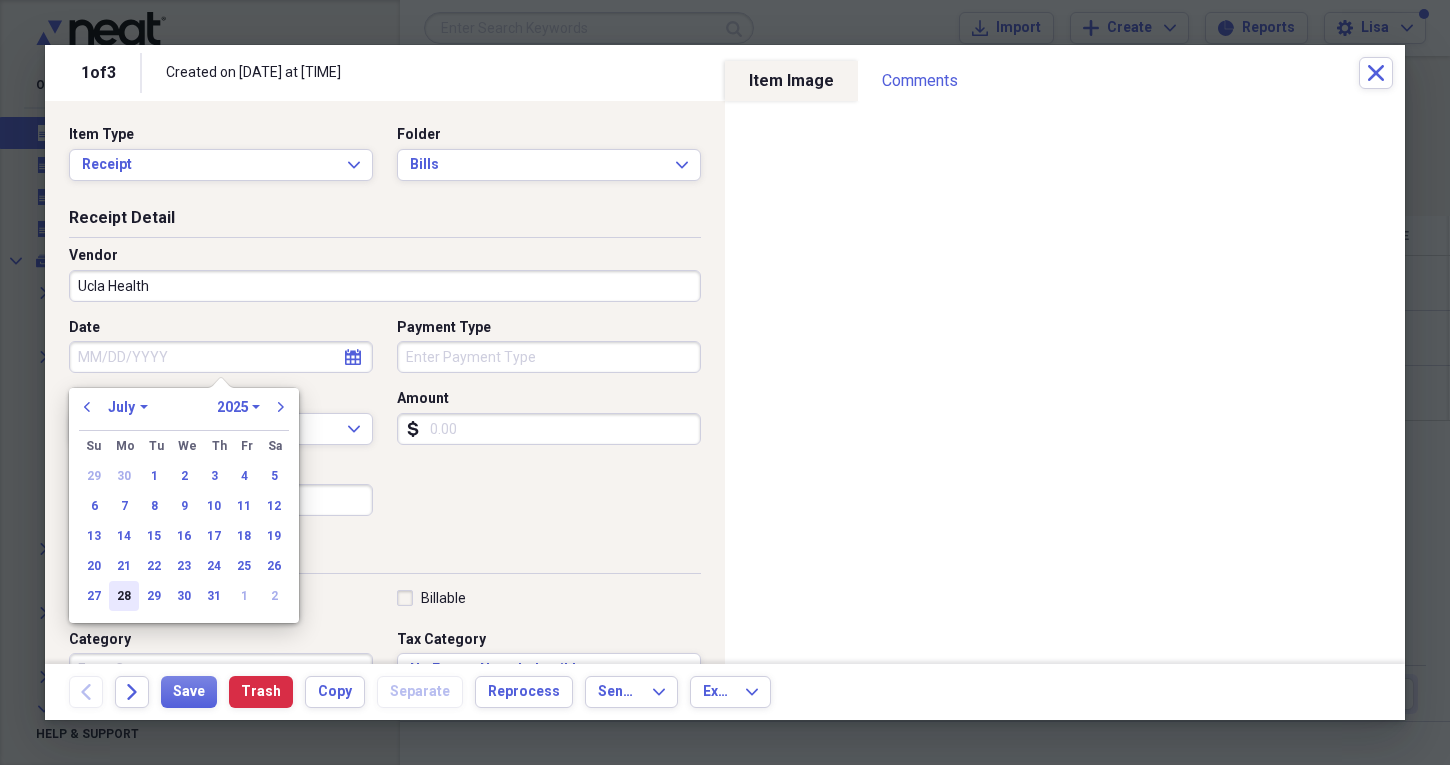 click on "28" at bounding box center (124, 596) 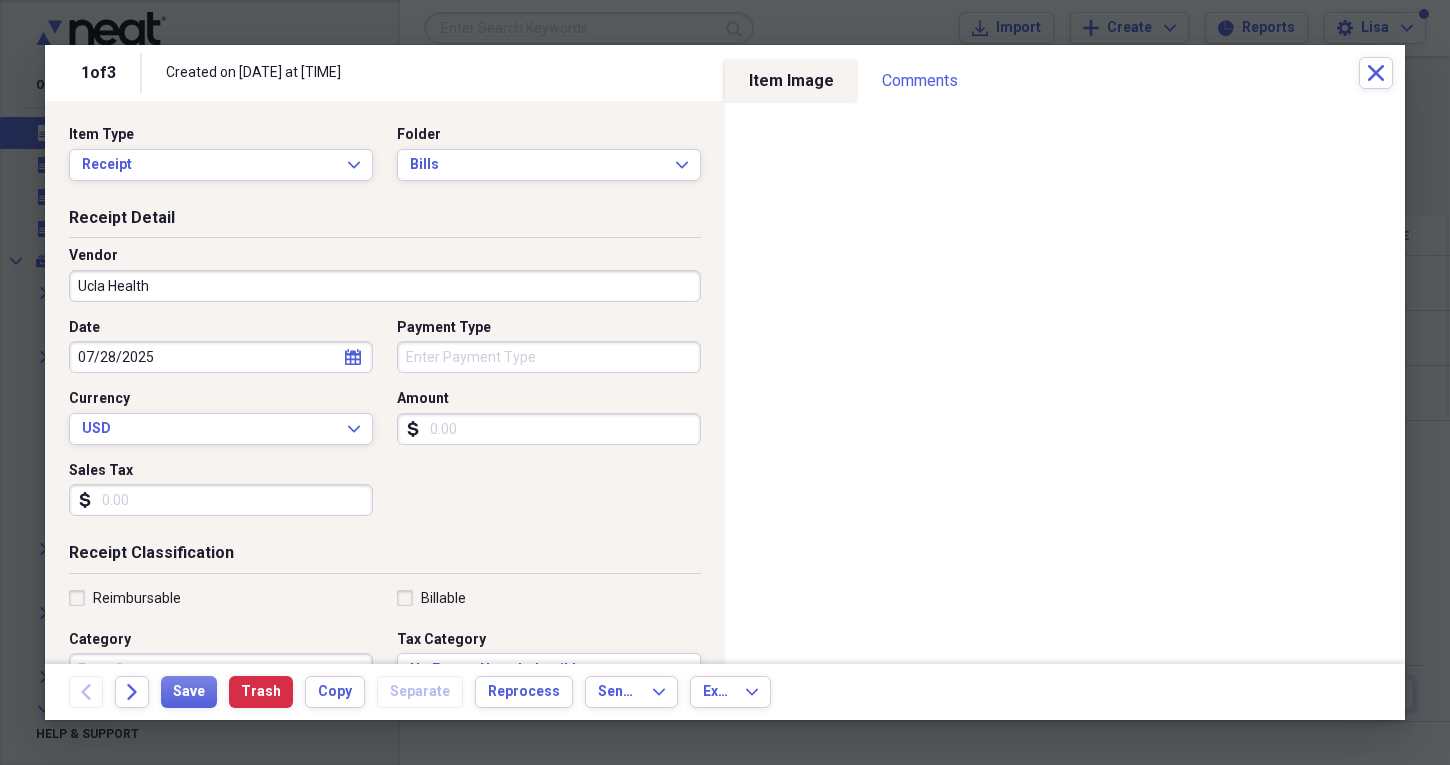 click on "Amount" at bounding box center (549, 429) 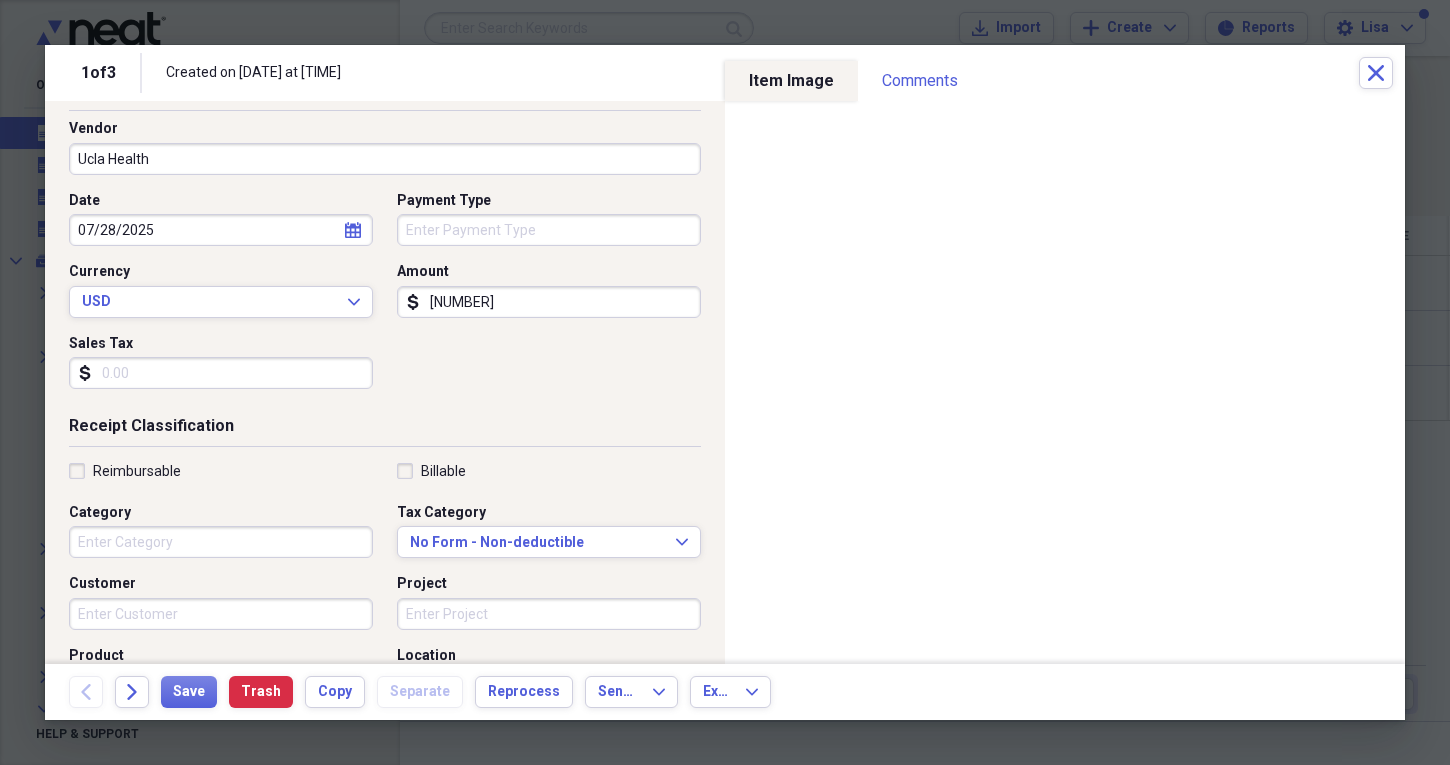 scroll, scrollTop: 136, scrollLeft: 0, axis: vertical 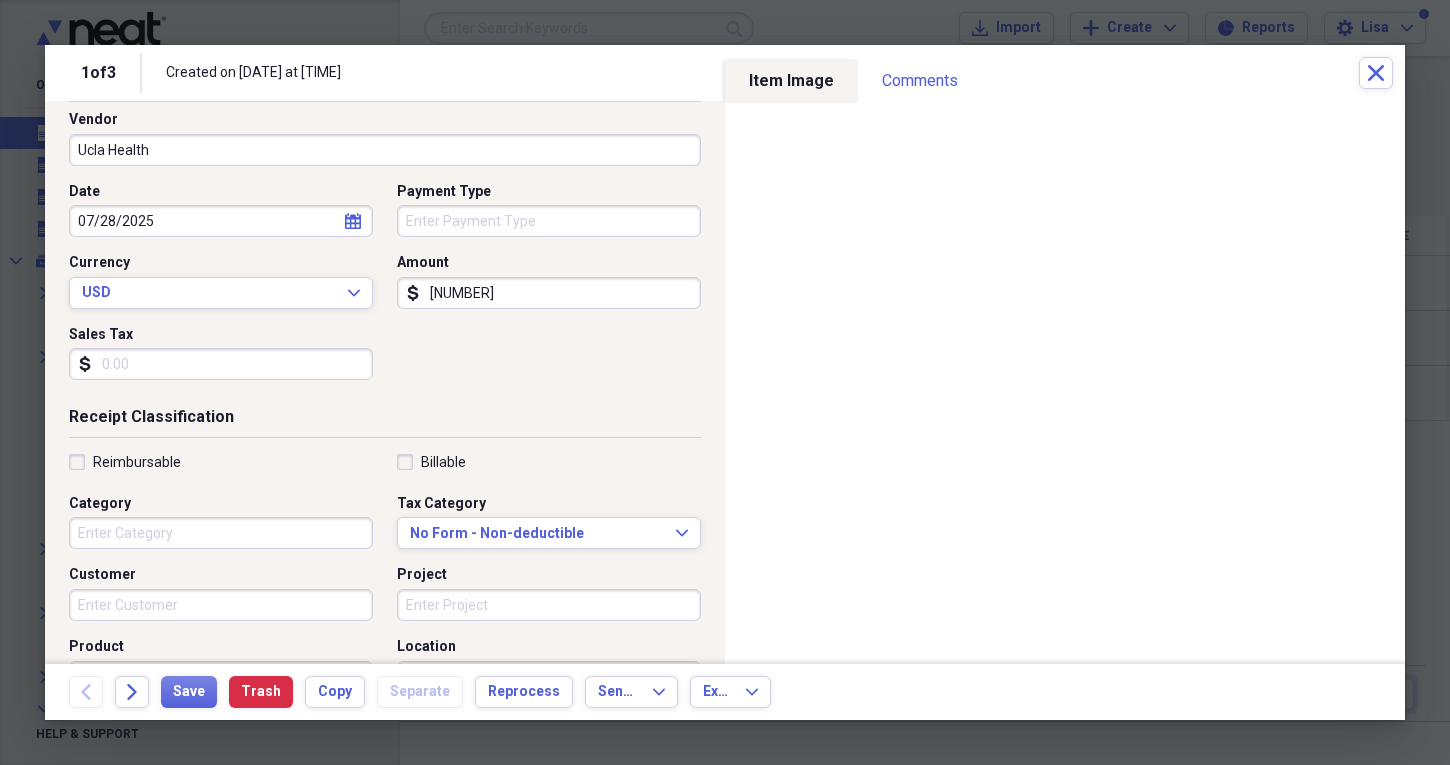 type on "[NUMBER]" 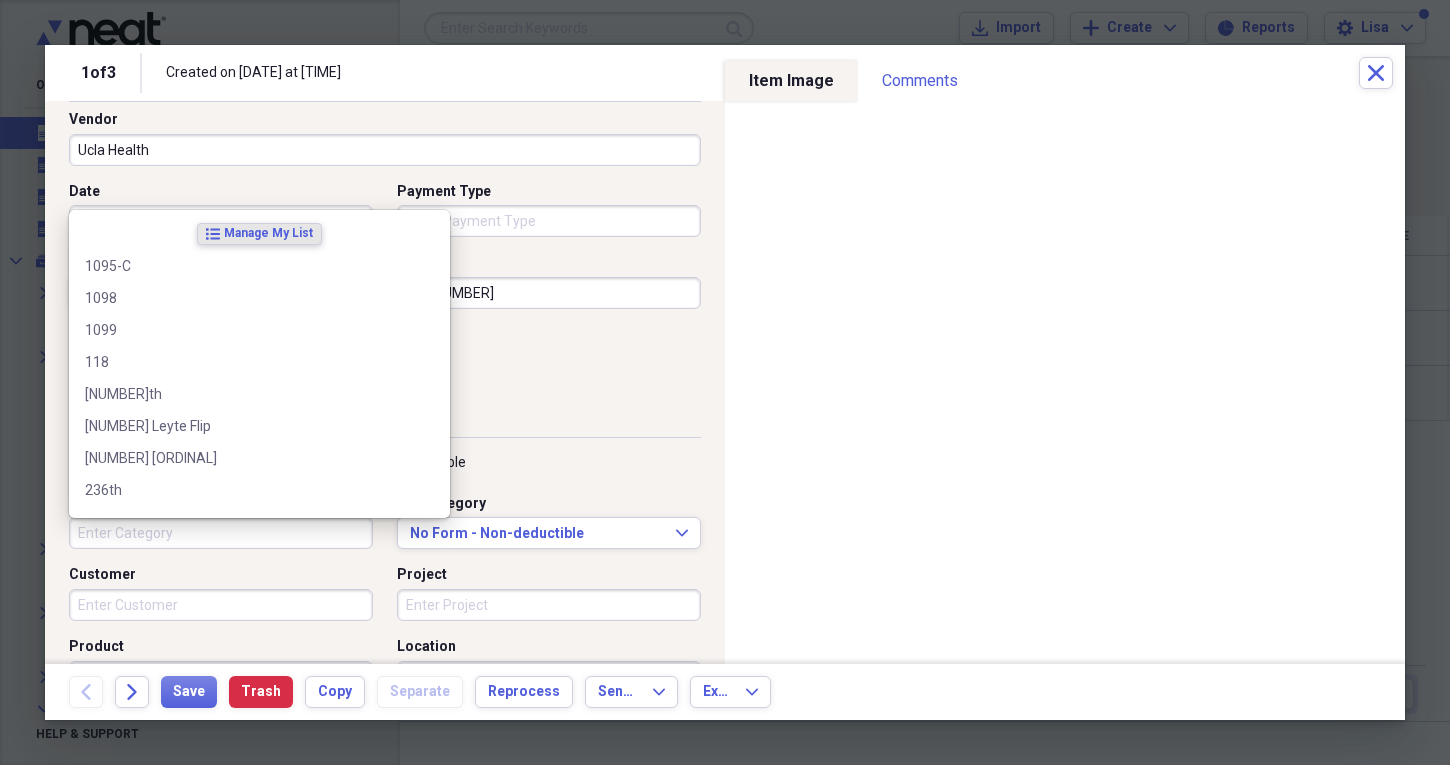 click on "Category" at bounding box center [221, 533] 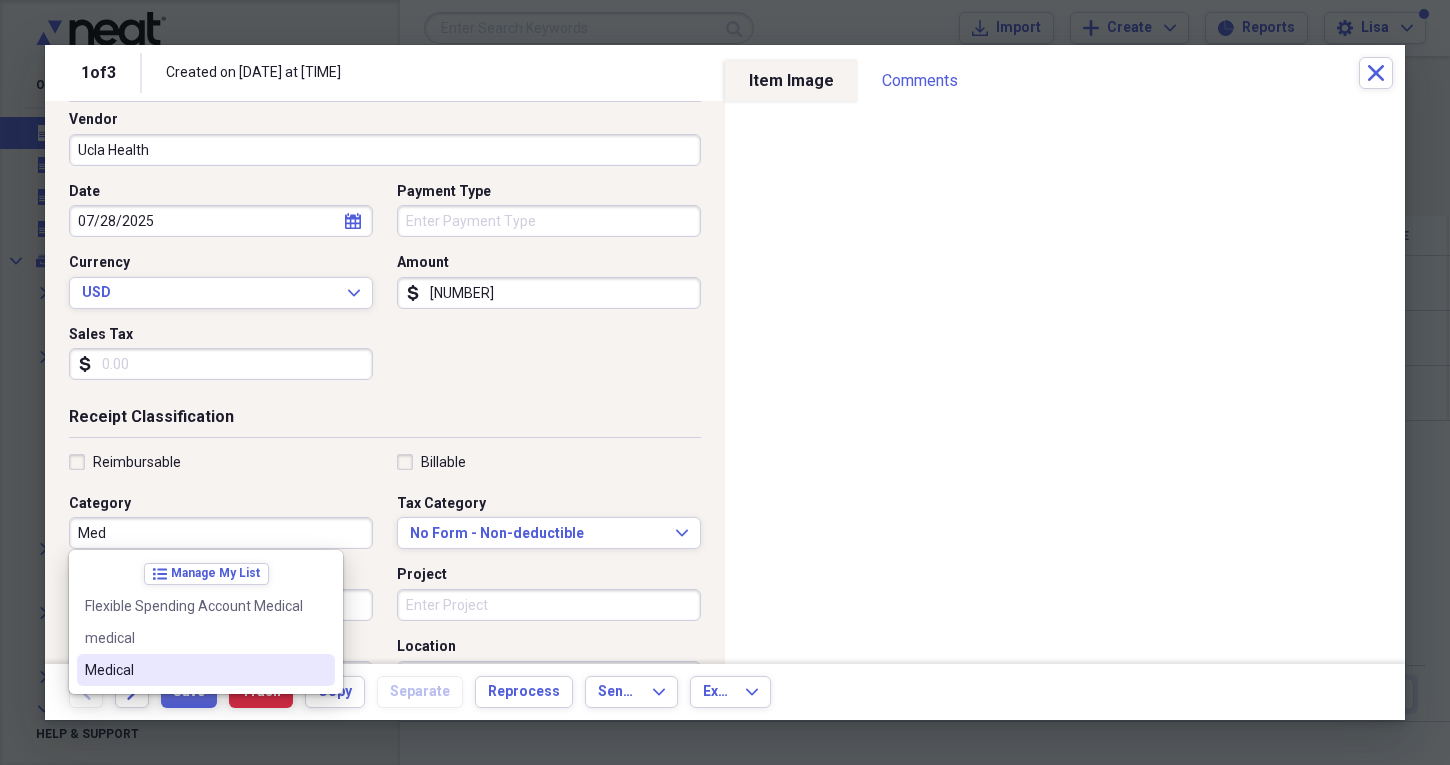 click on "Medical" at bounding box center [194, 670] 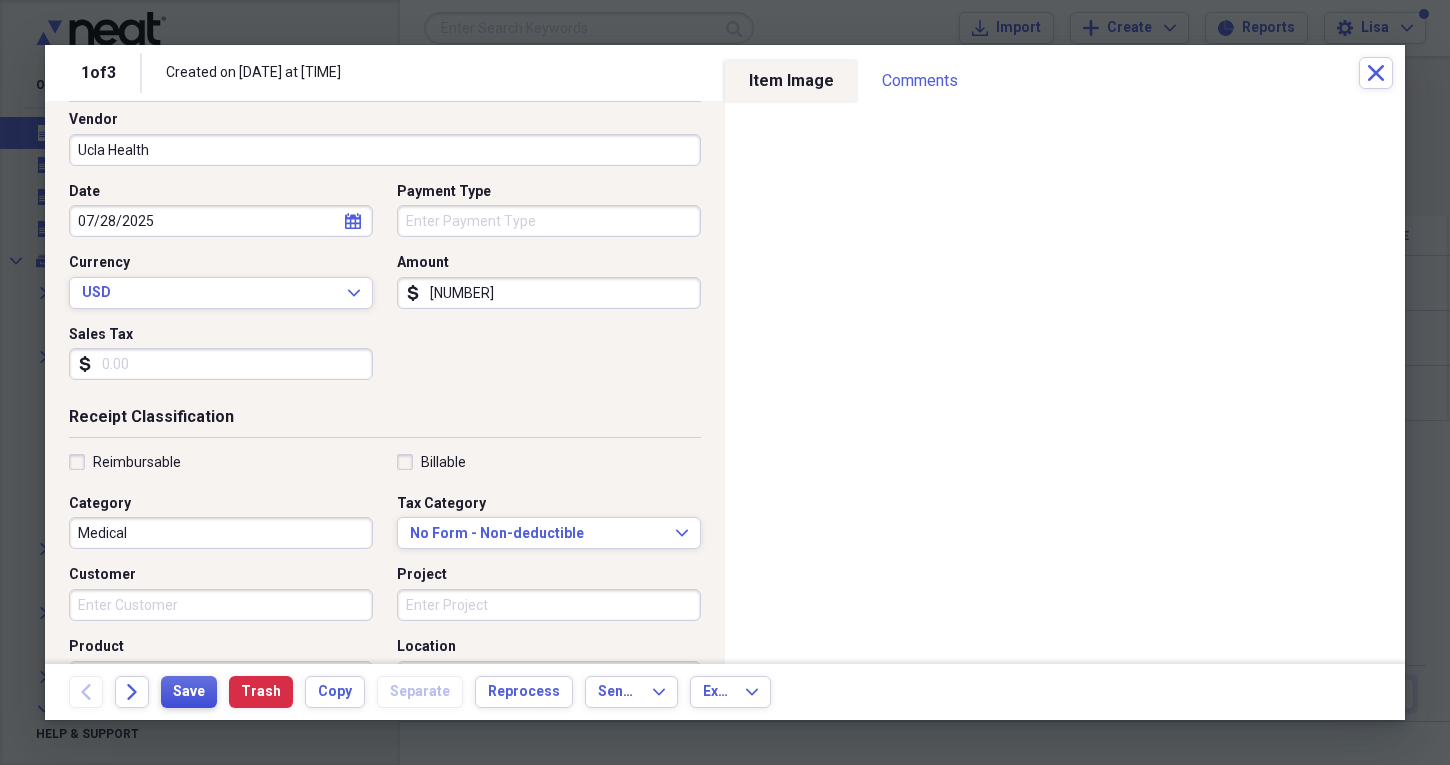 click on "Save" at bounding box center [189, 692] 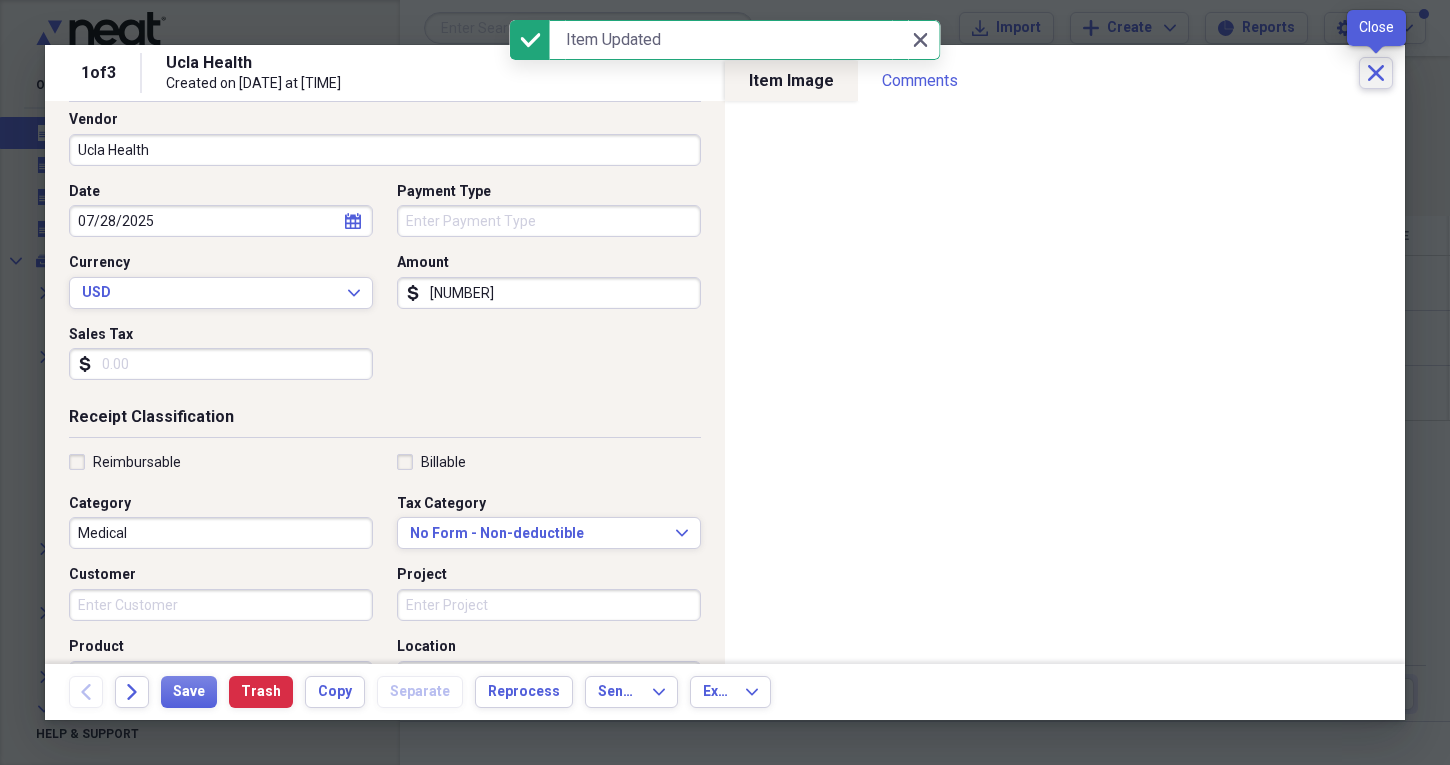 click 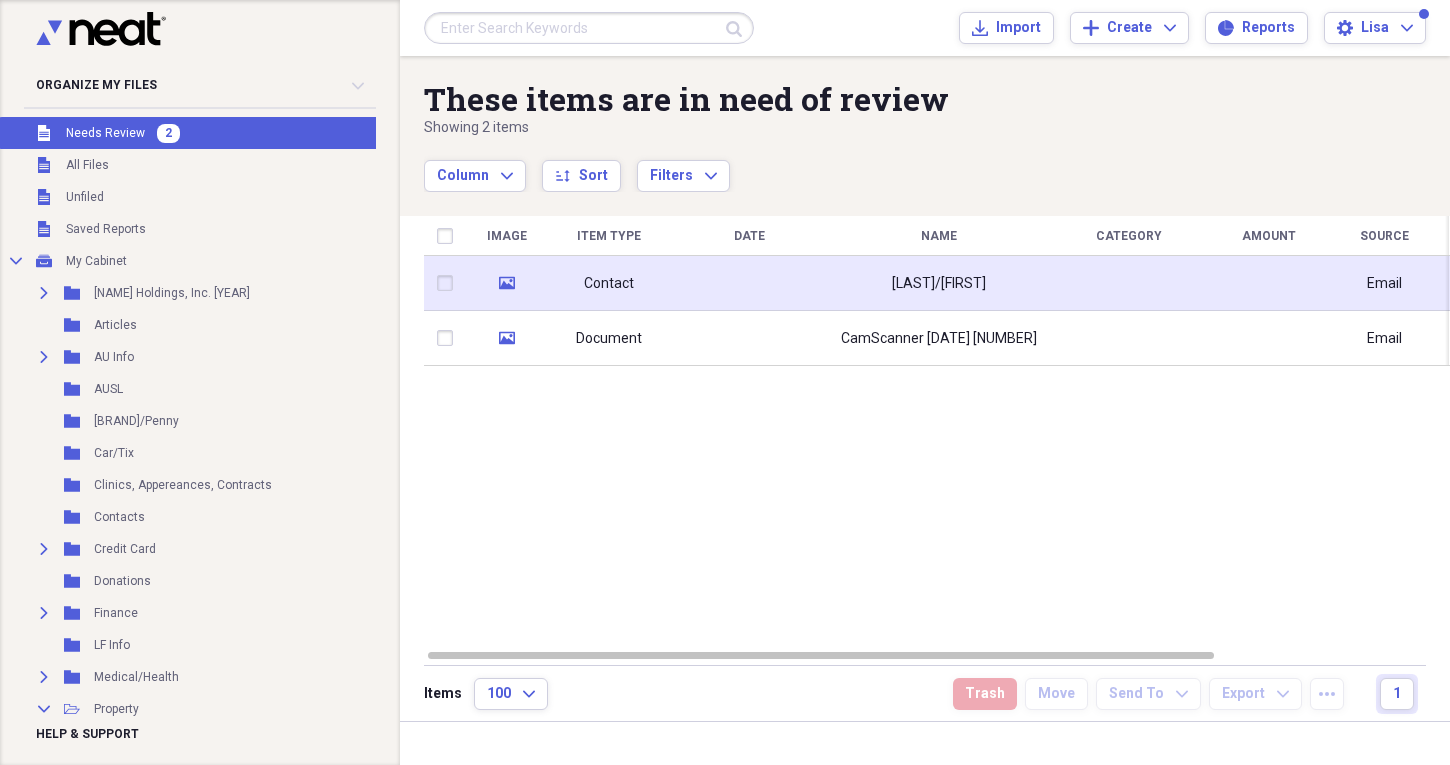 click on "[LAST]/[FIRST]" at bounding box center (939, 283) 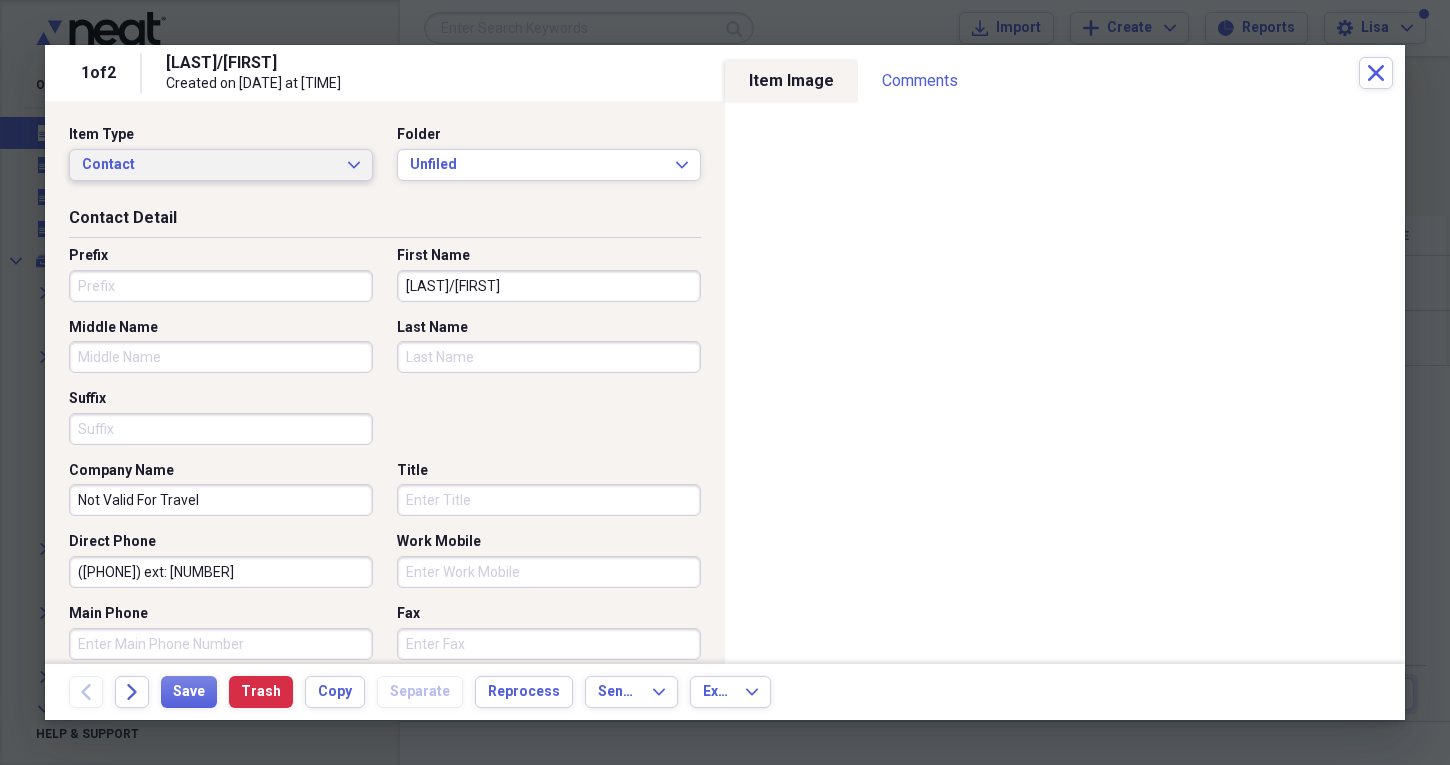 click on "Expand" 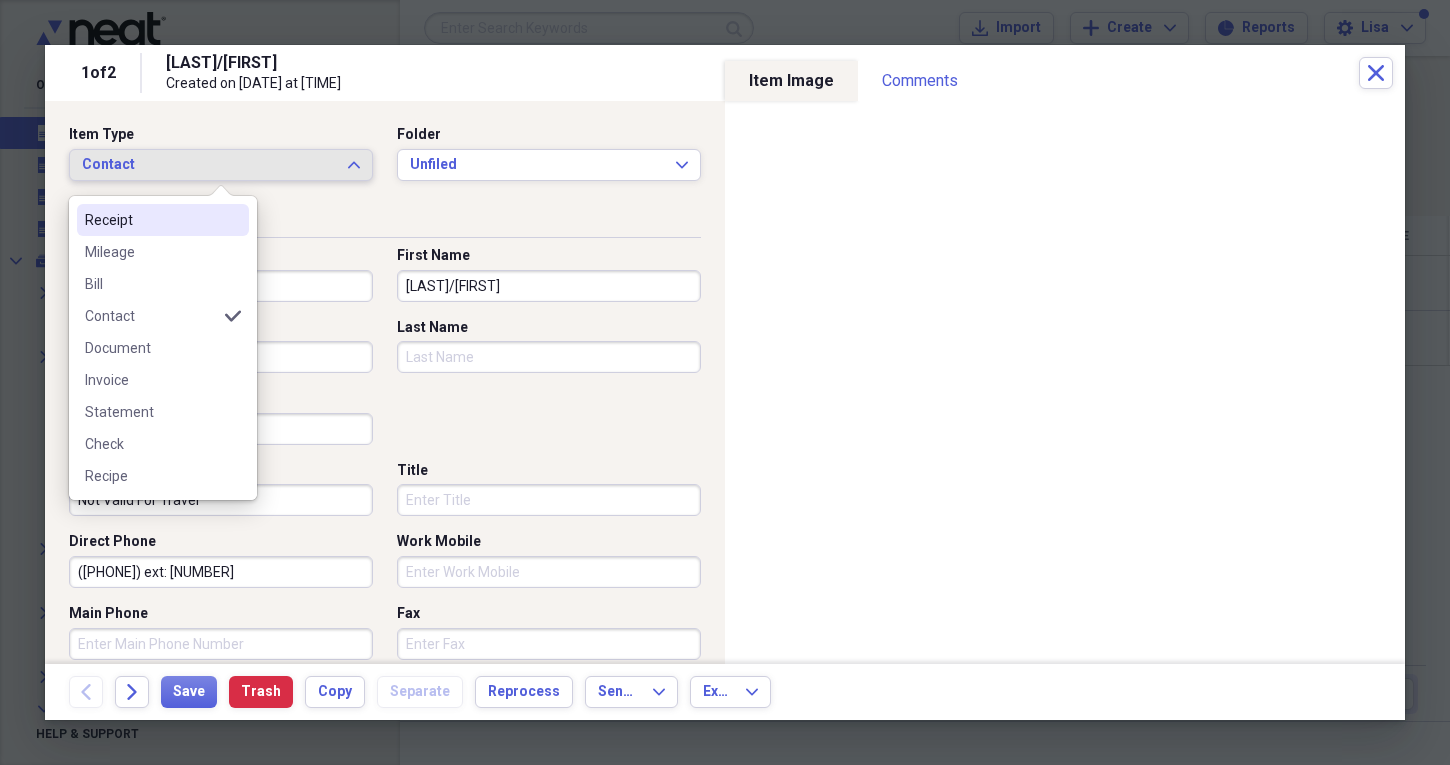 click on "Receipt" at bounding box center [151, 220] 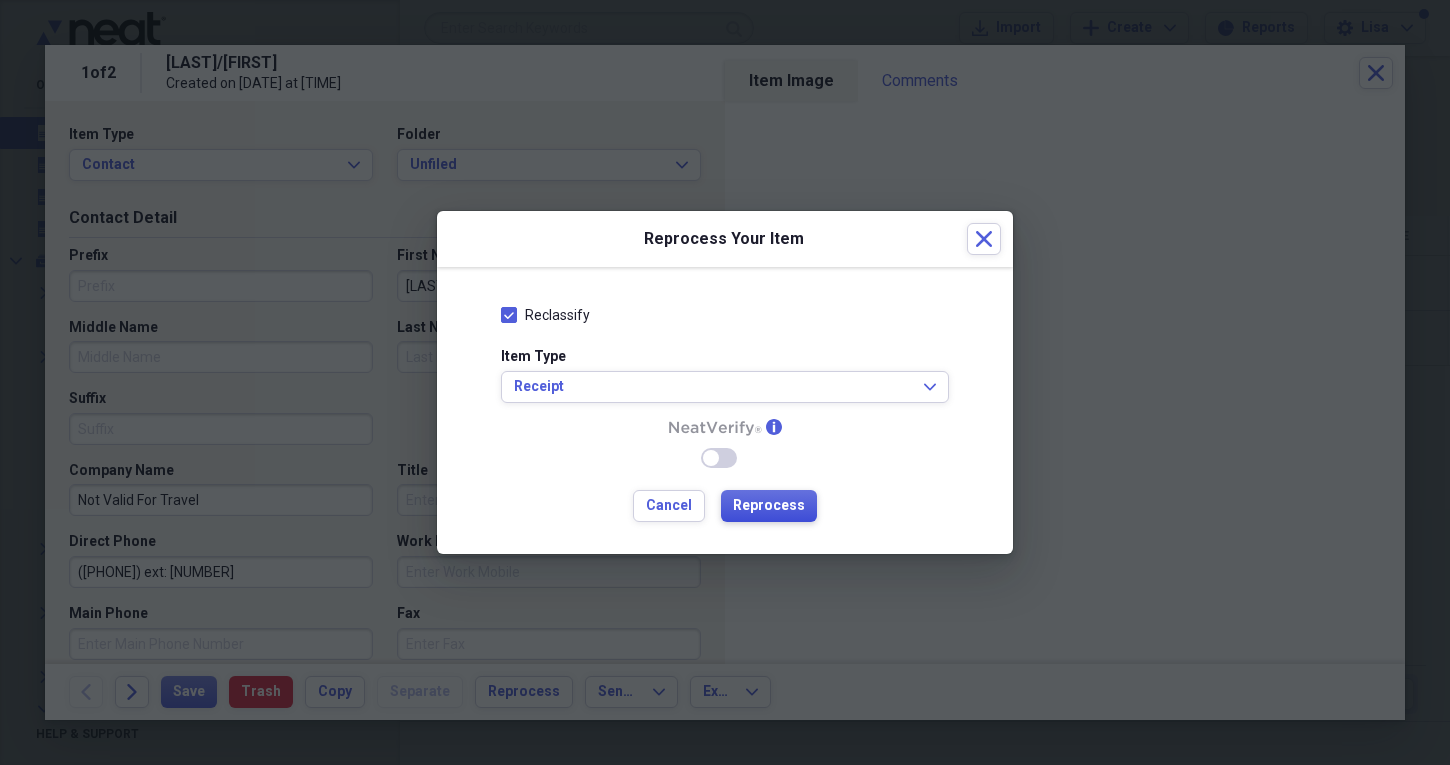 click on "Reprocess" at bounding box center [769, 506] 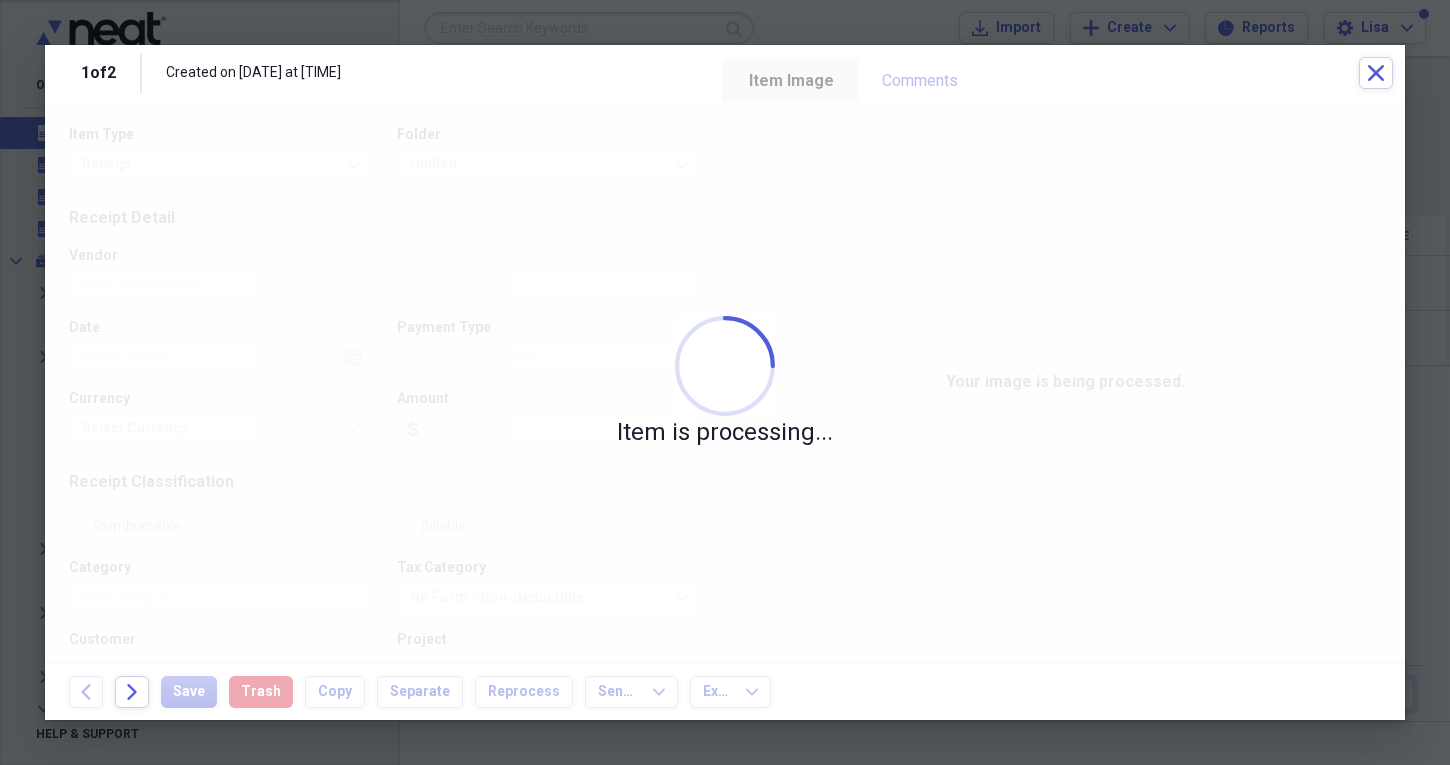type on "Ticket" 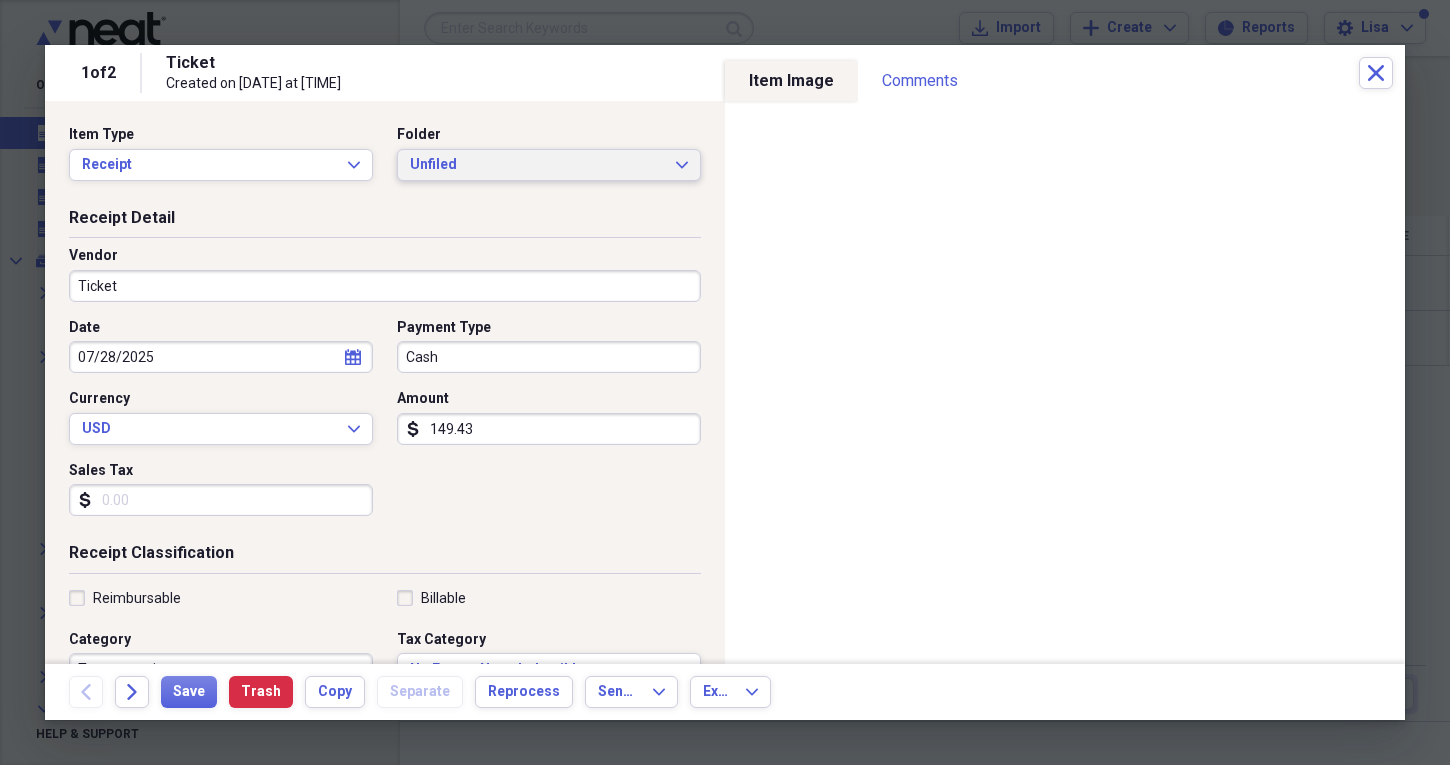 click on "Expand" 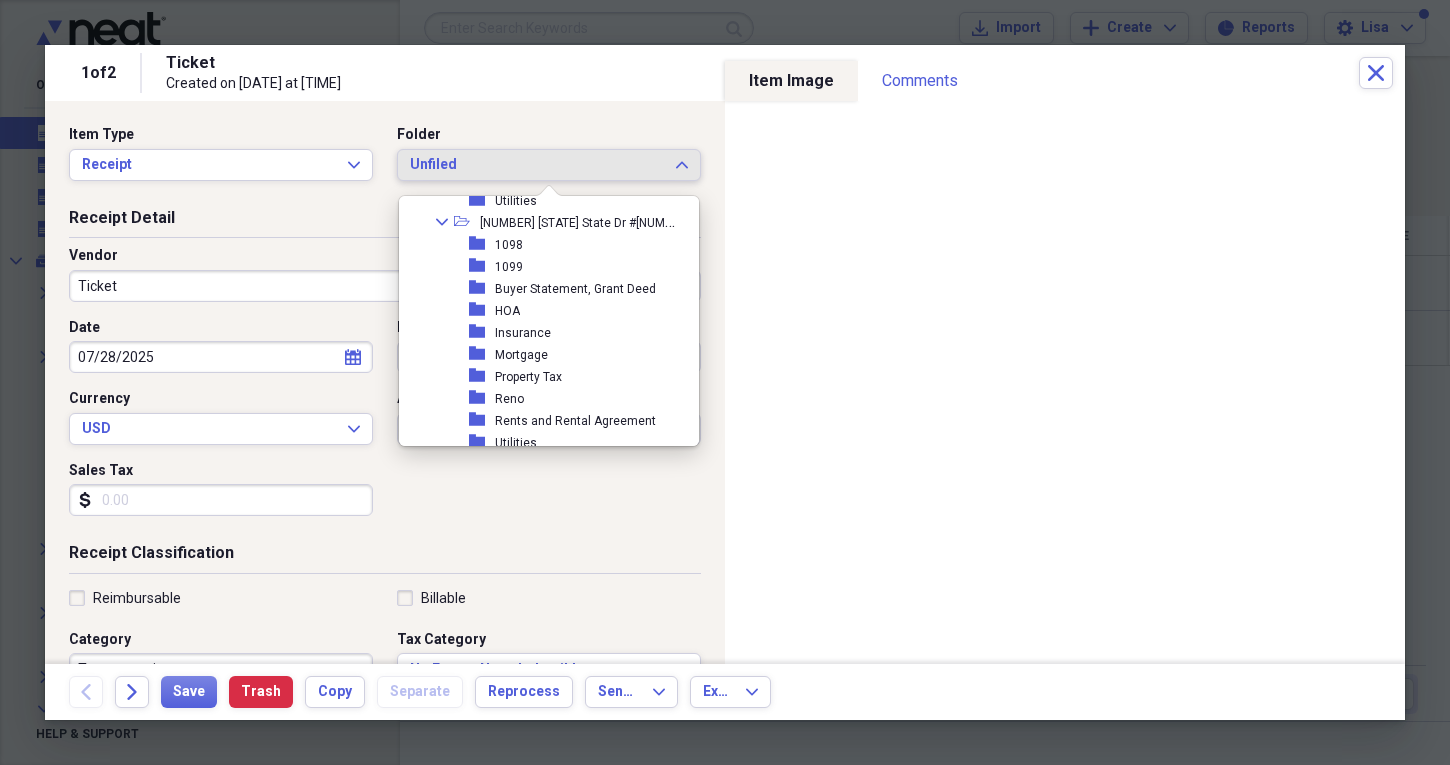 scroll, scrollTop: 1393, scrollLeft: 0, axis: vertical 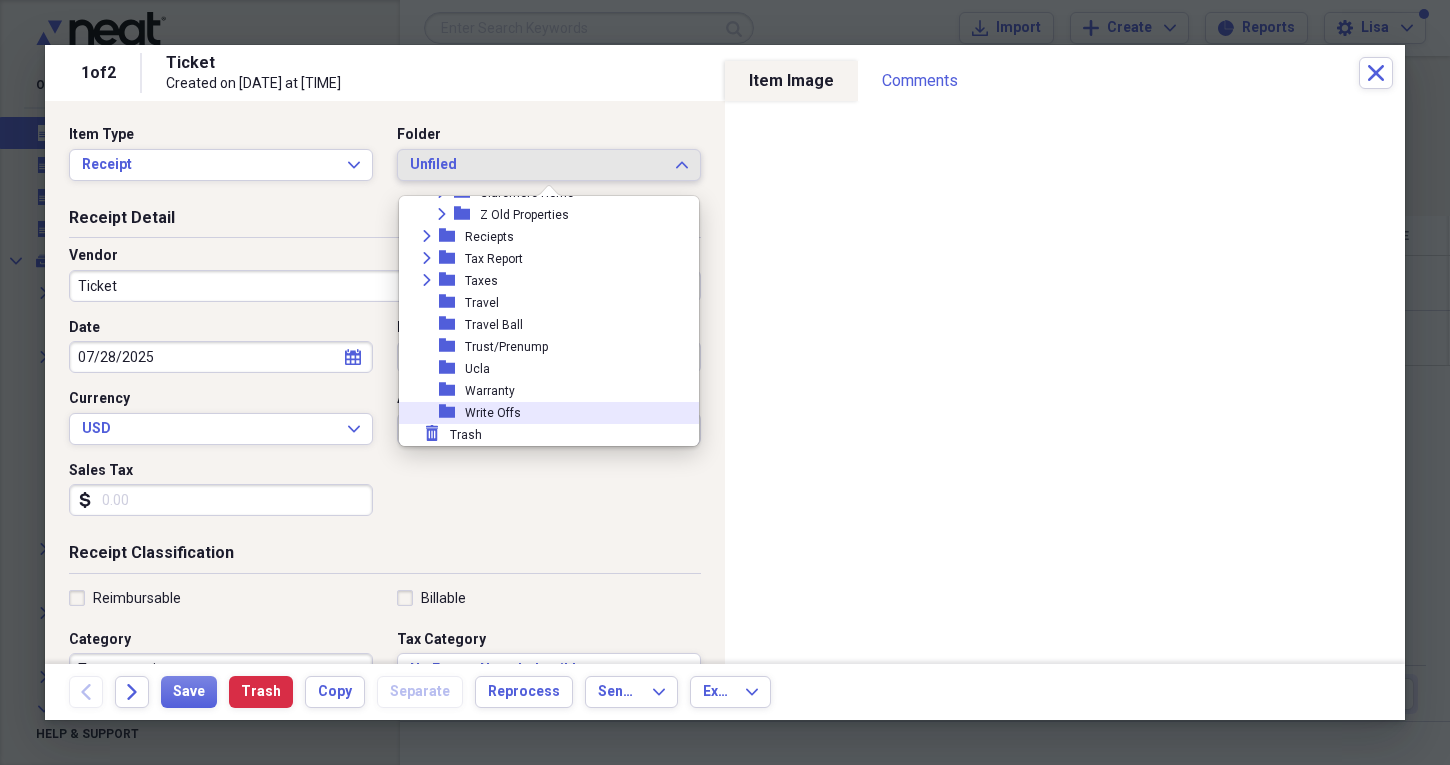 click on "folder Write Offs" at bounding box center [541, 413] 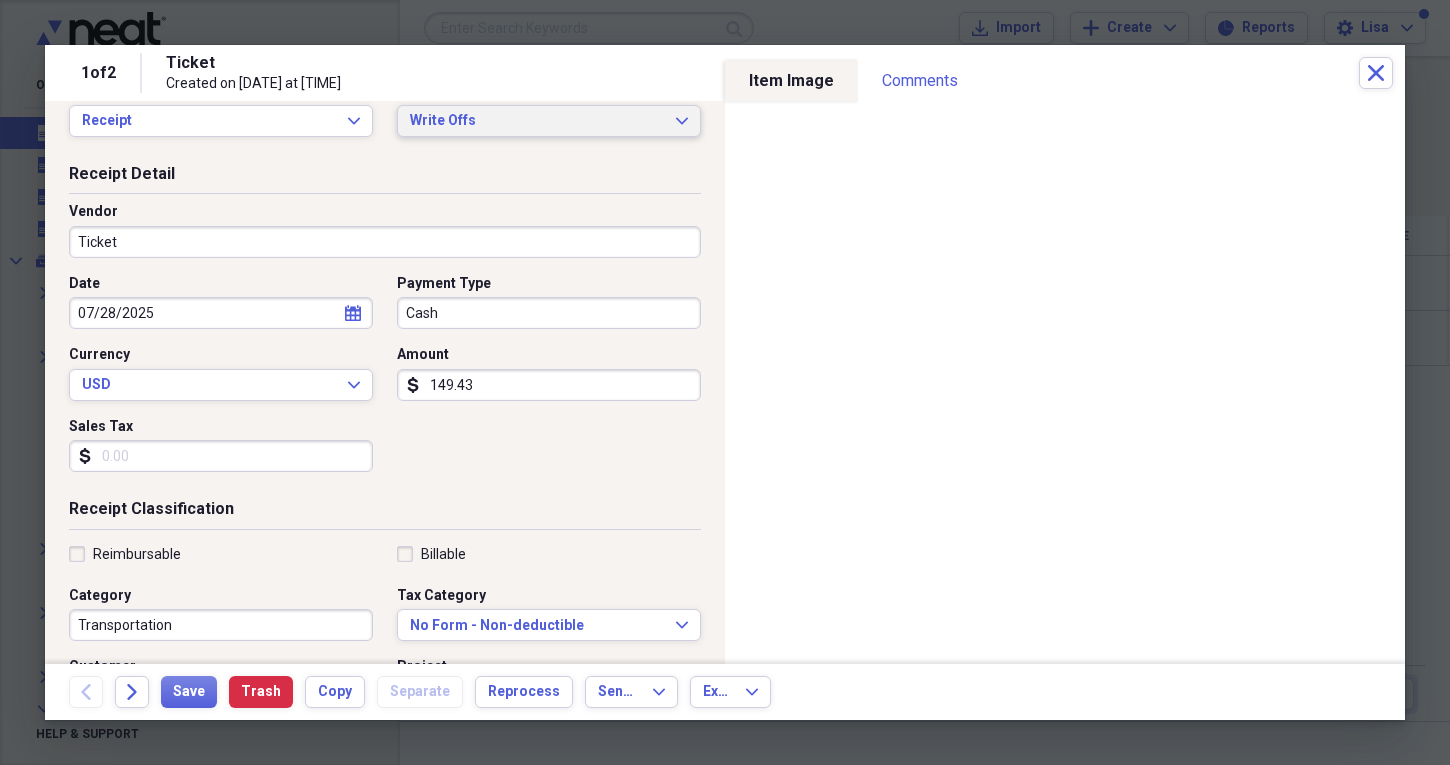 scroll, scrollTop: 47, scrollLeft: 0, axis: vertical 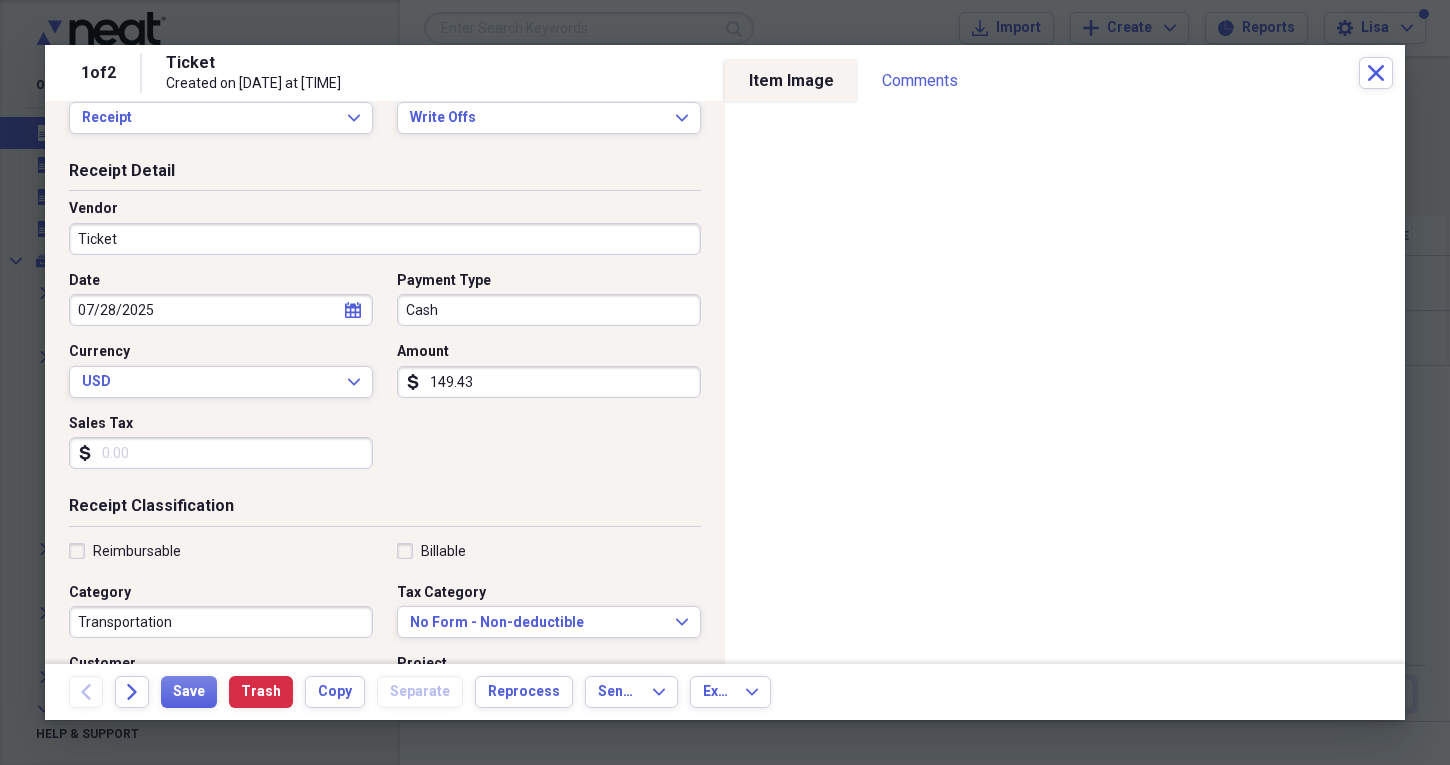 click on "Transportation" at bounding box center (221, 622) 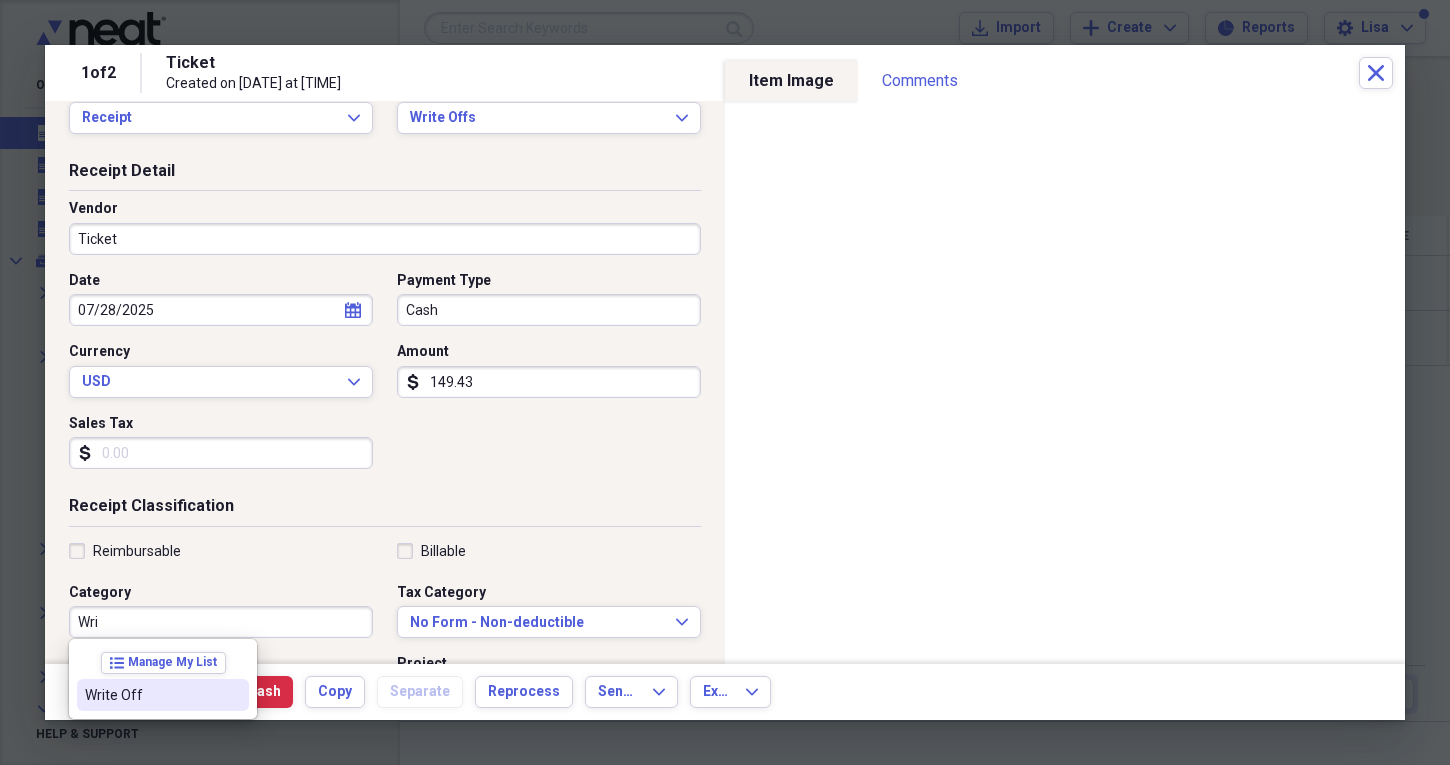 click on "Write Off" at bounding box center (151, 695) 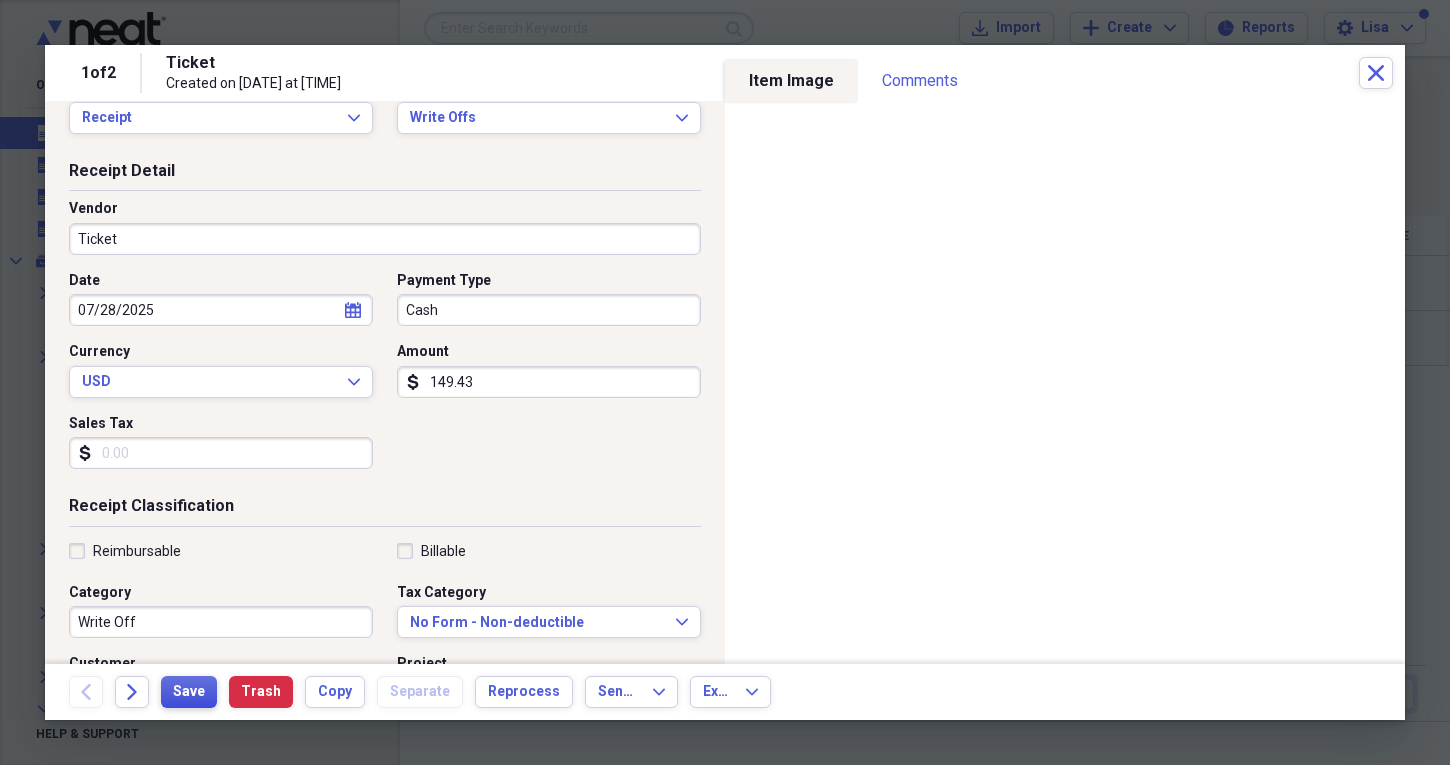 click on "Save" at bounding box center (189, 692) 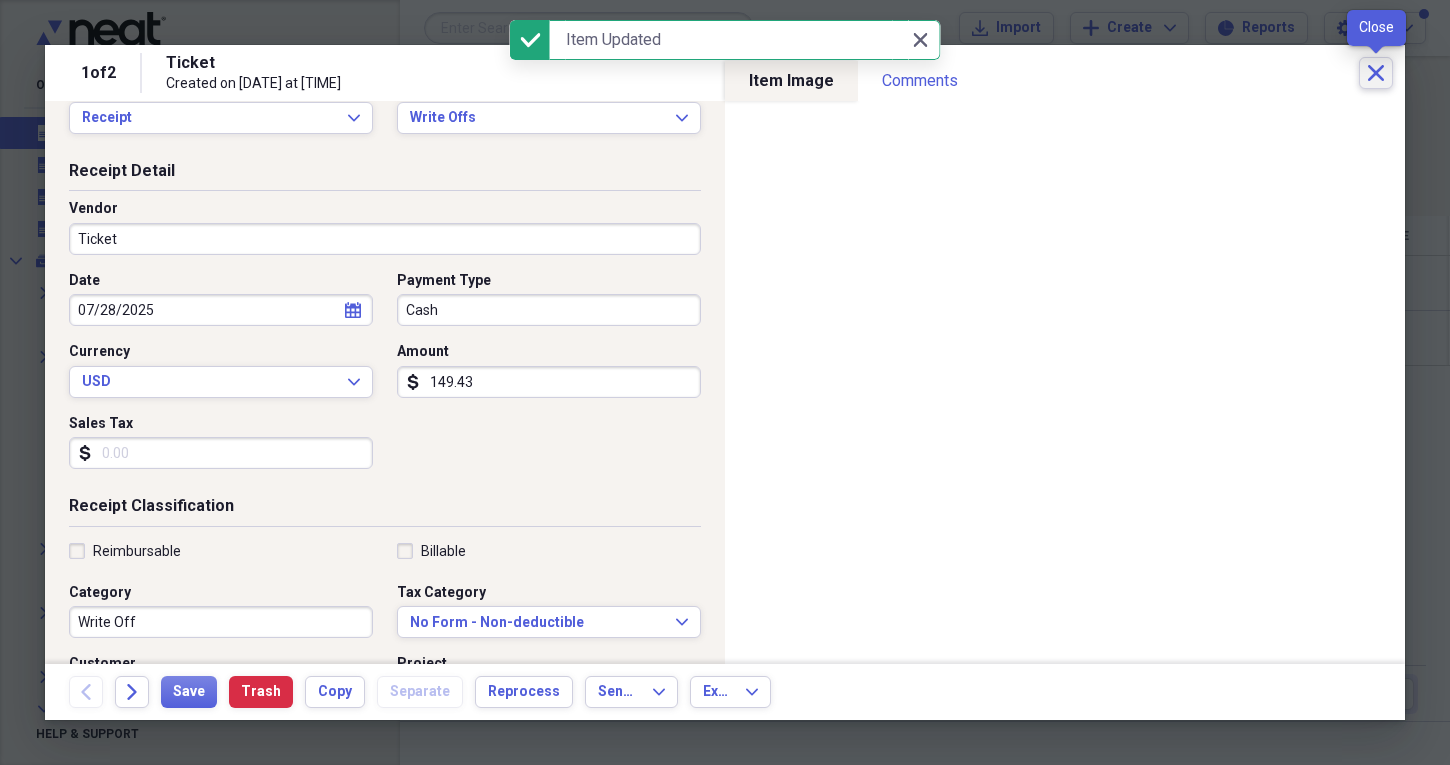 click on "Close" 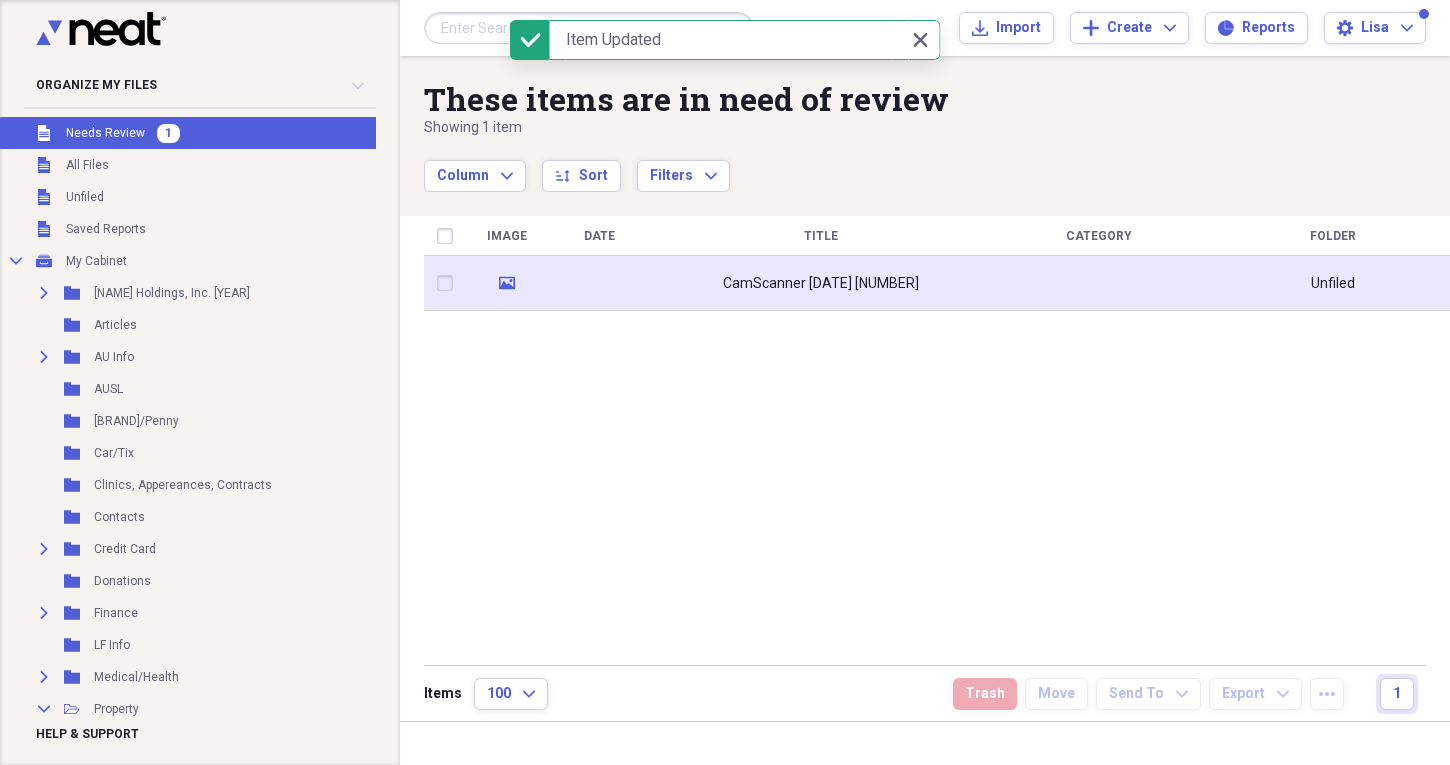 click on "CamScanner [DATE] [NUMBER]" at bounding box center [820, 283] 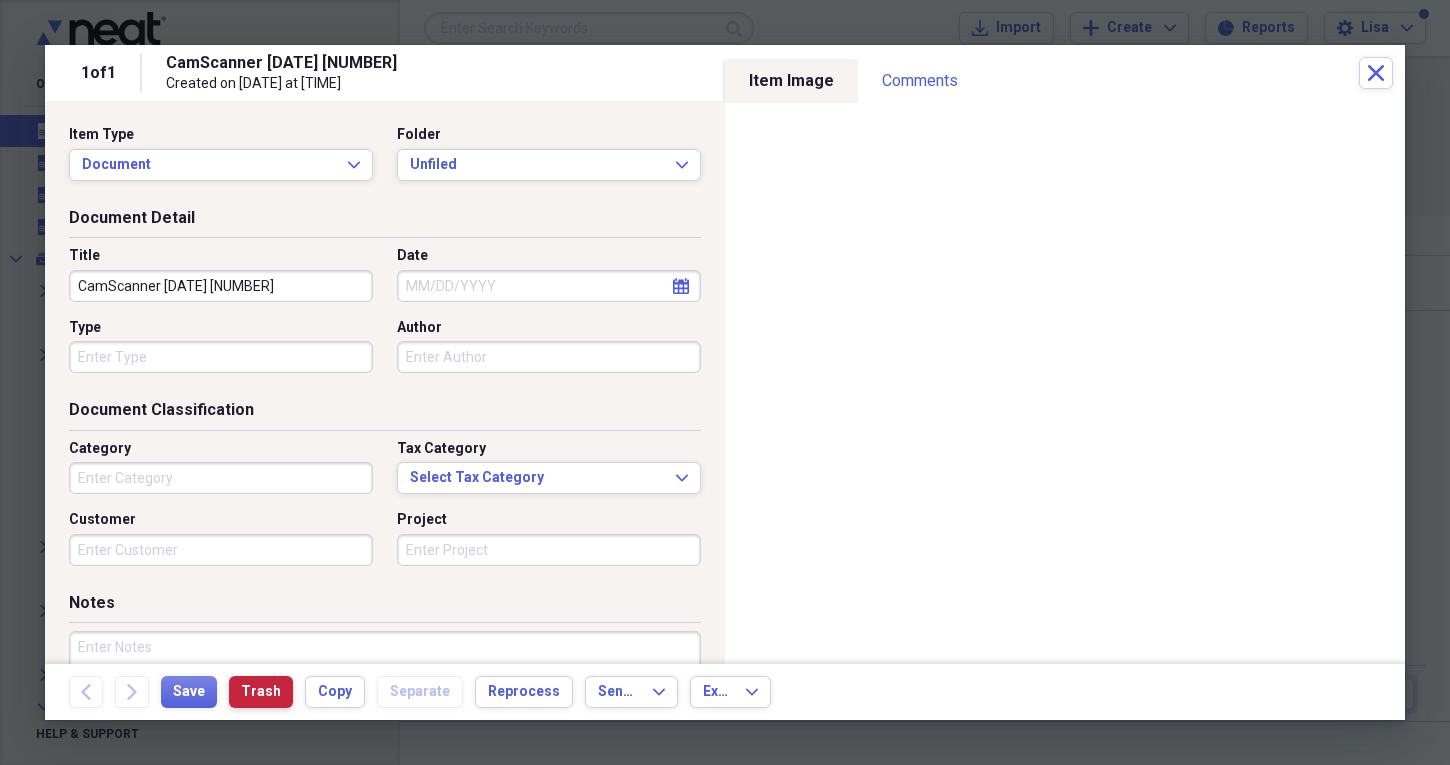click on "Trash" at bounding box center (261, 692) 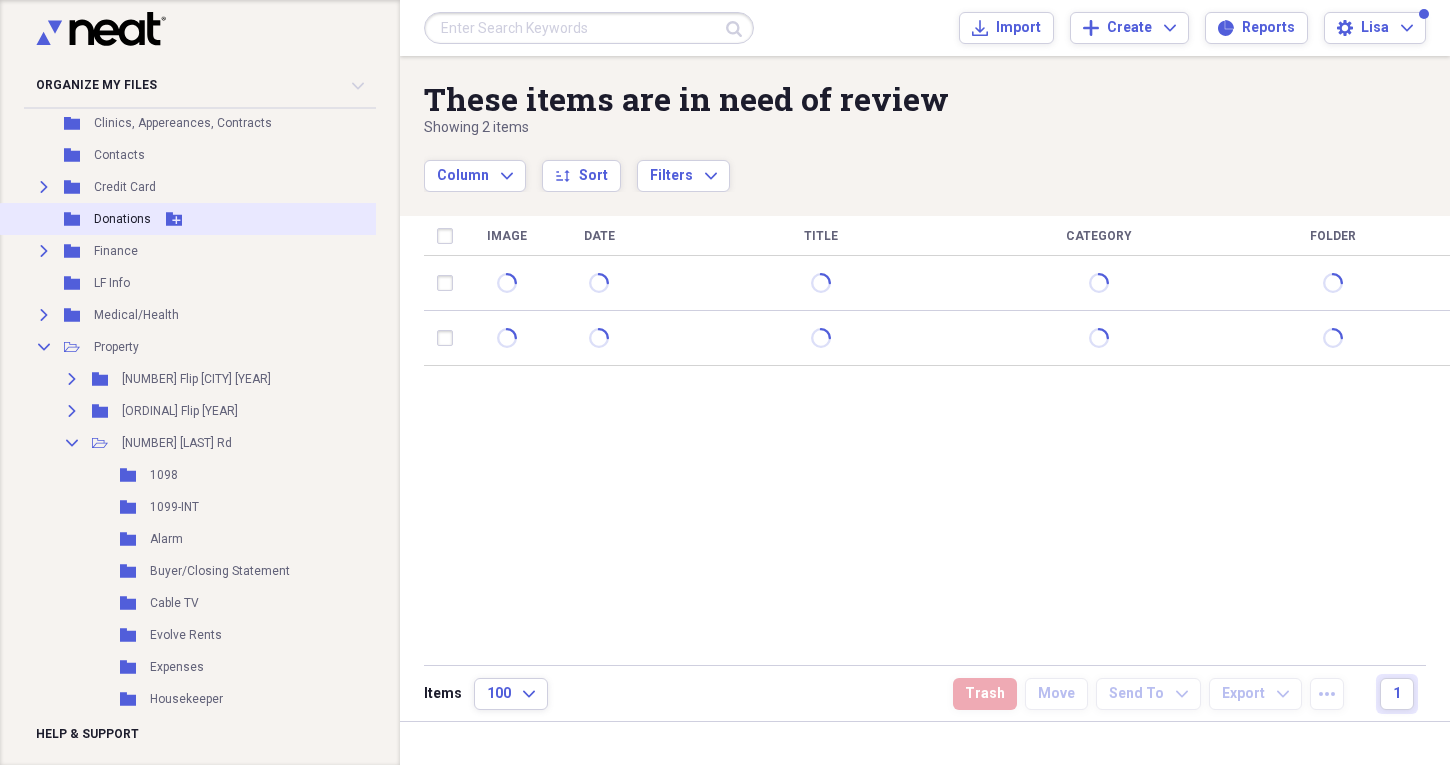 scroll, scrollTop: 366, scrollLeft: 0, axis: vertical 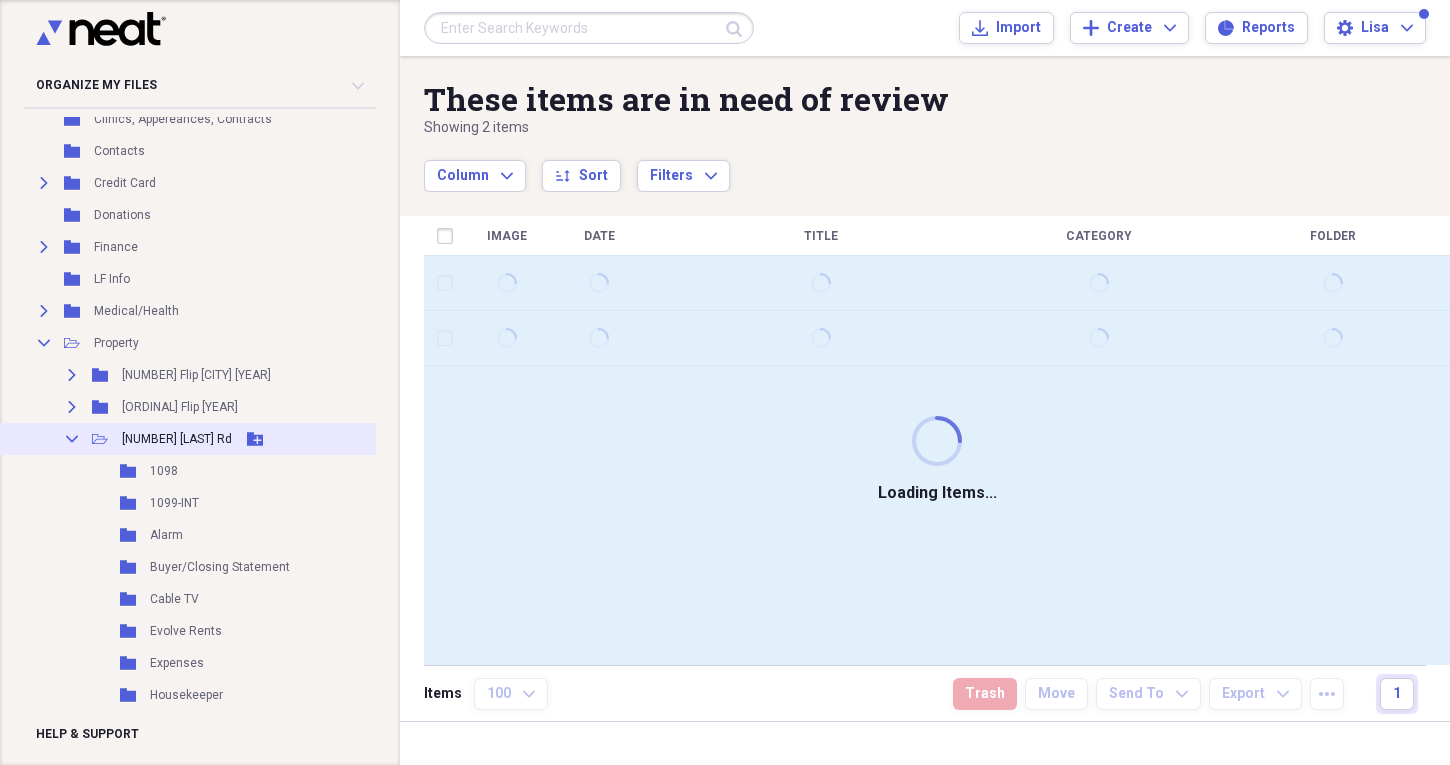 click 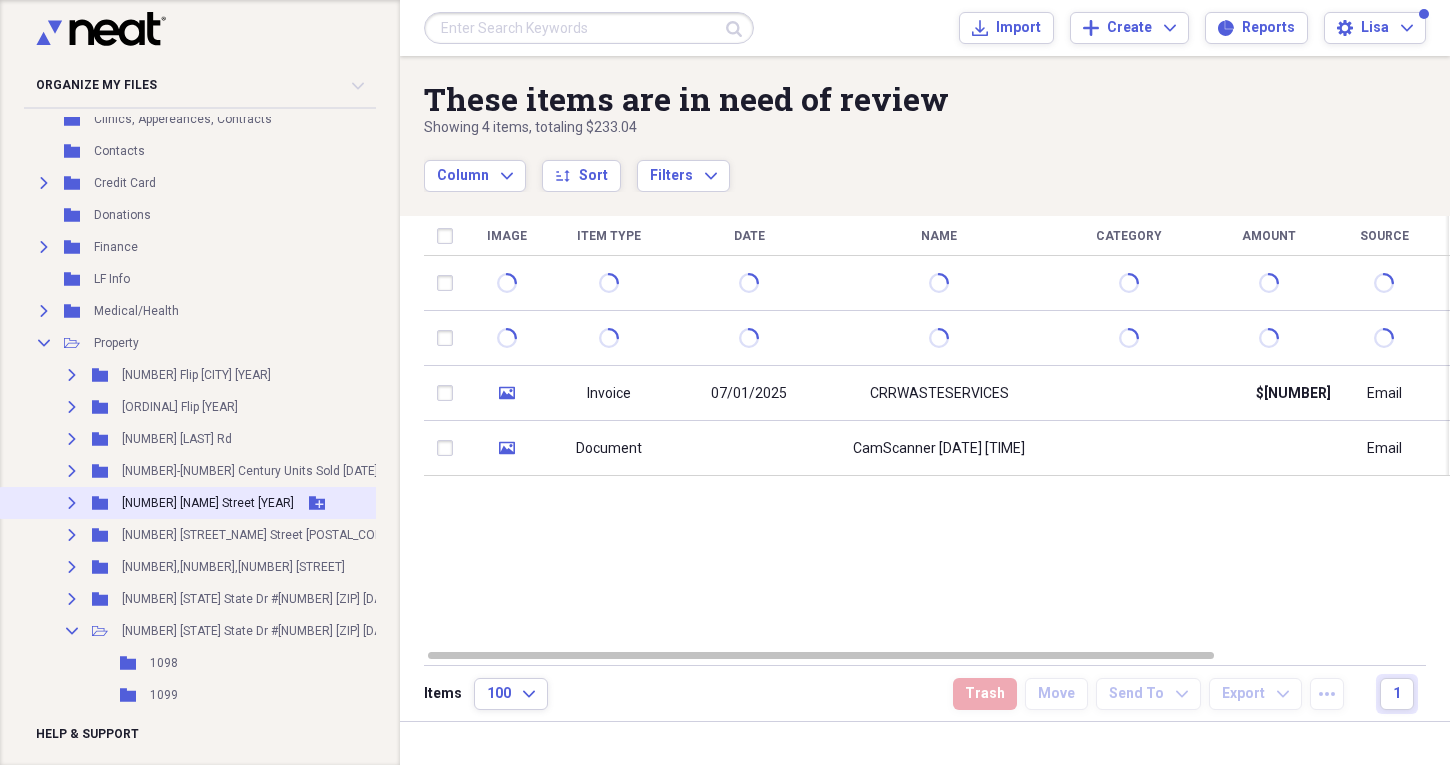 click on "[NUMBER] [NAME] Street [YEAR]" at bounding box center (208, 503) 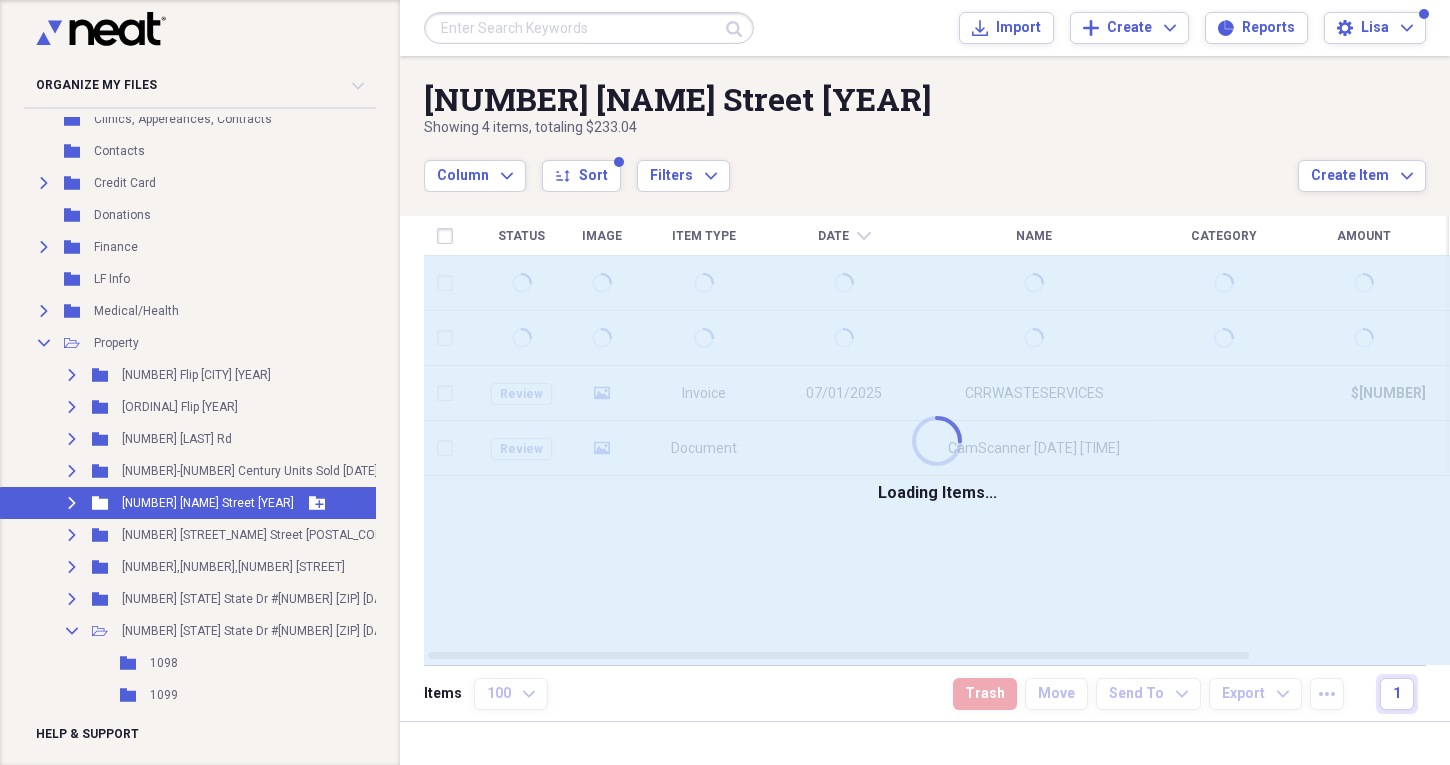 click on "[NUMBER] [NAME] Street [YEAR]" at bounding box center [208, 503] 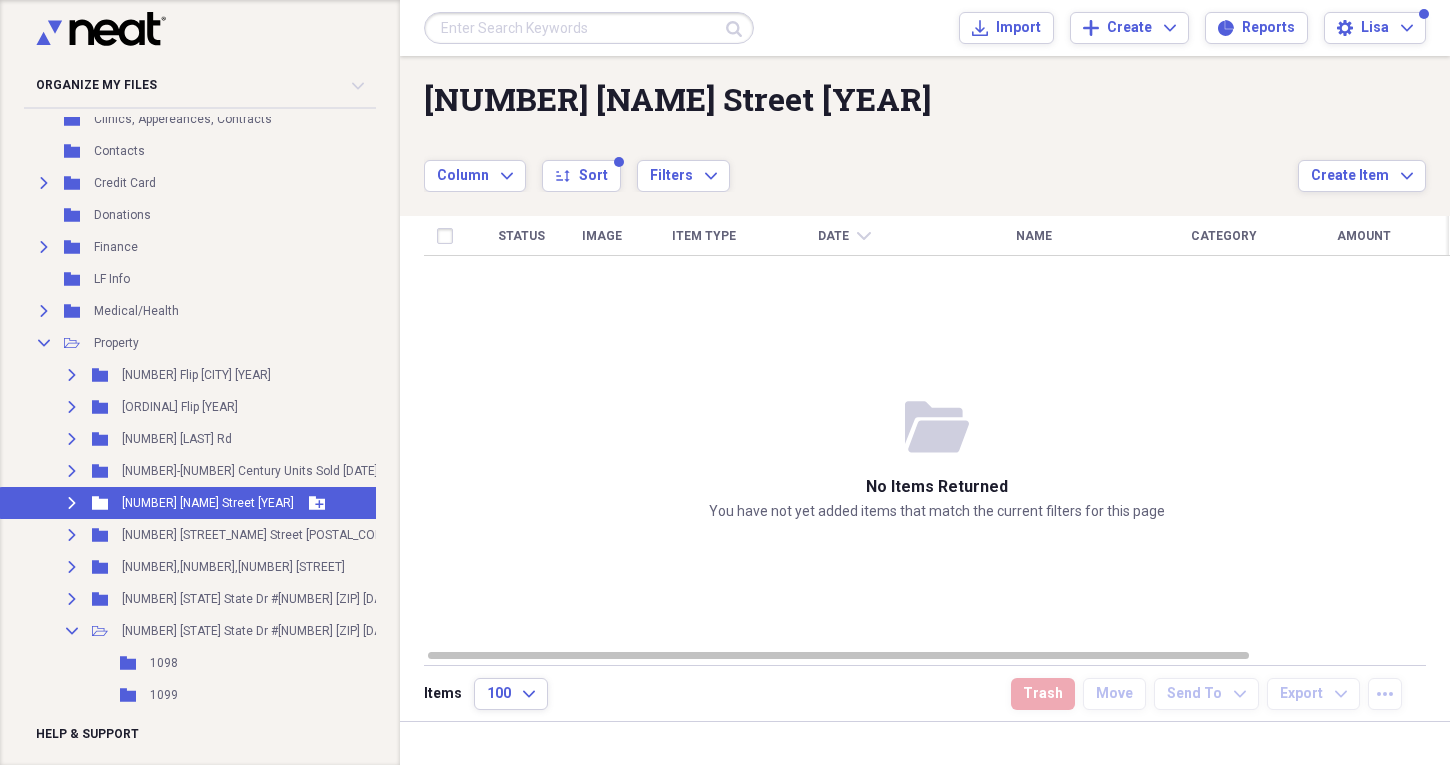 click on "Expand" 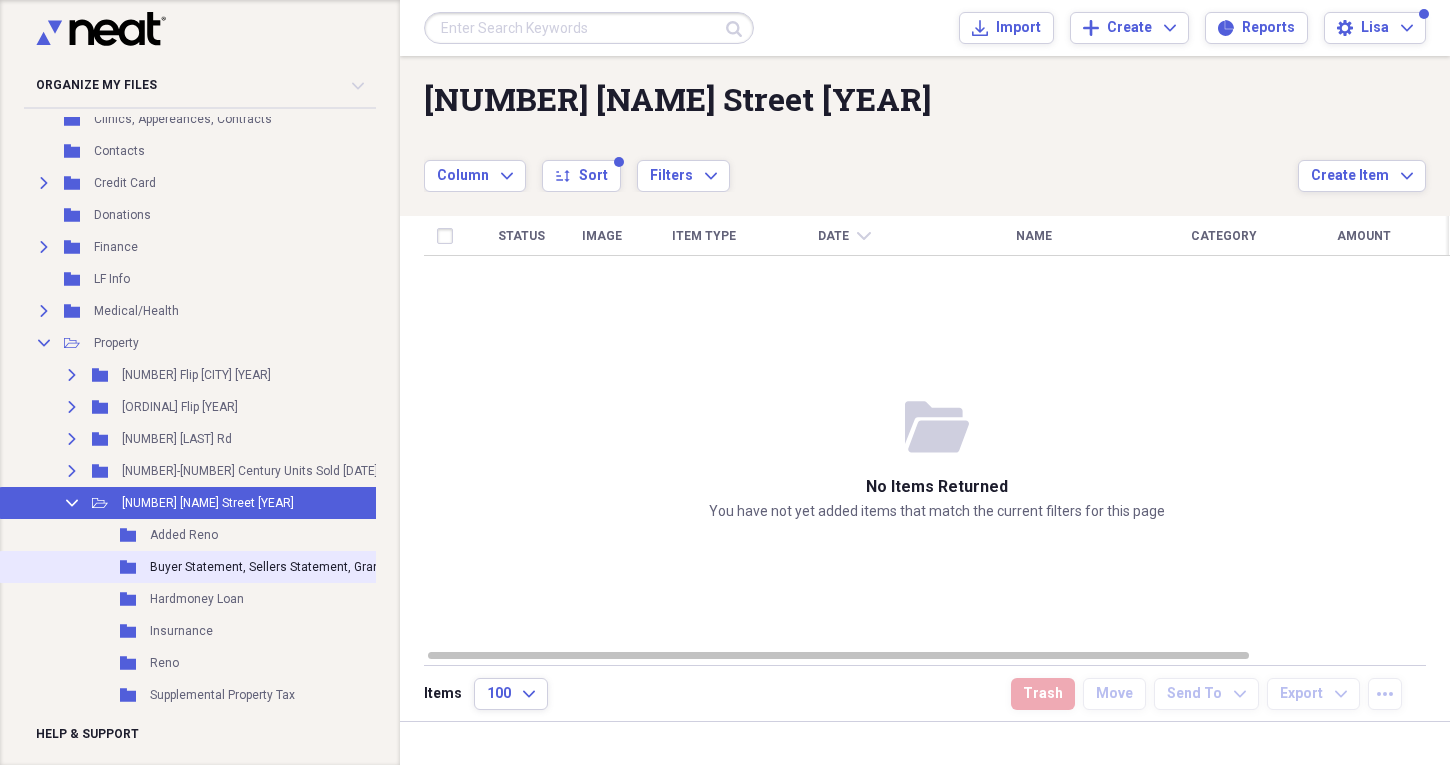 click on "Buyer Statement, Sellers Statement, Grant Deed" at bounding box center [283, 567] 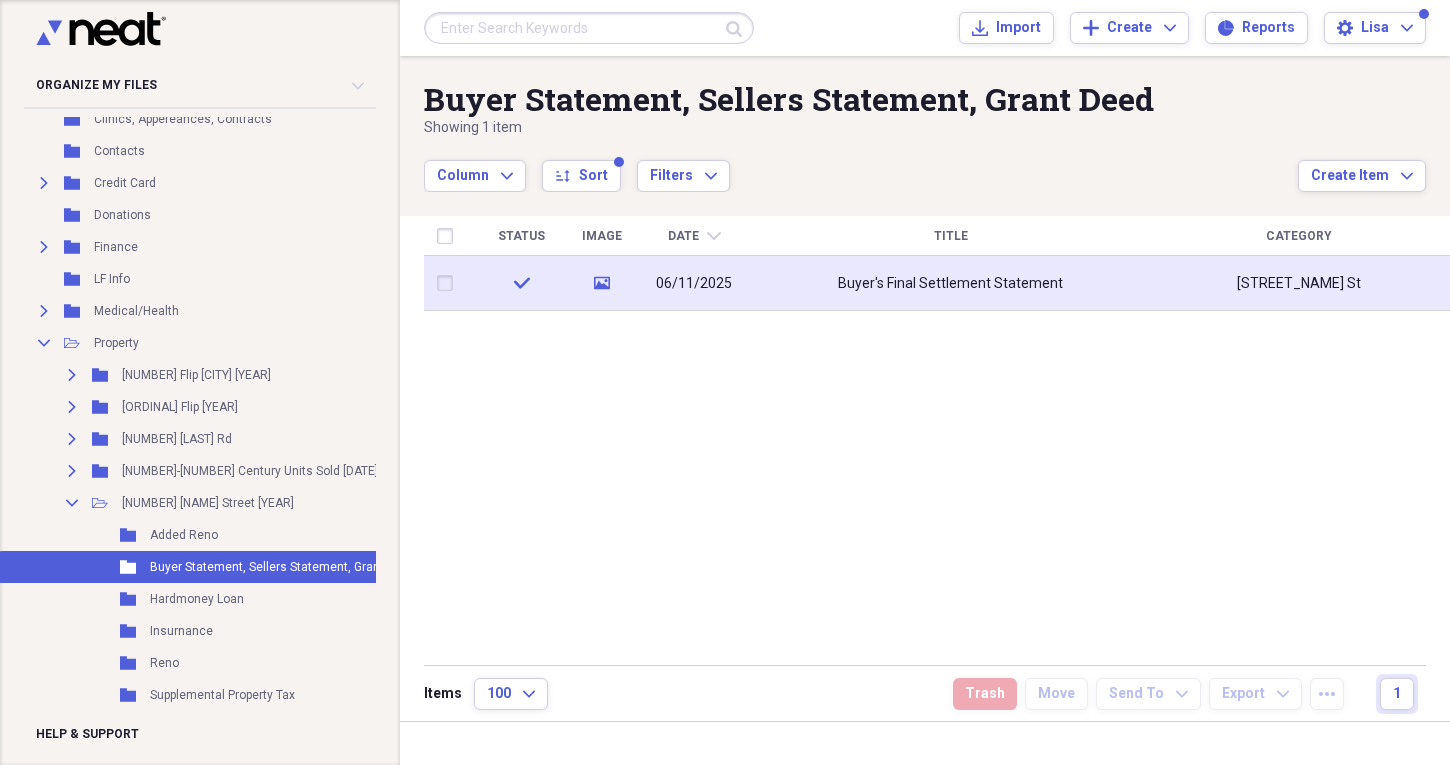 click on "Buyer's Final Settlement Statement" at bounding box center [950, 283] 